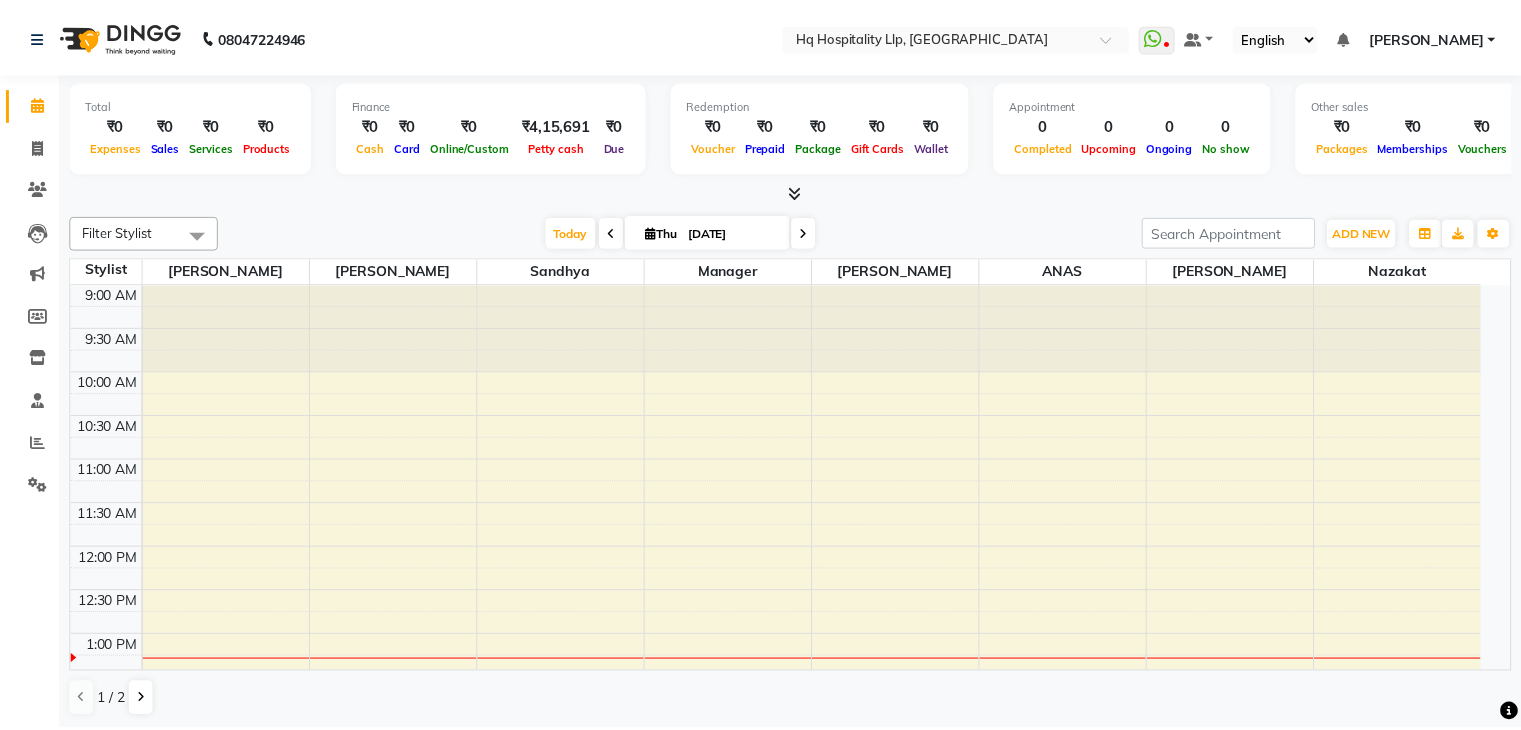 scroll, scrollTop: 0, scrollLeft: 0, axis: both 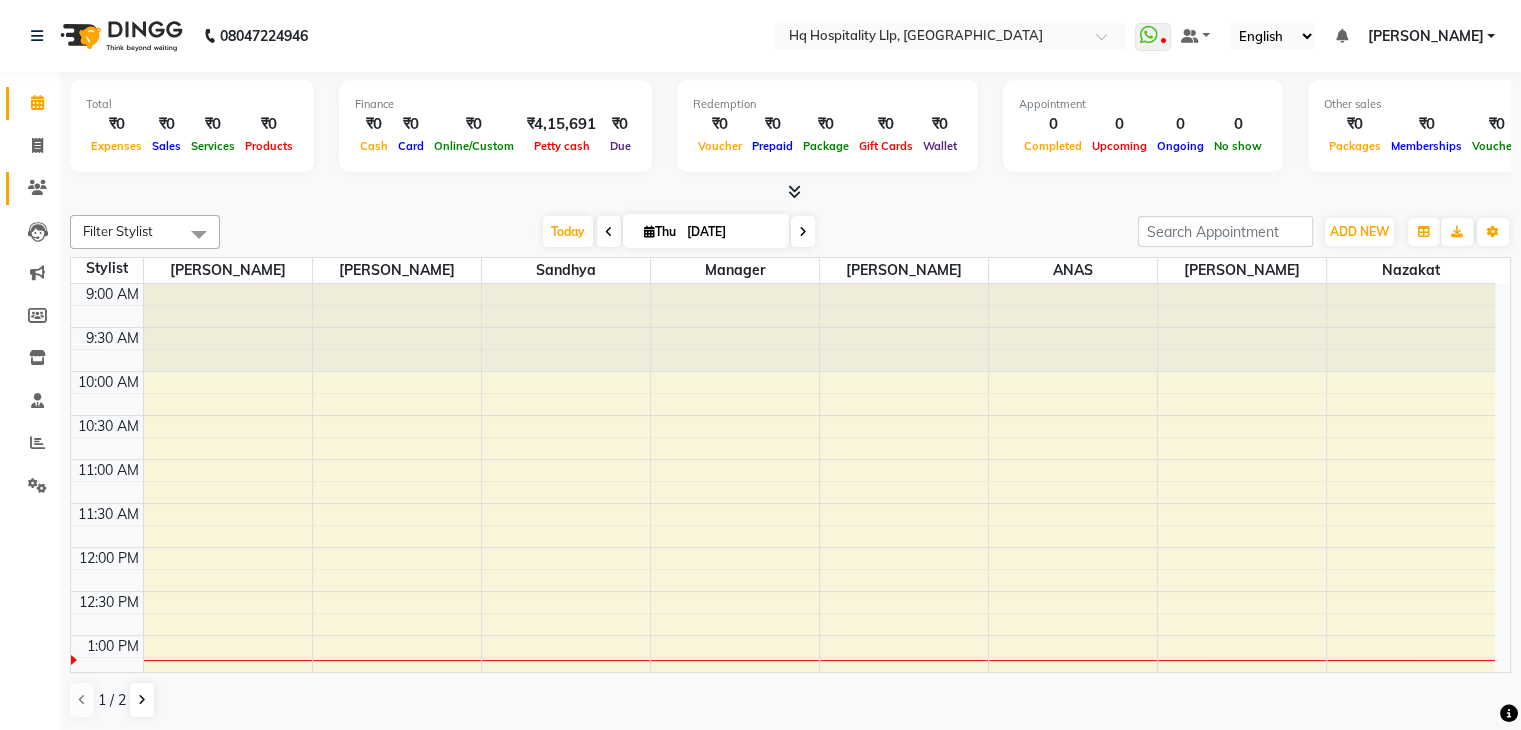 click on "Clients" 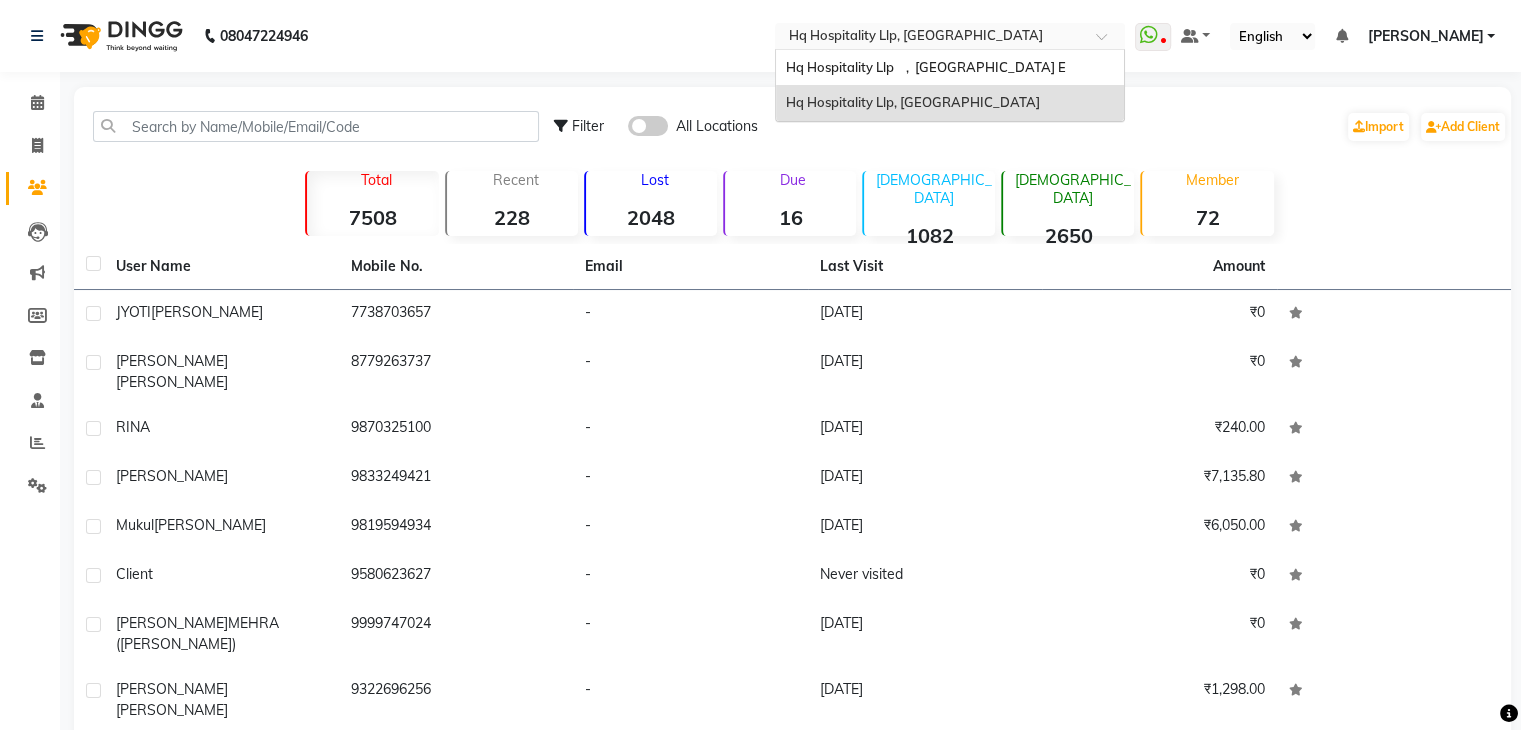 click on "Select Location × Hq Hospitality Llp, Borivali West" at bounding box center [950, 36] 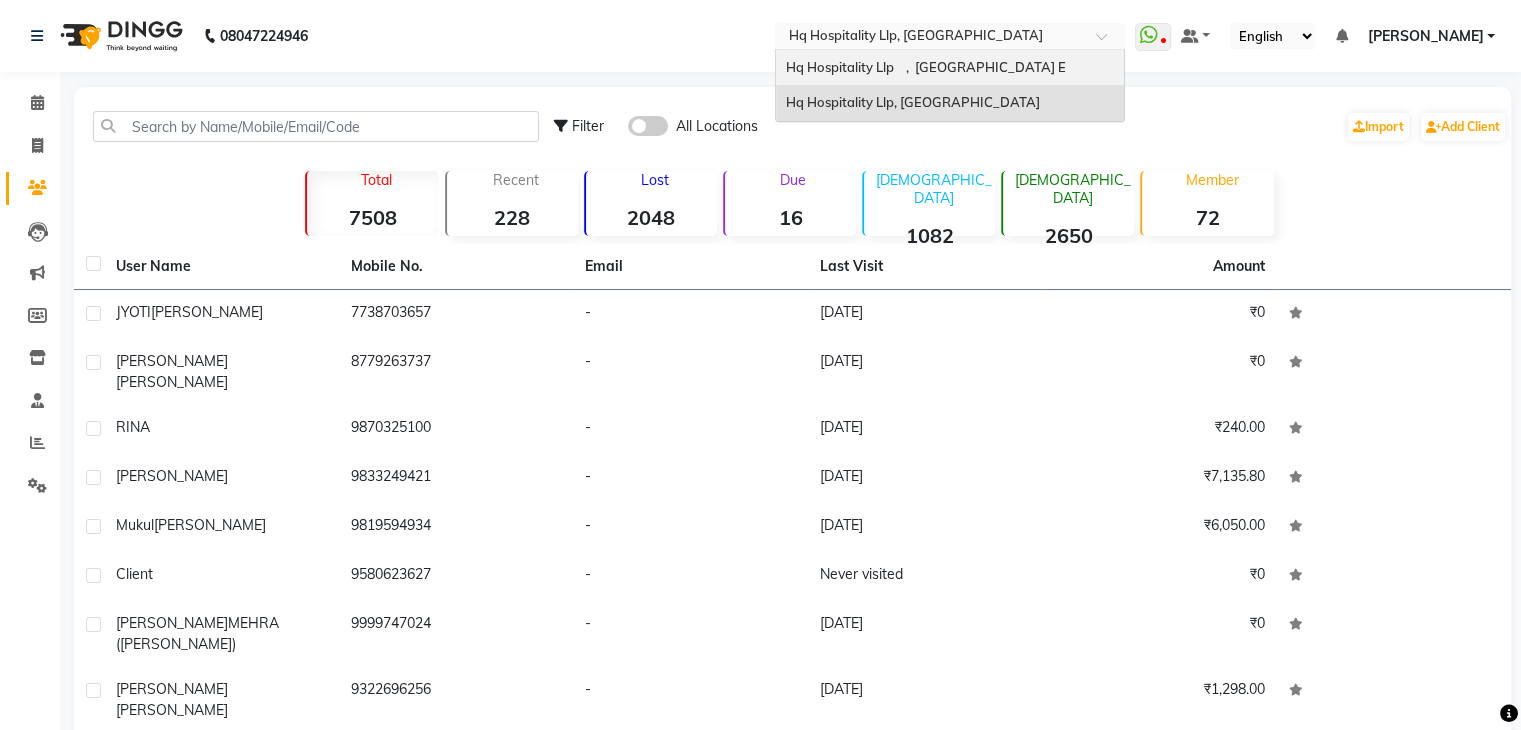 click on "Hq Hospitality Llp	,  [GEOGRAPHIC_DATA] E" at bounding box center [950, 68] 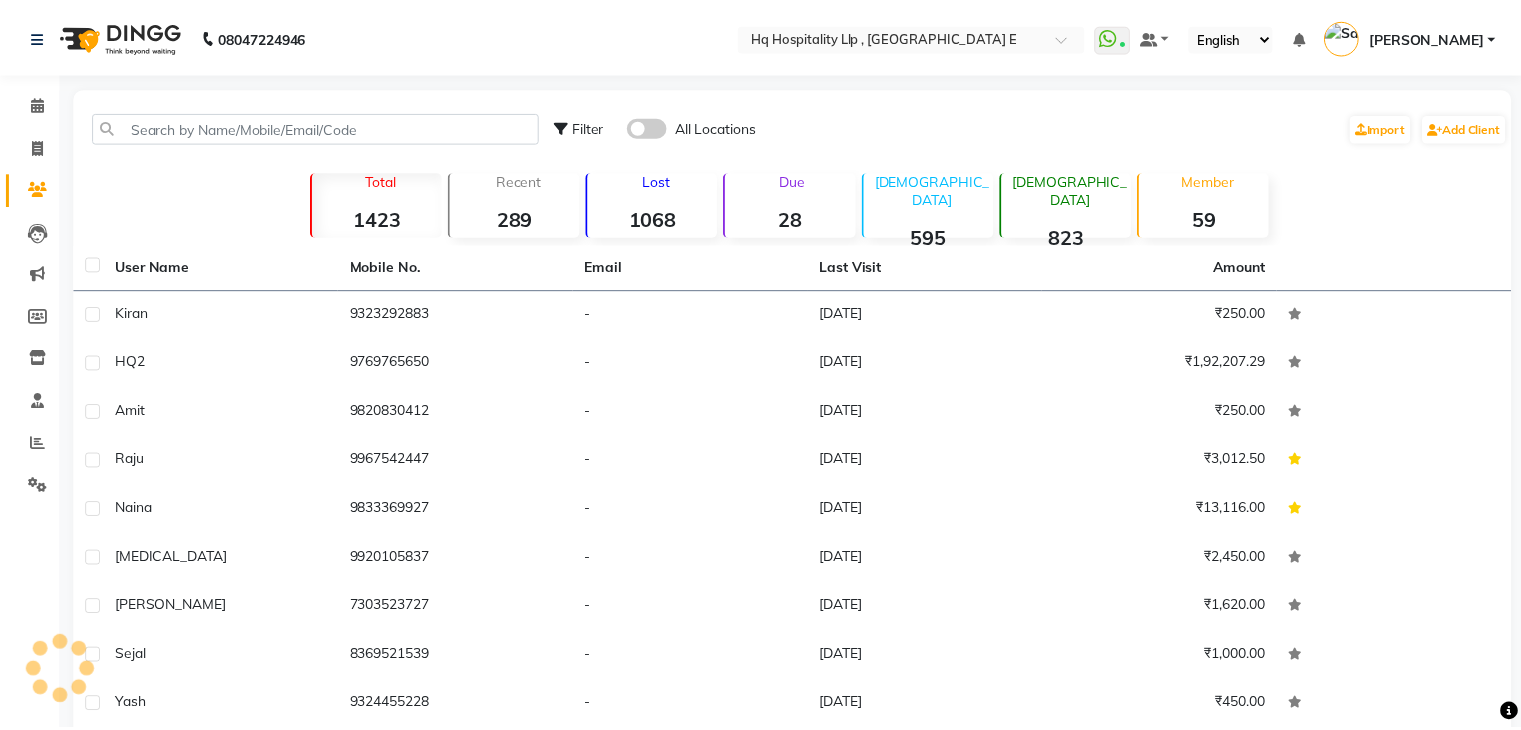 scroll, scrollTop: 0, scrollLeft: 0, axis: both 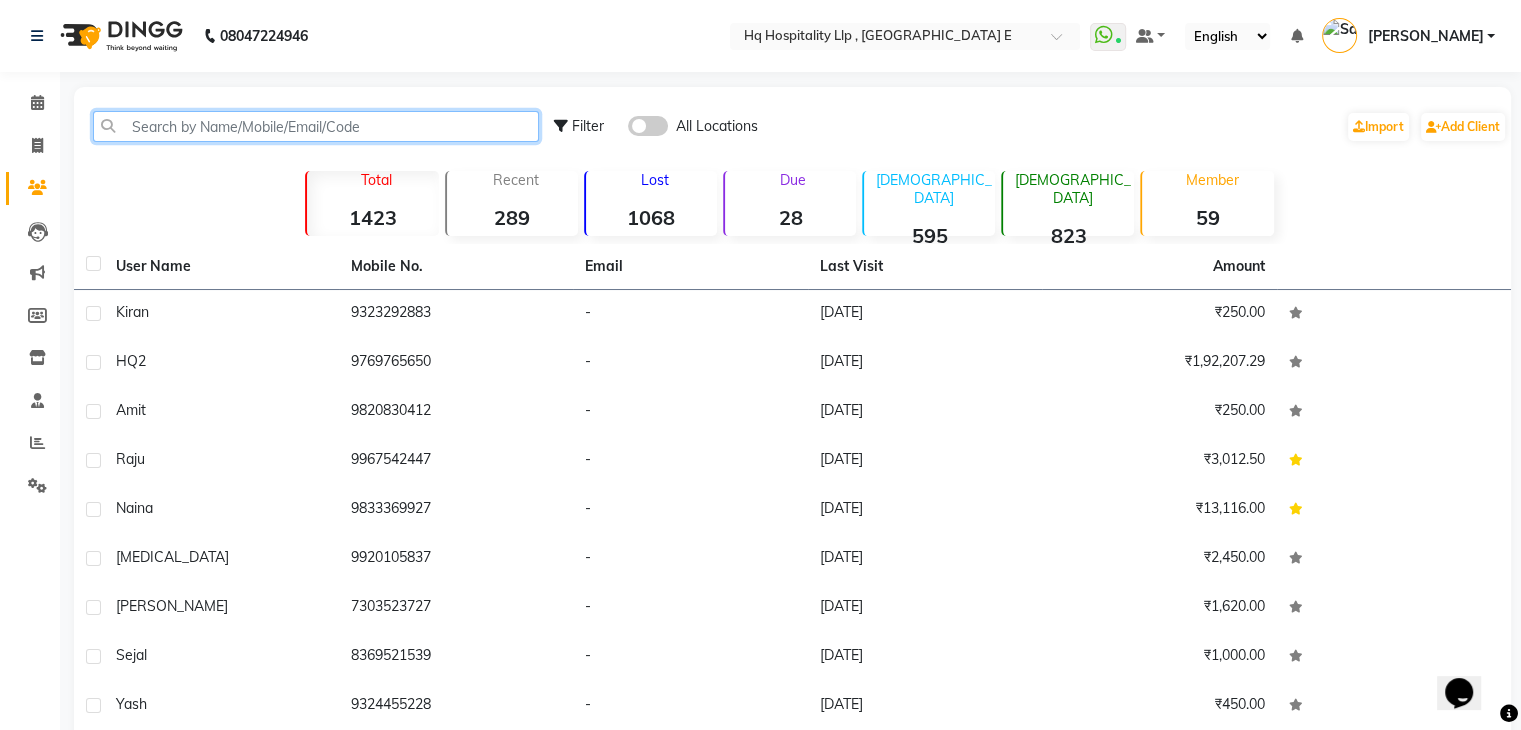 click 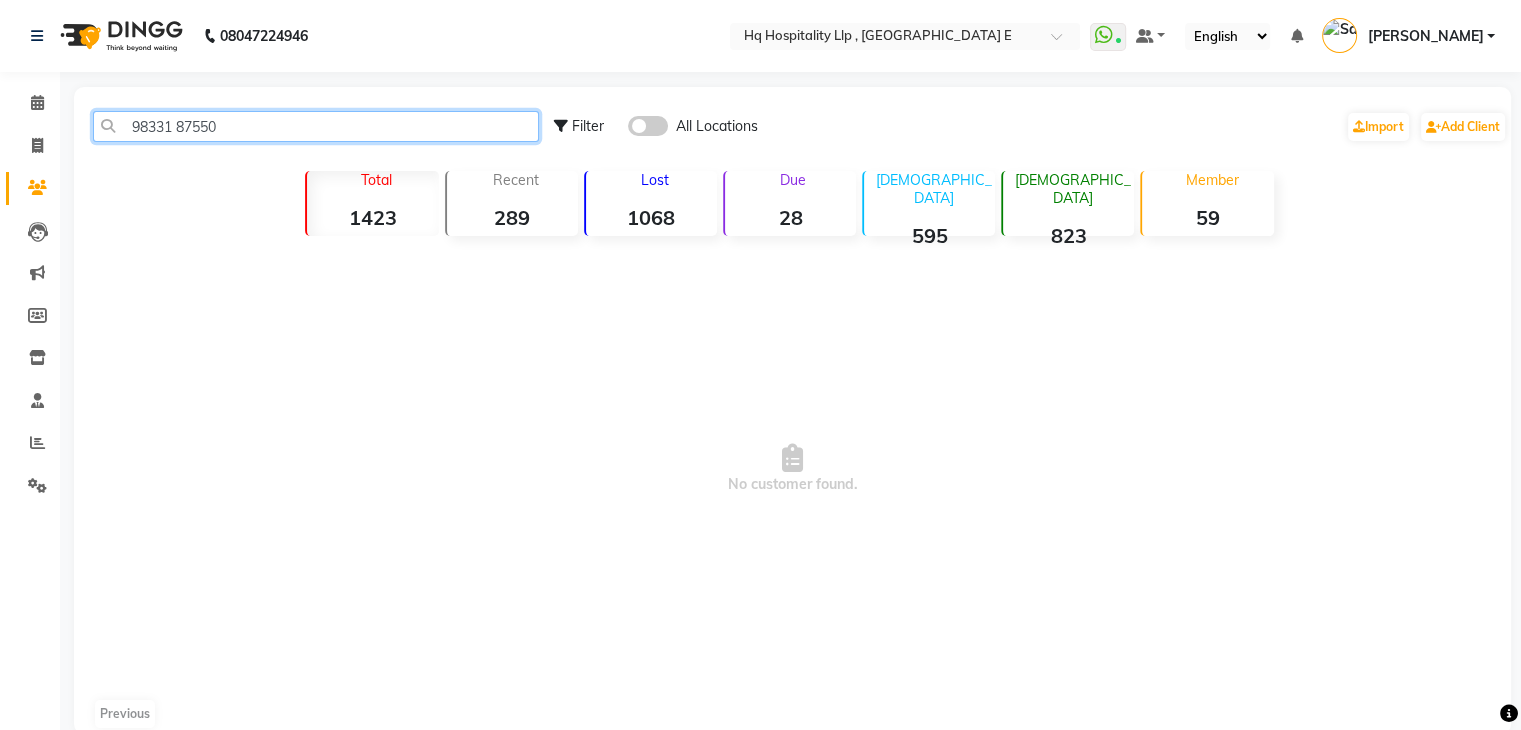 click on "98331 87550" 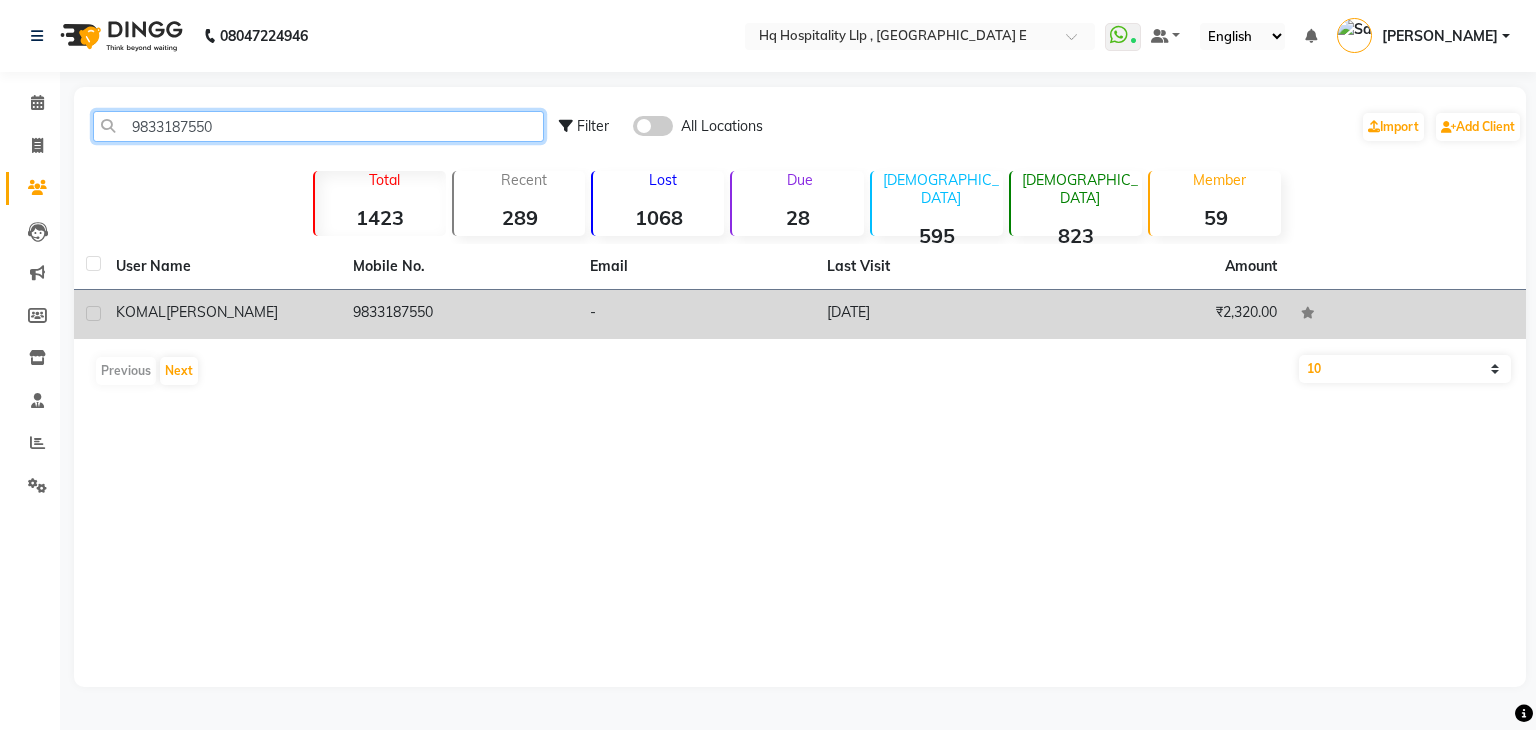 type on "9833187550" 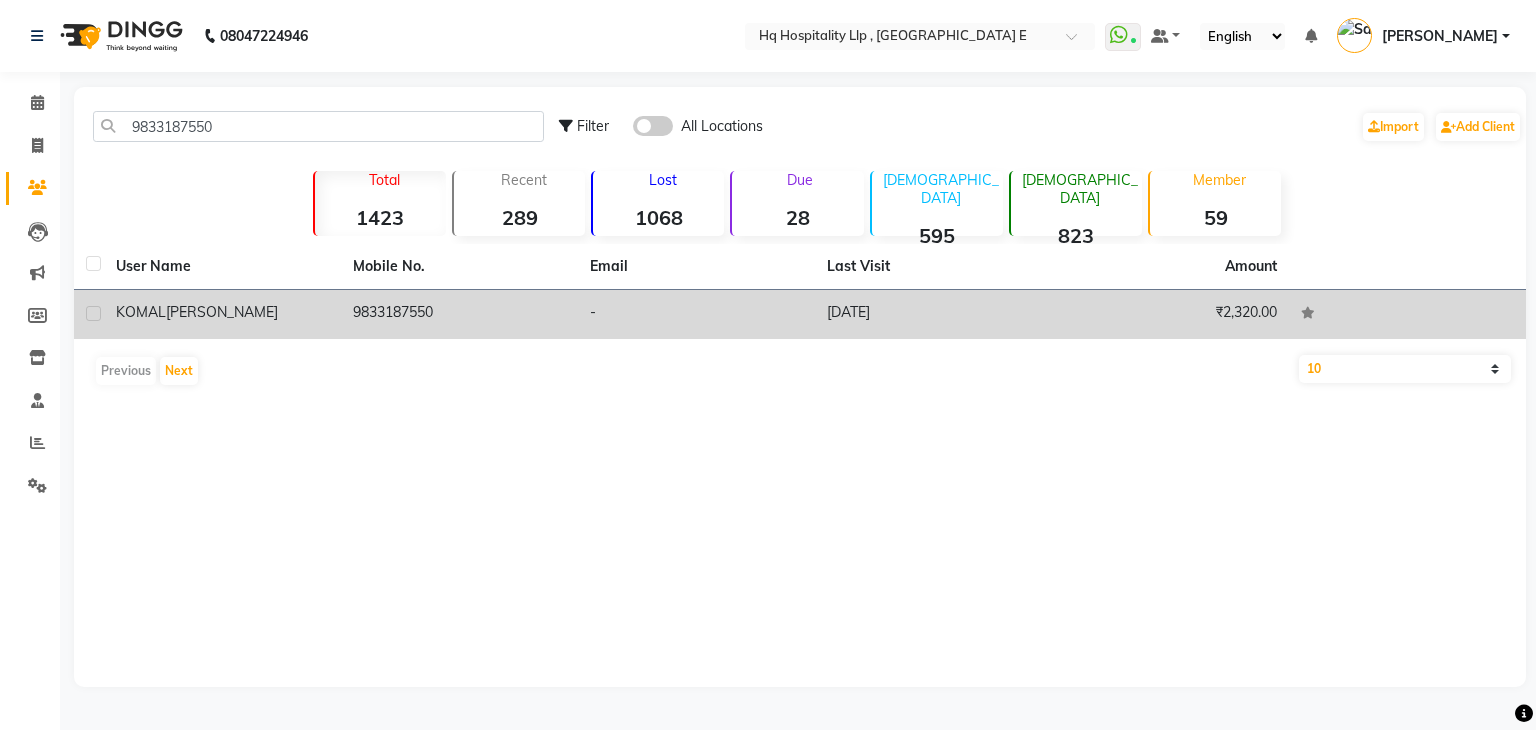 click on "9833187550" 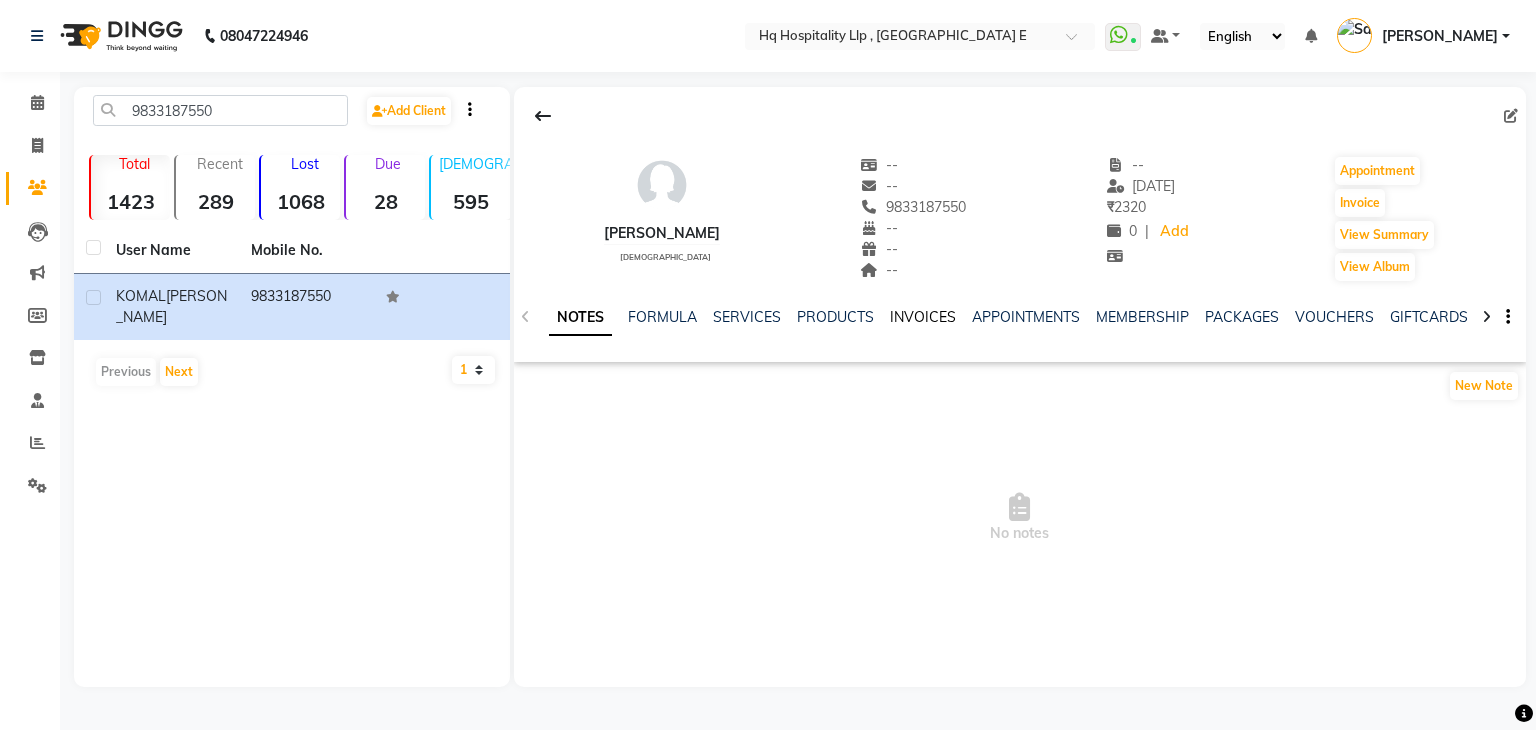 click on "INVOICES" 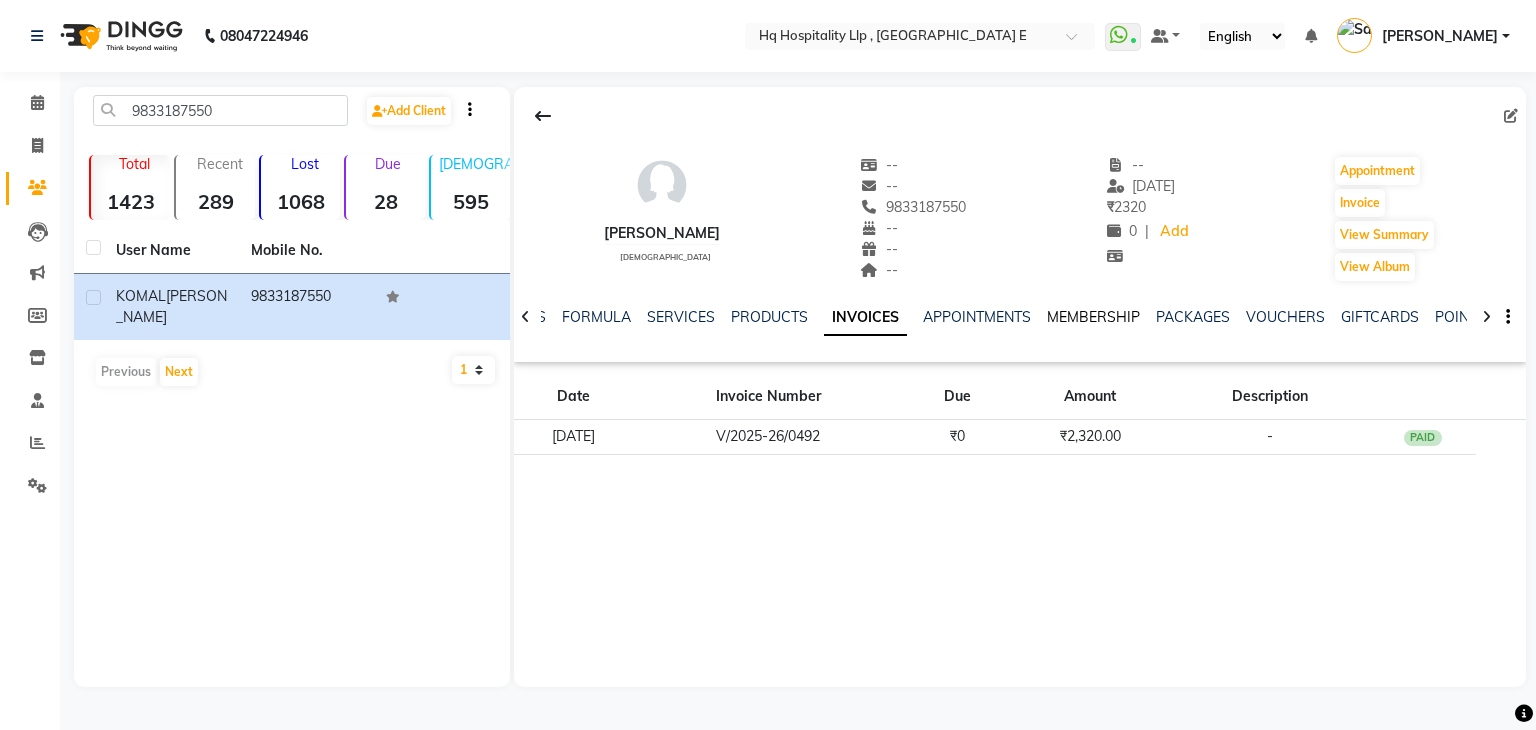 click on "MEMBERSHIP" 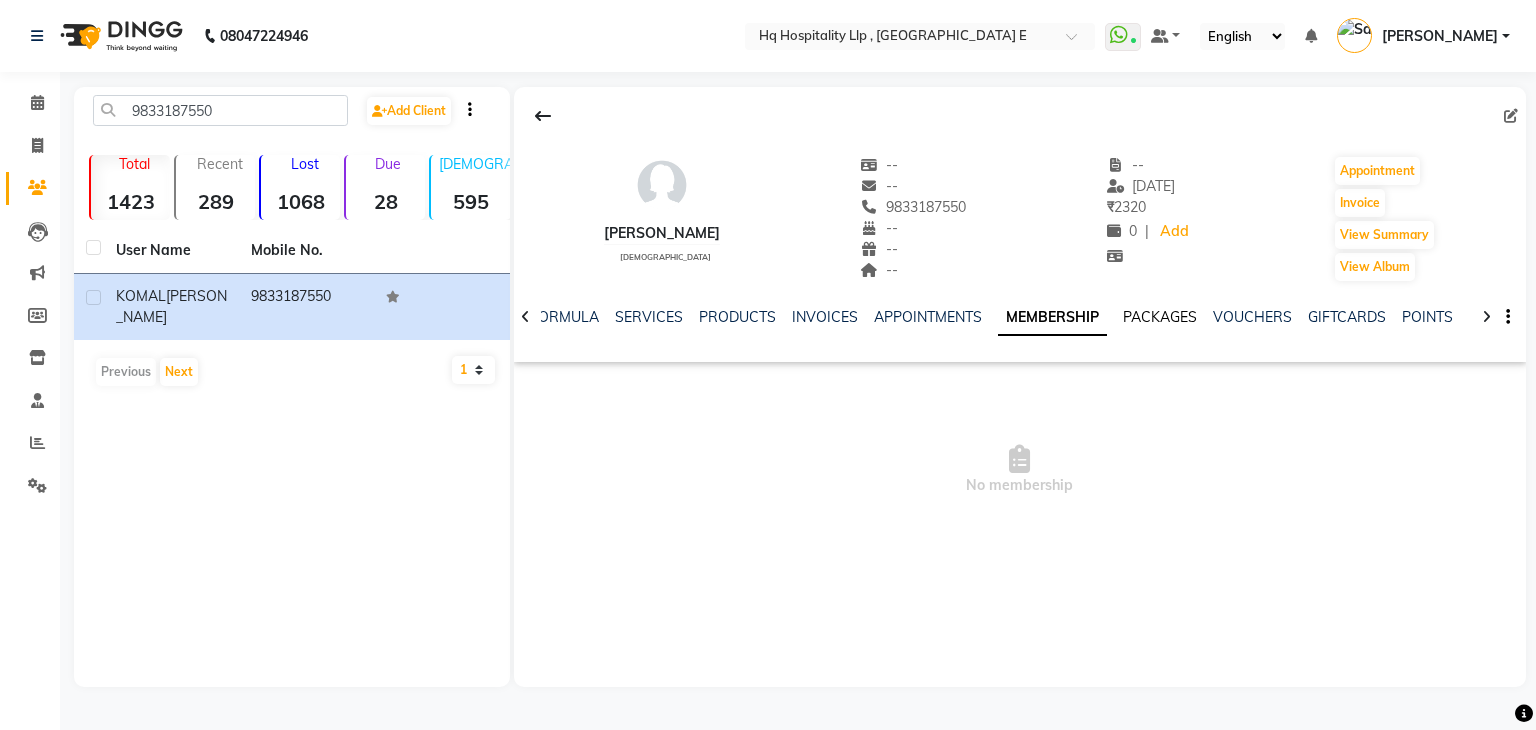 click on "PACKAGES" 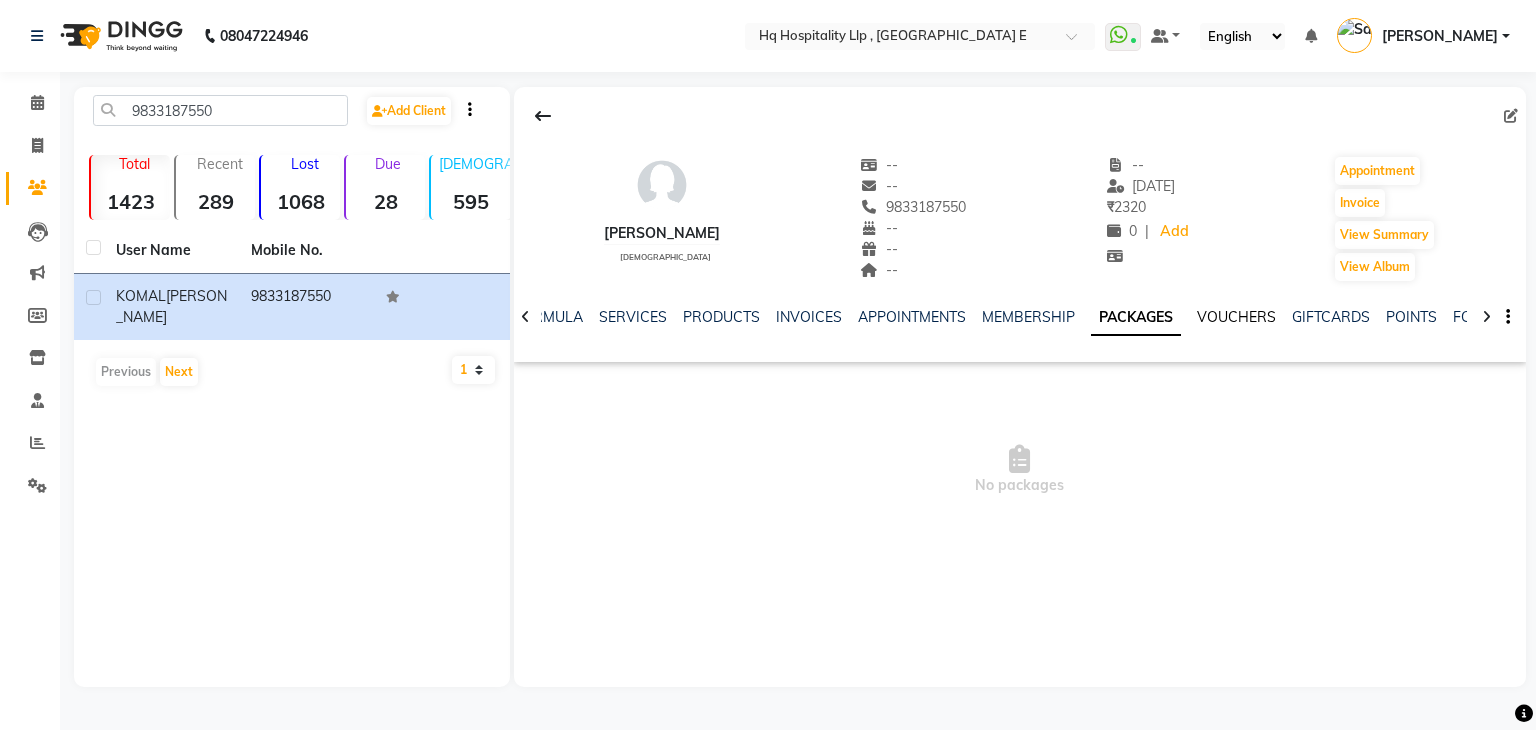 click on "VOUCHERS" 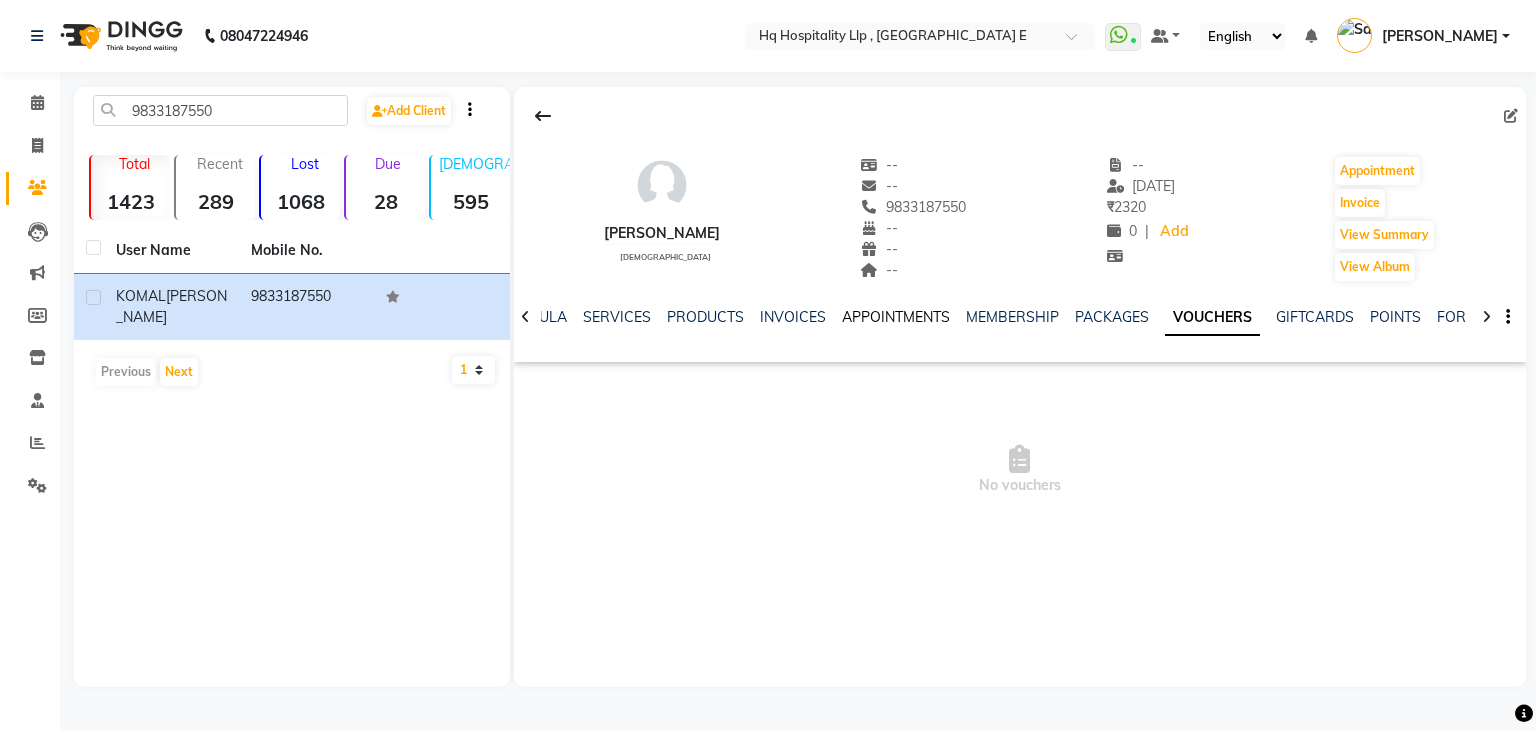 click on "APPOINTMENTS" 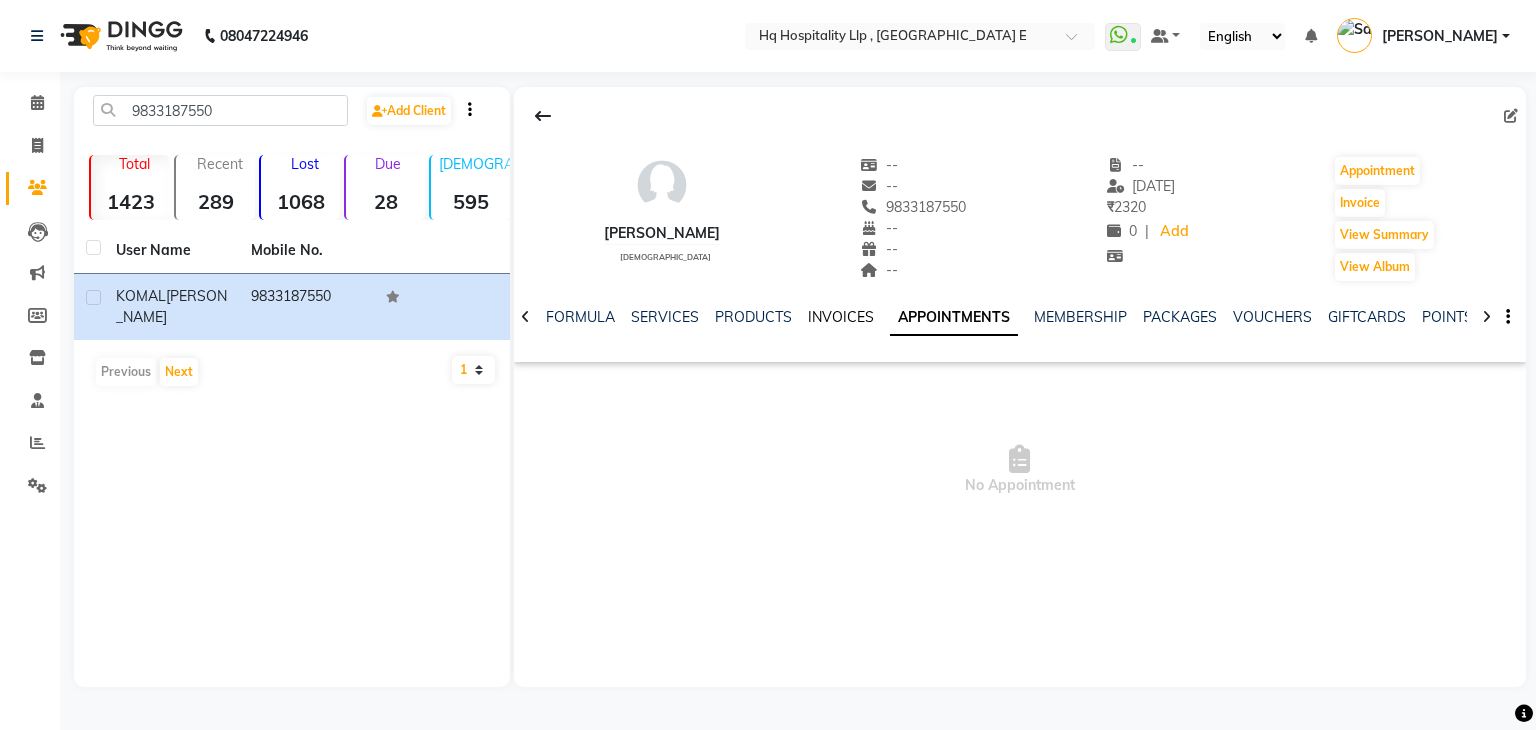click on "INVOICES" 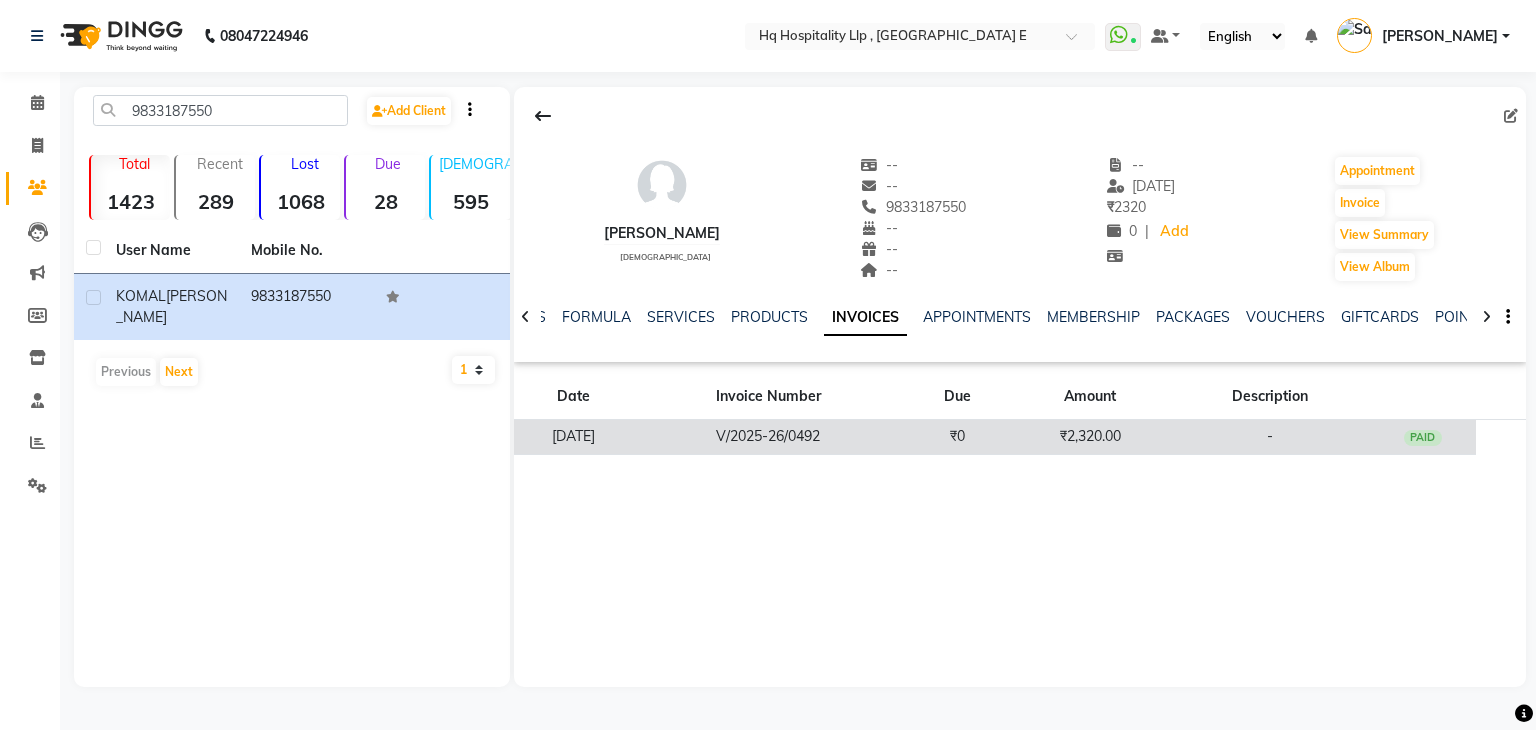 click on "V/2025-26/0492" 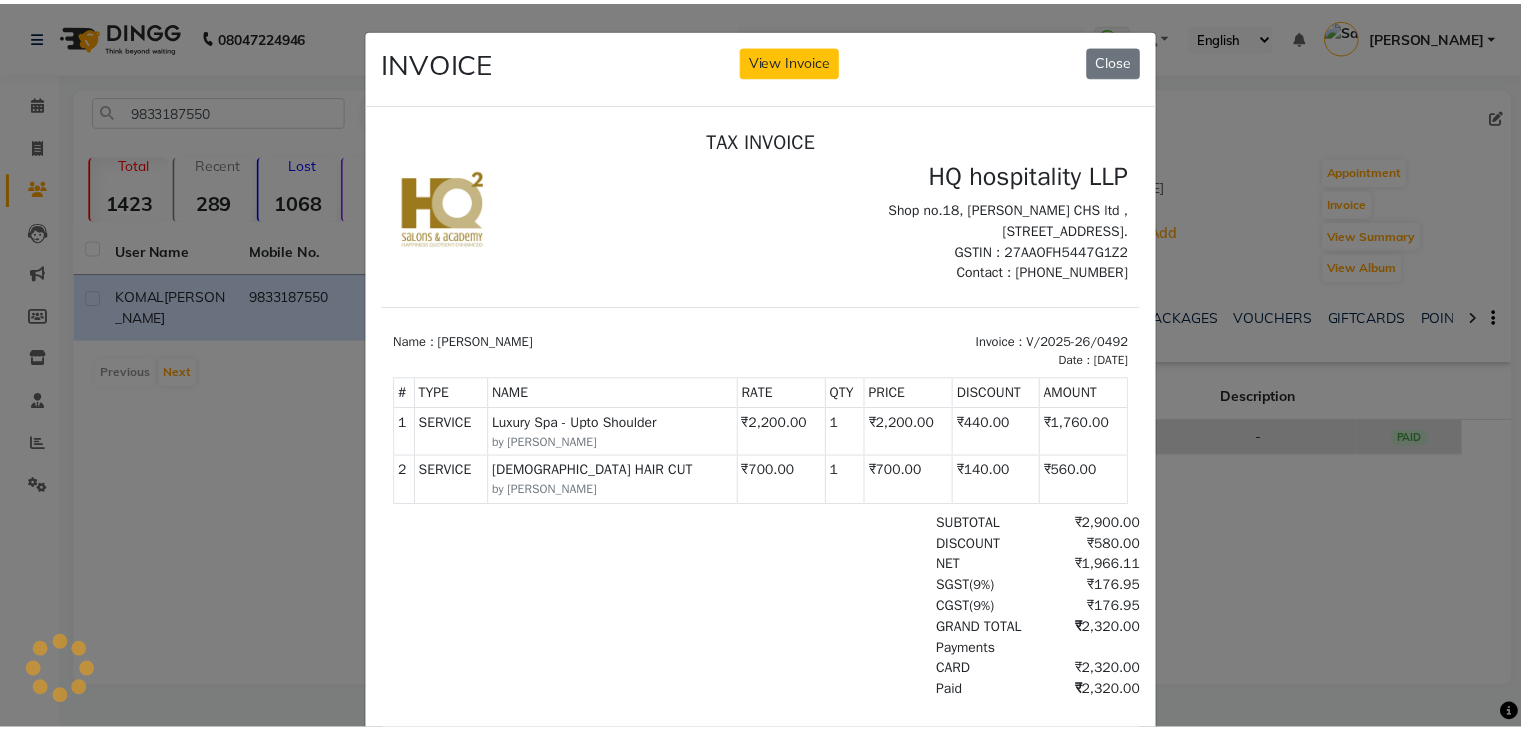 scroll, scrollTop: 0, scrollLeft: 0, axis: both 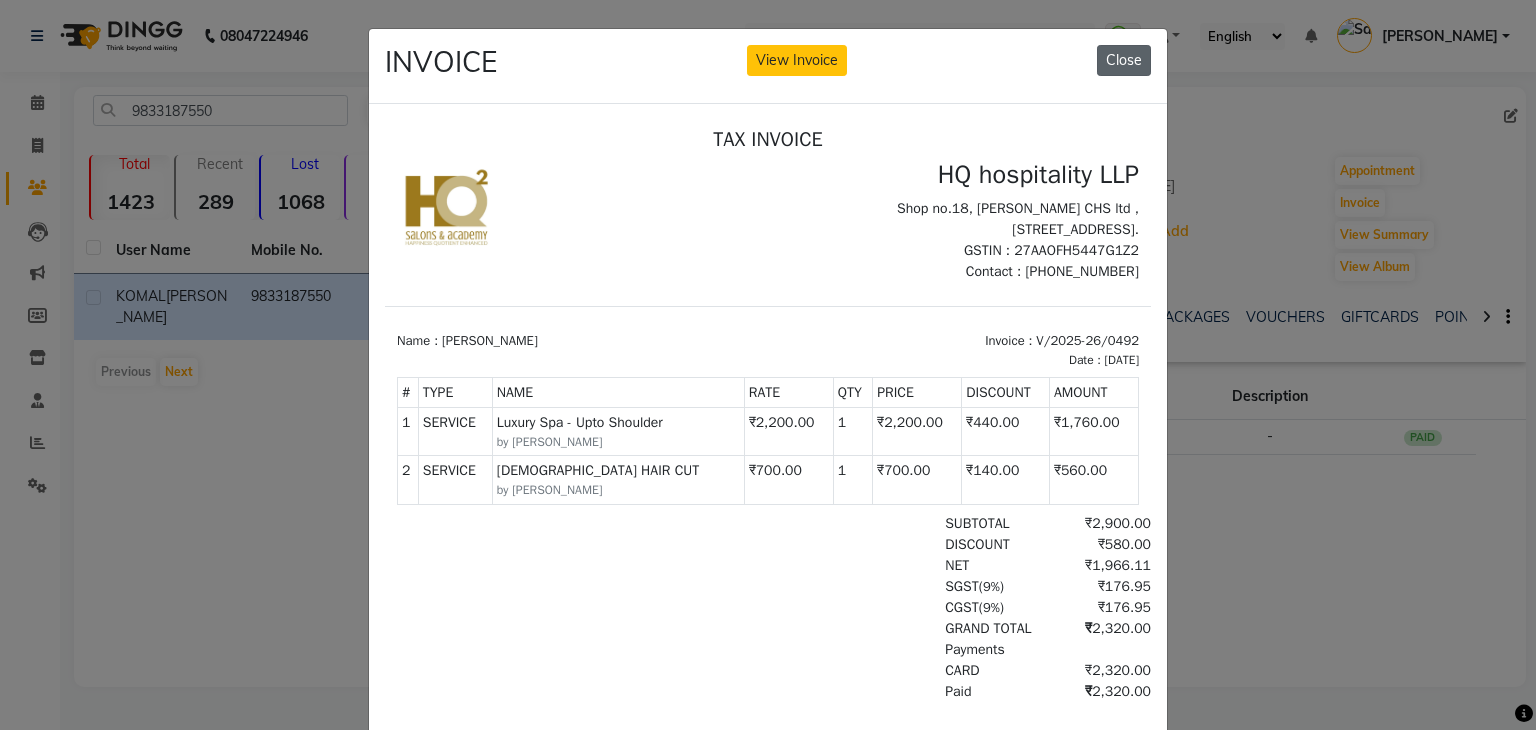 click on "Close" 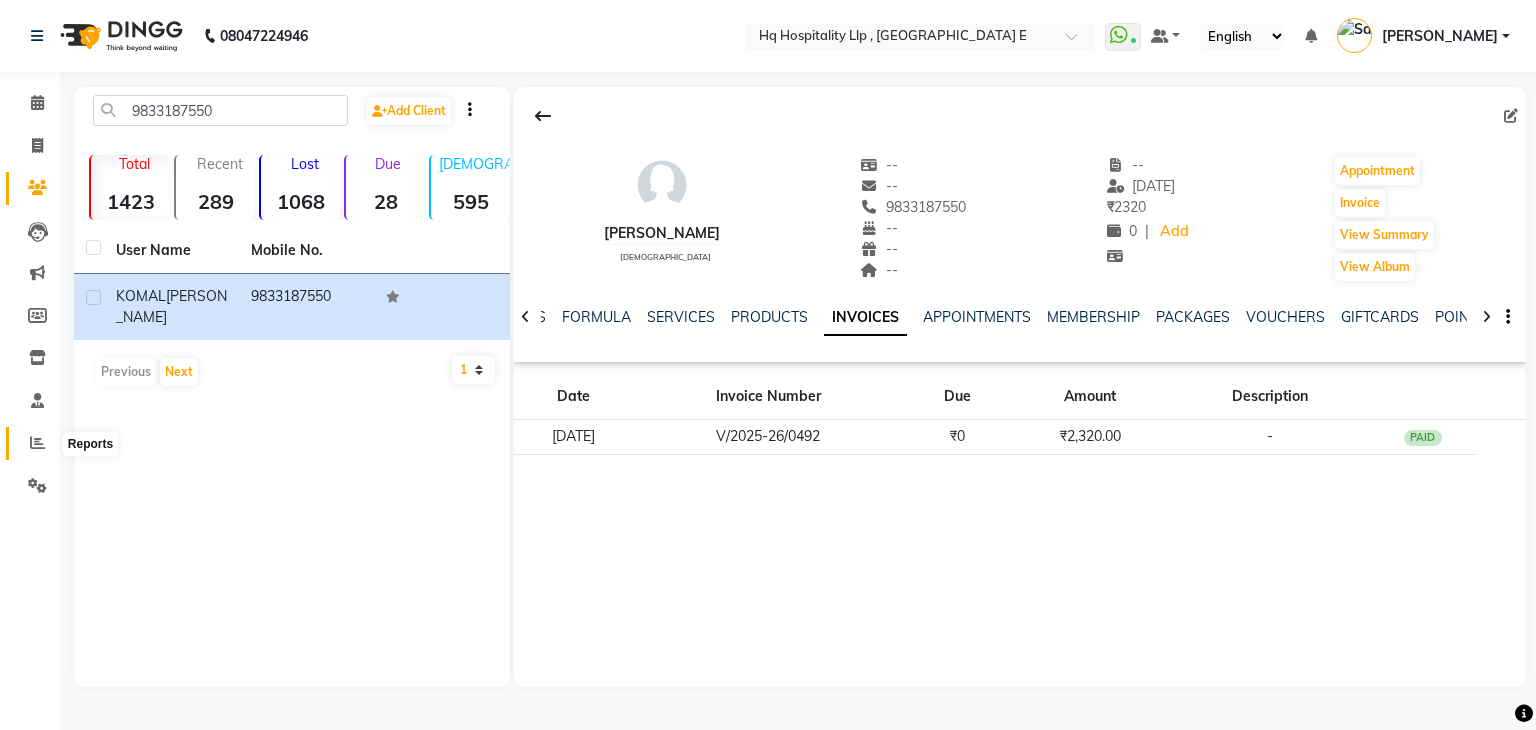 click 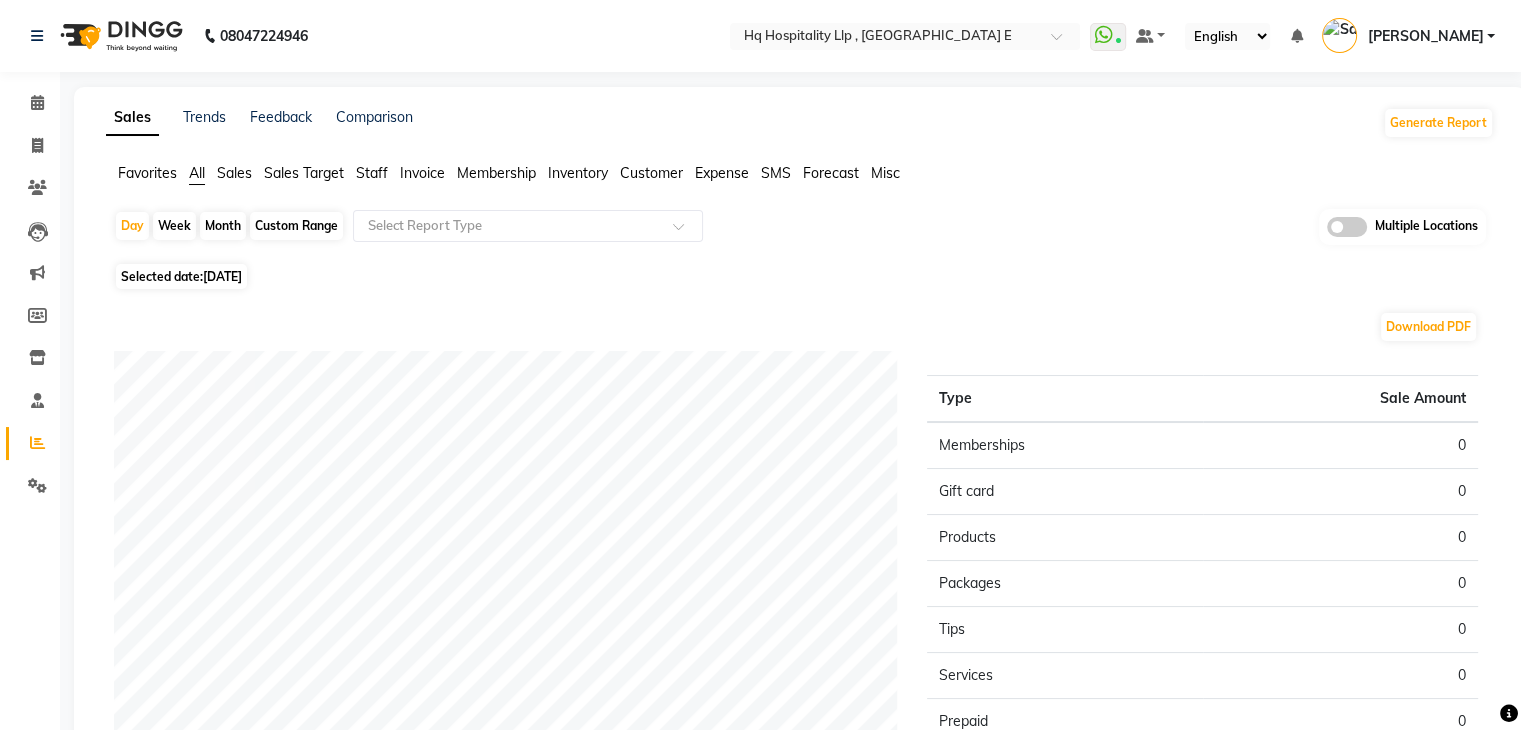 click on "Month" 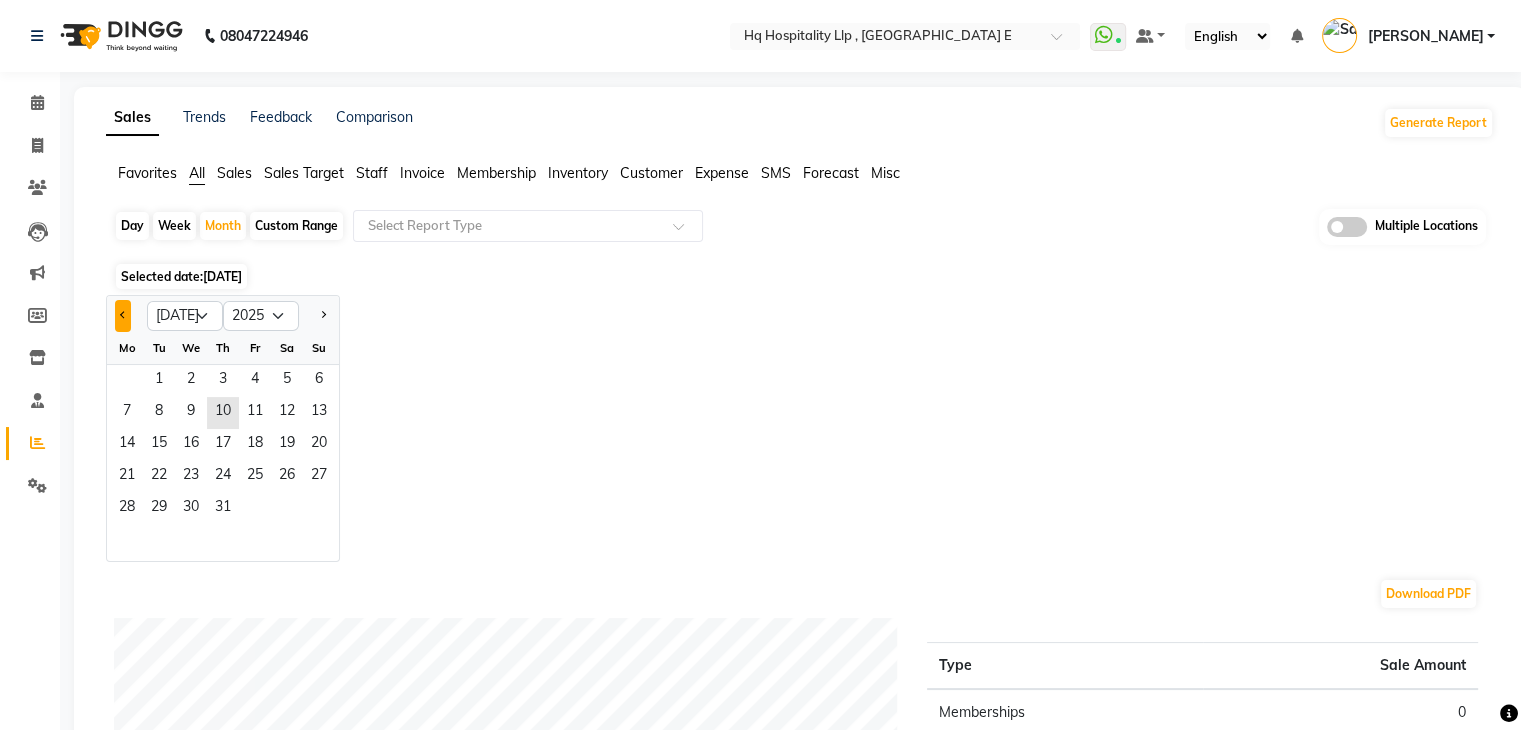 click 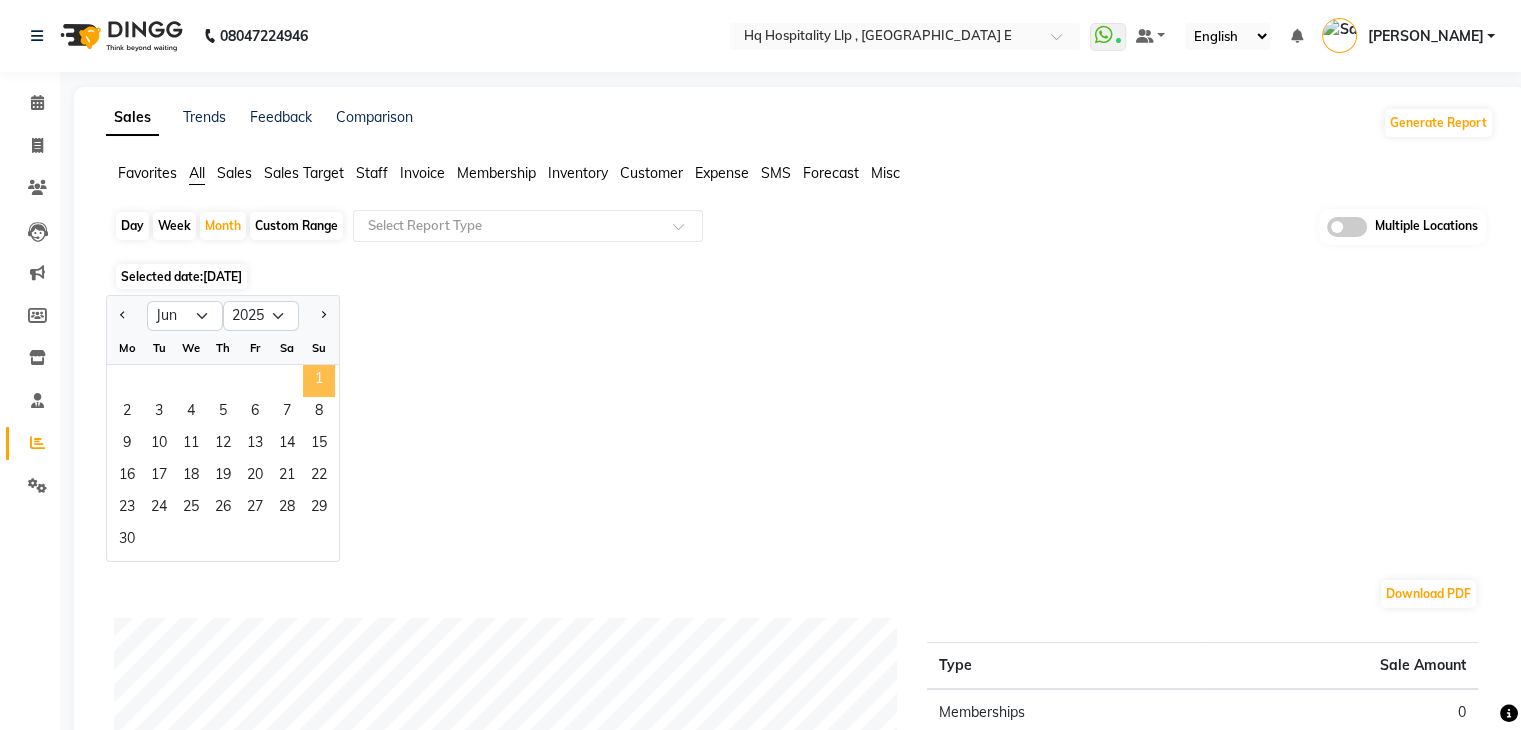 click on "1" 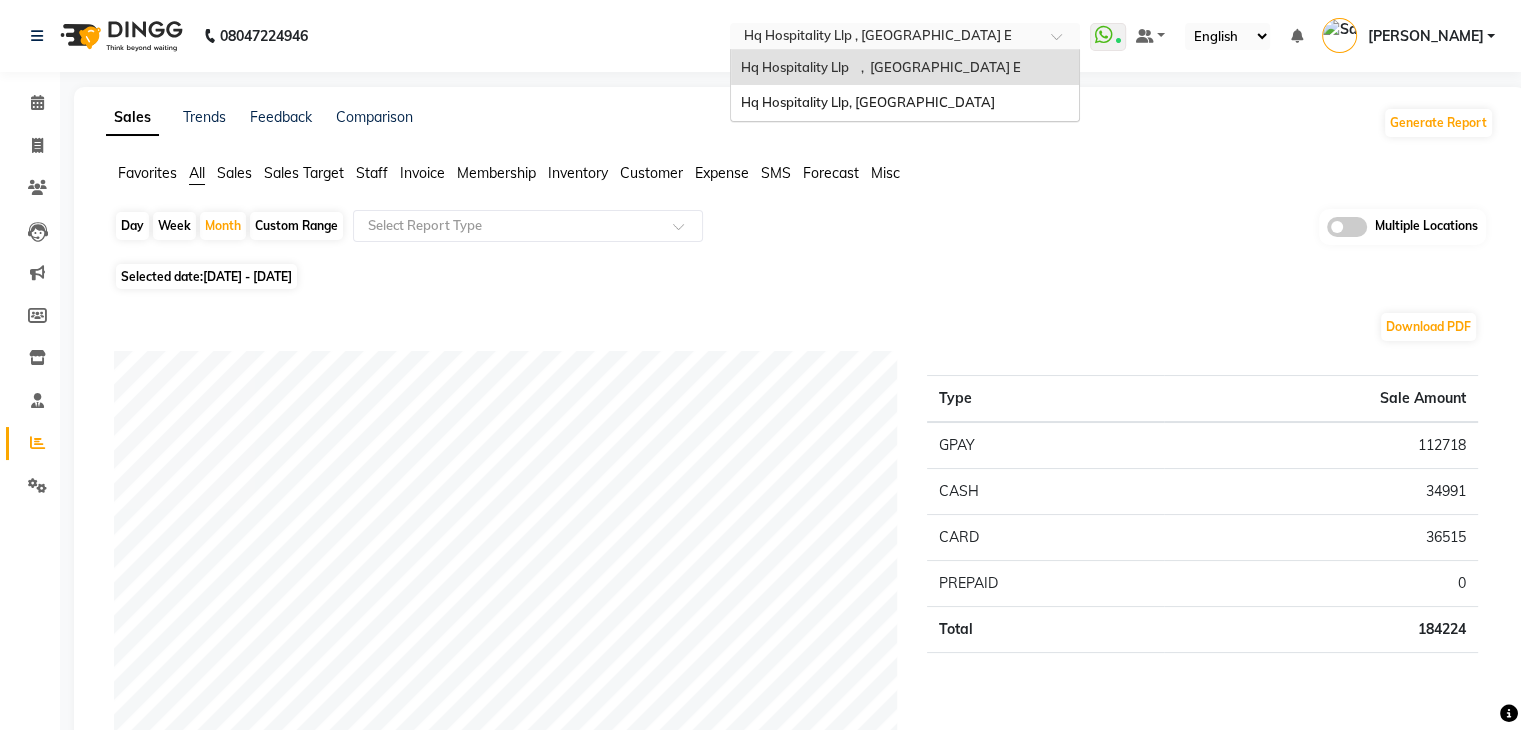 click at bounding box center [885, 38] 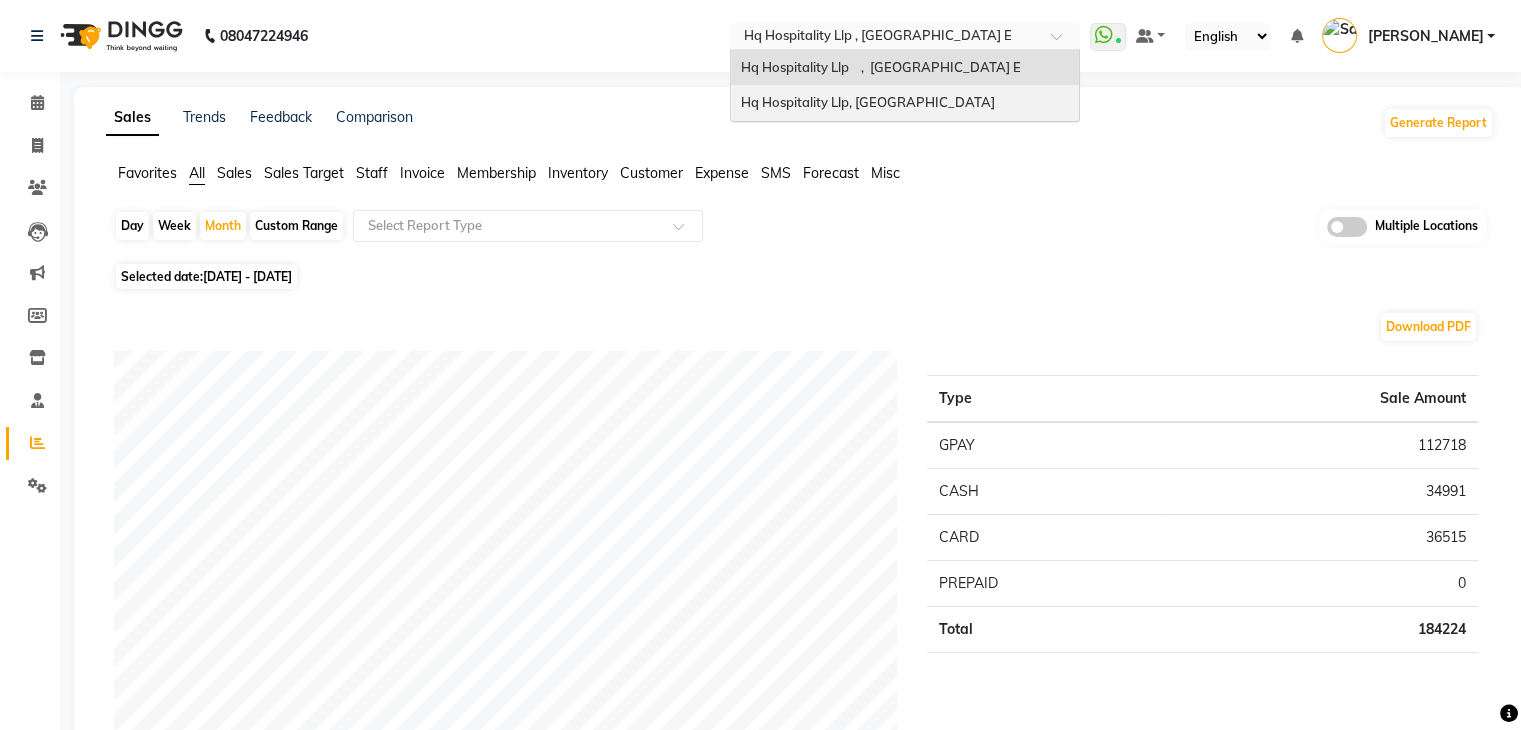 click on "Hq Hospitality Llp, [GEOGRAPHIC_DATA]" at bounding box center [868, 102] 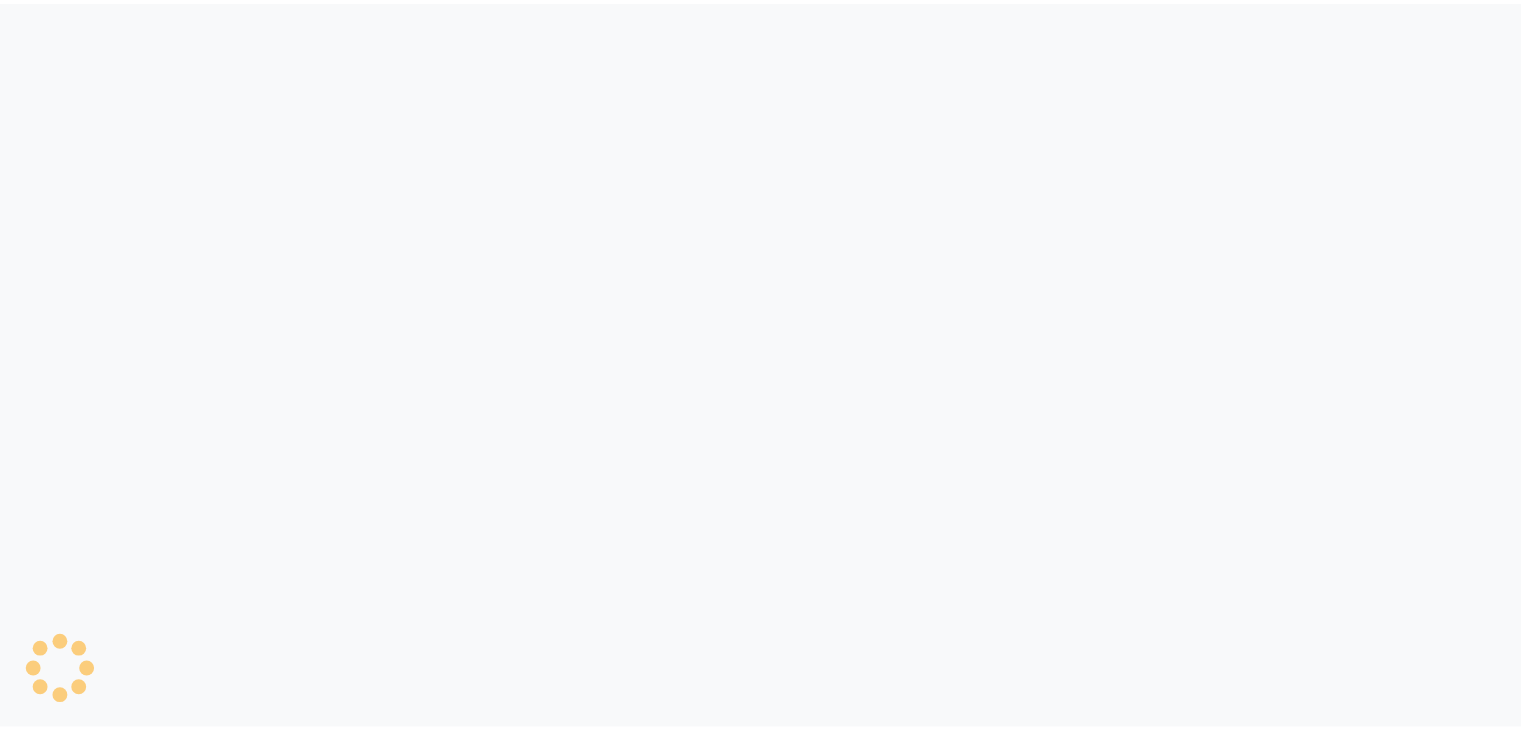 scroll, scrollTop: 0, scrollLeft: 0, axis: both 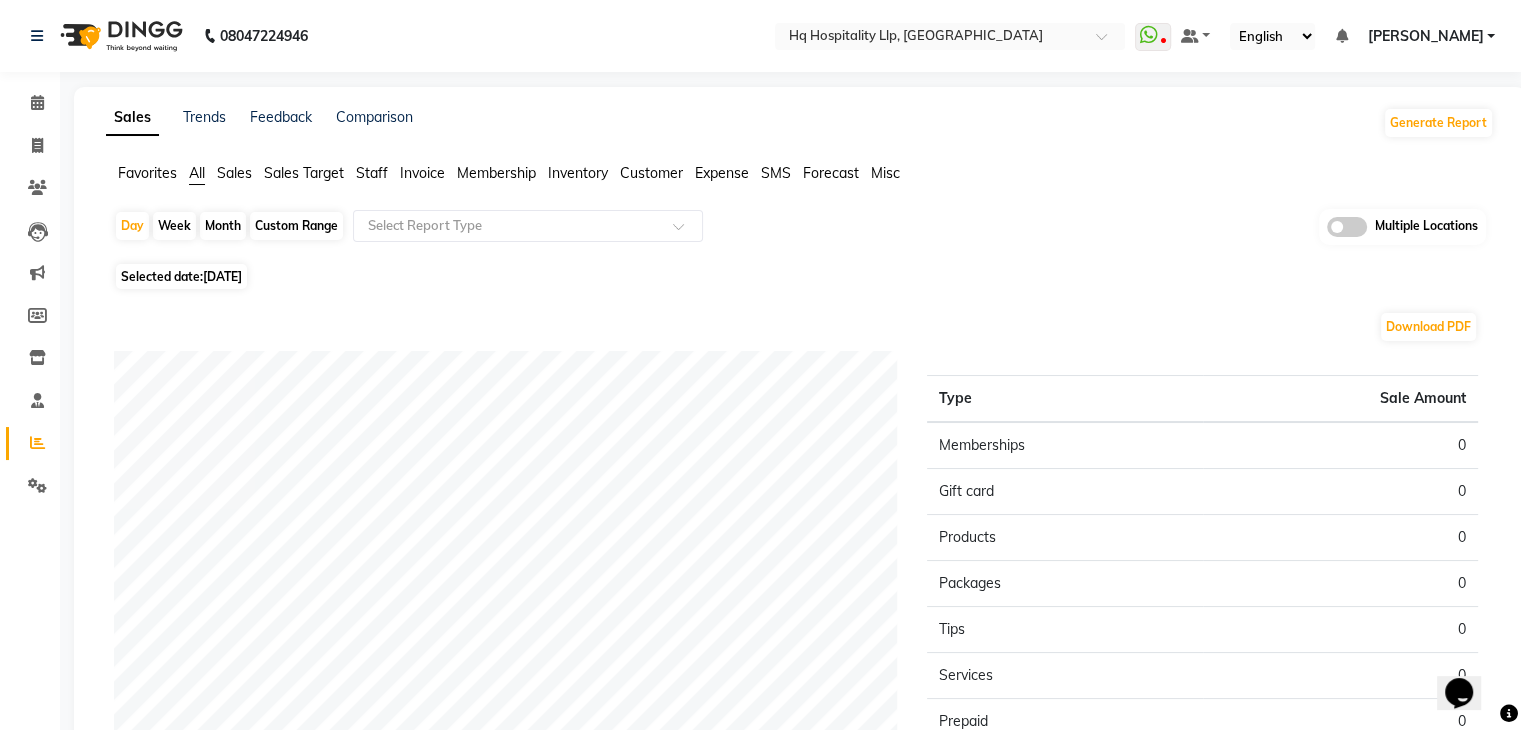click on "Month" 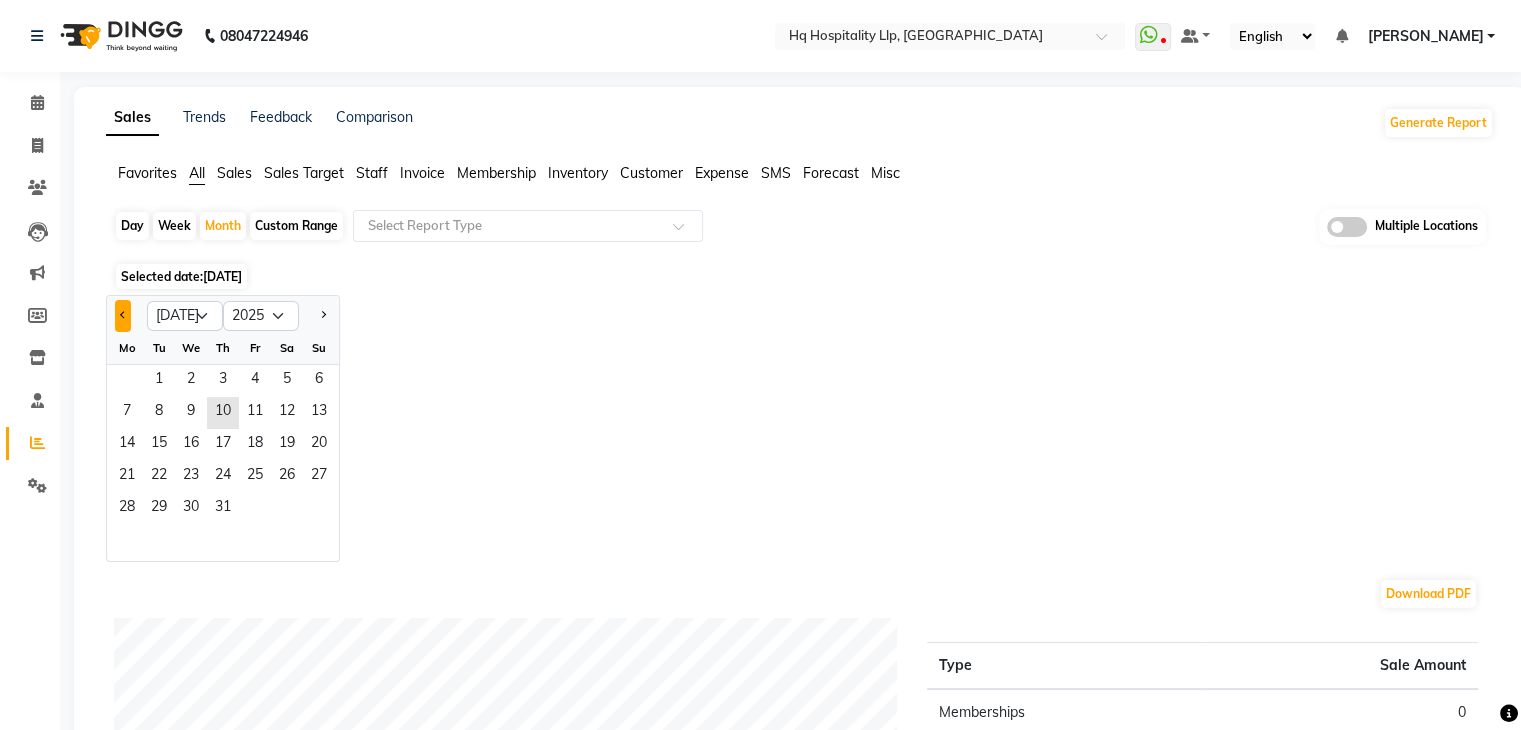 click 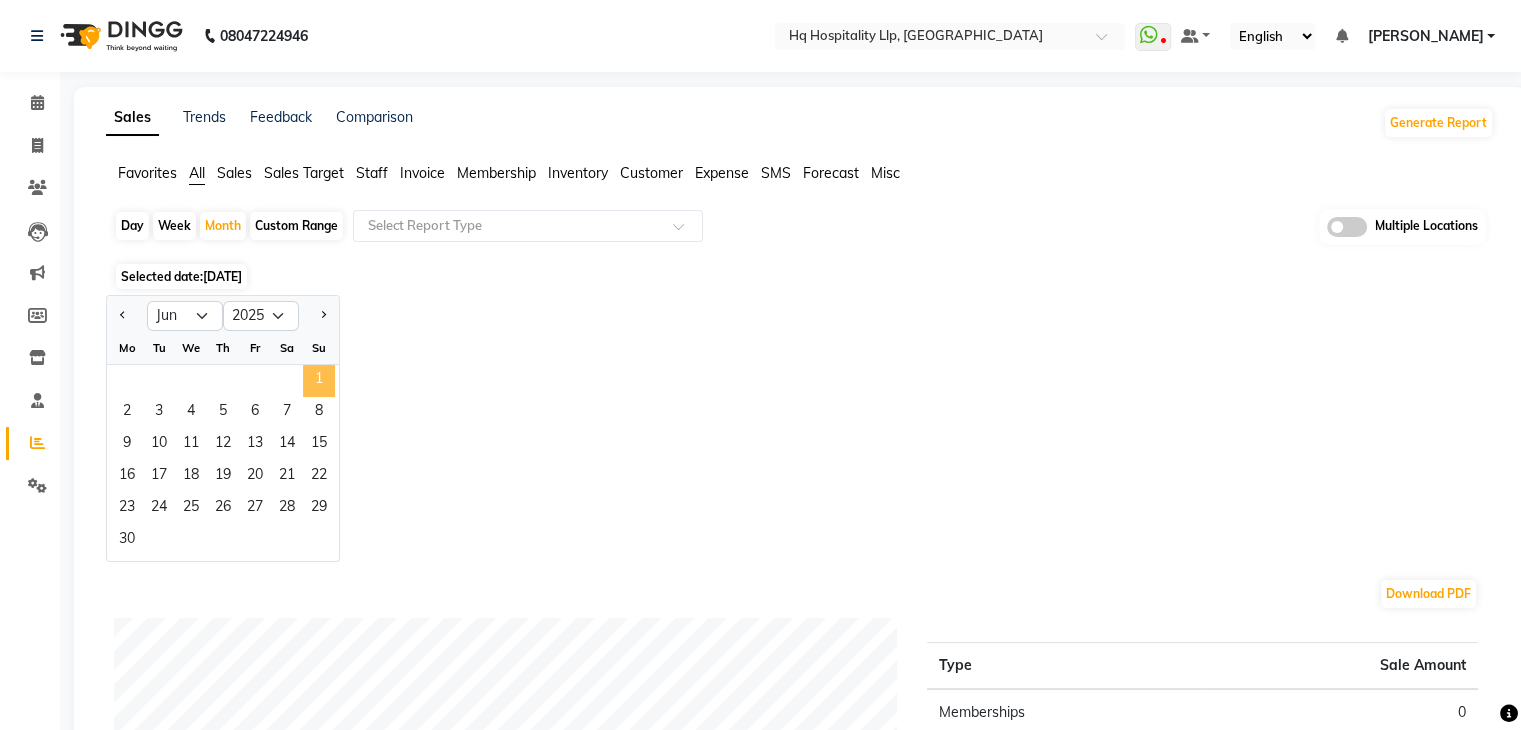 click on "1" 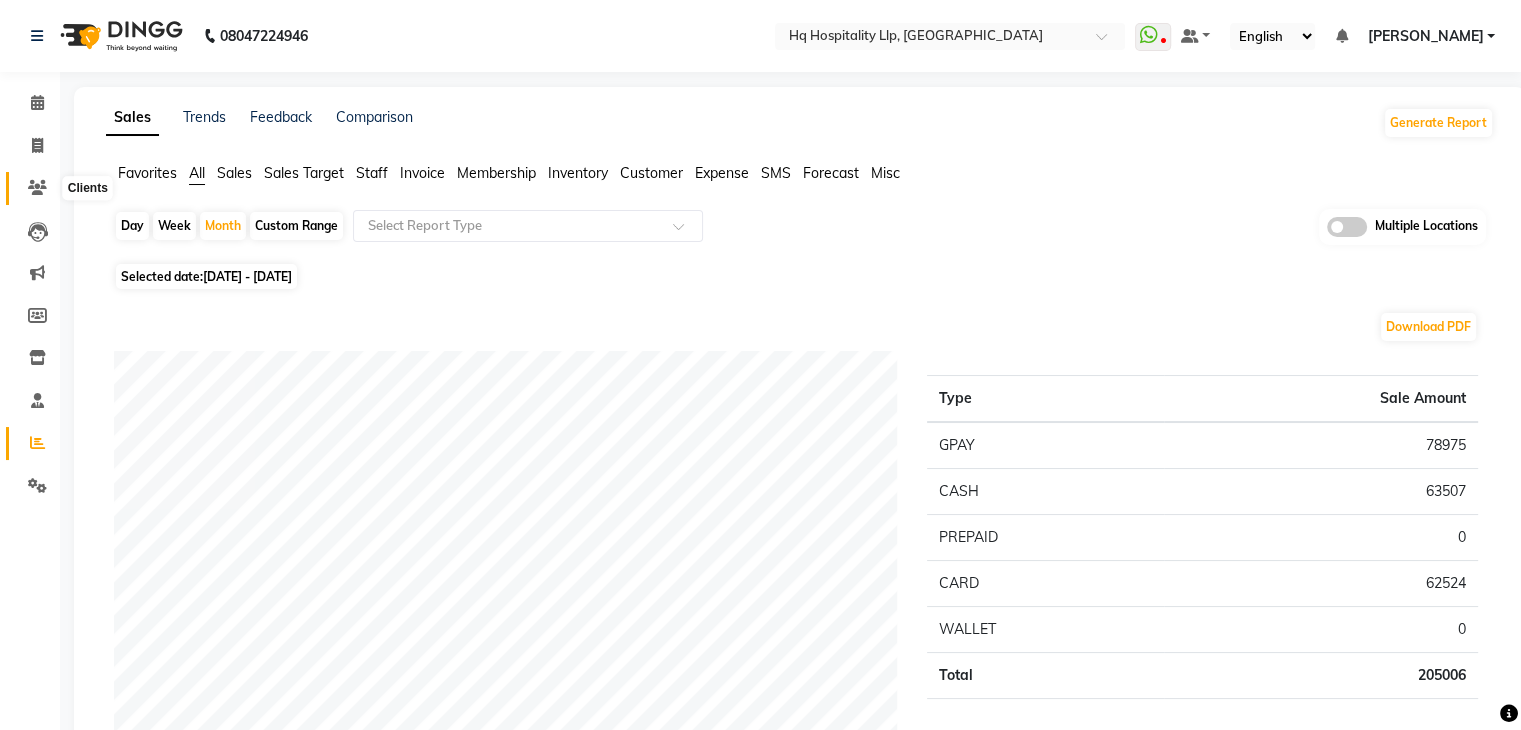 click 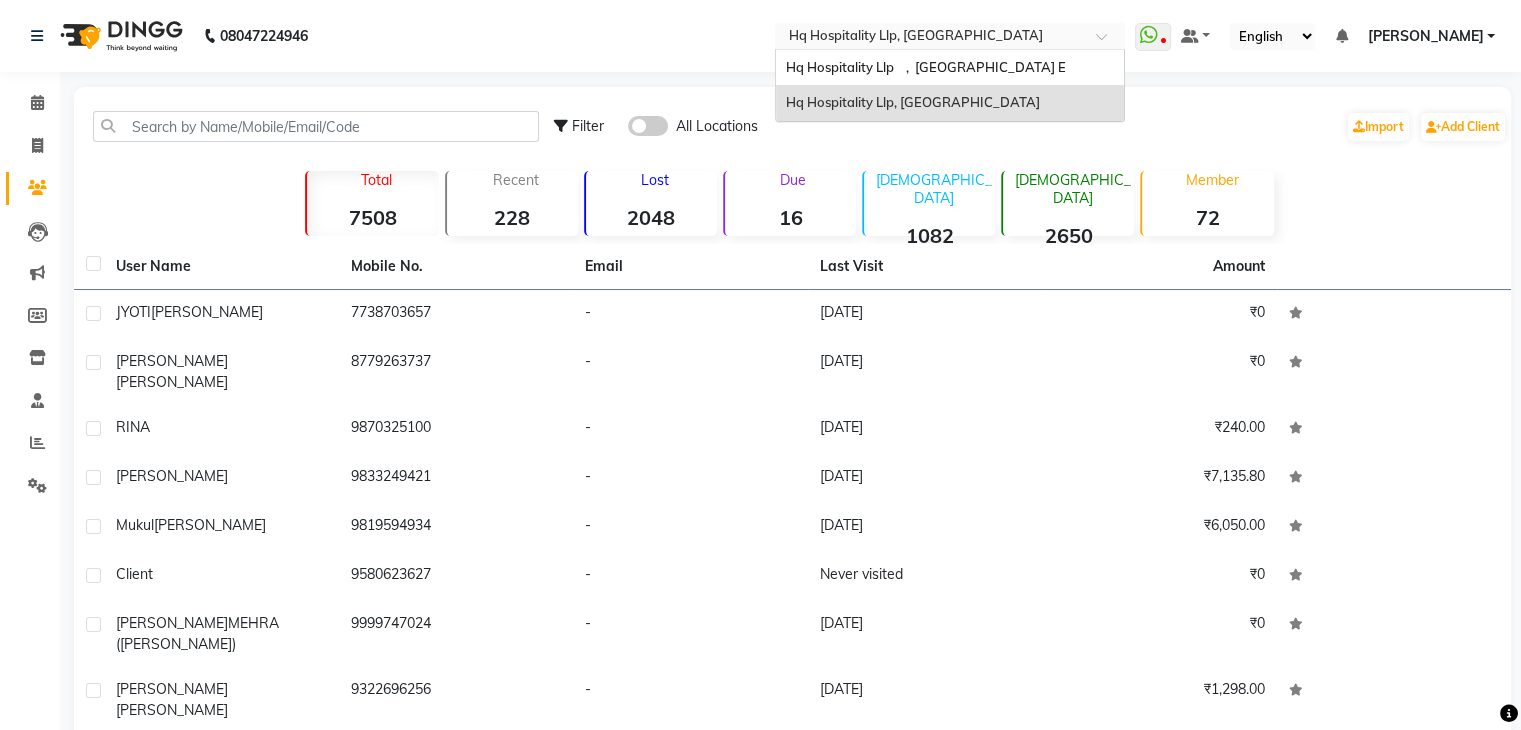 click at bounding box center [950, 38] 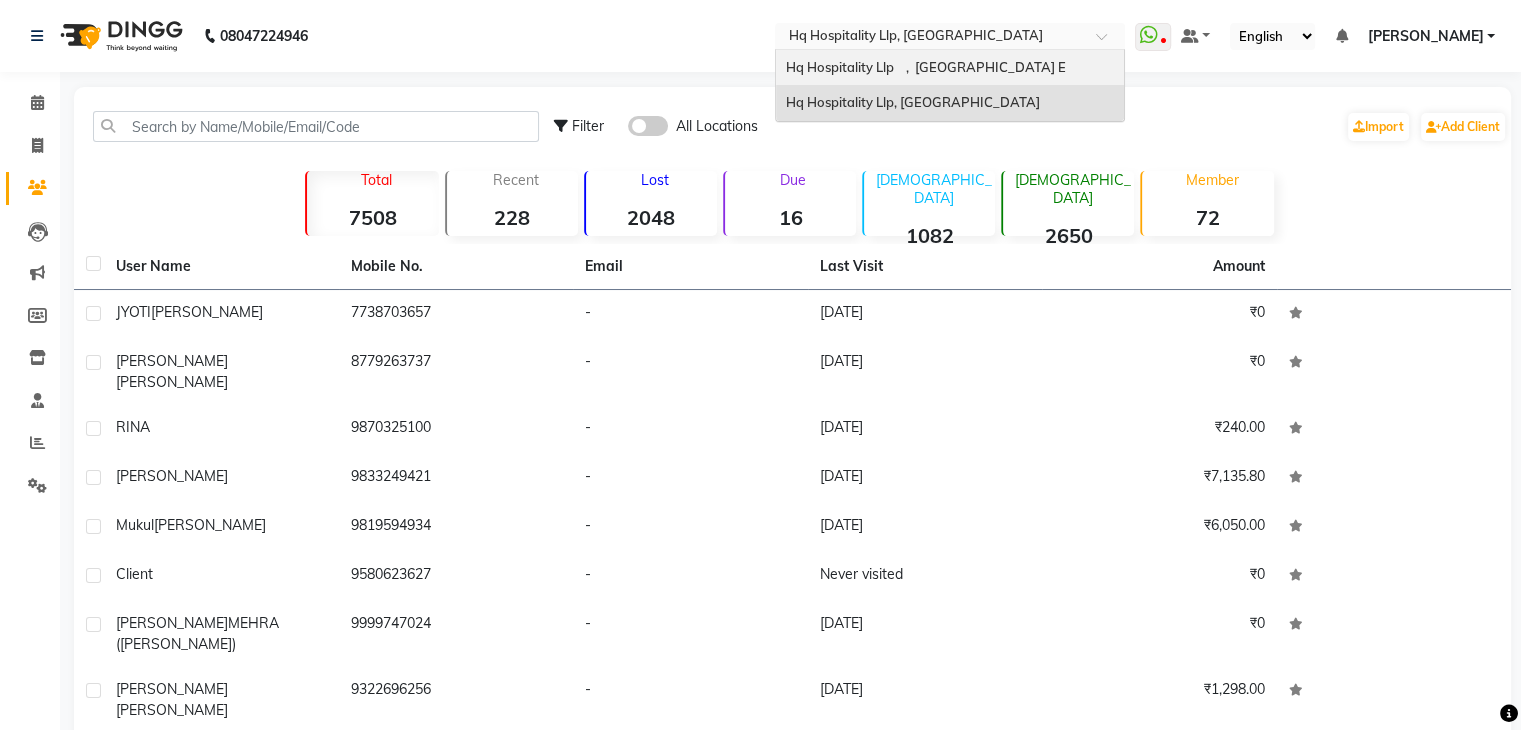 click on "Hq Hospitality Llp	,  [GEOGRAPHIC_DATA] E" at bounding box center (950, 68) 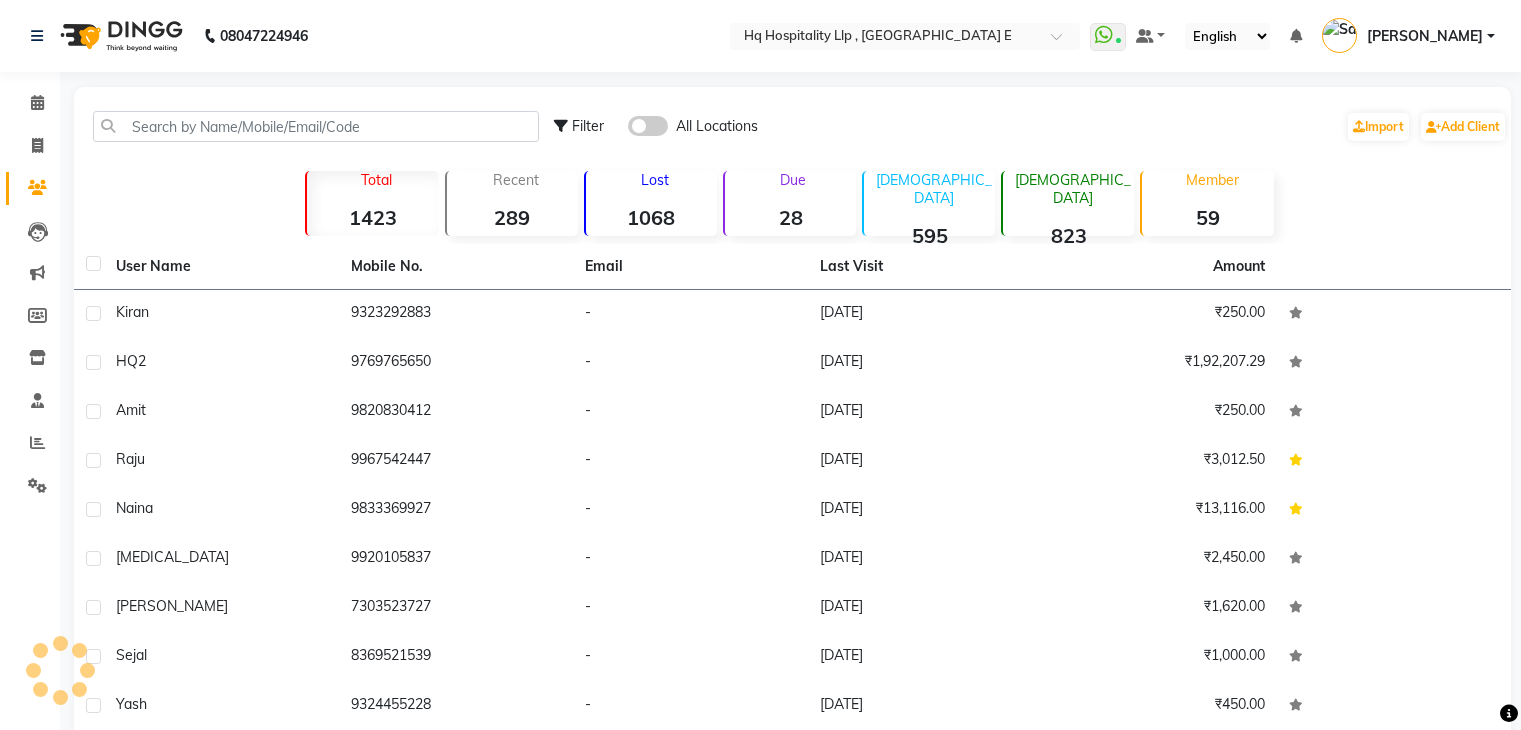 scroll, scrollTop: 0, scrollLeft: 0, axis: both 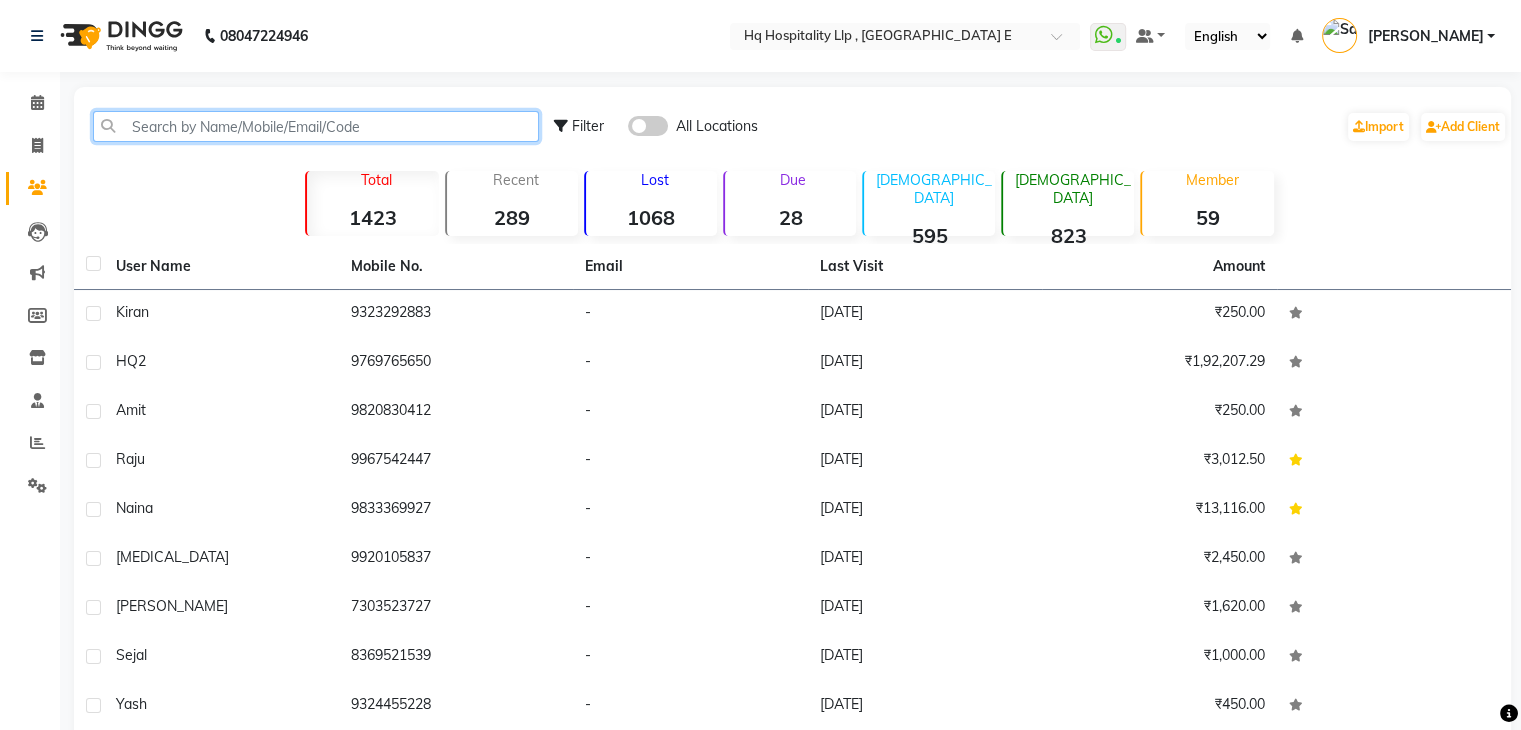 click 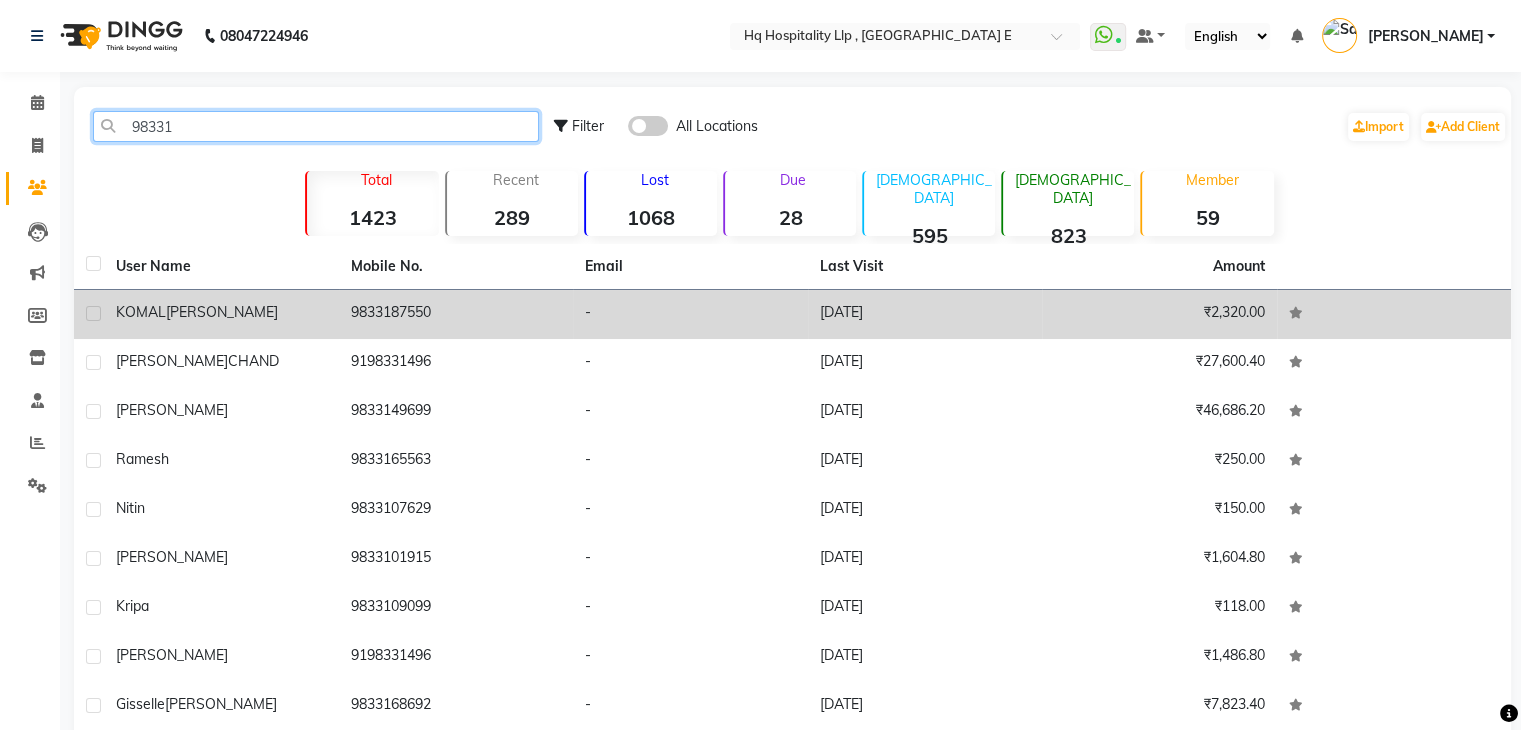 type on "98331" 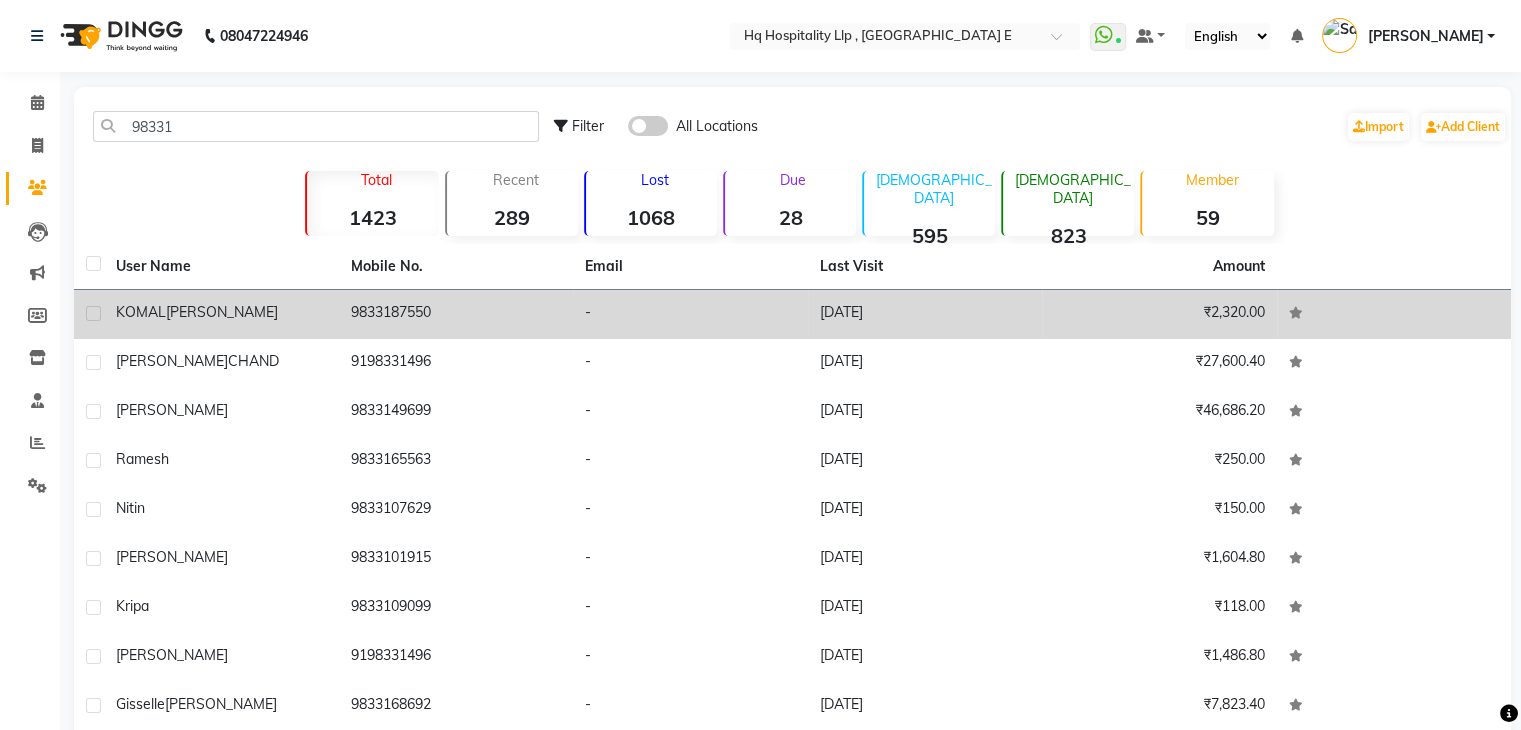 click on "9833187550" 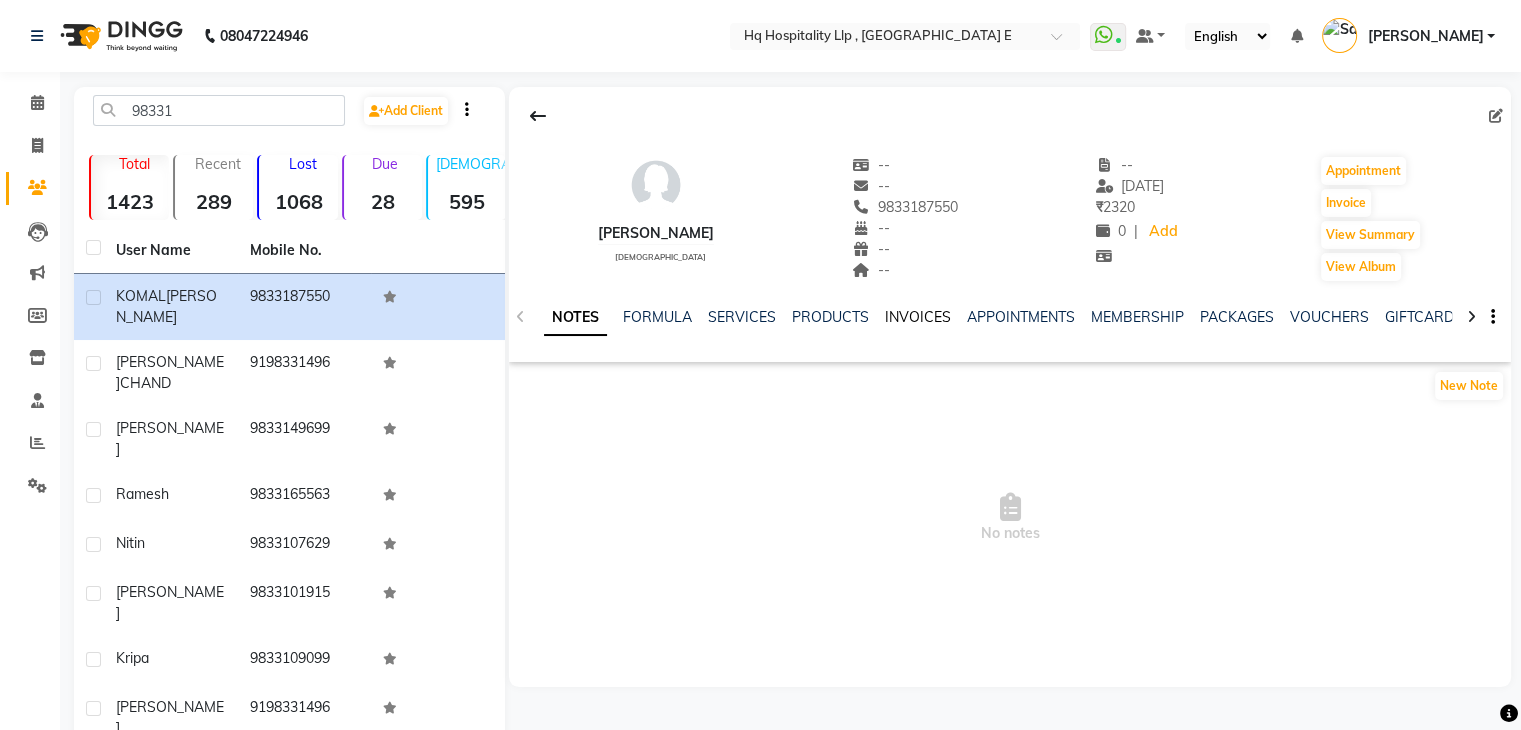 click on "INVOICES" 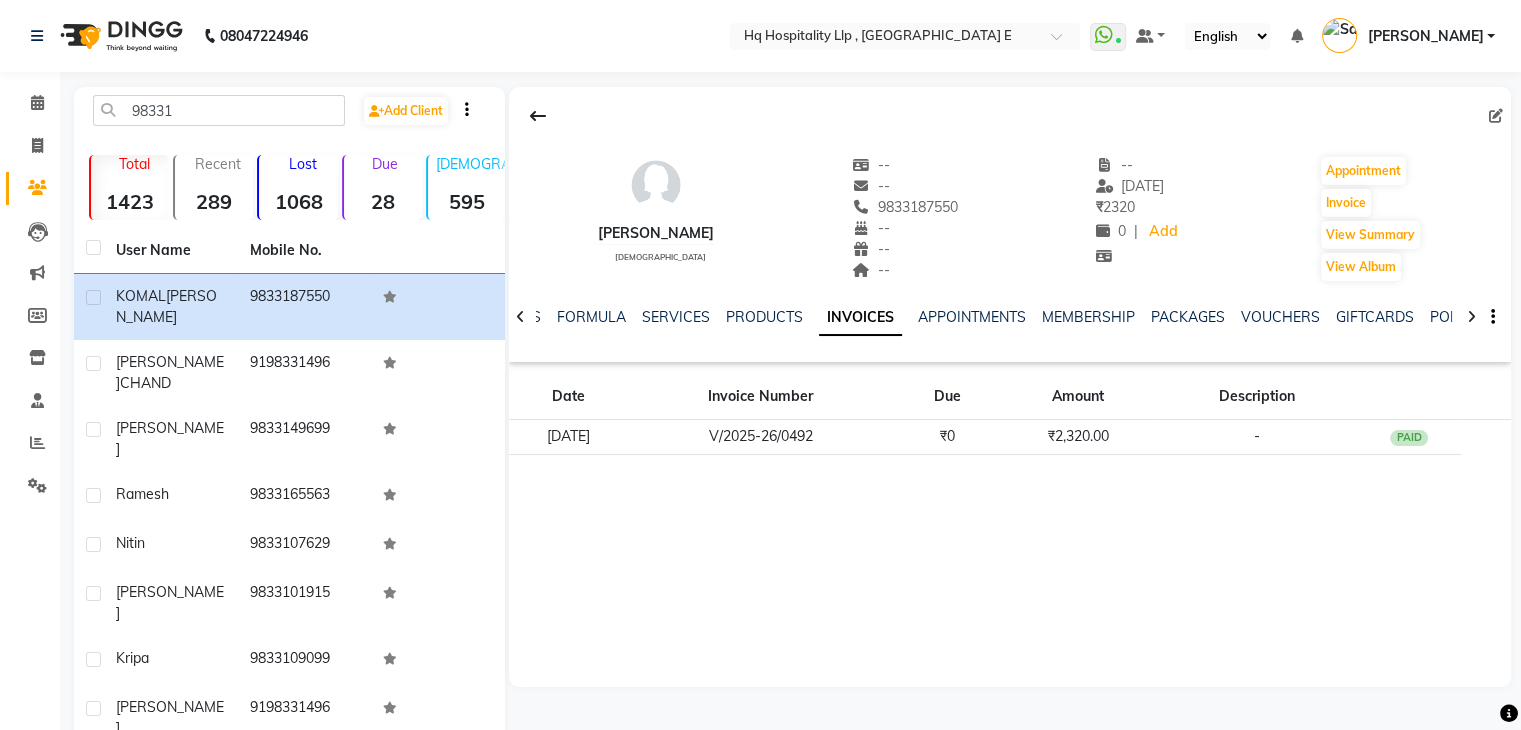 click on "Date Invoice Number Due Amount Description 14-06-2025 V/2025-26/0492 ₹0 ₹2,320.00 -  PAID" 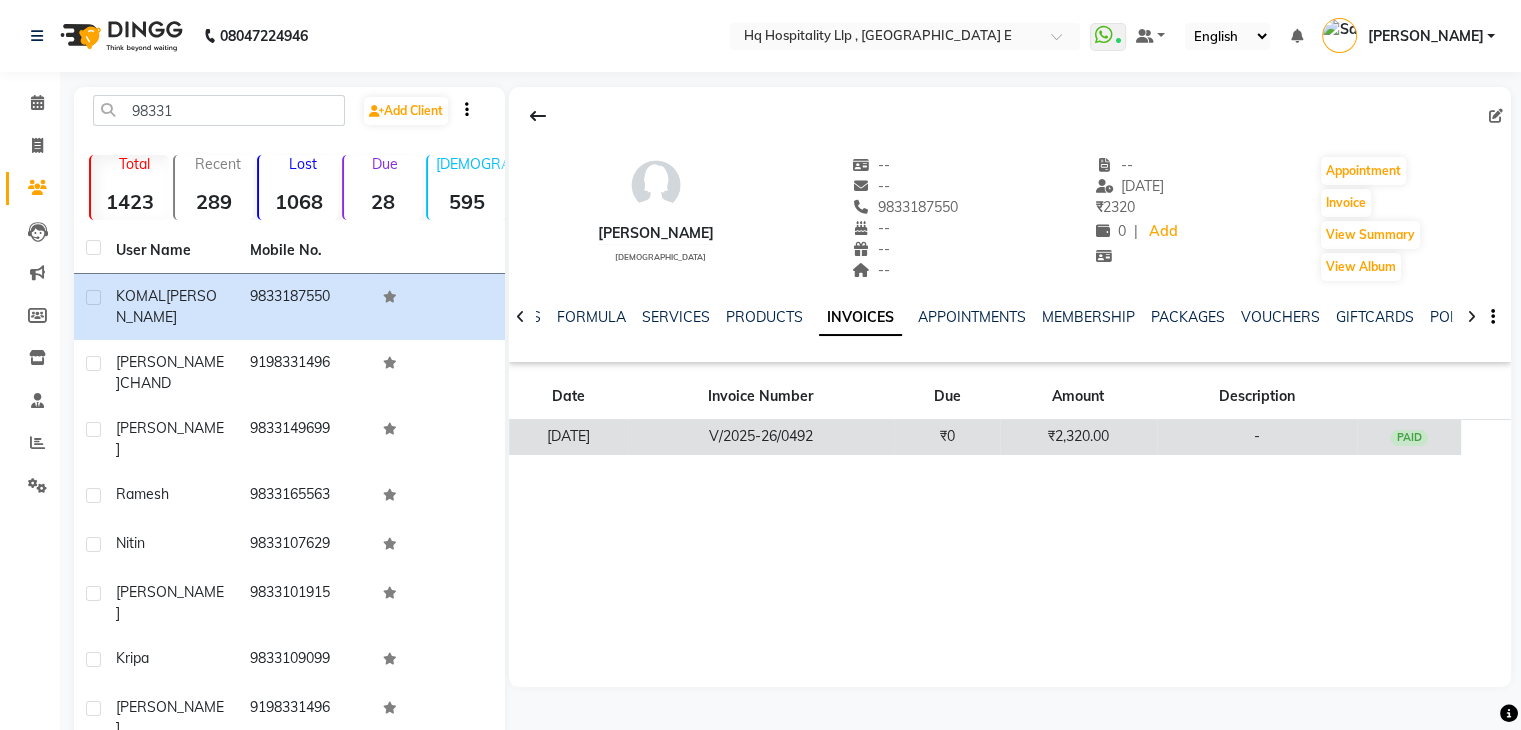 click on "V/2025-26/0492" 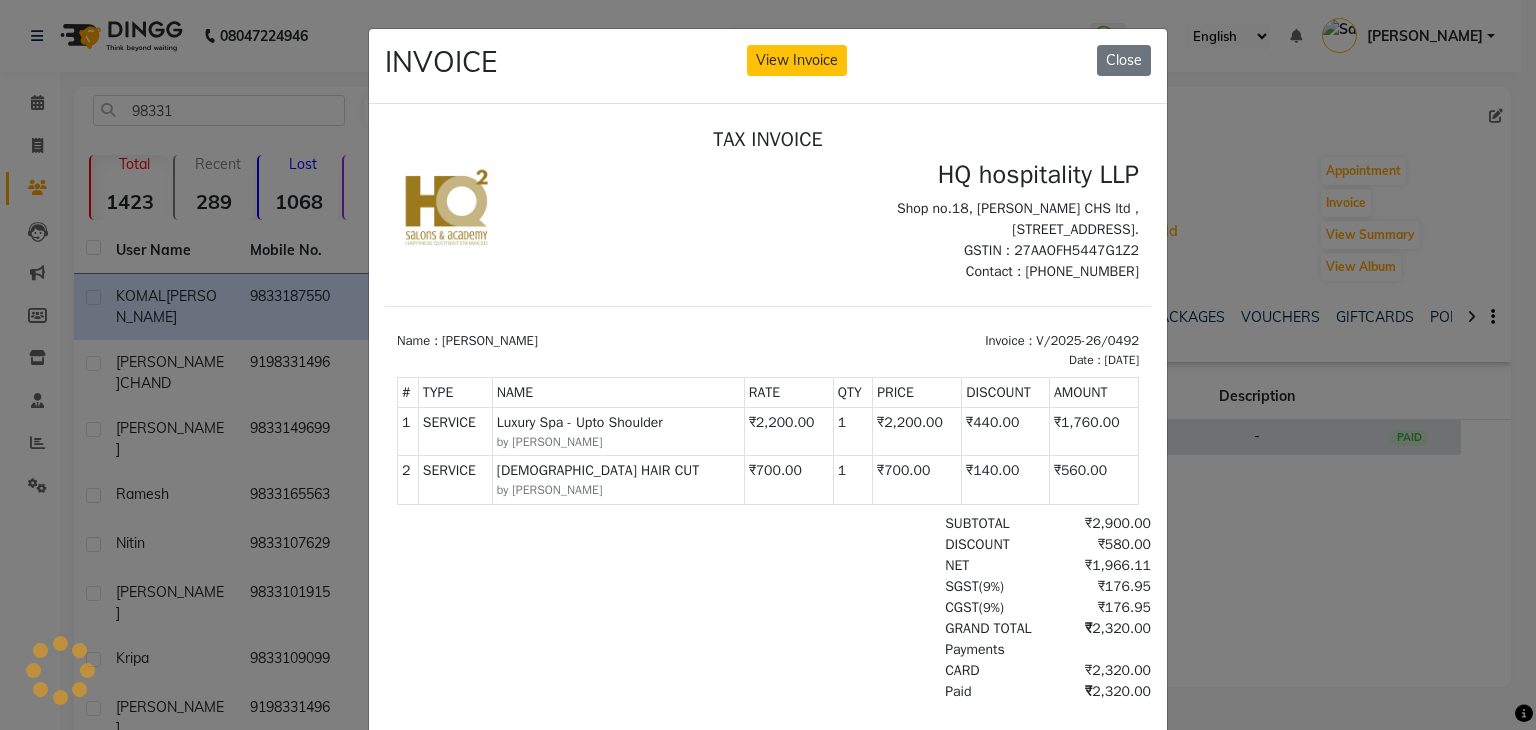 scroll, scrollTop: 0, scrollLeft: 0, axis: both 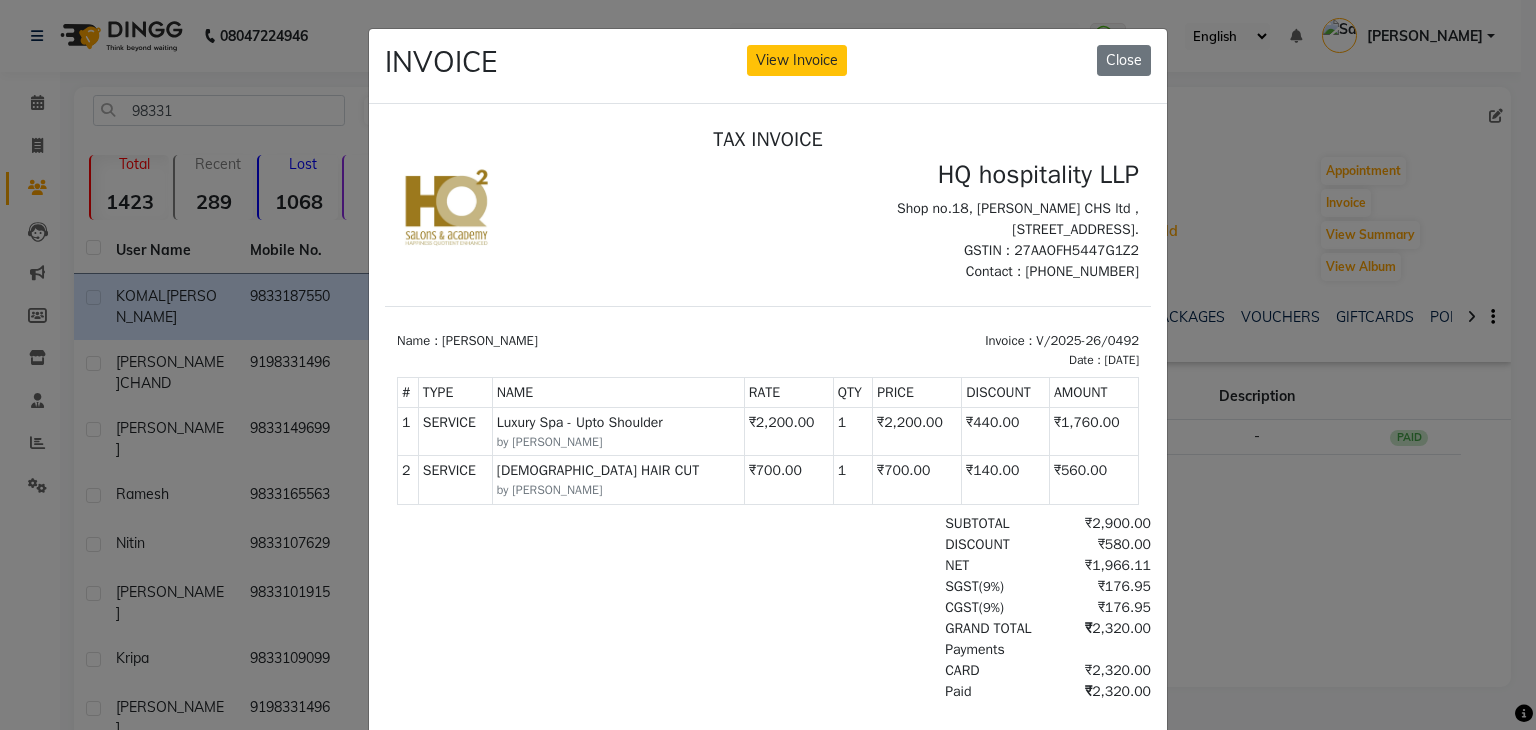 drag, startPoint x: 1131, startPoint y: 348, endPoint x: 1549, endPoint y: 752, distance: 581.32605 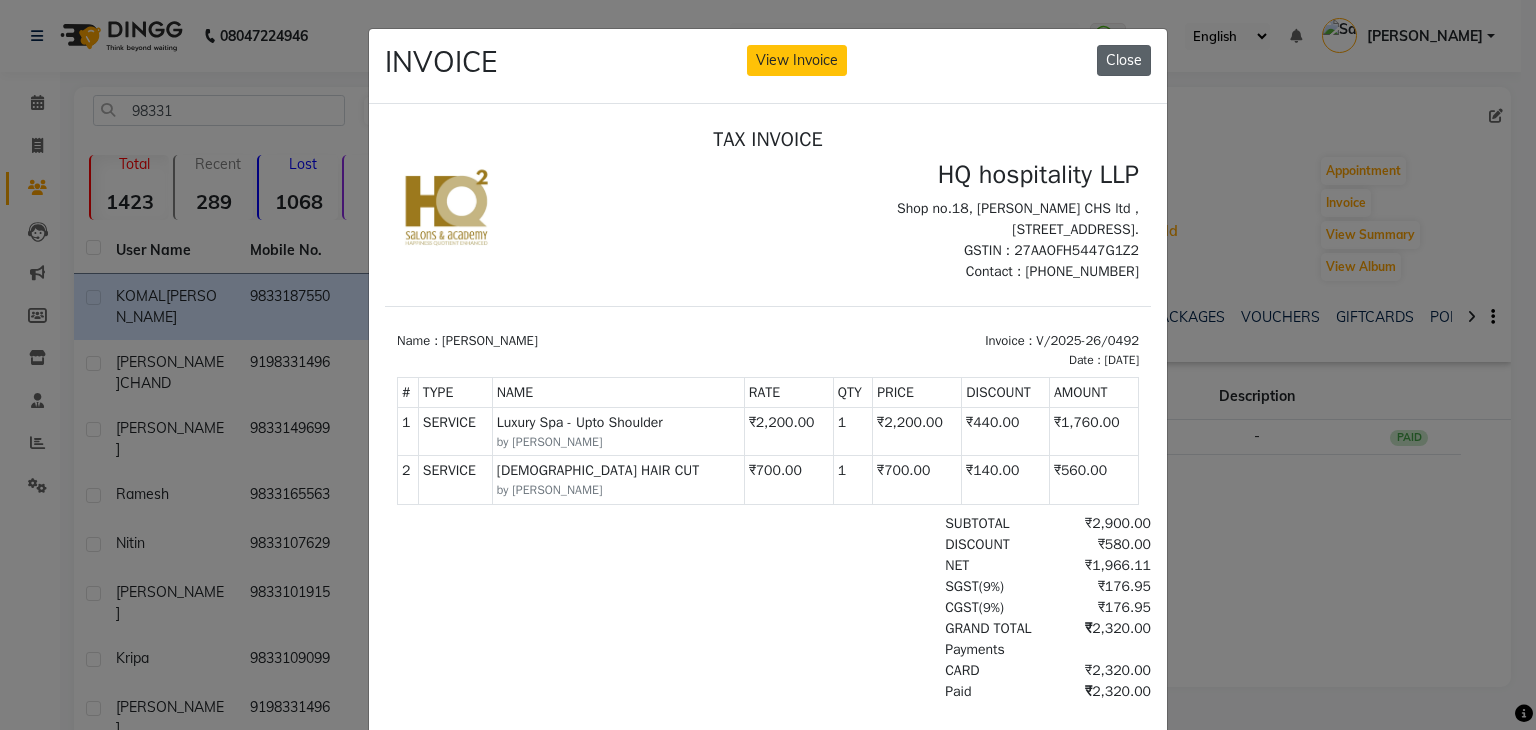 click on "Close" 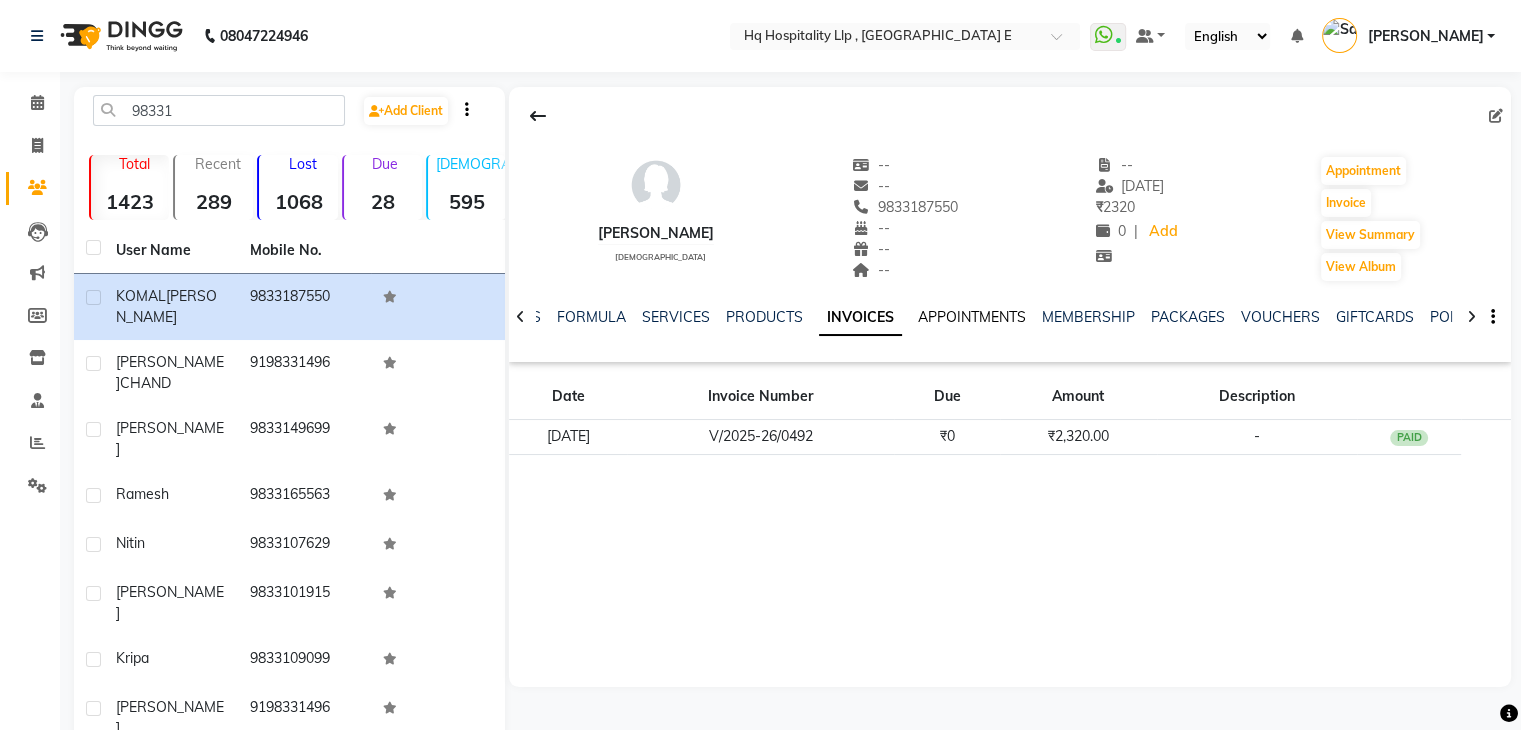click on "APPOINTMENTS" 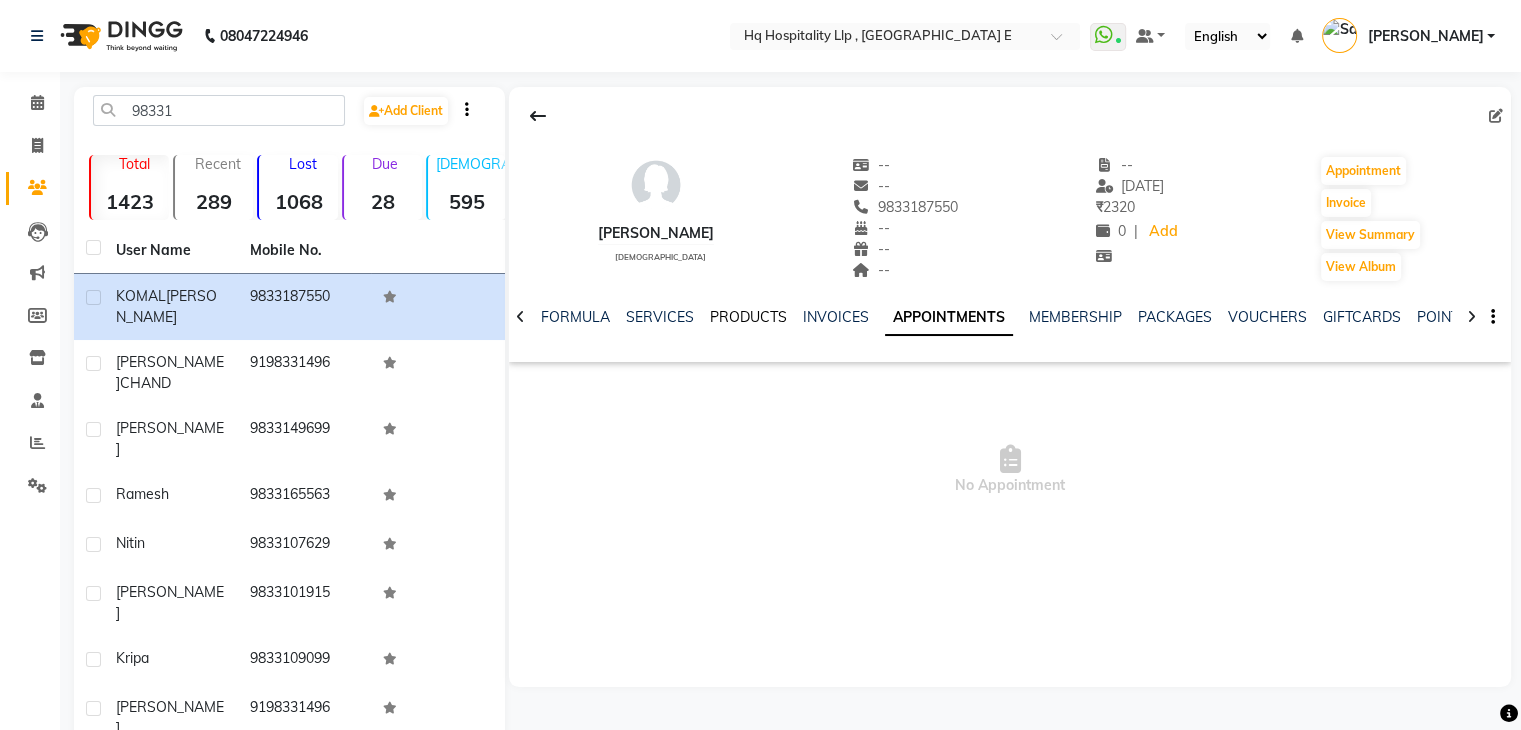 click on "PRODUCTS" 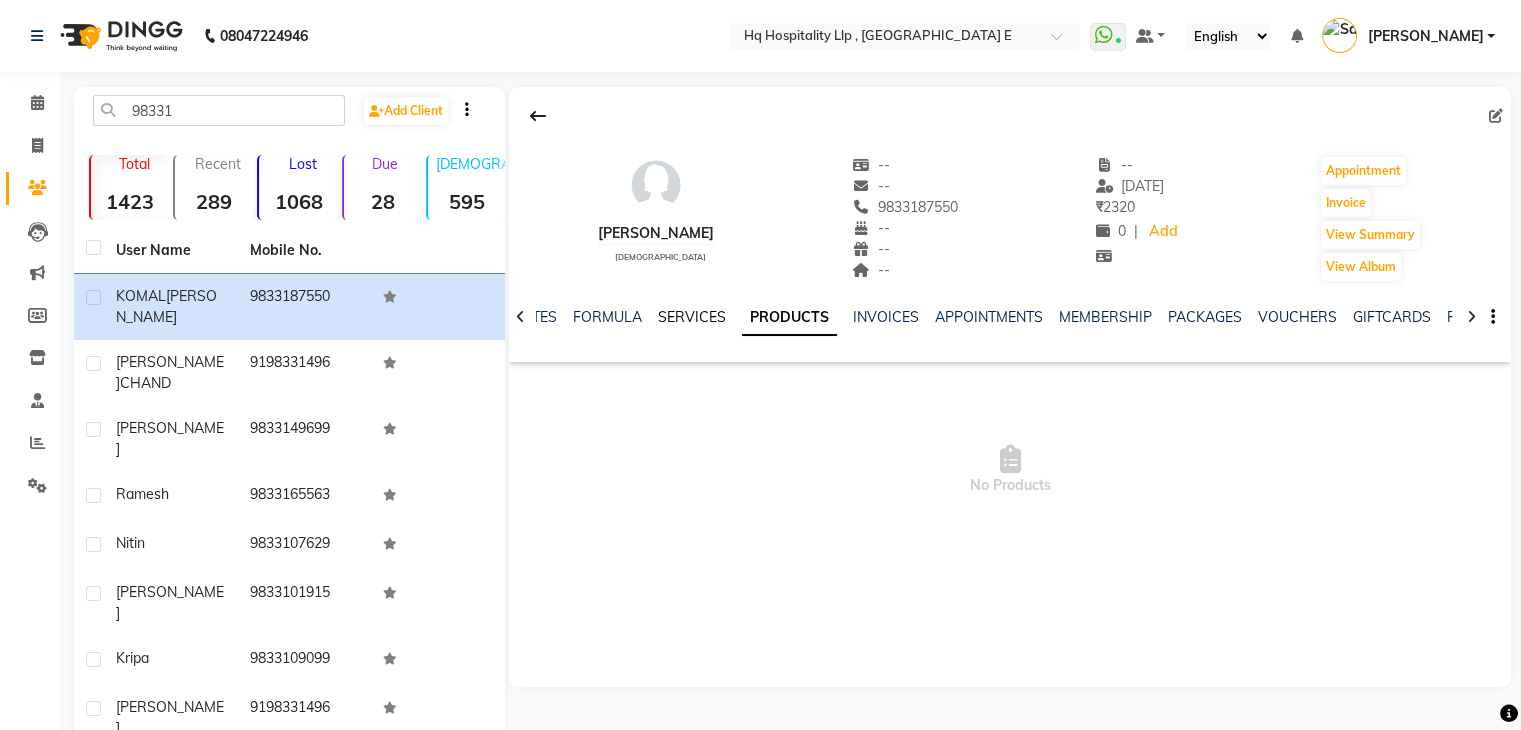 click on "SERVICES" 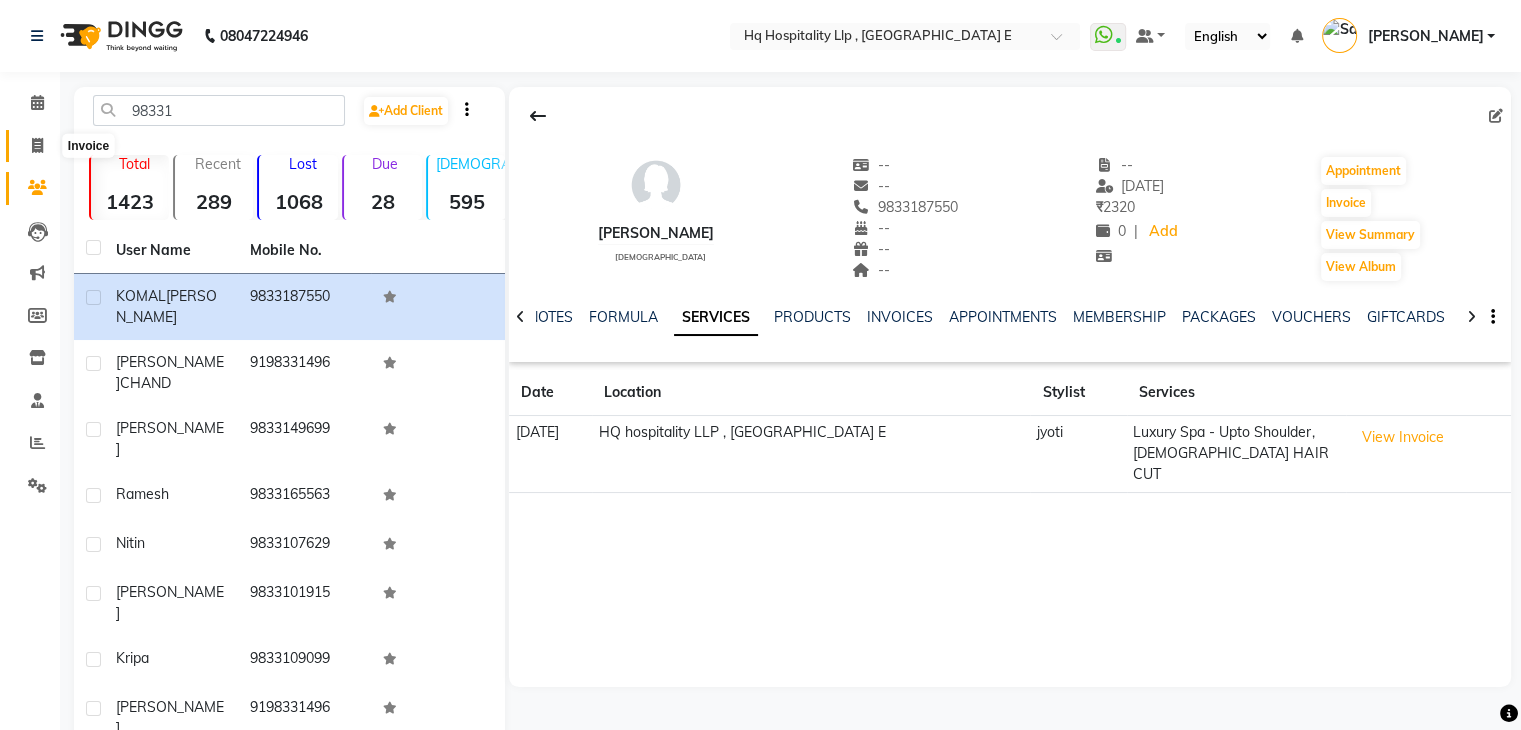click 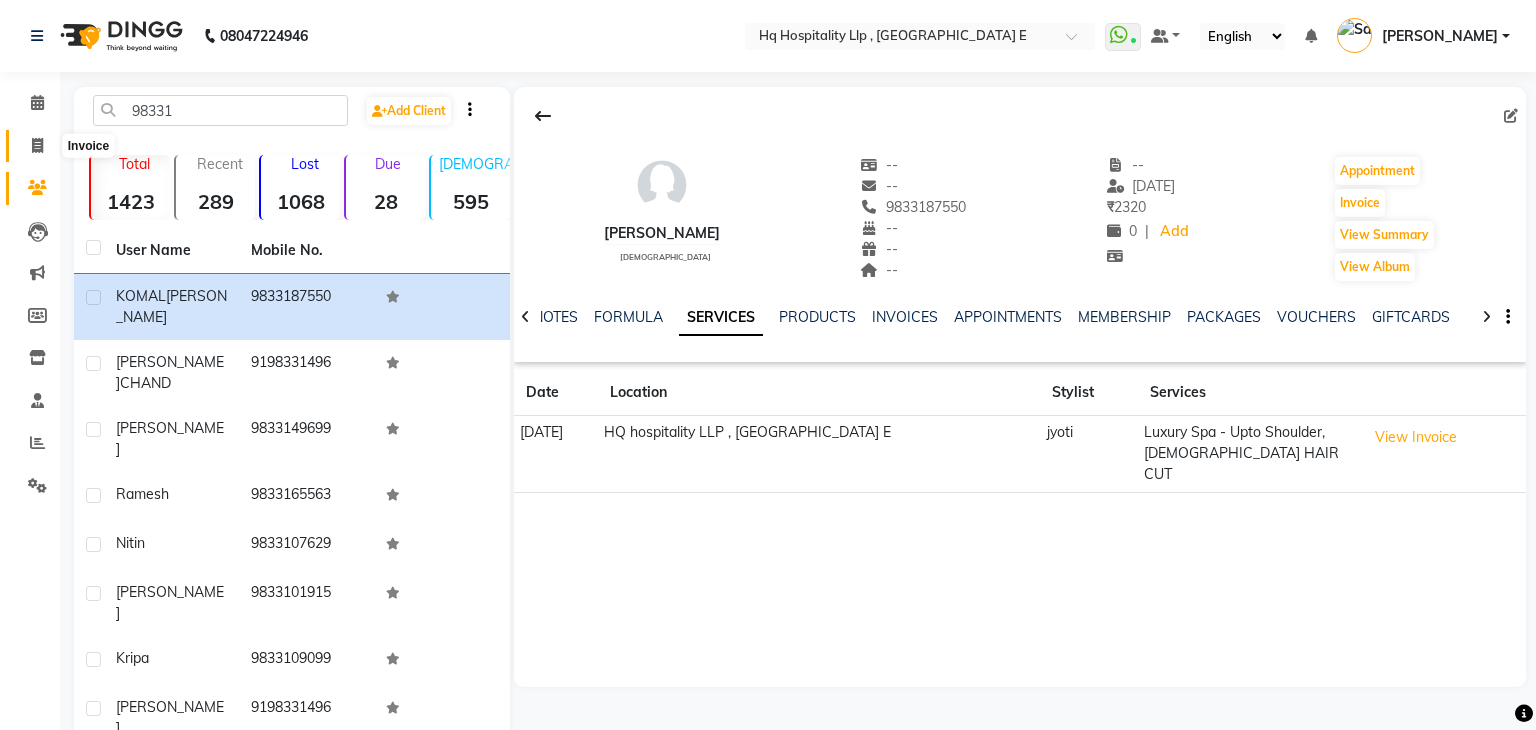 select on "5407" 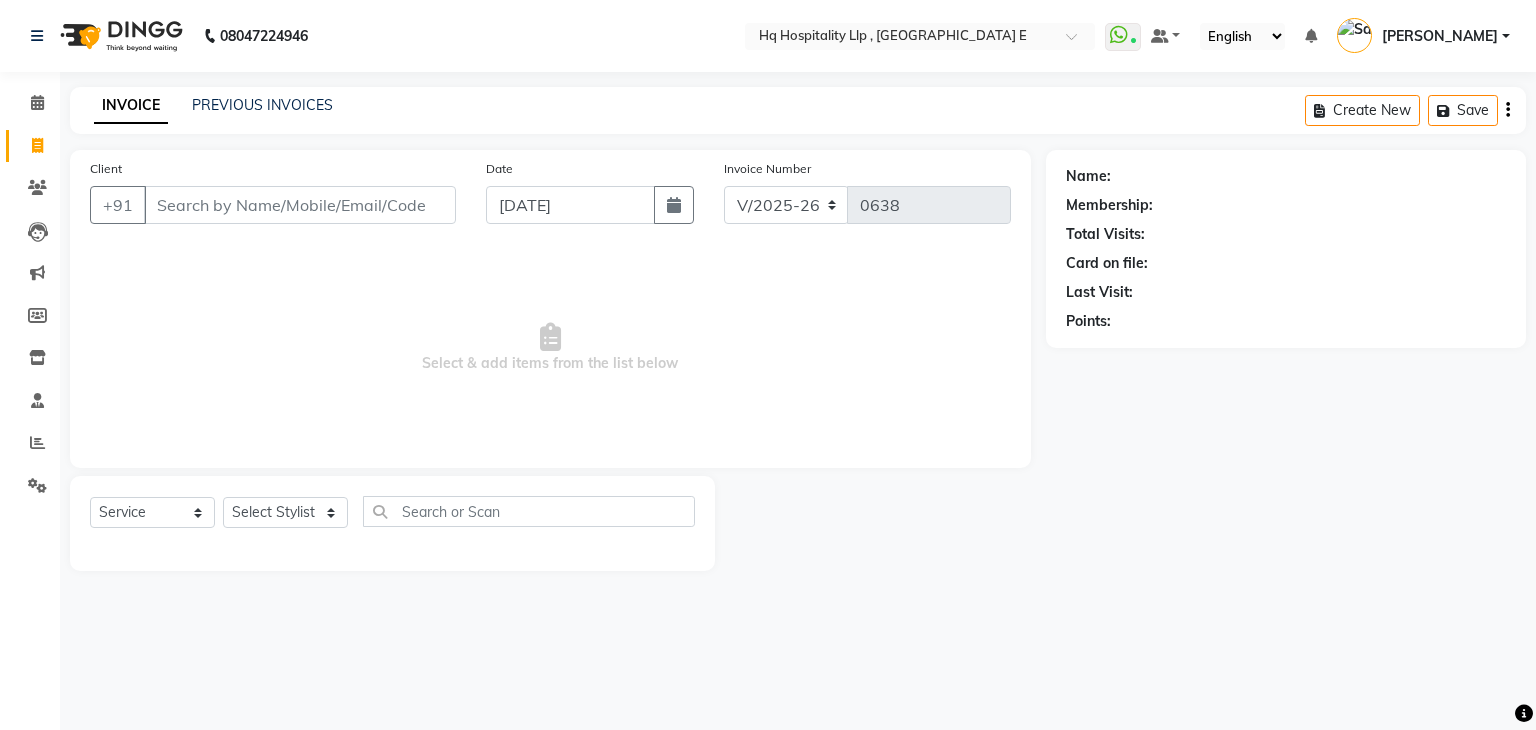 click on "Client" at bounding box center [300, 205] 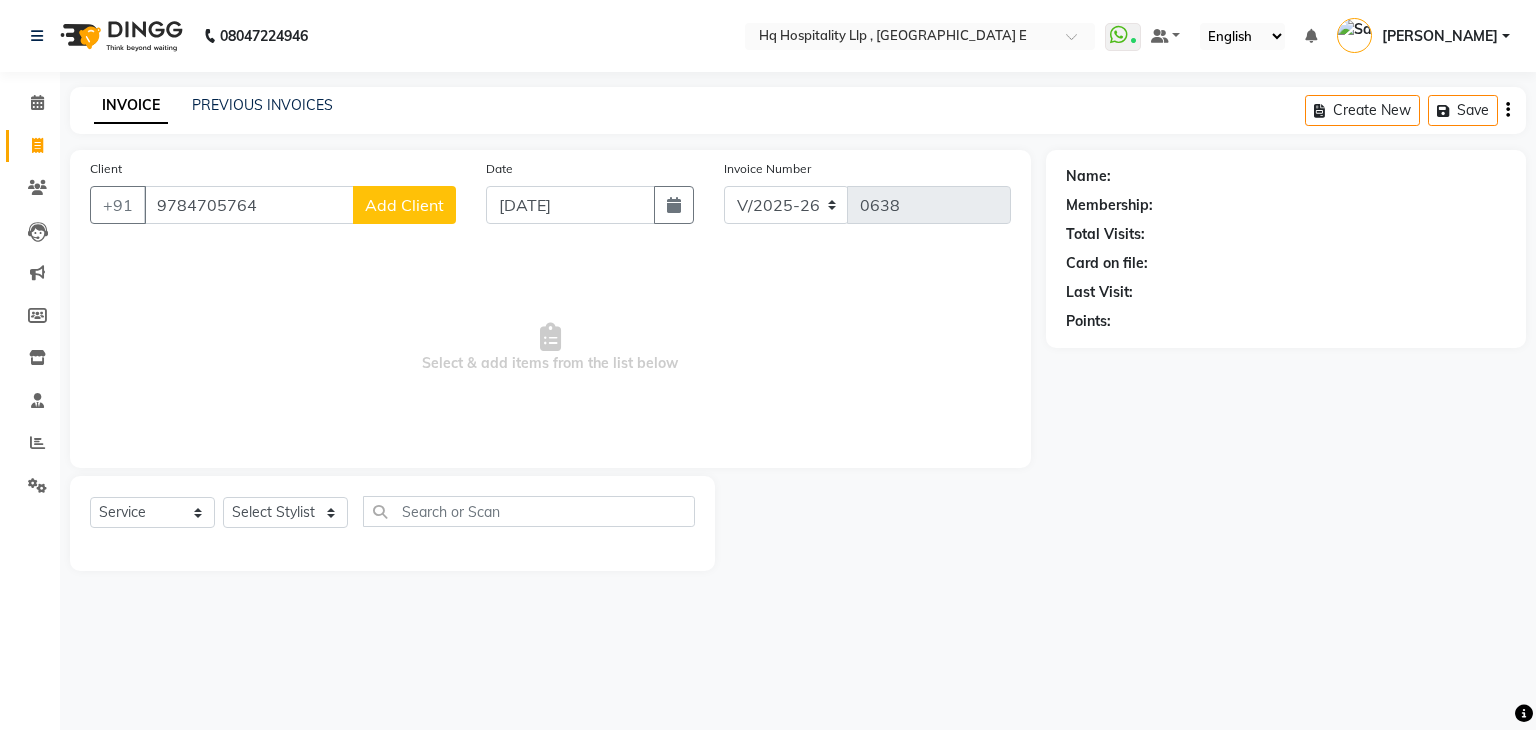 type on "9784705764" 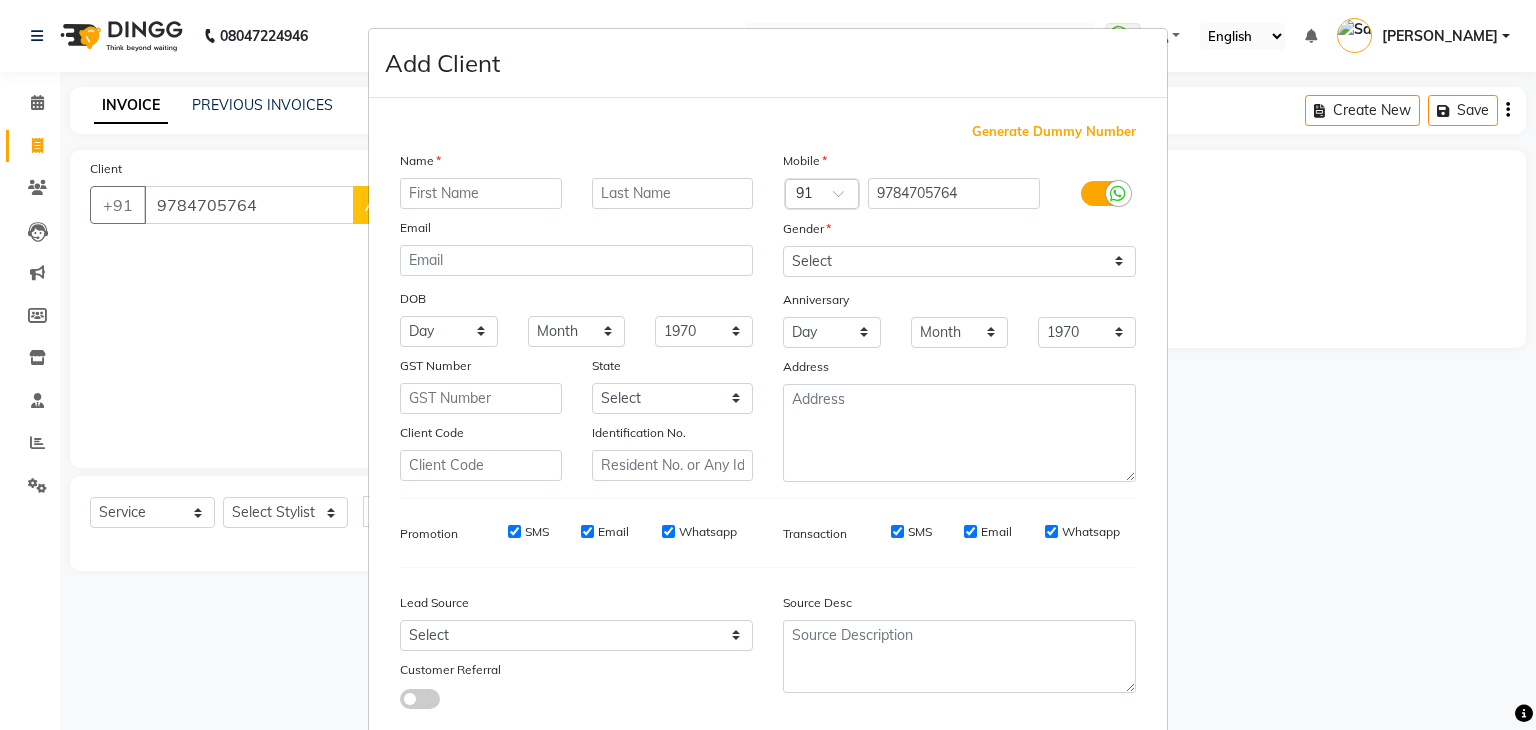 click at bounding box center (481, 193) 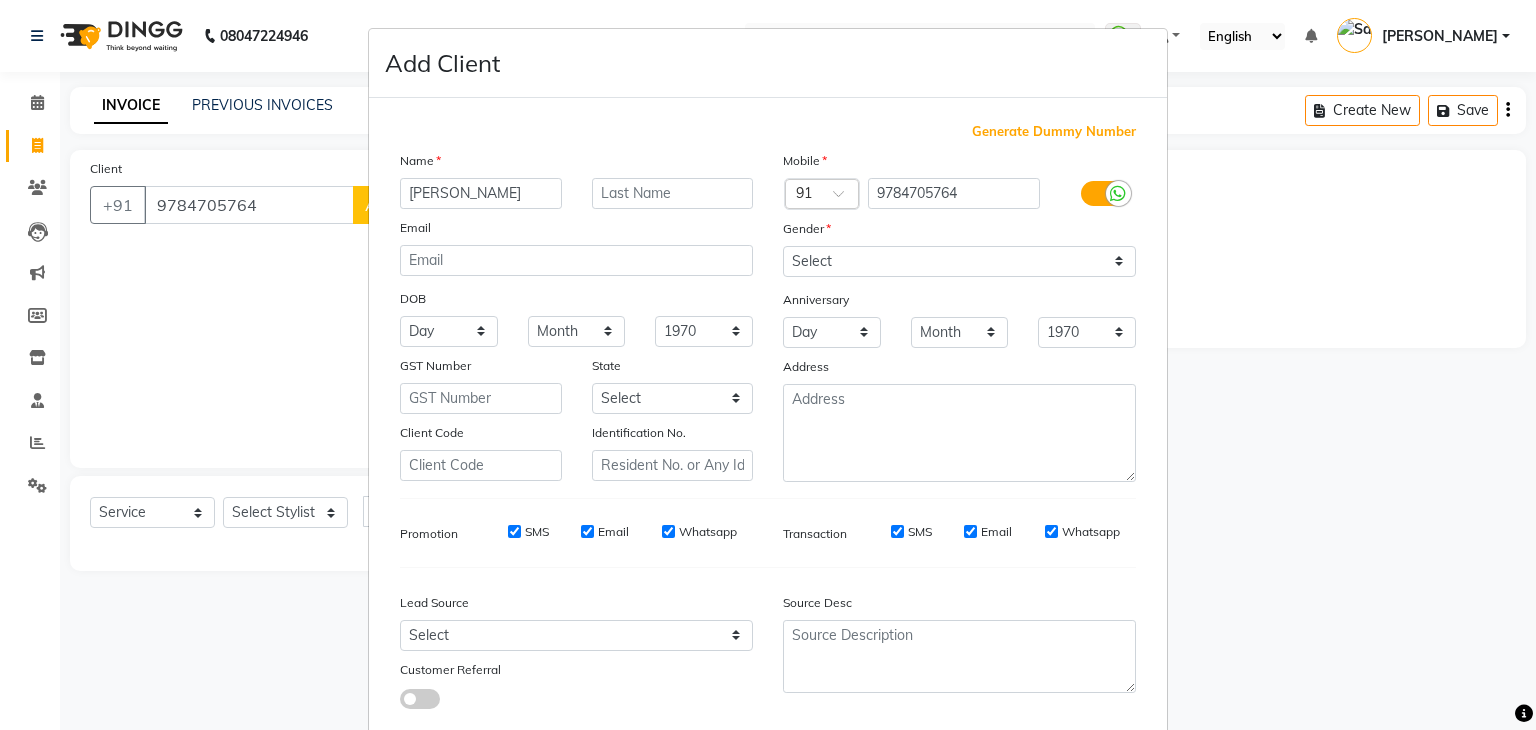 type on "Juhi" 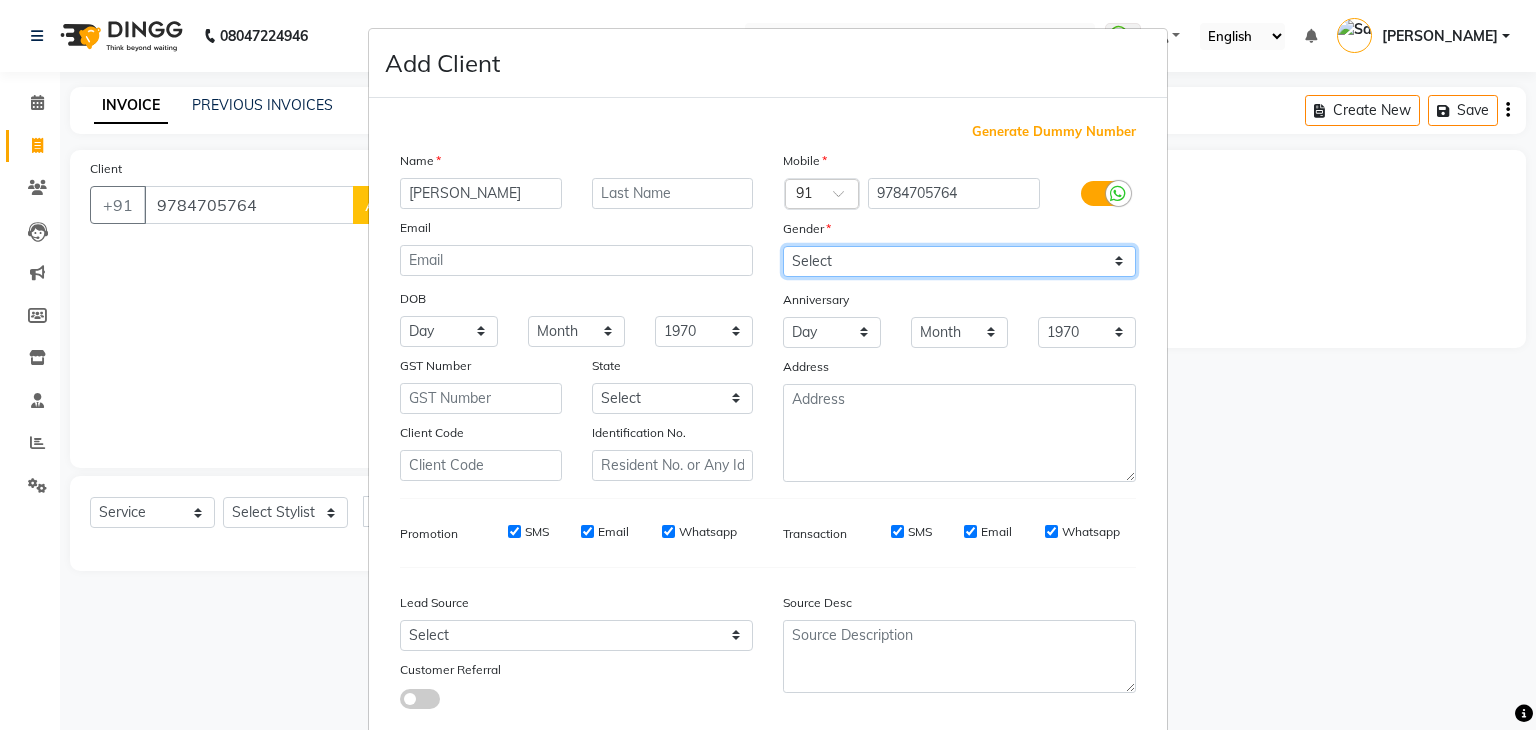 drag, startPoint x: 884, startPoint y: 257, endPoint x: 830, endPoint y: 345, distance: 103.24728 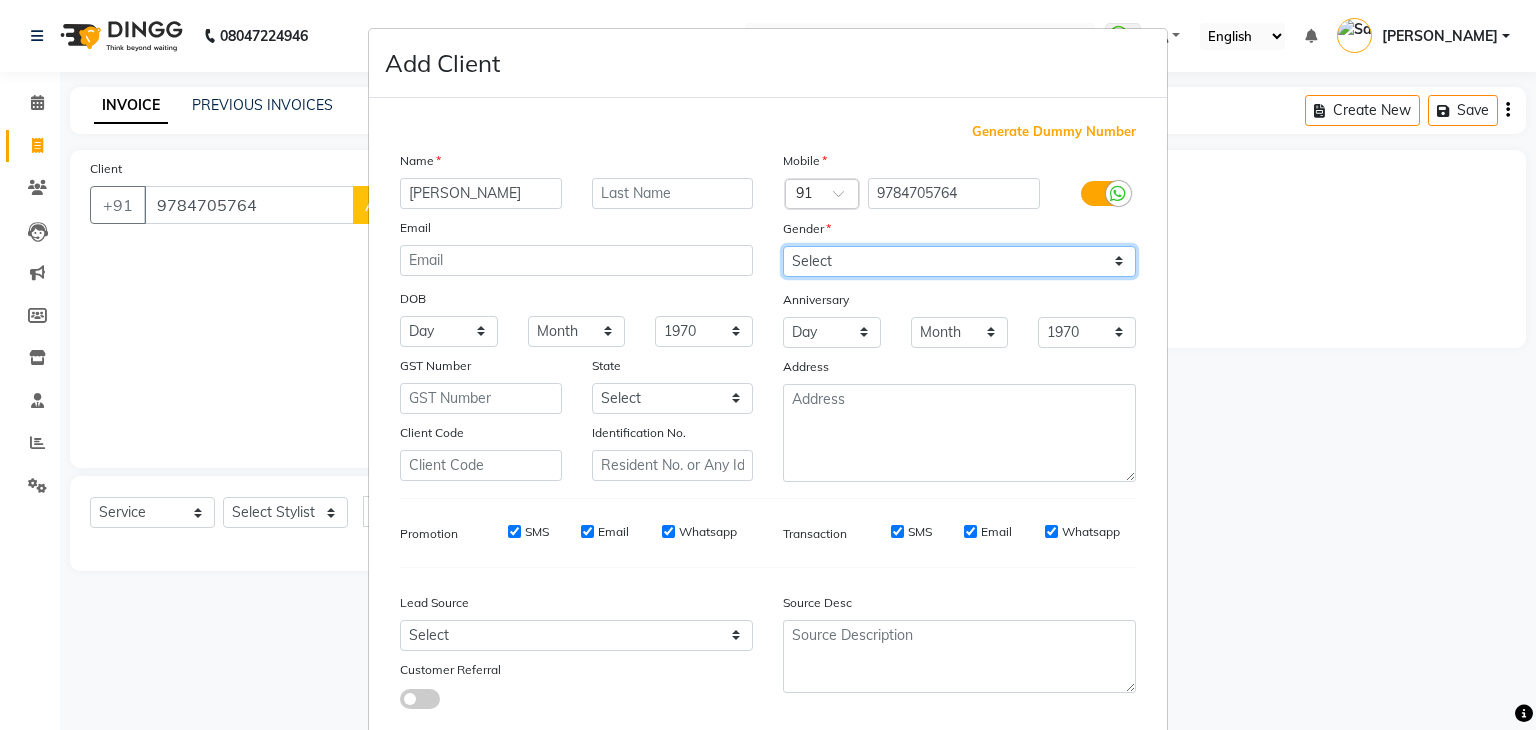 click on "Mobile Country Code × 91 9784705764 Gender Select Male Female Other Prefer Not To Say Anniversary Day 01 02 03 04 05 06 07 08 09 10 11 12 13 14 15 16 17 18 19 20 21 22 23 24 25 26 27 28 29 30 31 Month January February March April May June July August September October November December 1970 1971 1972 1973 1974 1975 1976 1977 1978 1979 1980 1981 1982 1983 1984 1985 1986 1987 1988 1989 1990 1991 1992 1993 1994 1995 1996 1997 1998 1999 2000 2001 2002 2003 2004 2005 2006 2007 2008 2009 2010 2011 2012 2013 2014 2015 2016 2017 2018 2019 2020 2021 2022 2023 2024 2025 Address" at bounding box center [959, 316] 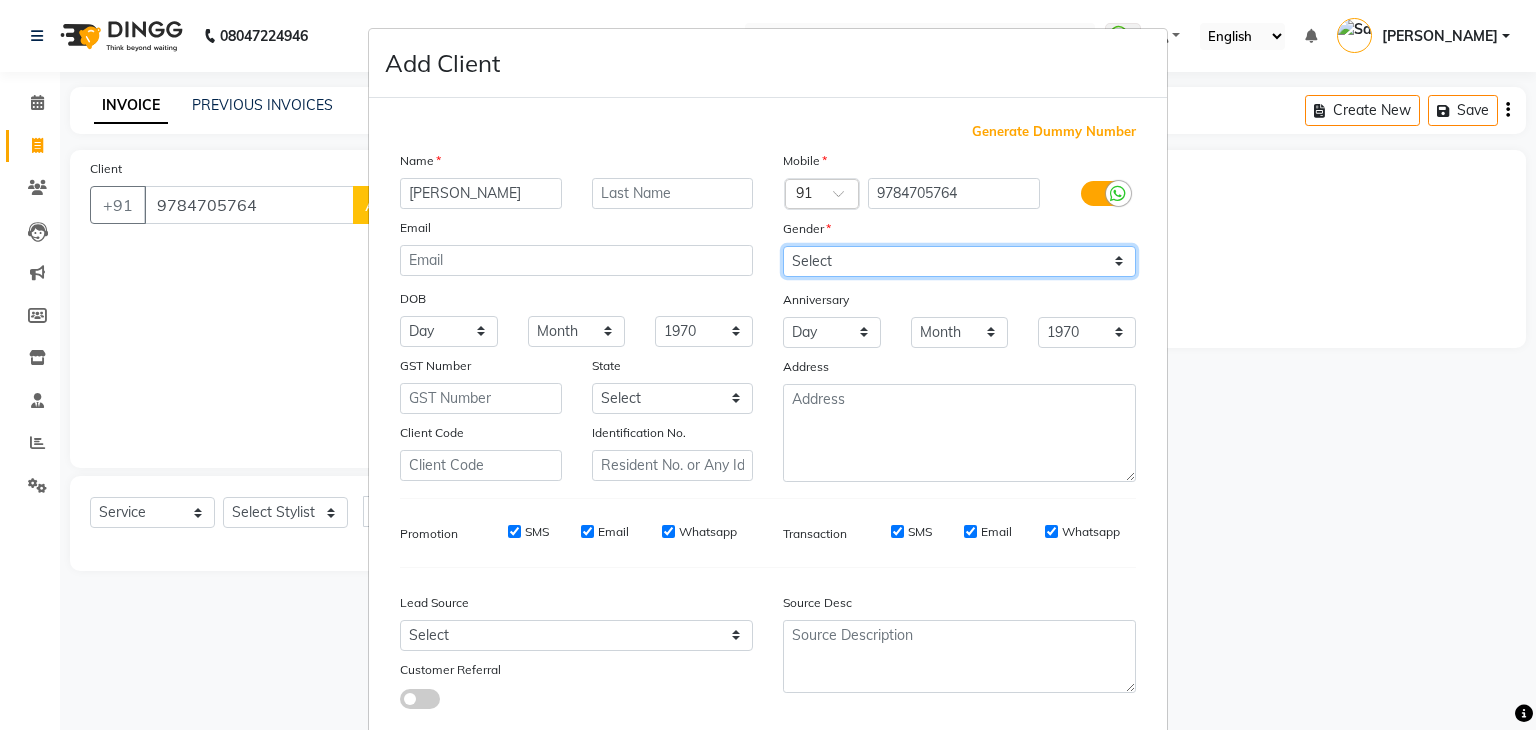 click on "Select Male Female Other Prefer Not To Say" at bounding box center (959, 261) 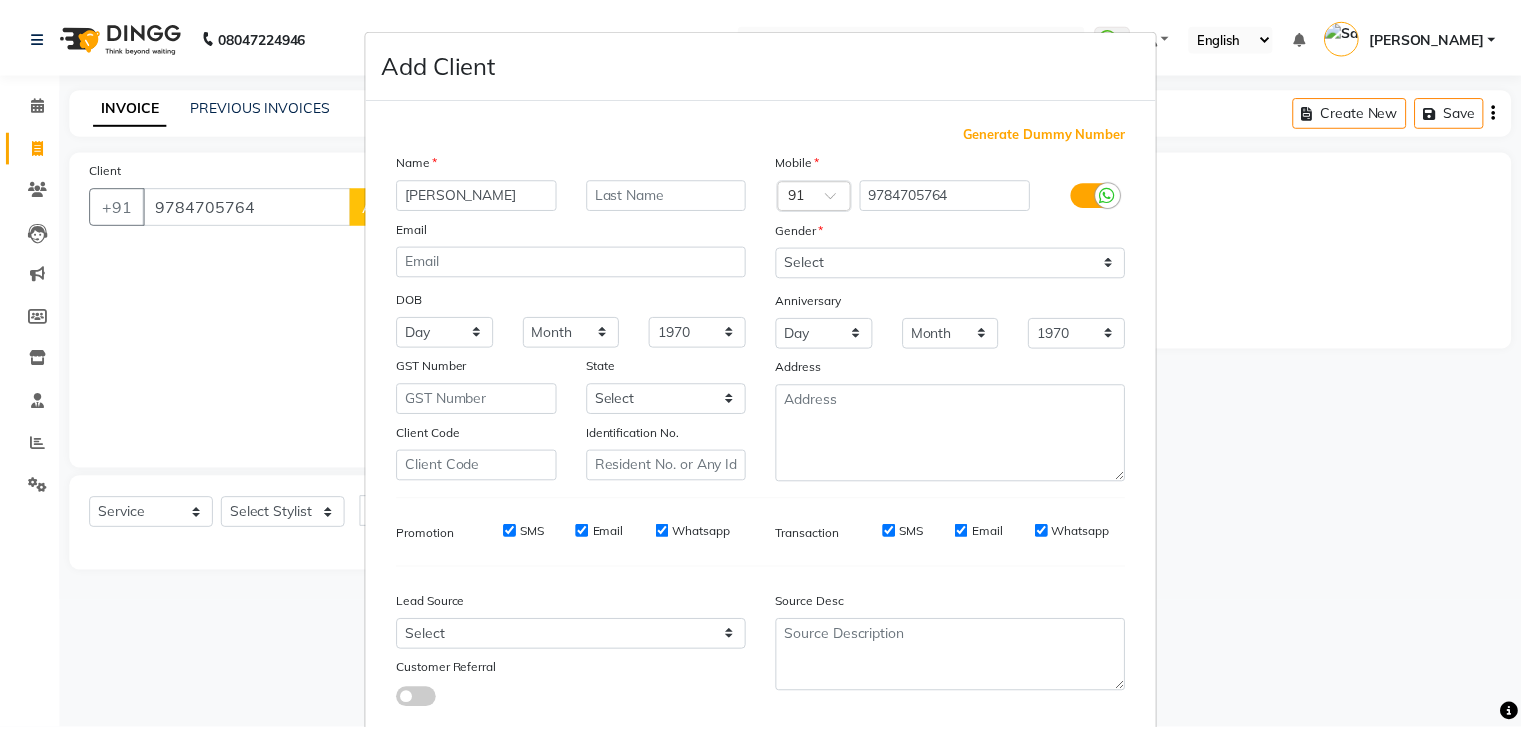 scroll, scrollTop: 127, scrollLeft: 0, axis: vertical 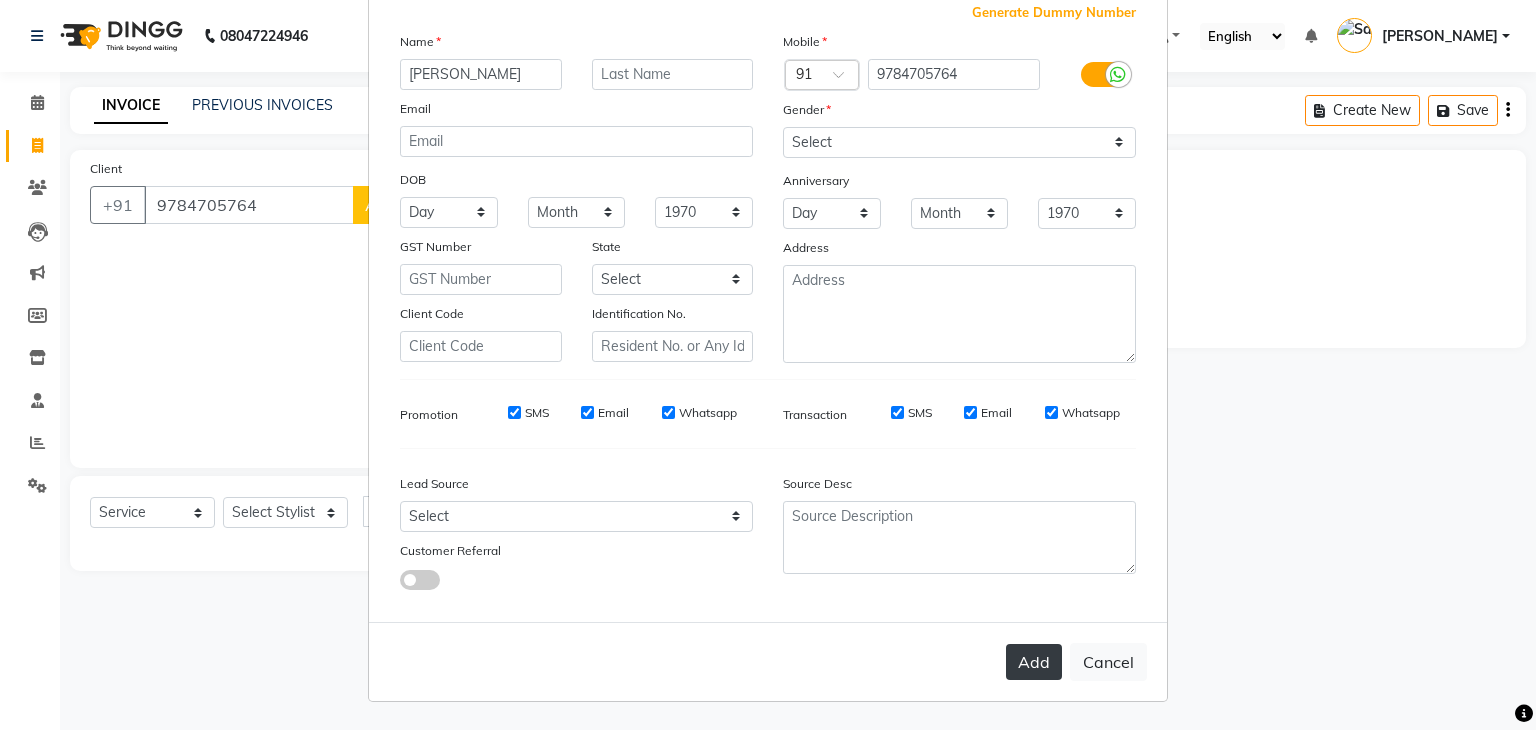 click on "Add" at bounding box center [1034, 662] 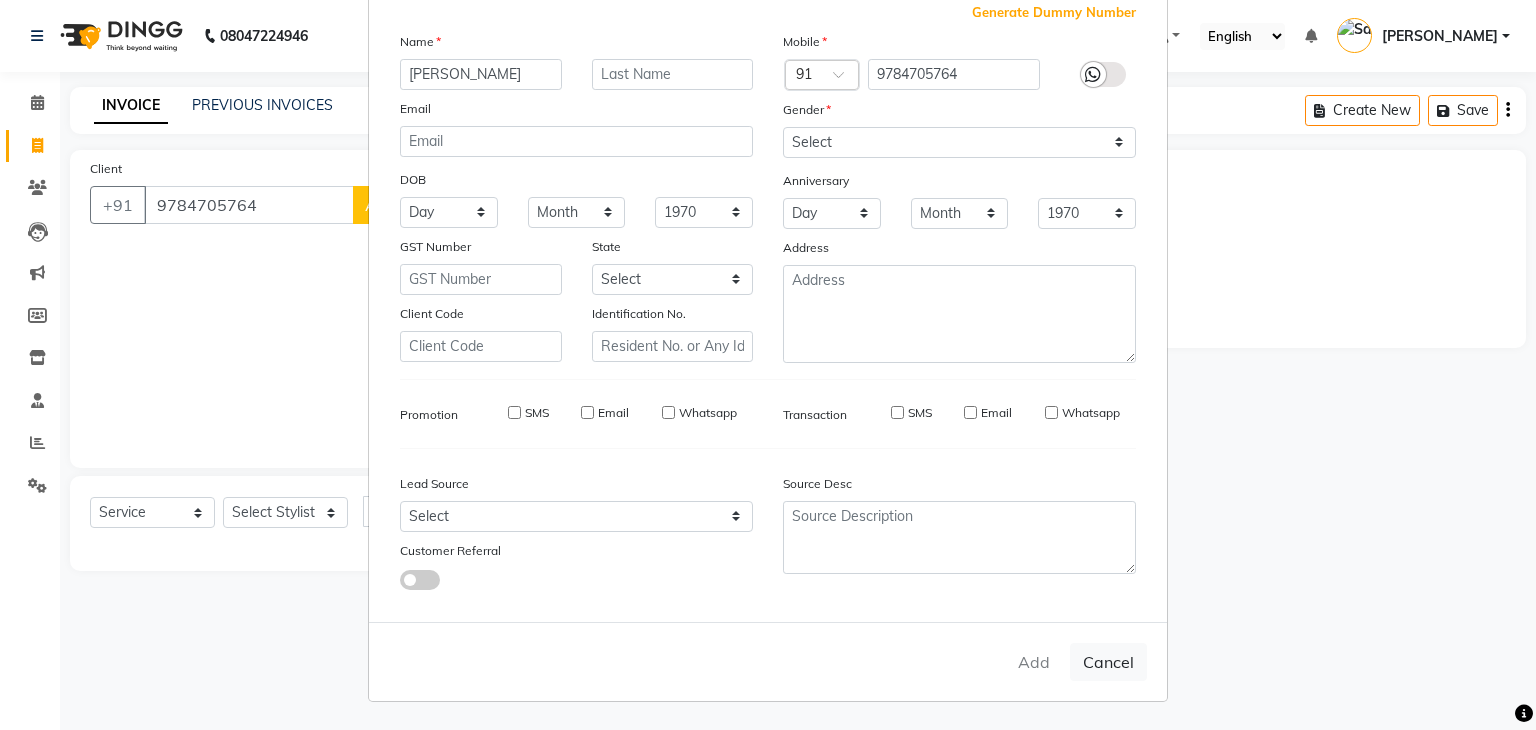 type 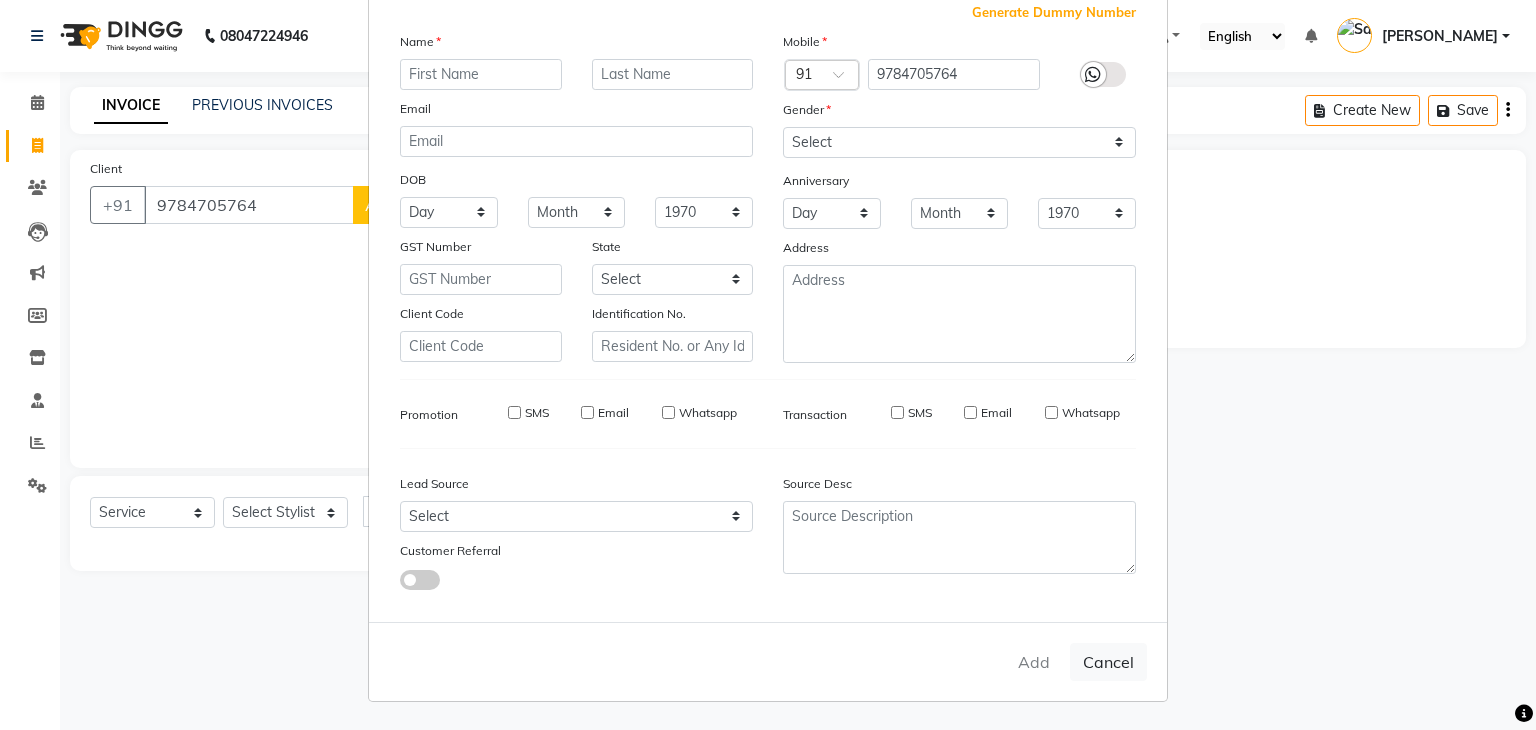 select 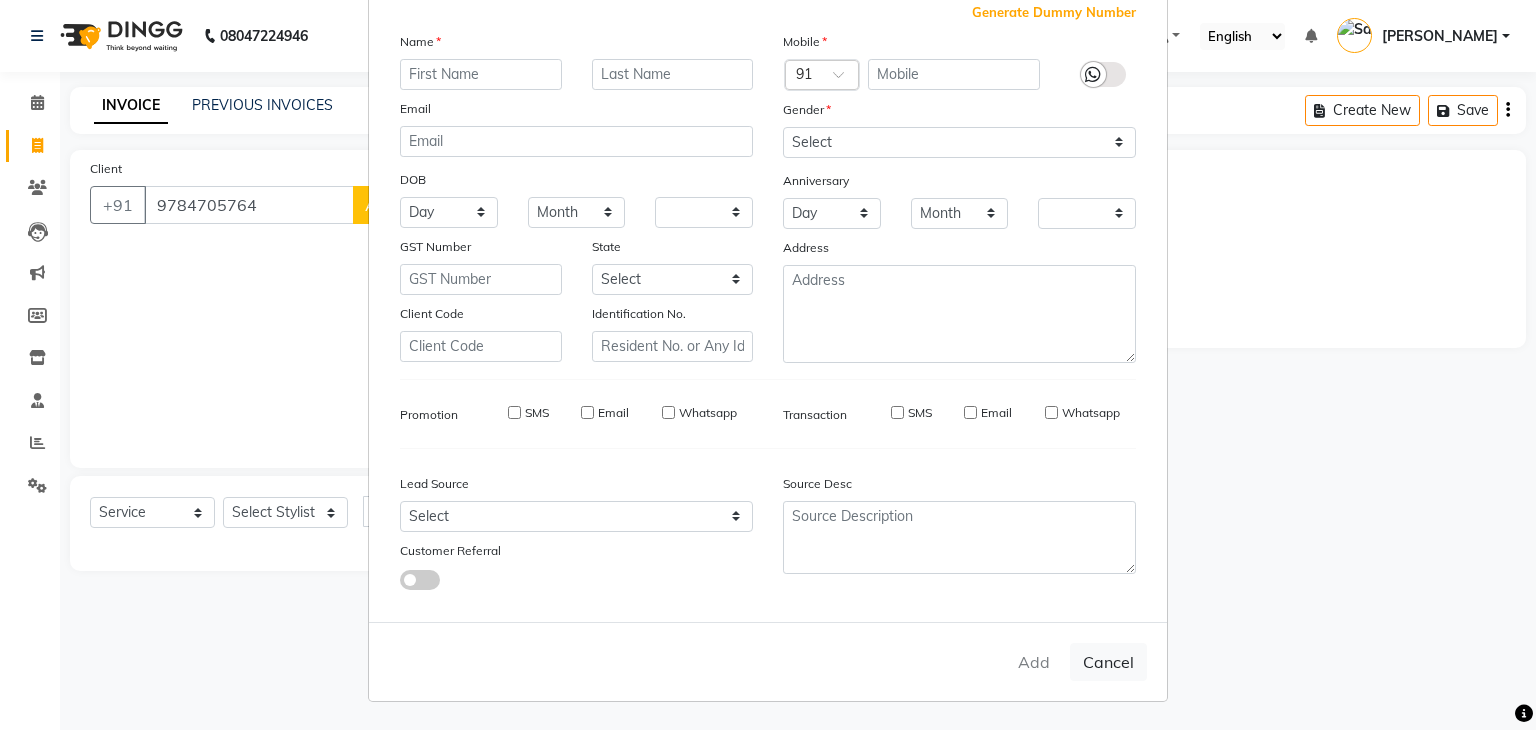 select on "1: Object" 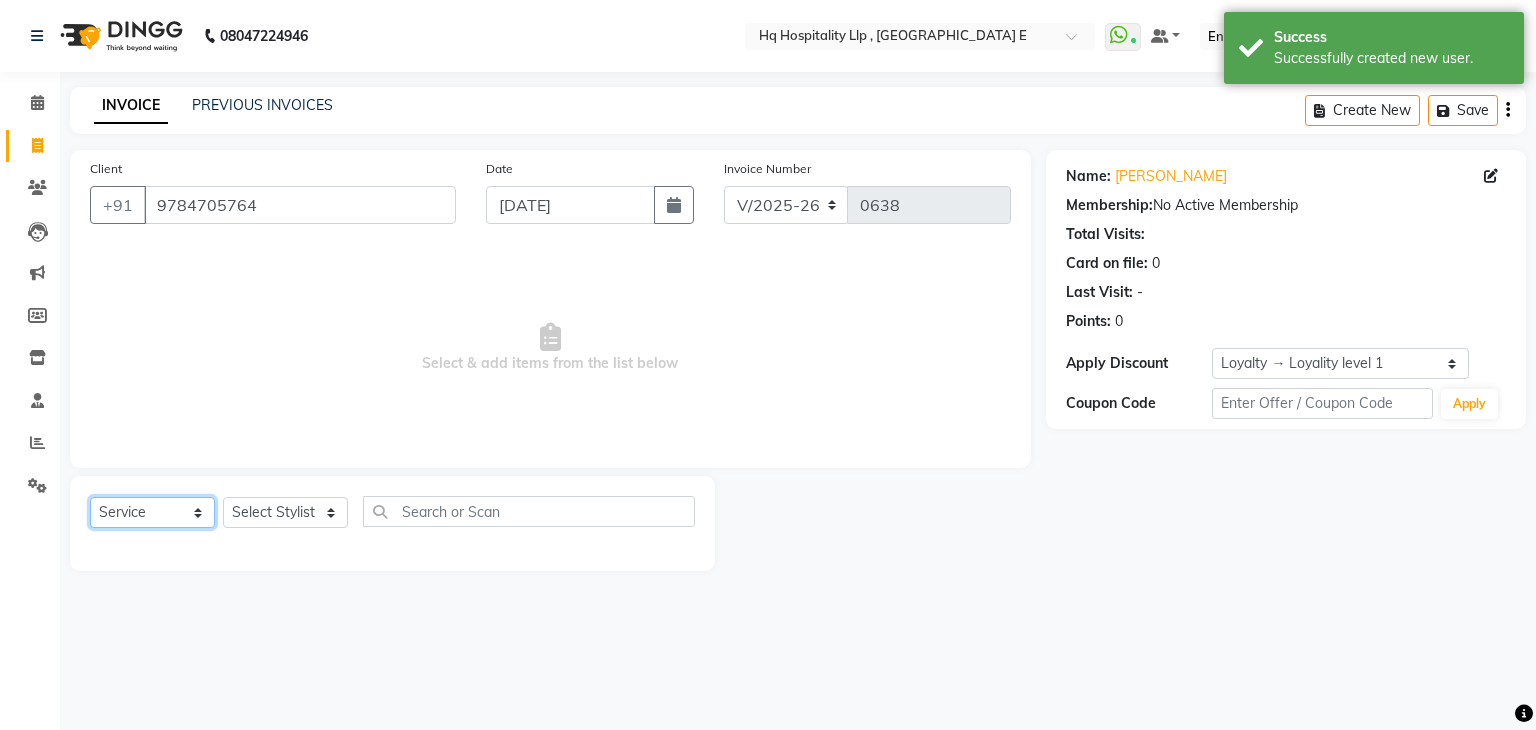 click on "Select  Service  Product  Membership  Package Voucher Prepaid Gift Card" 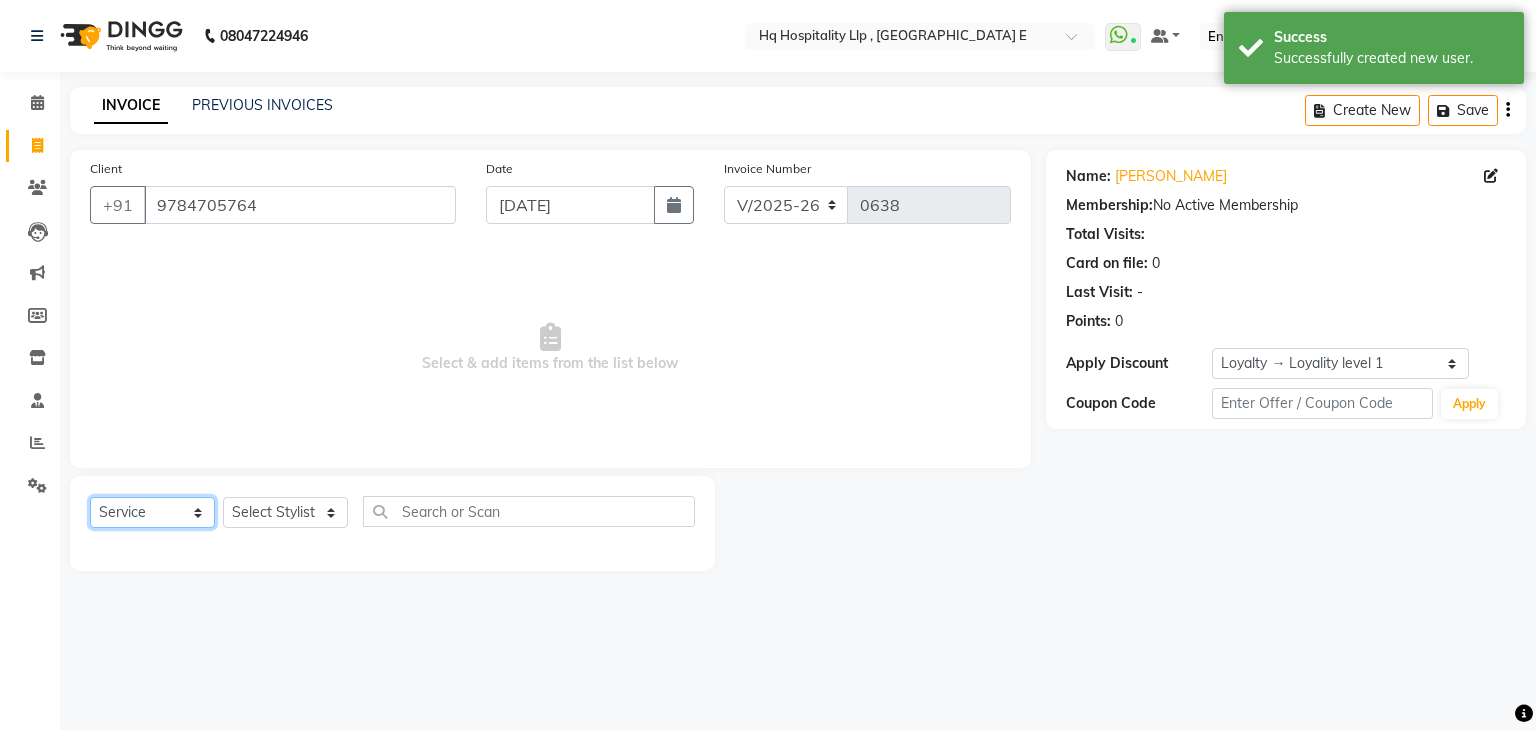 select on "product" 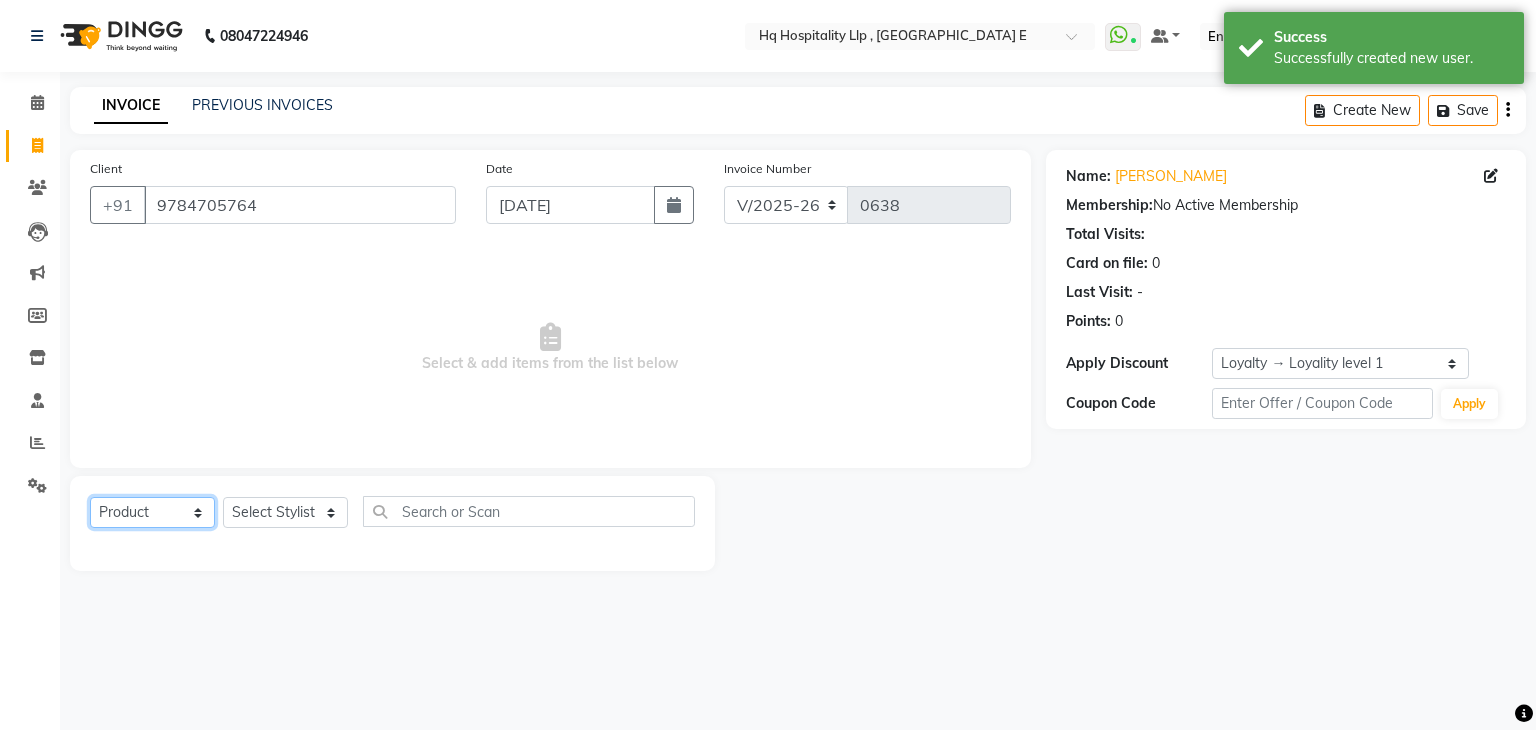 click on "Select  Service  Product  Membership  Package Voucher Prepaid Gift Card" 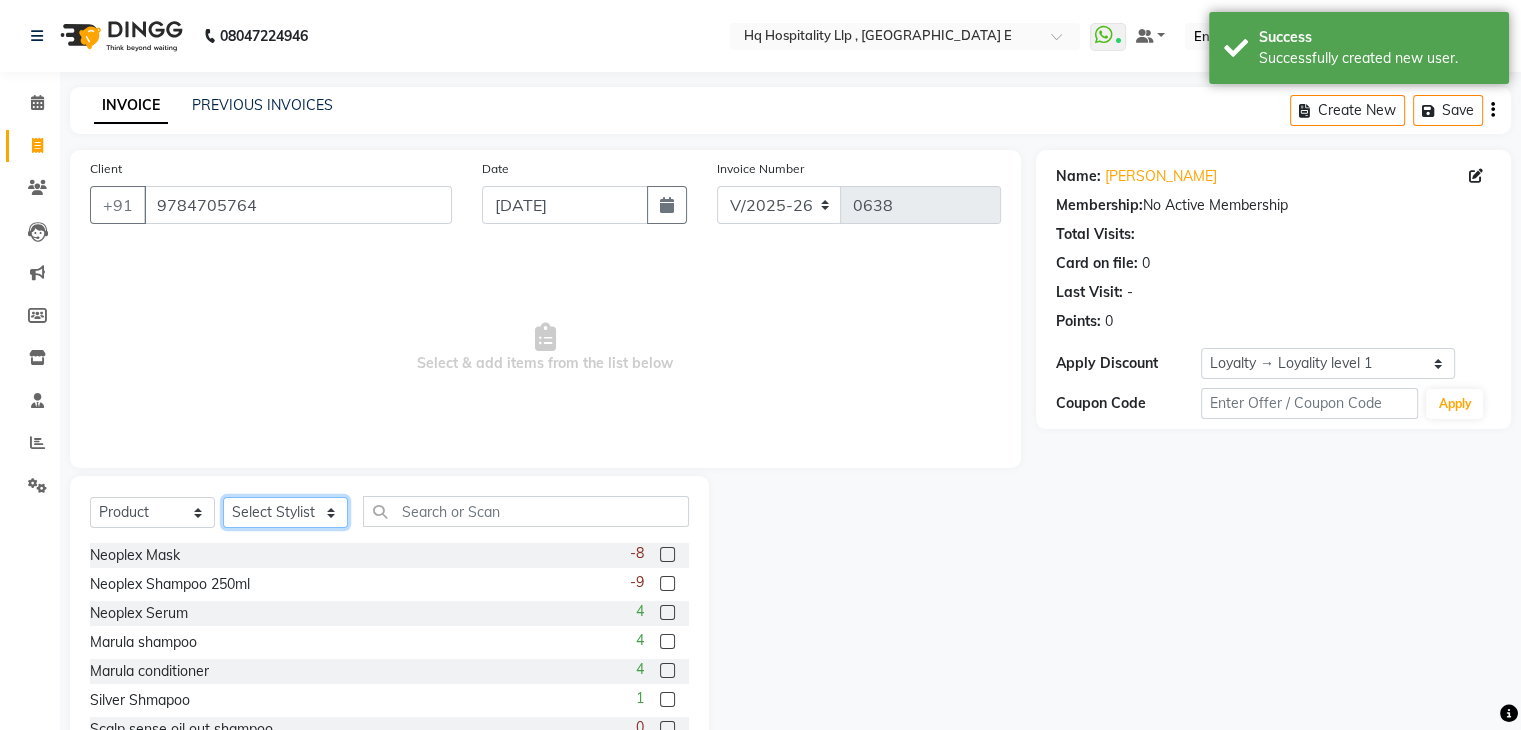 click on "Select Stylist DIPALI HQ SHOP jyoti Omkar Reshma Mustari Salman Sapana Suhail Swaroop Thakur Village HQ2" 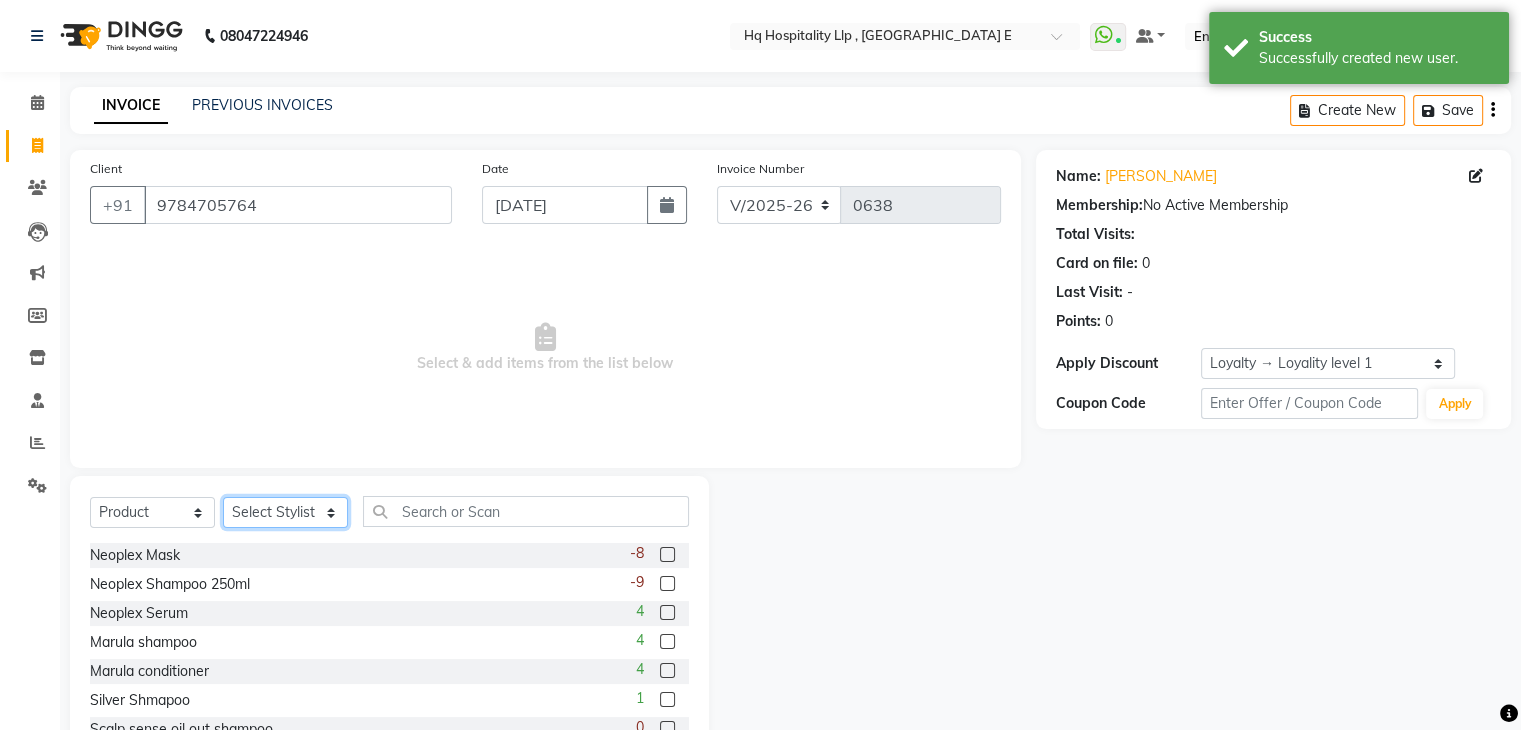 select on "36634" 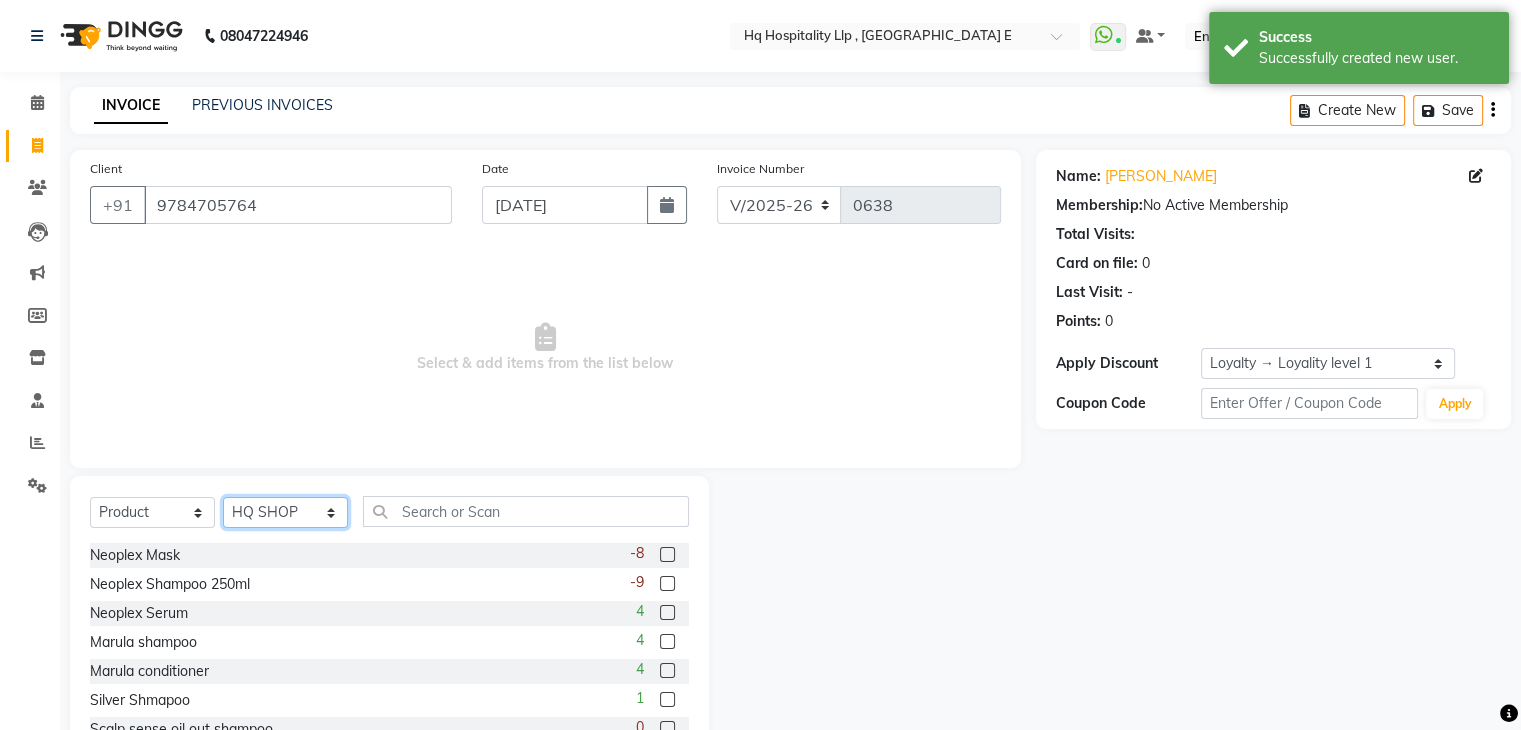 click on "Select Stylist DIPALI HQ SHOP jyoti Omkar Reshma Mustari Salman Sapana Suhail Swaroop Thakur Village HQ2" 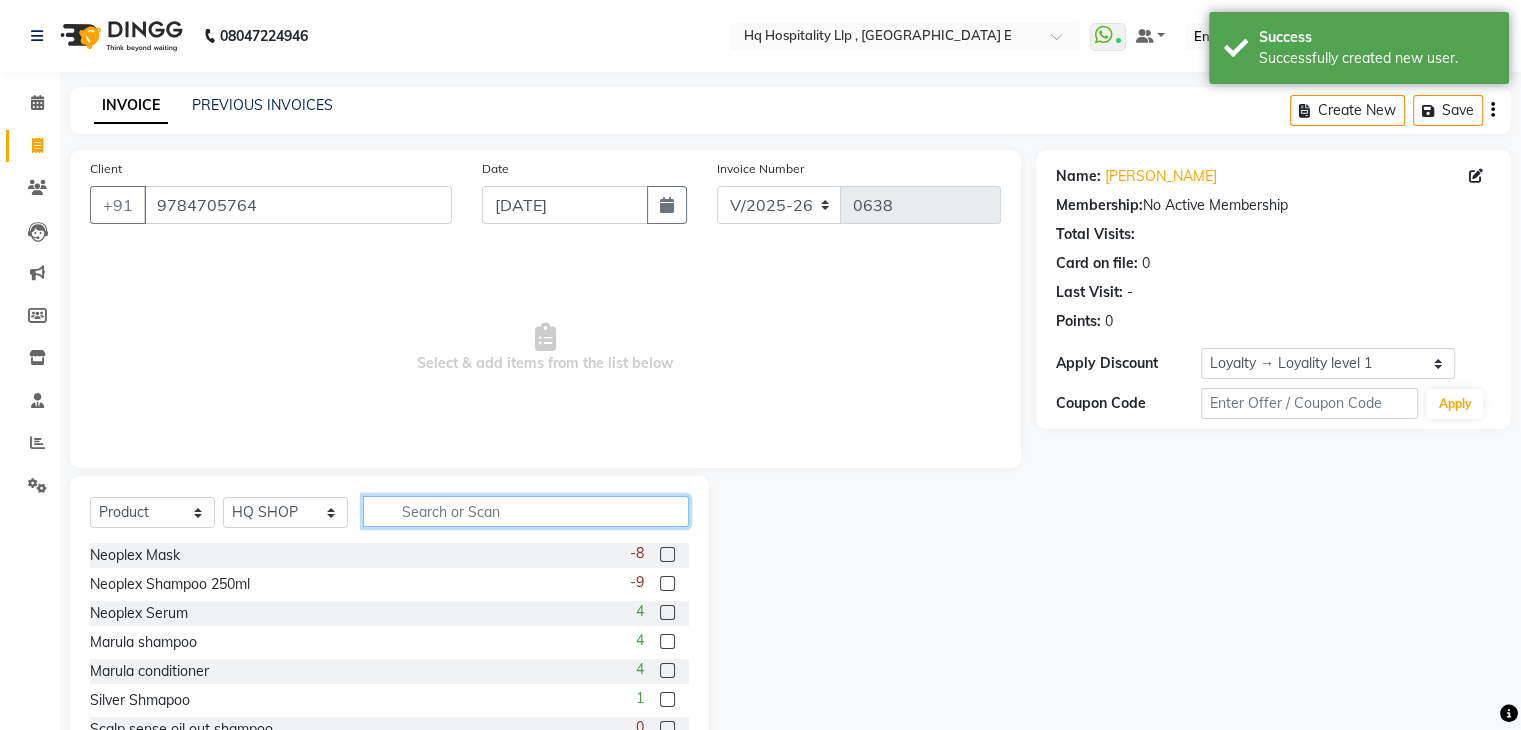 click 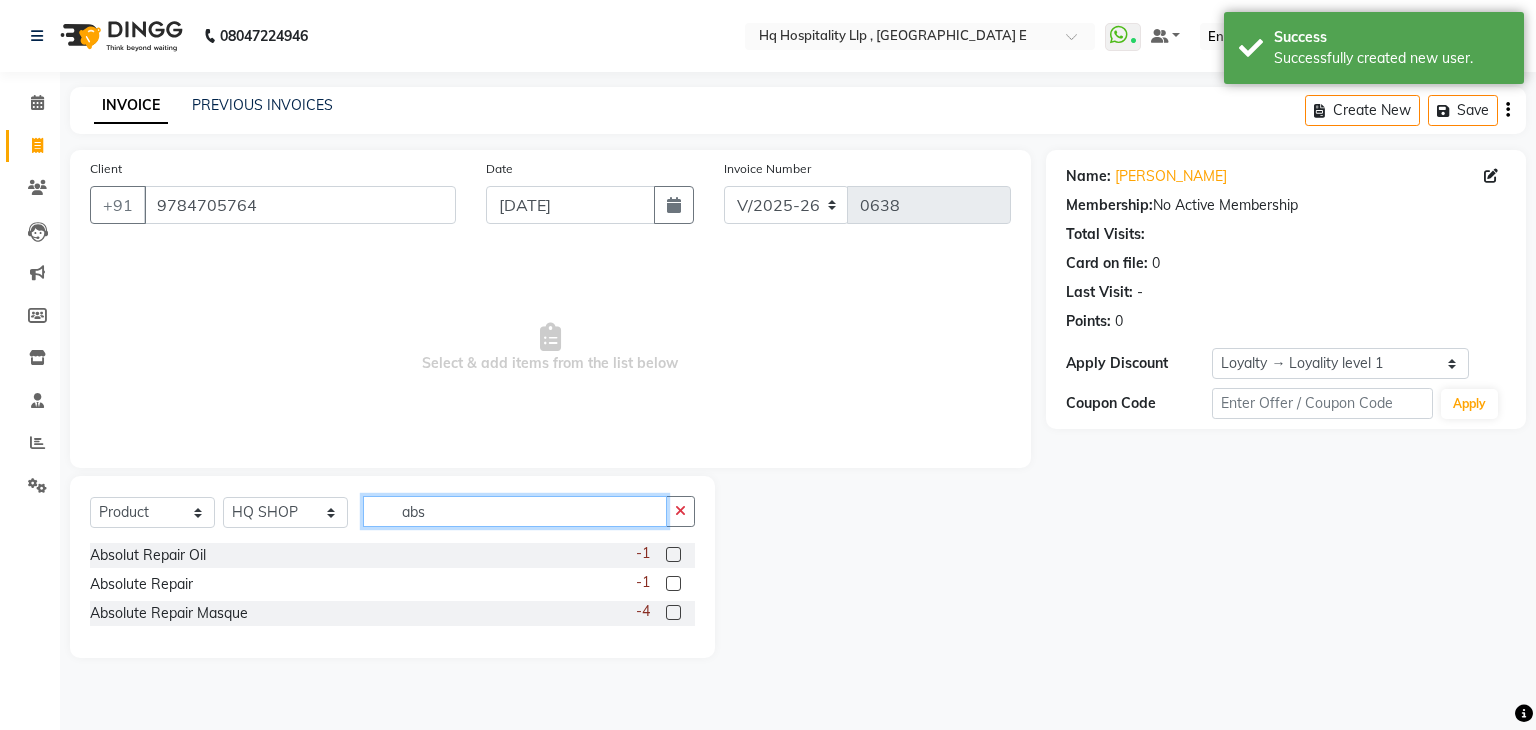 type on "abs" 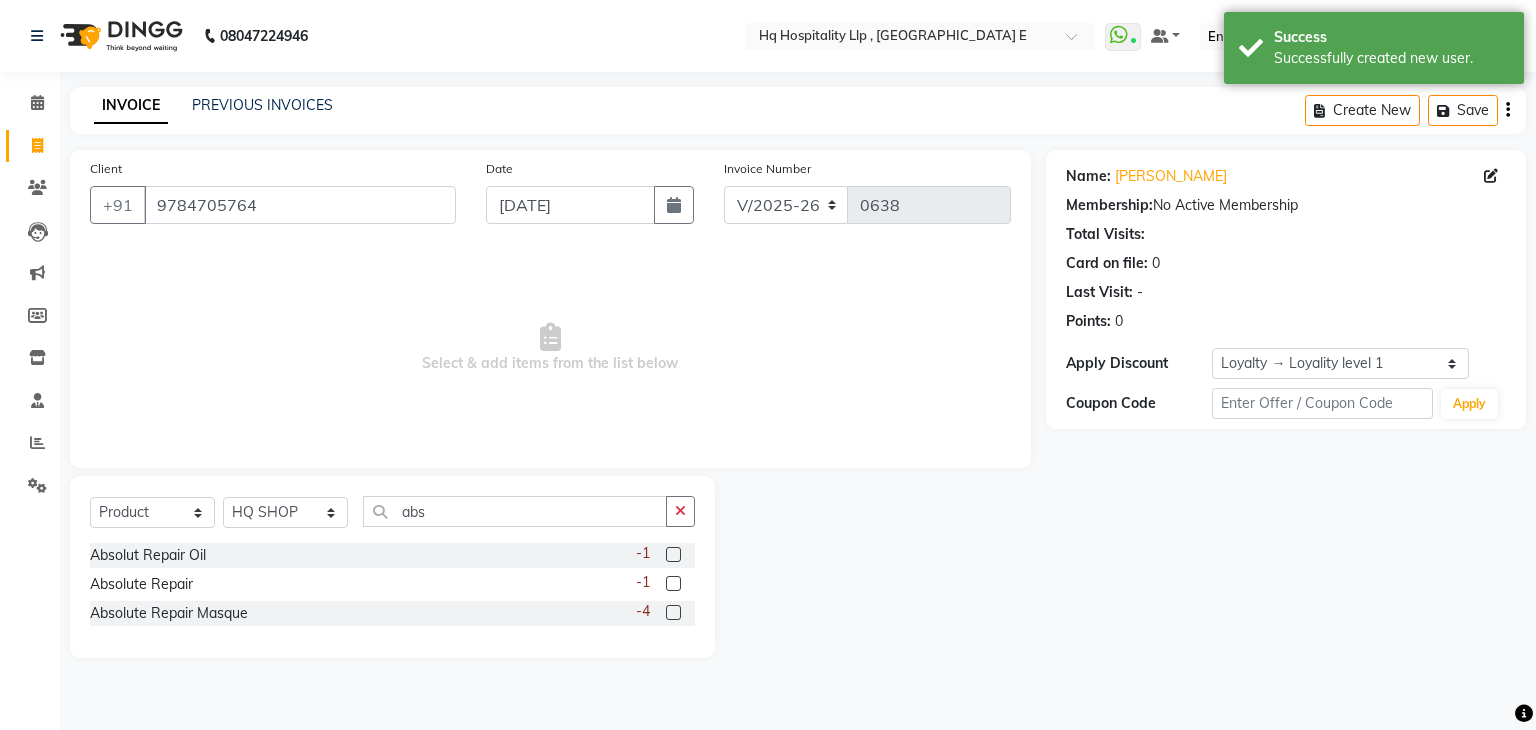 click 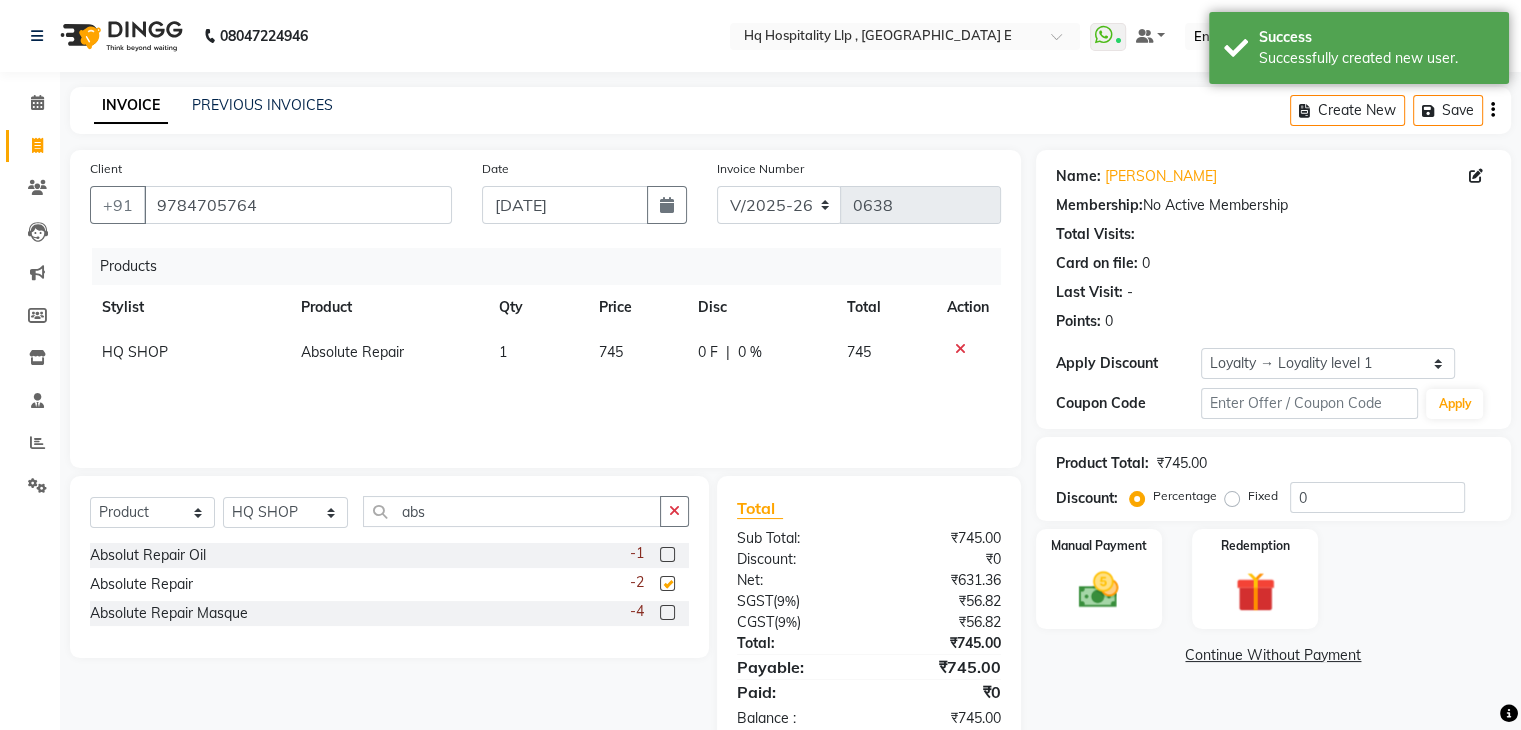 checkbox on "false" 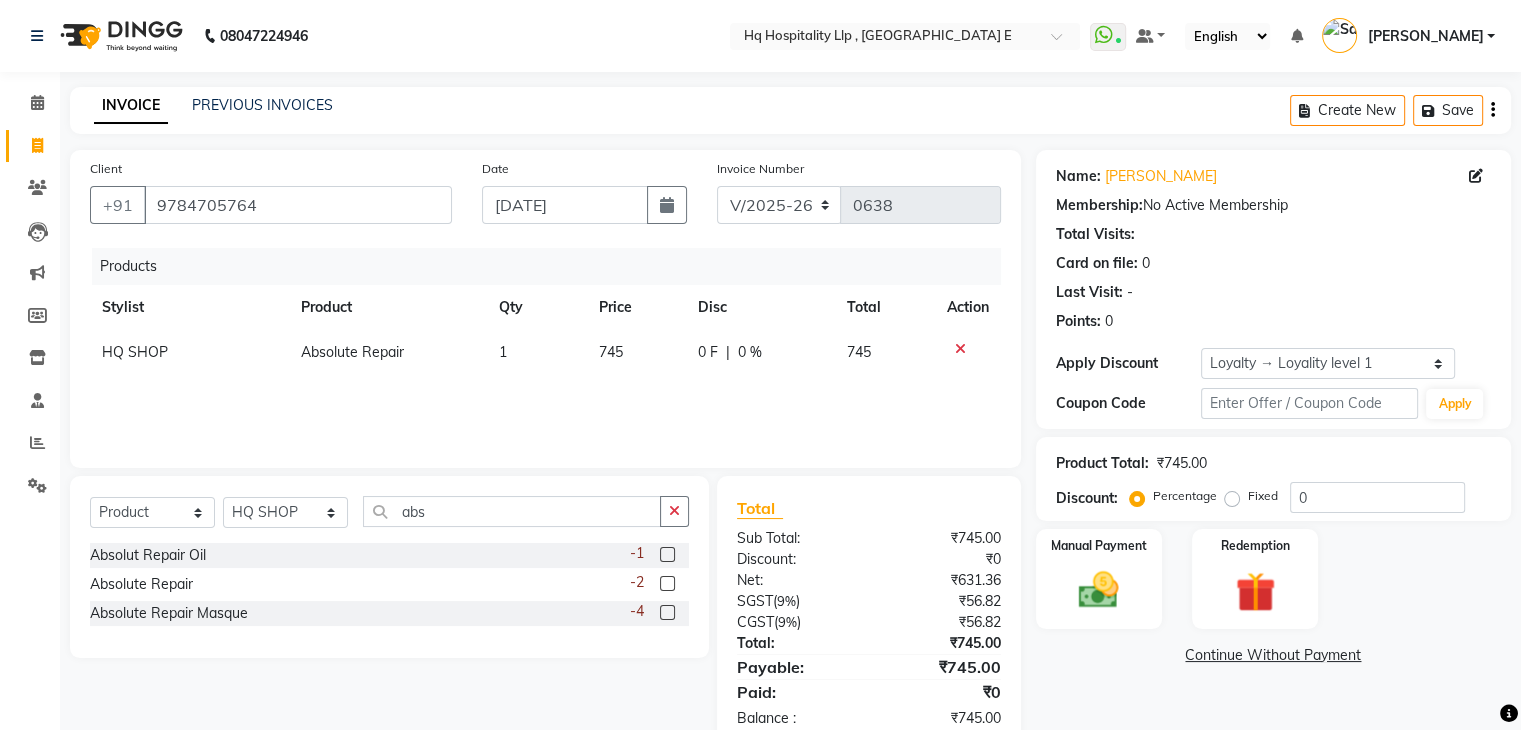 scroll, scrollTop: 50, scrollLeft: 0, axis: vertical 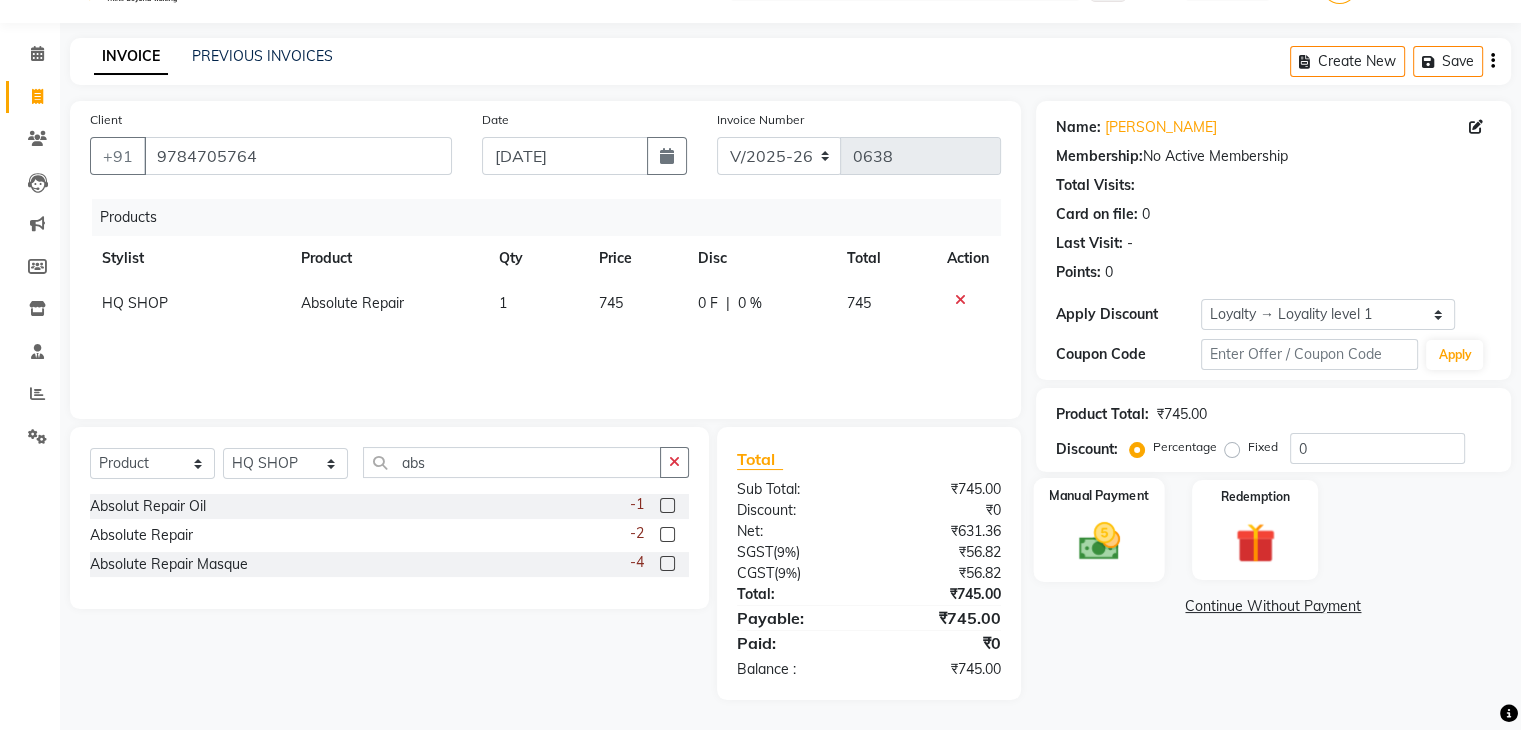 click 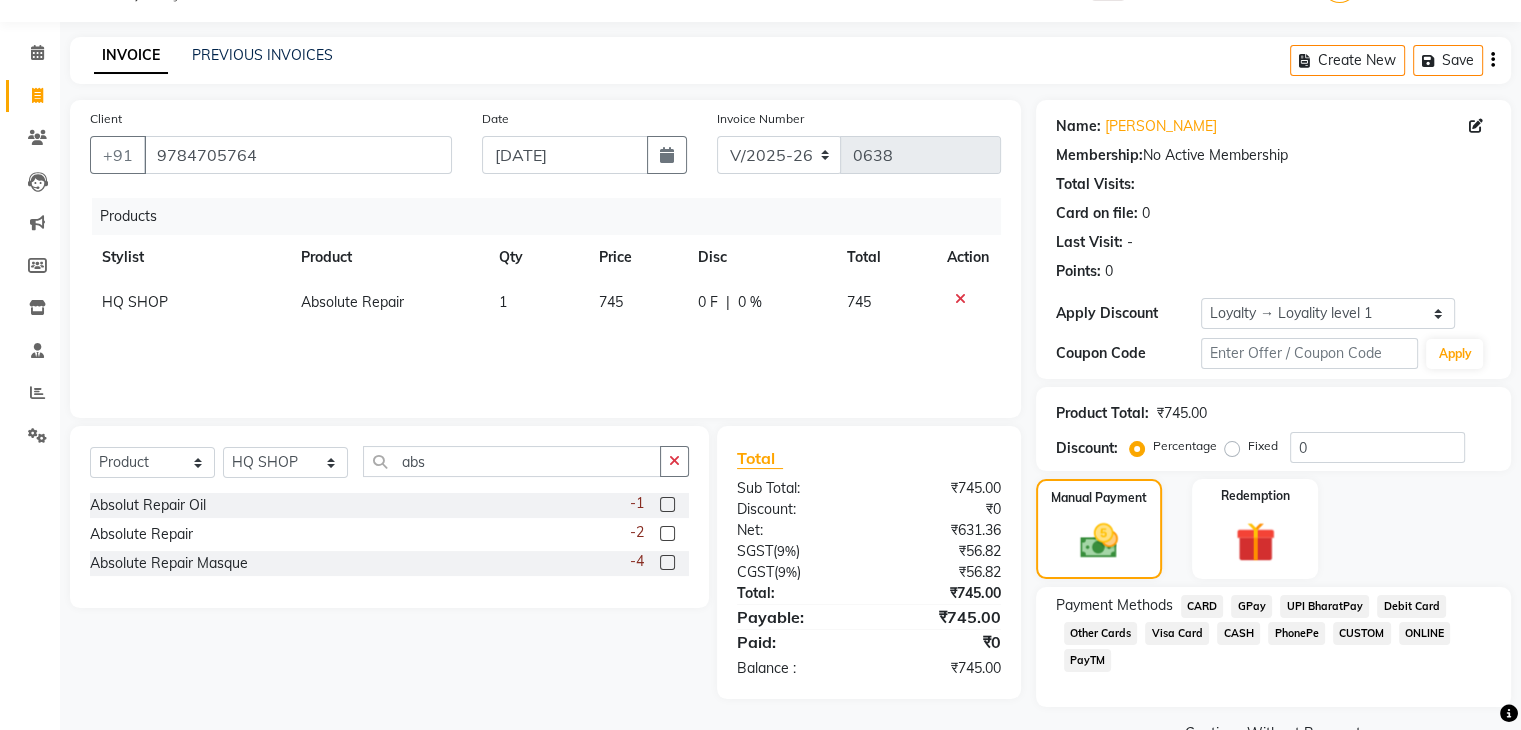 click on "CASH" 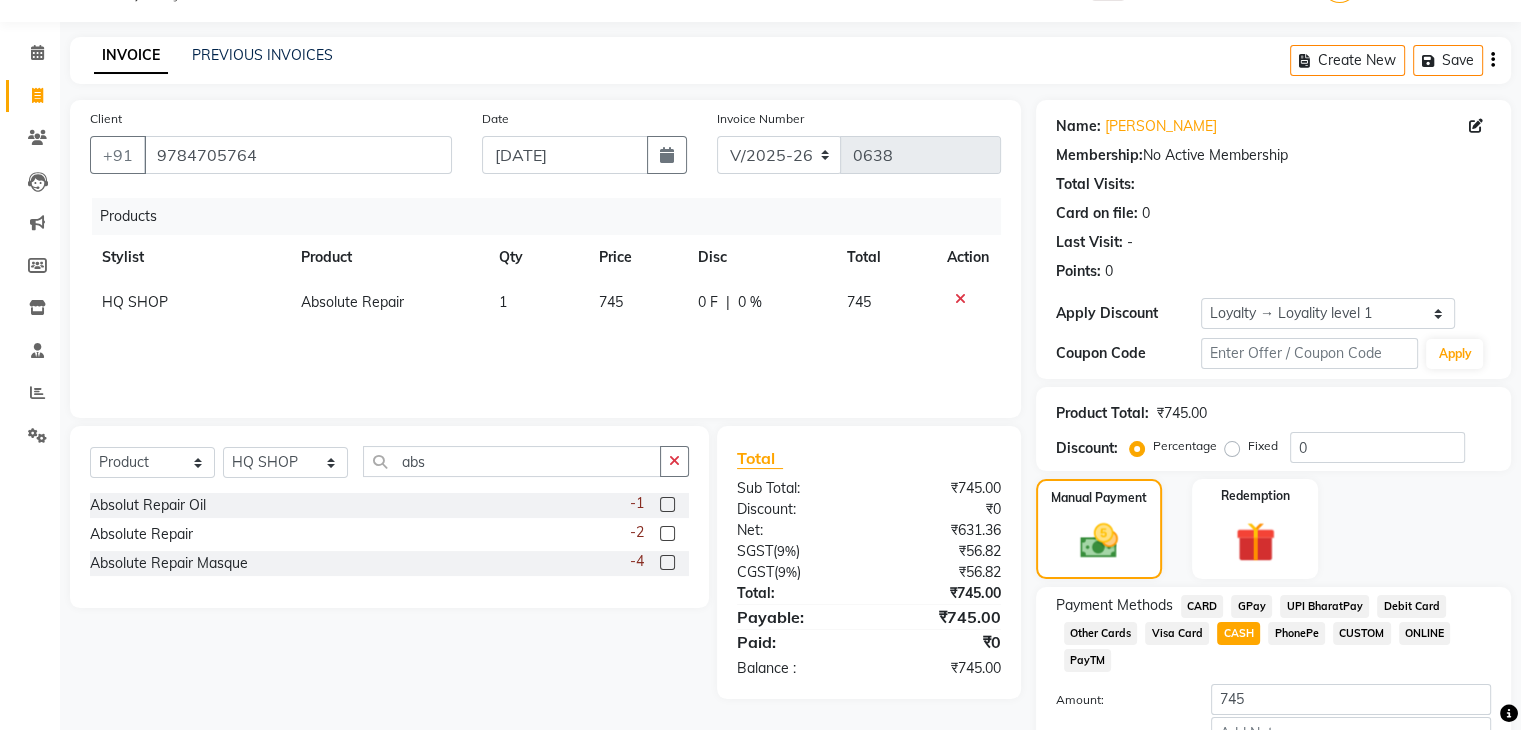 scroll, scrollTop: 184, scrollLeft: 0, axis: vertical 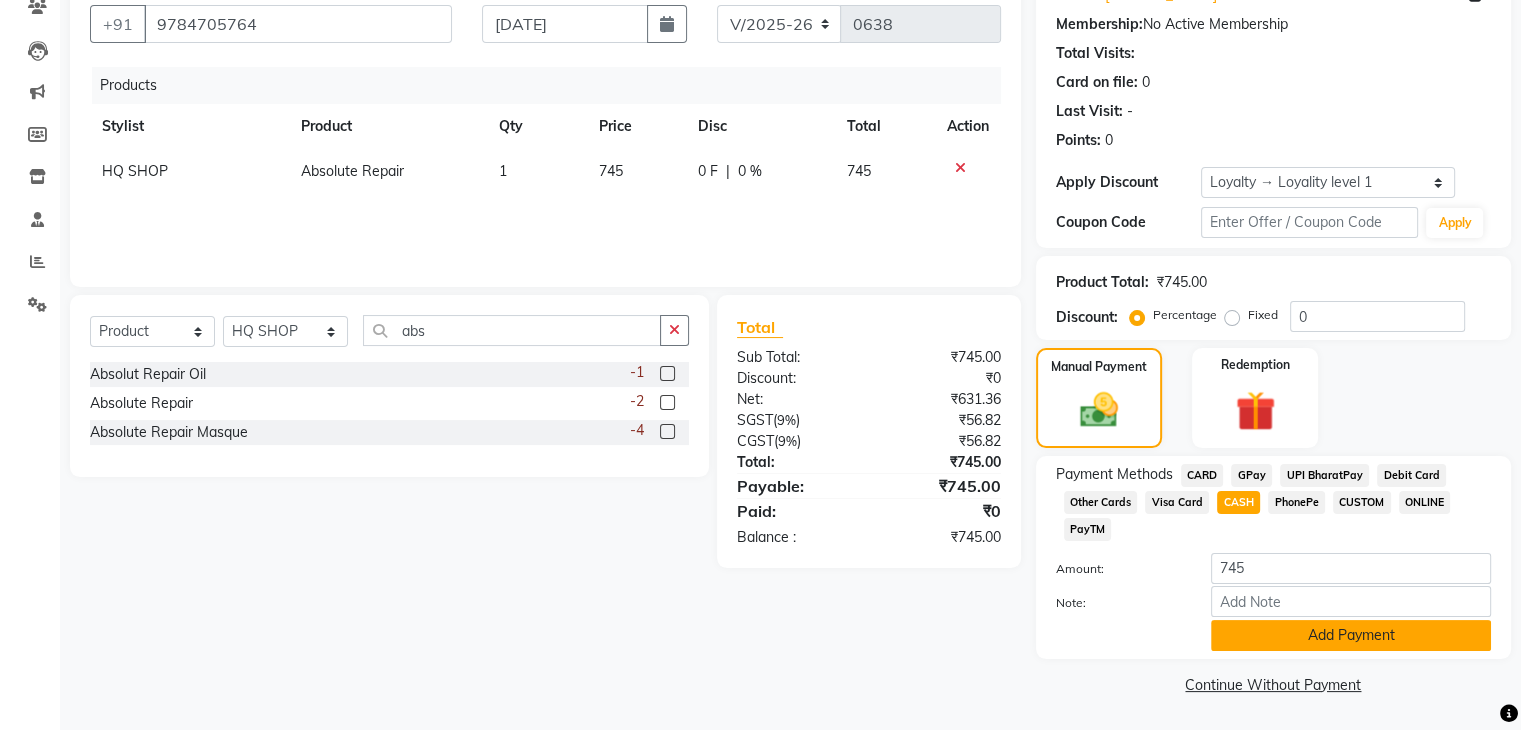 click on "Add Payment" 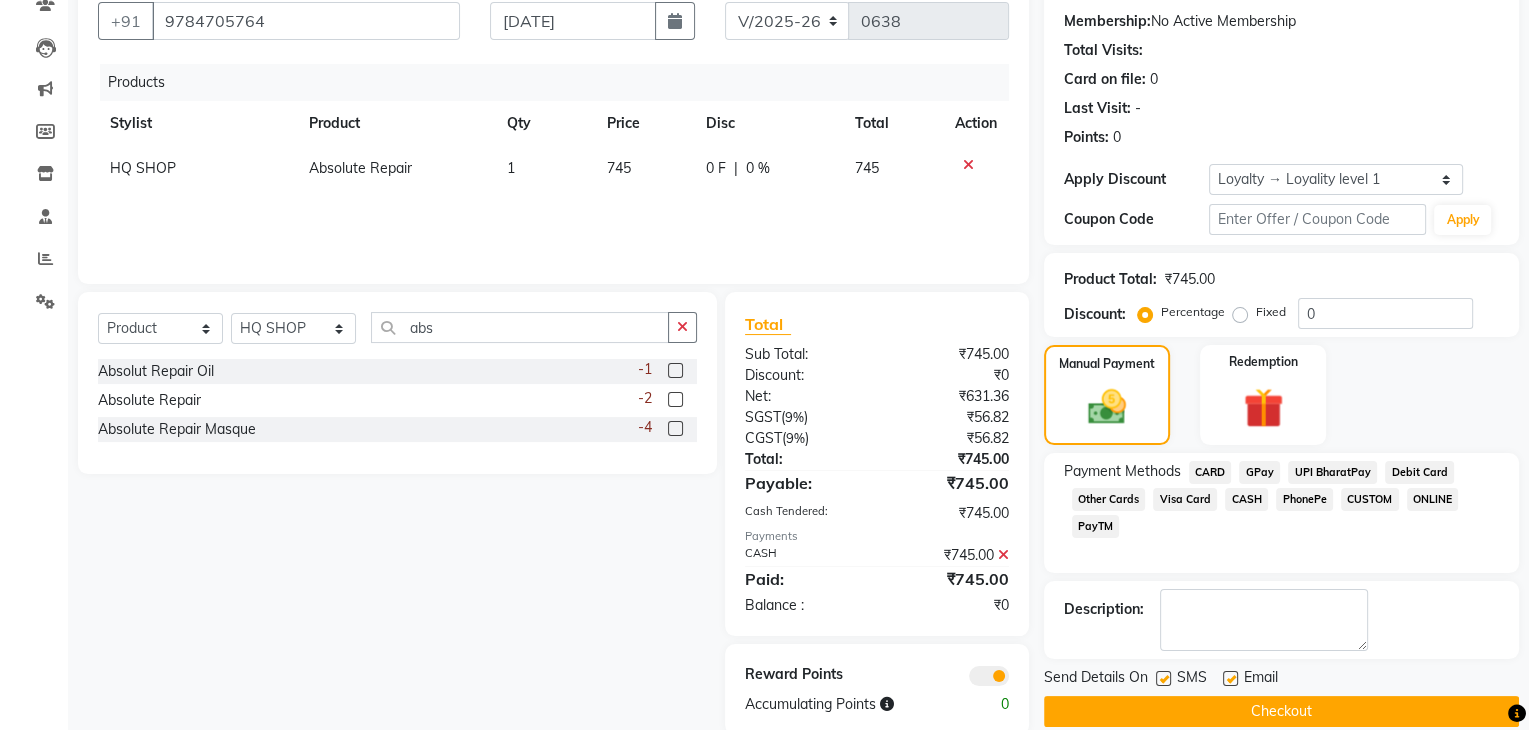 scroll, scrollTop: 220, scrollLeft: 0, axis: vertical 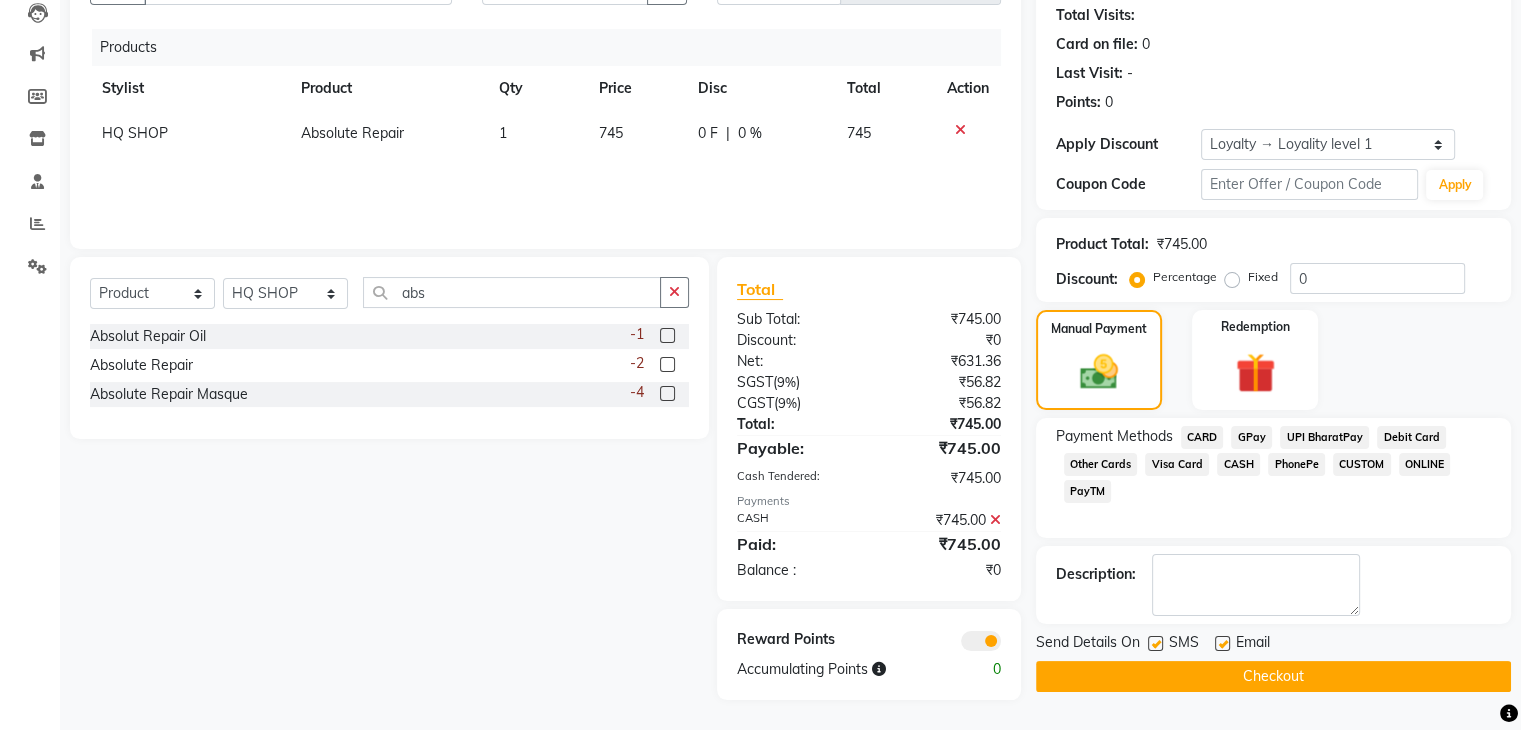 click 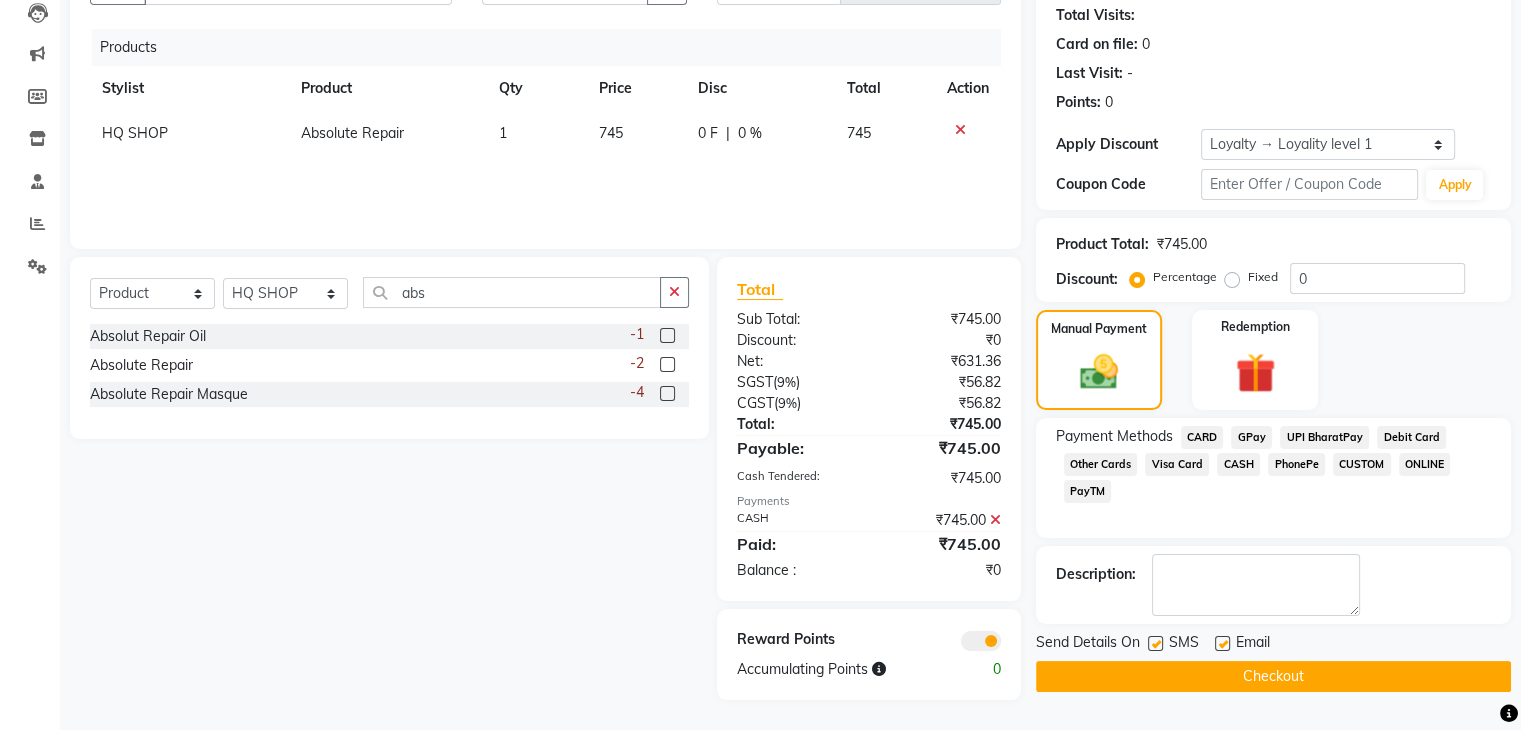 click 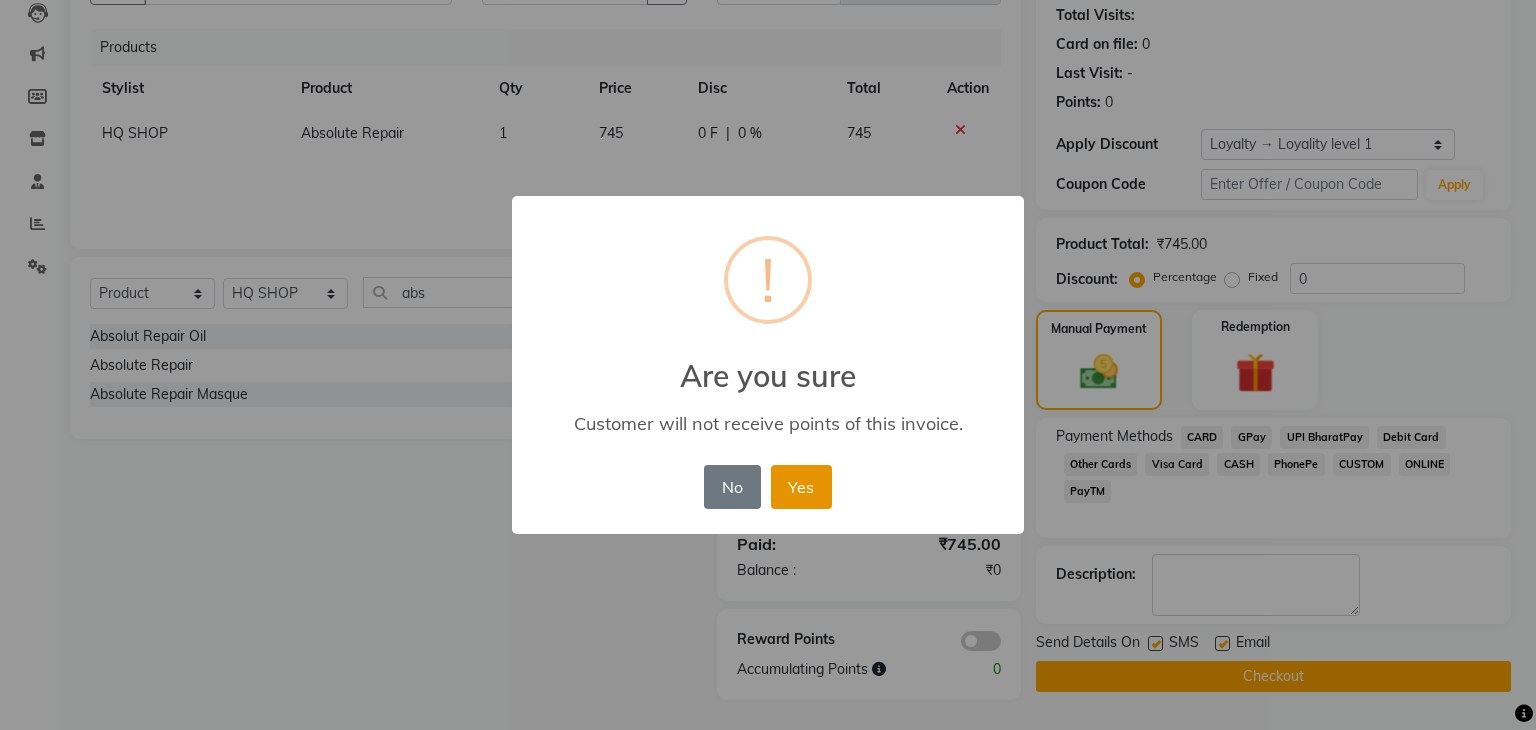 click on "Yes" at bounding box center [801, 487] 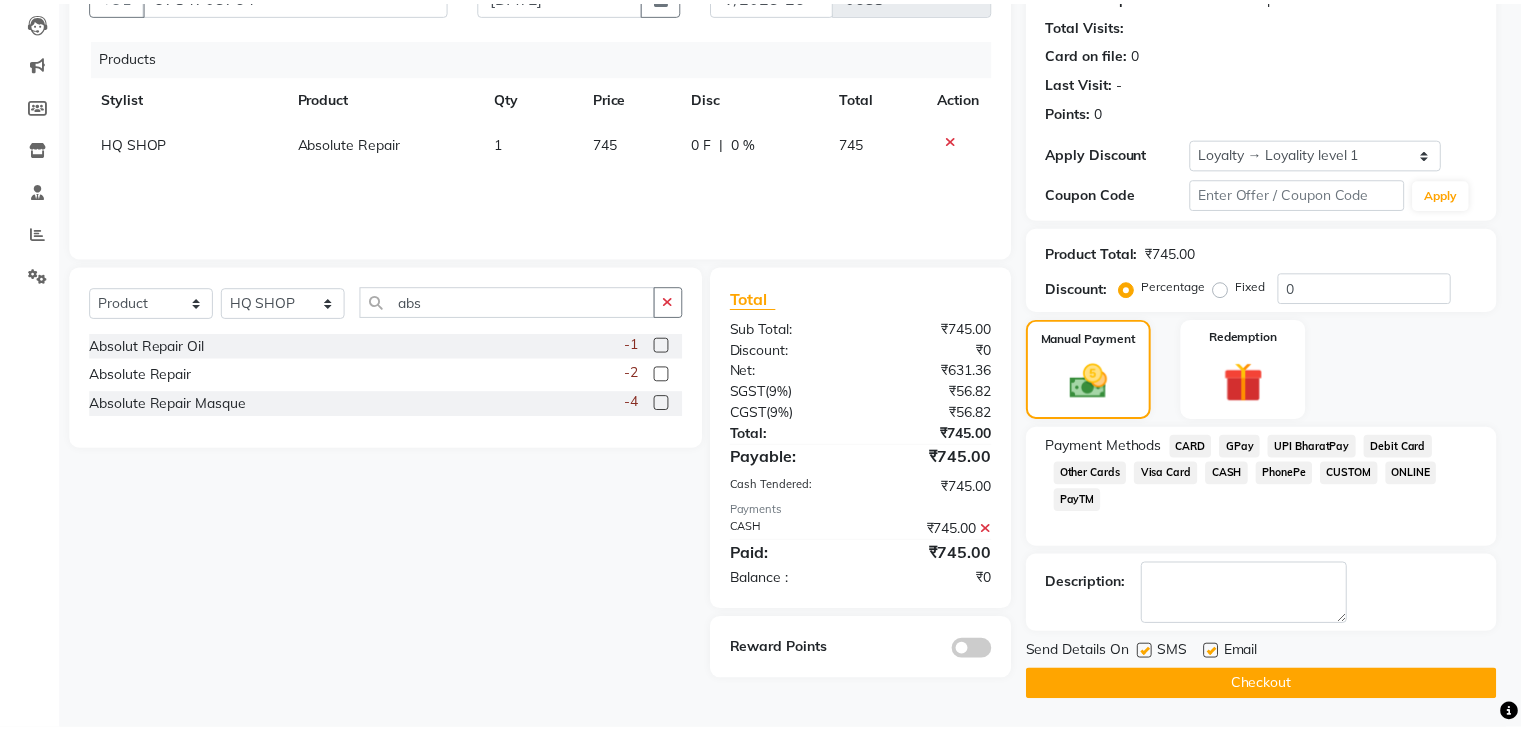 scroll, scrollTop: 209, scrollLeft: 0, axis: vertical 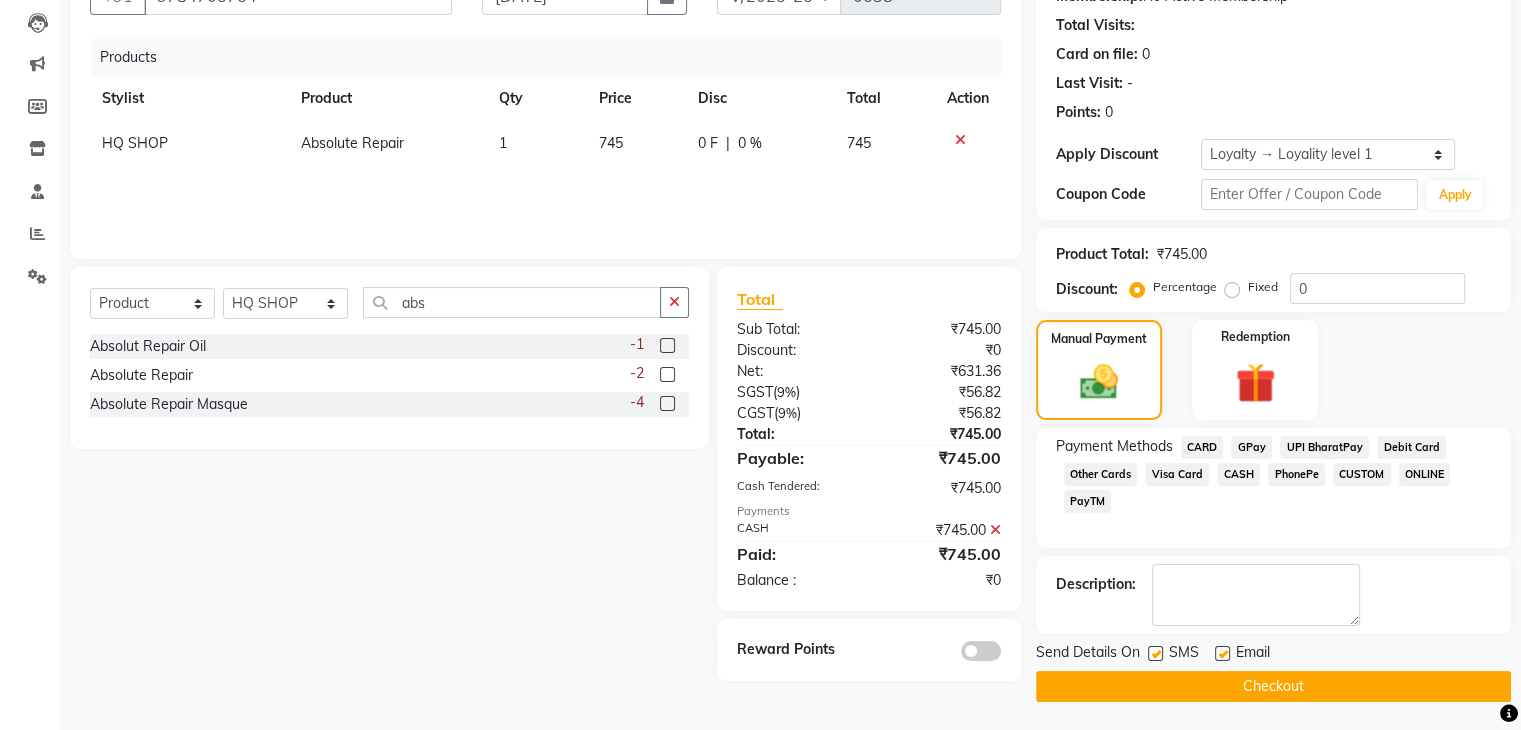 click on "Checkout" 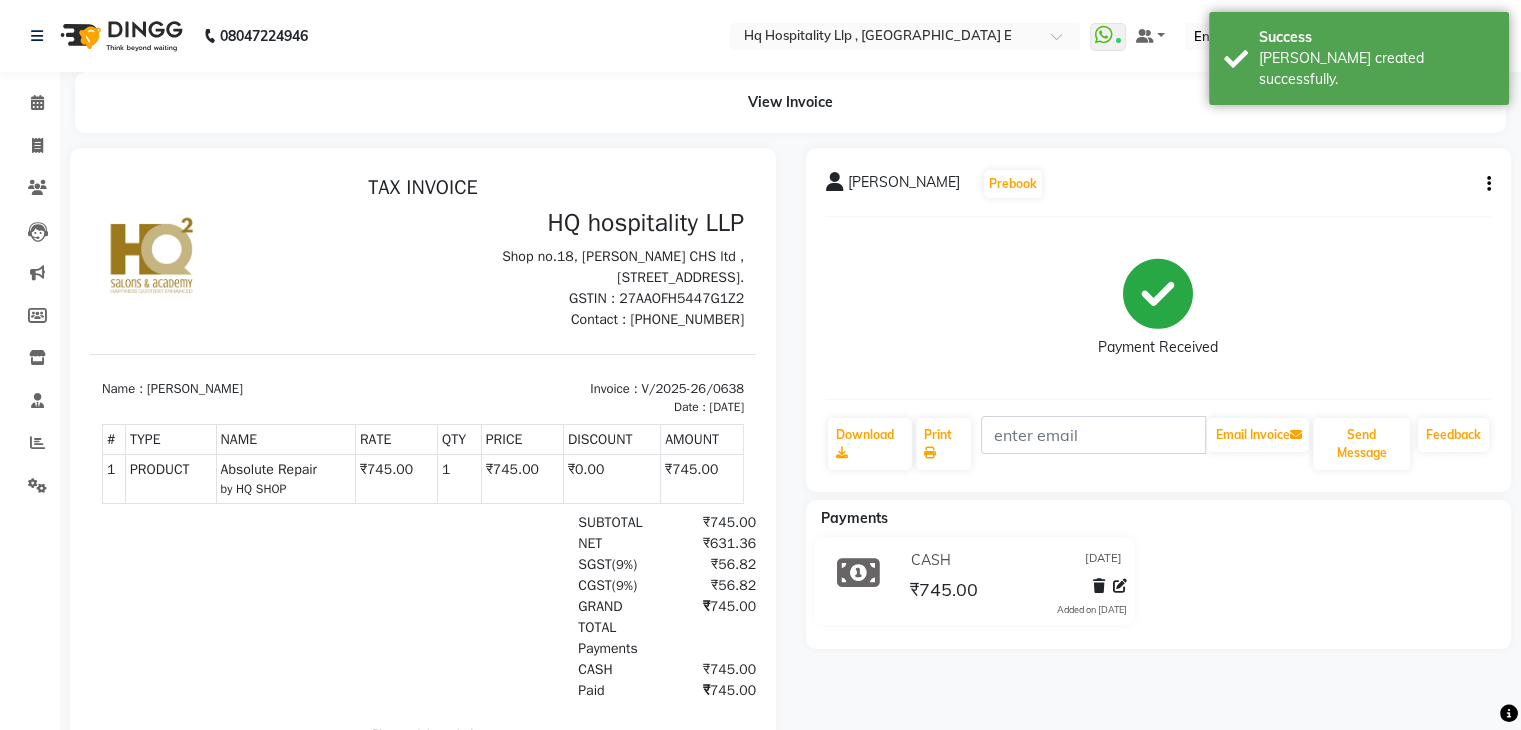 scroll, scrollTop: 0, scrollLeft: 0, axis: both 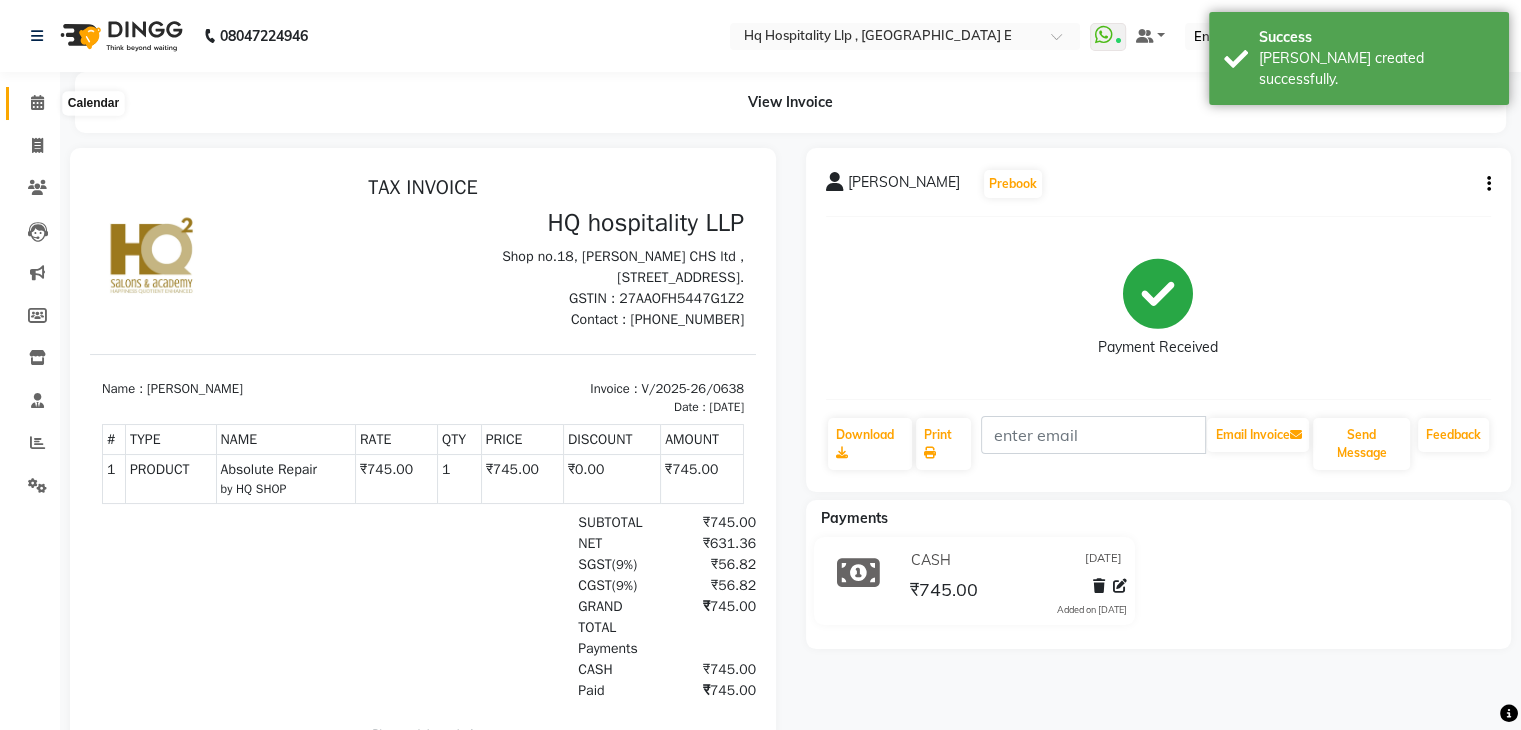 drag, startPoint x: 40, startPoint y: 105, endPoint x: 90, endPoint y: 89, distance: 52.49762 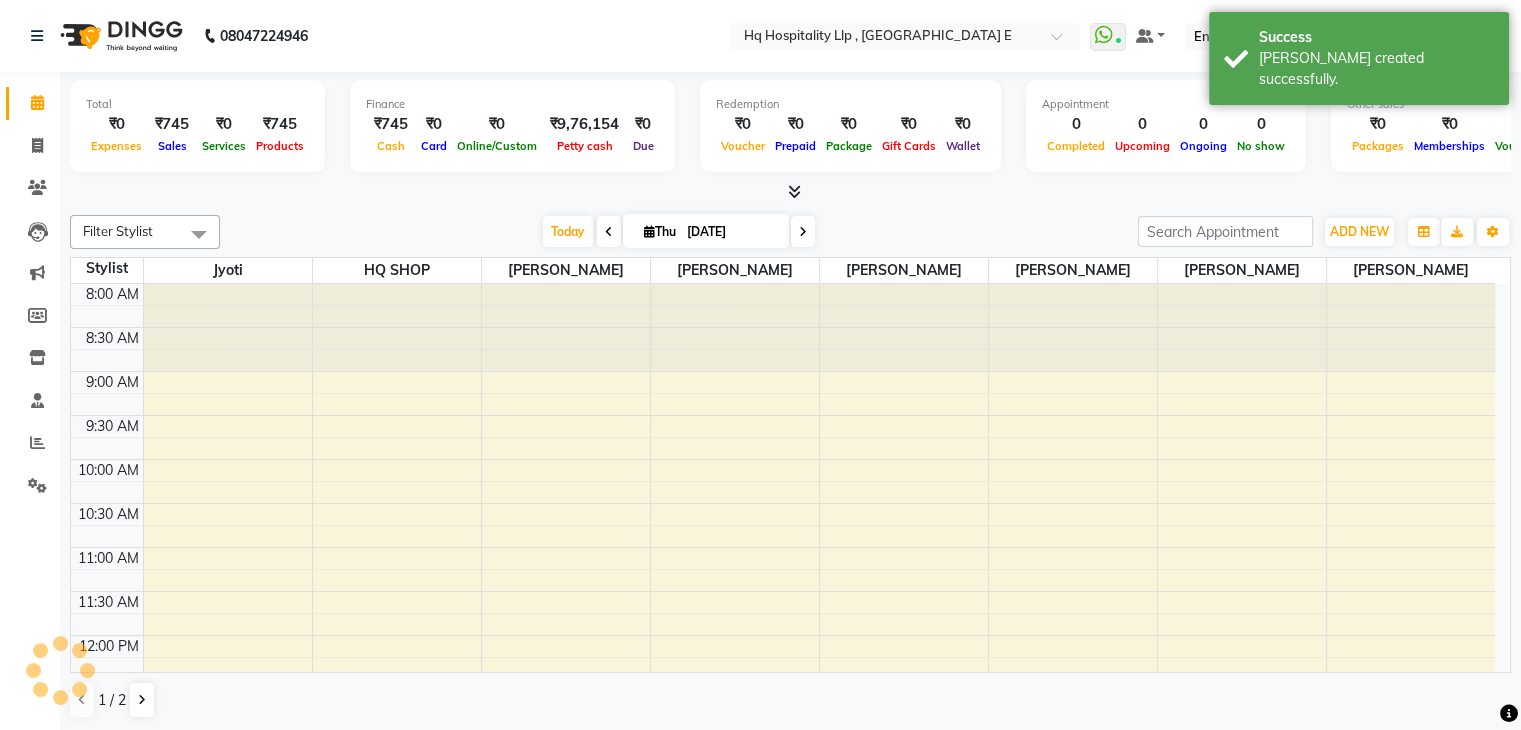 scroll, scrollTop: 436, scrollLeft: 0, axis: vertical 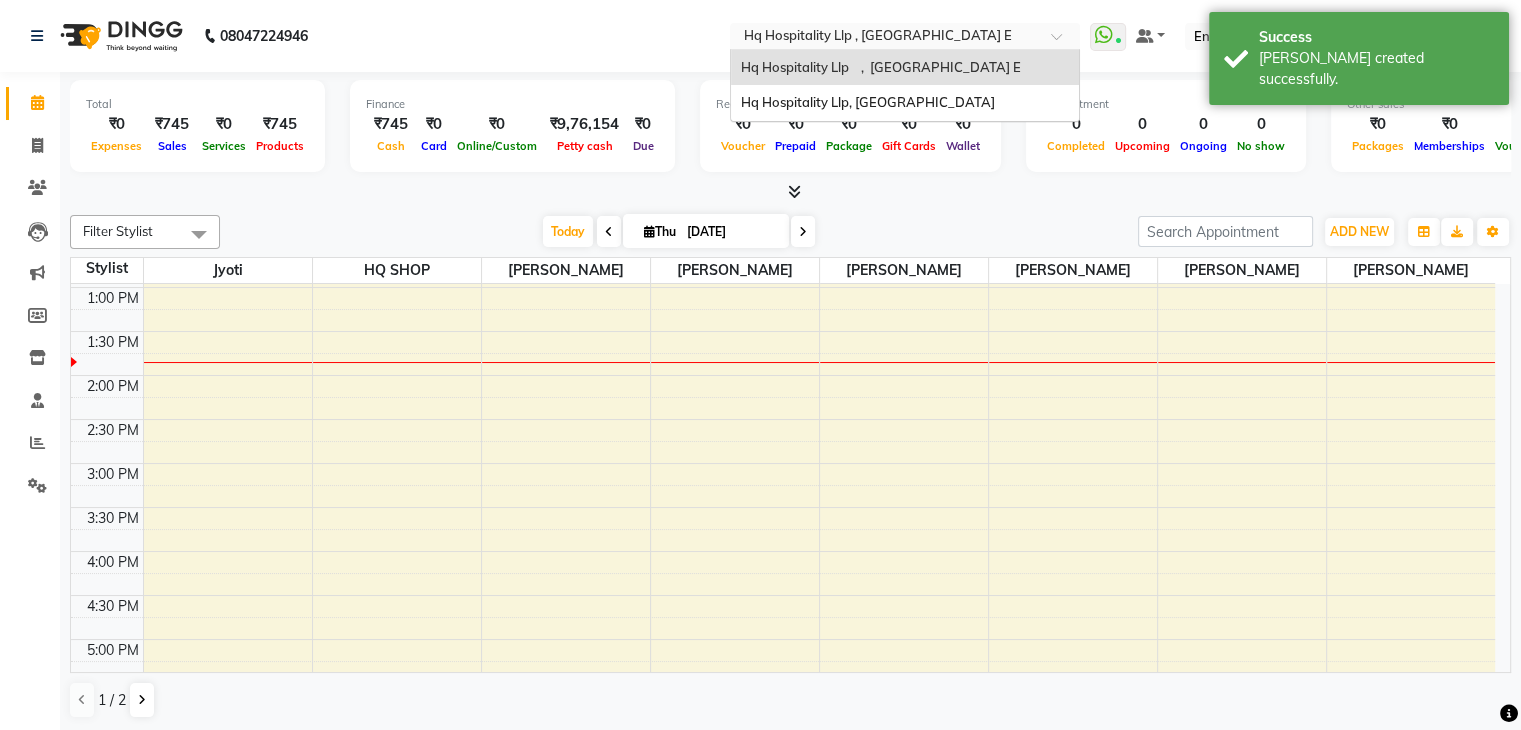 drag, startPoint x: 983, startPoint y: 29, endPoint x: 964, endPoint y: 52, distance: 29.832869 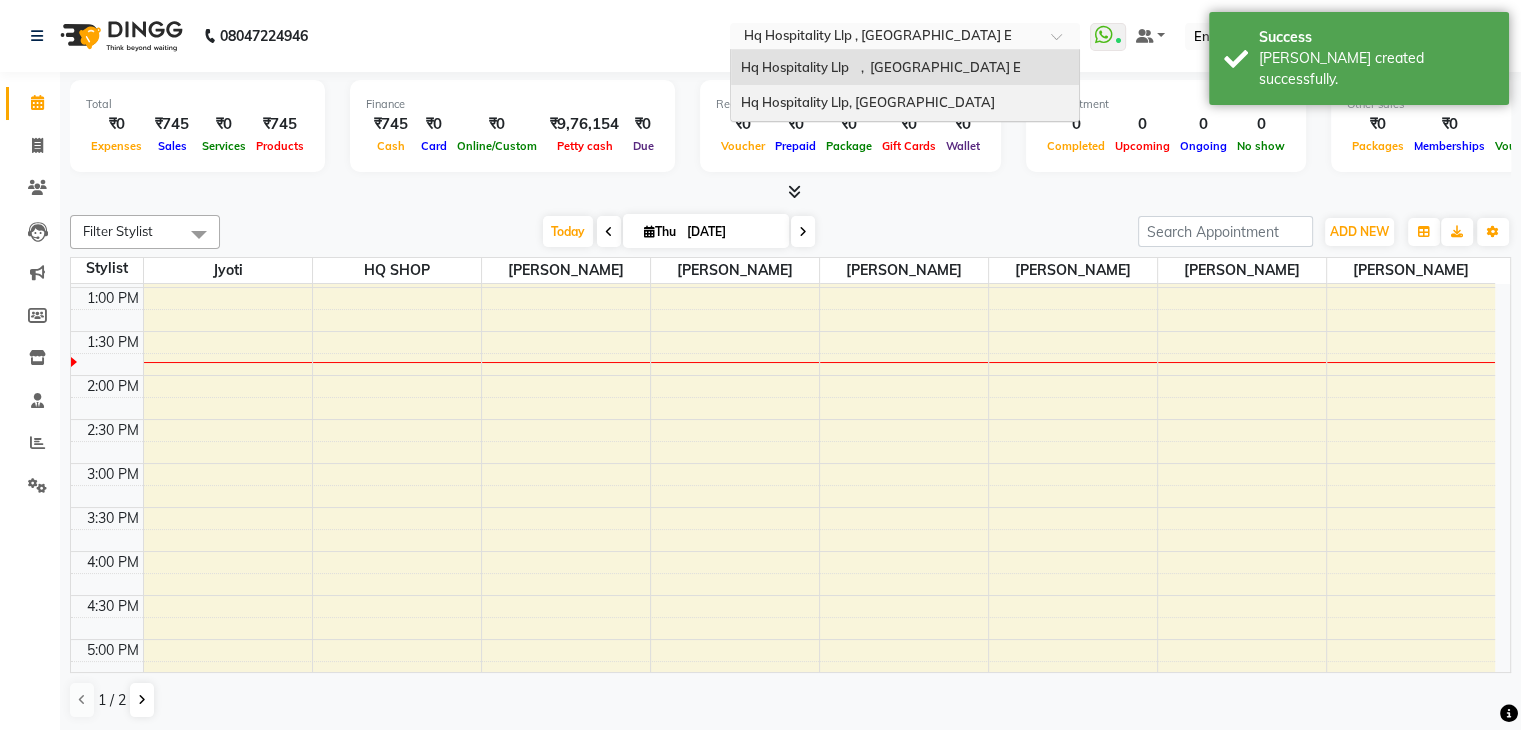click on "Hq Hospitality Llp, [GEOGRAPHIC_DATA]" at bounding box center [868, 102] 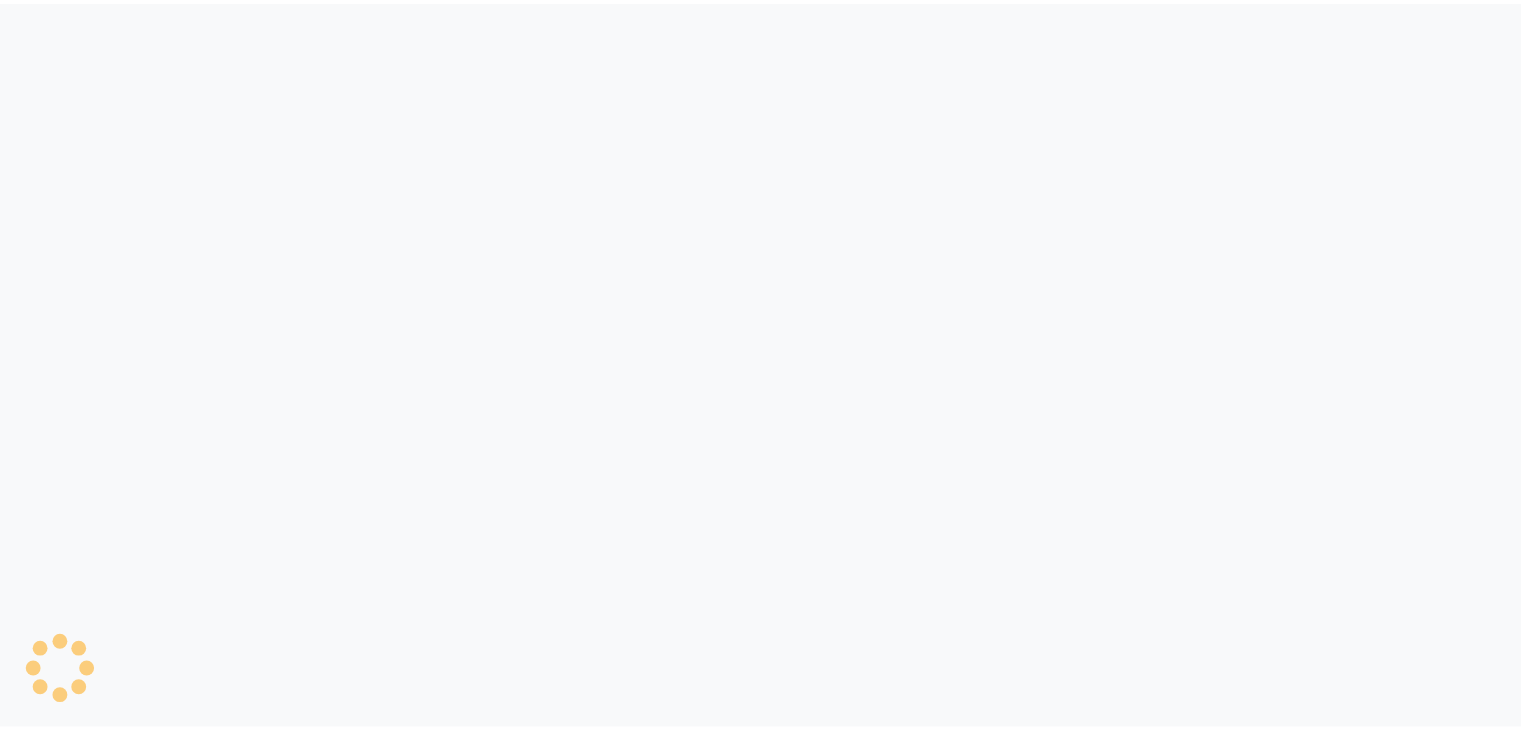 scroll, scrollTop: 0, scrollLeft: 0, axis: both 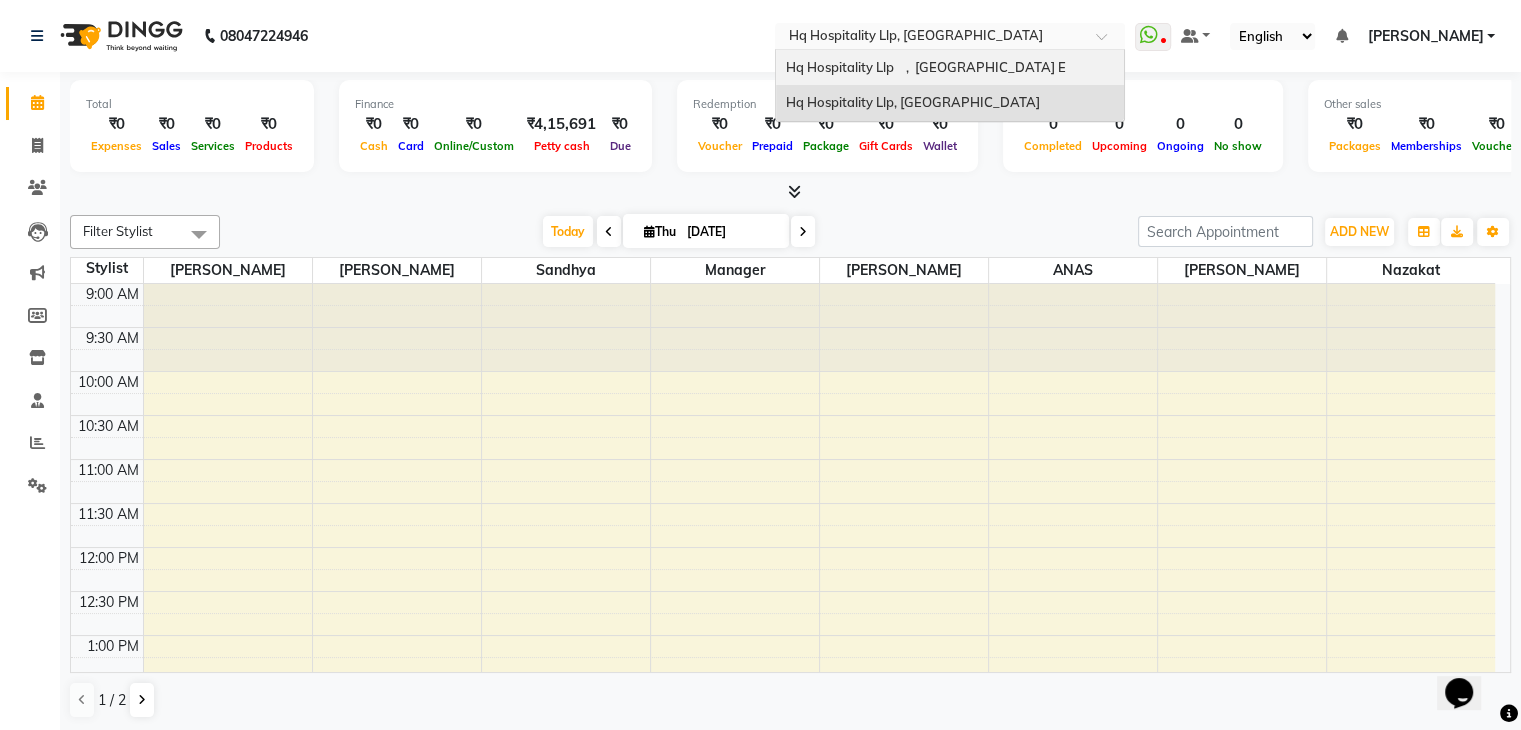 drag, startPoint x: 1012, startPoint y: 33, endPoint x: 972, endPoint y: 77, distance: 59.464275 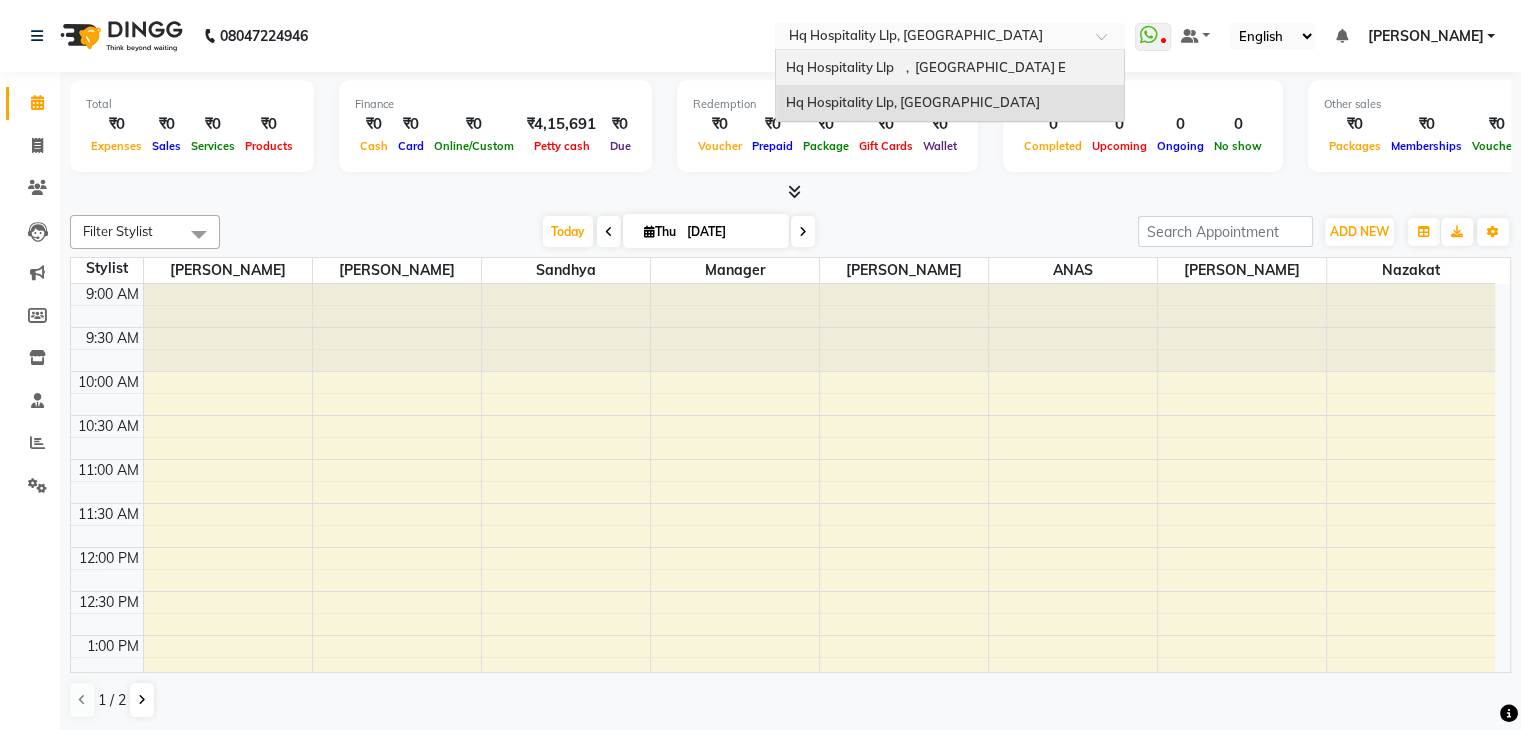 click on "Hq Hospitality Llp	,  [GEOGRAPHIC_DATA] E" at bounding box center (950, 68) 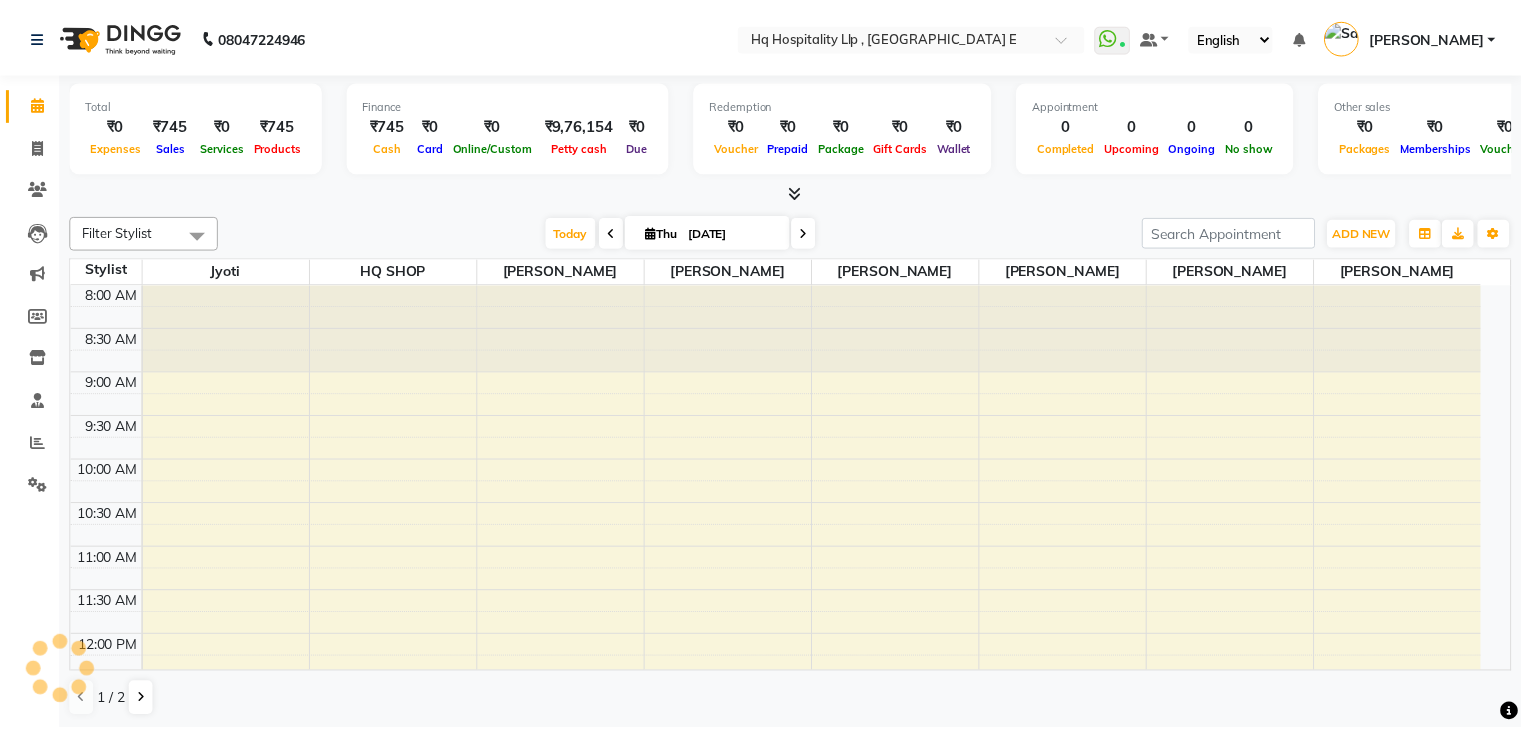 scroll, scrollTop: 0, scrollLeft: 0, axis: both 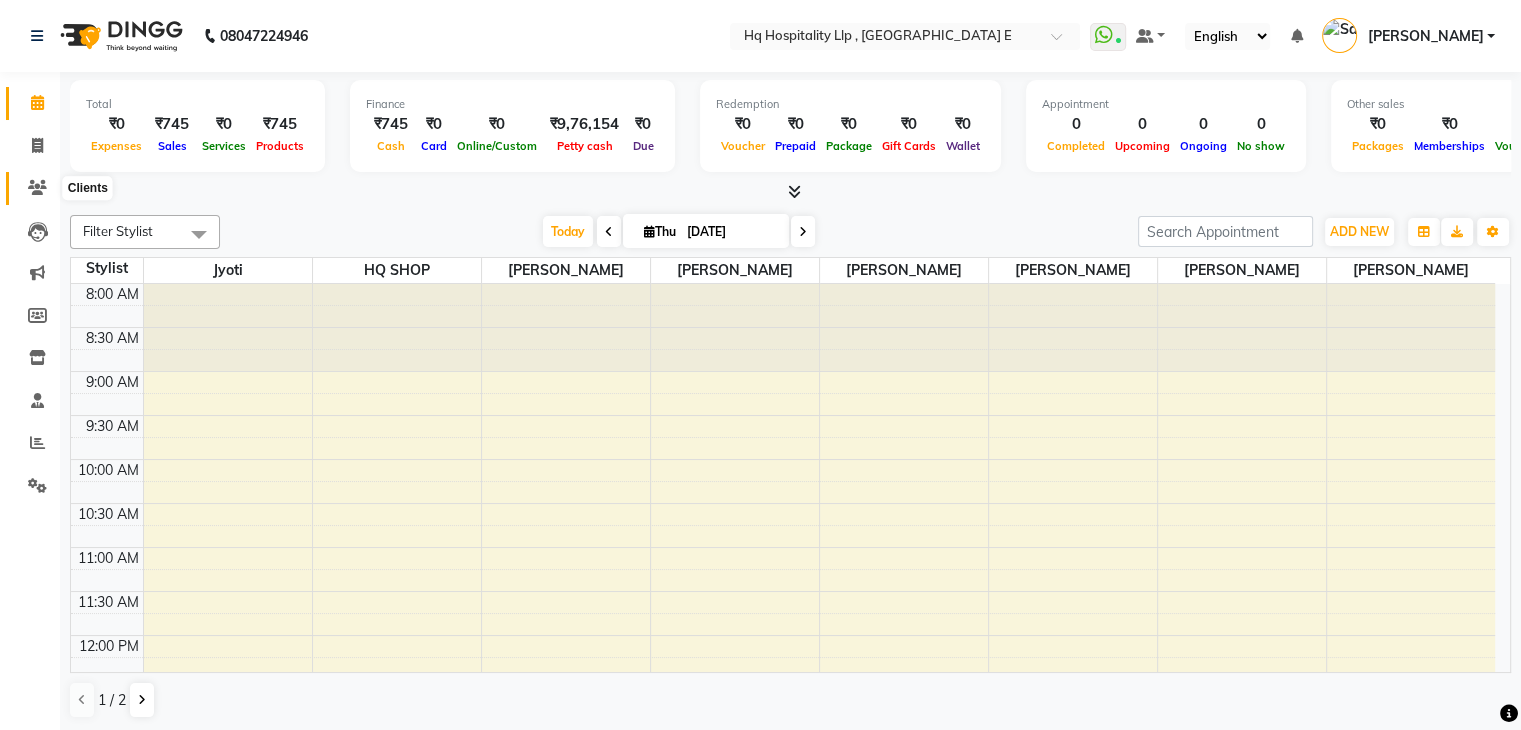 click 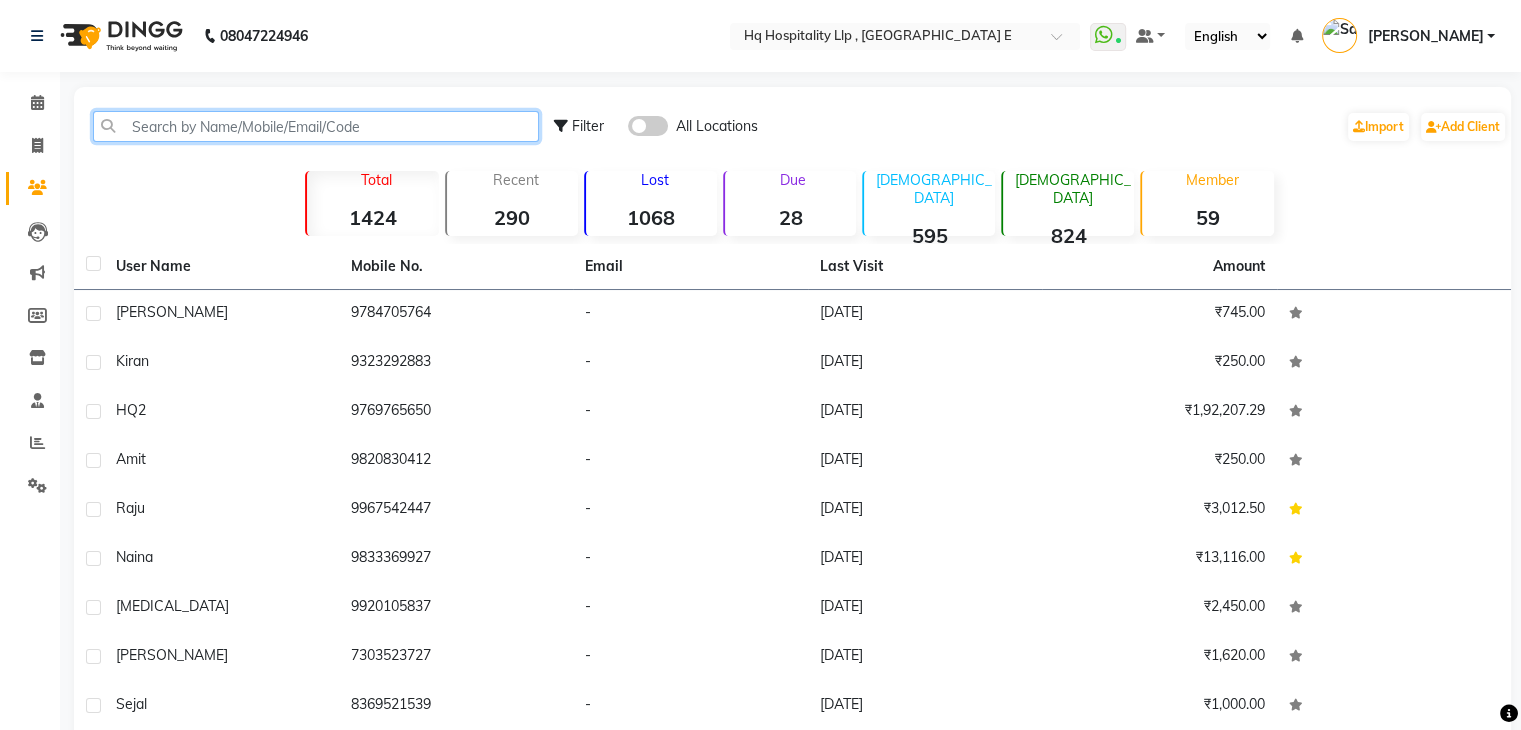 click 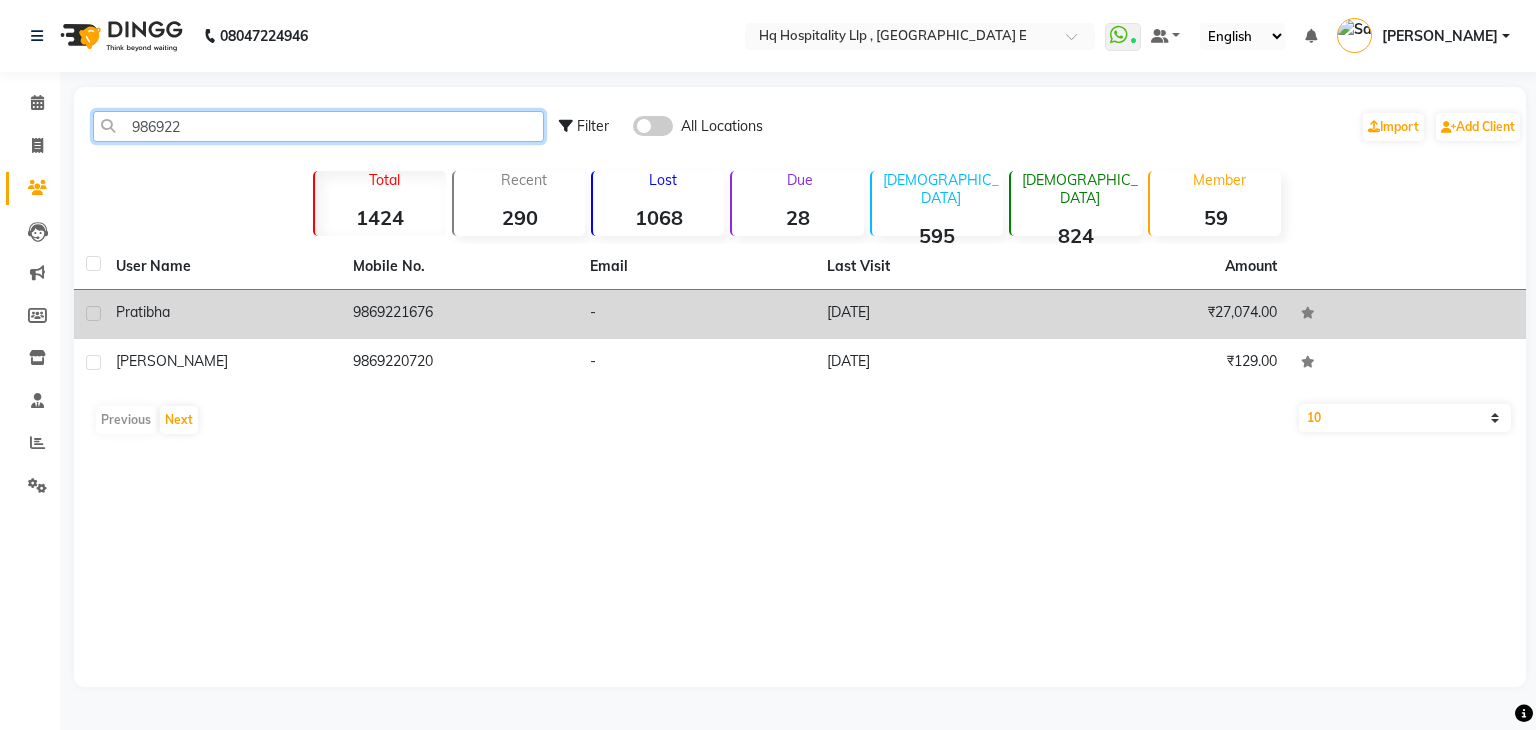 type on "986922" 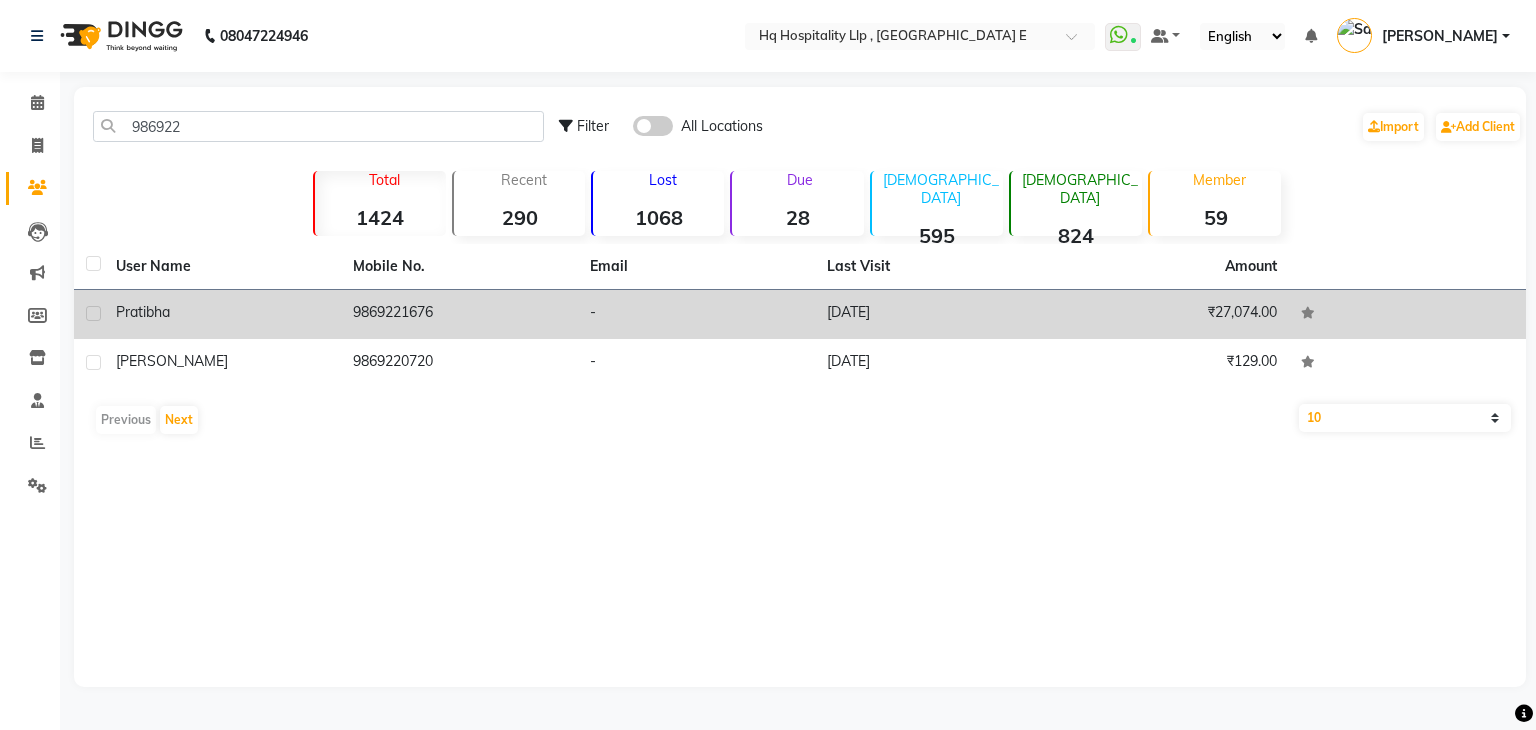 click on "9869221676" 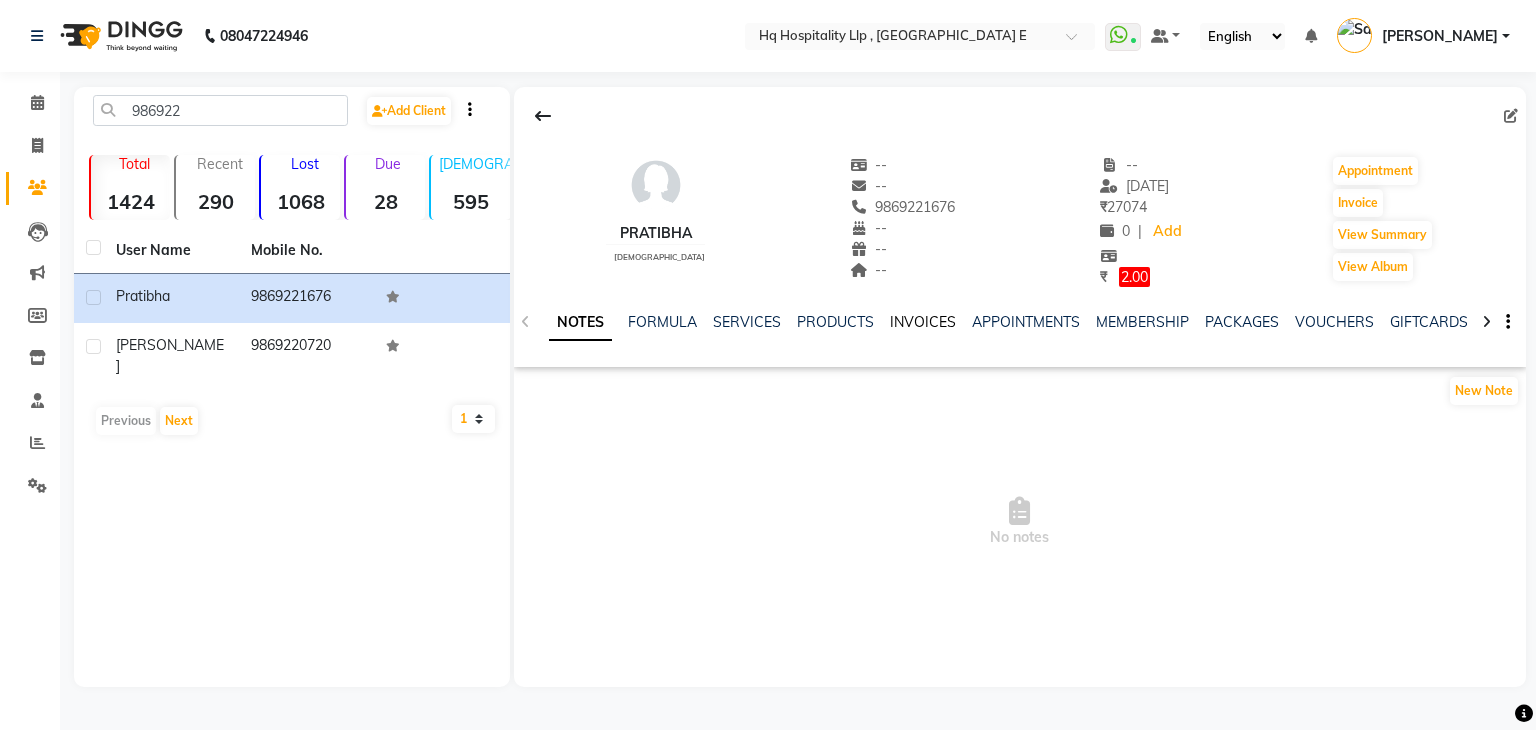 click on "INVOICES" 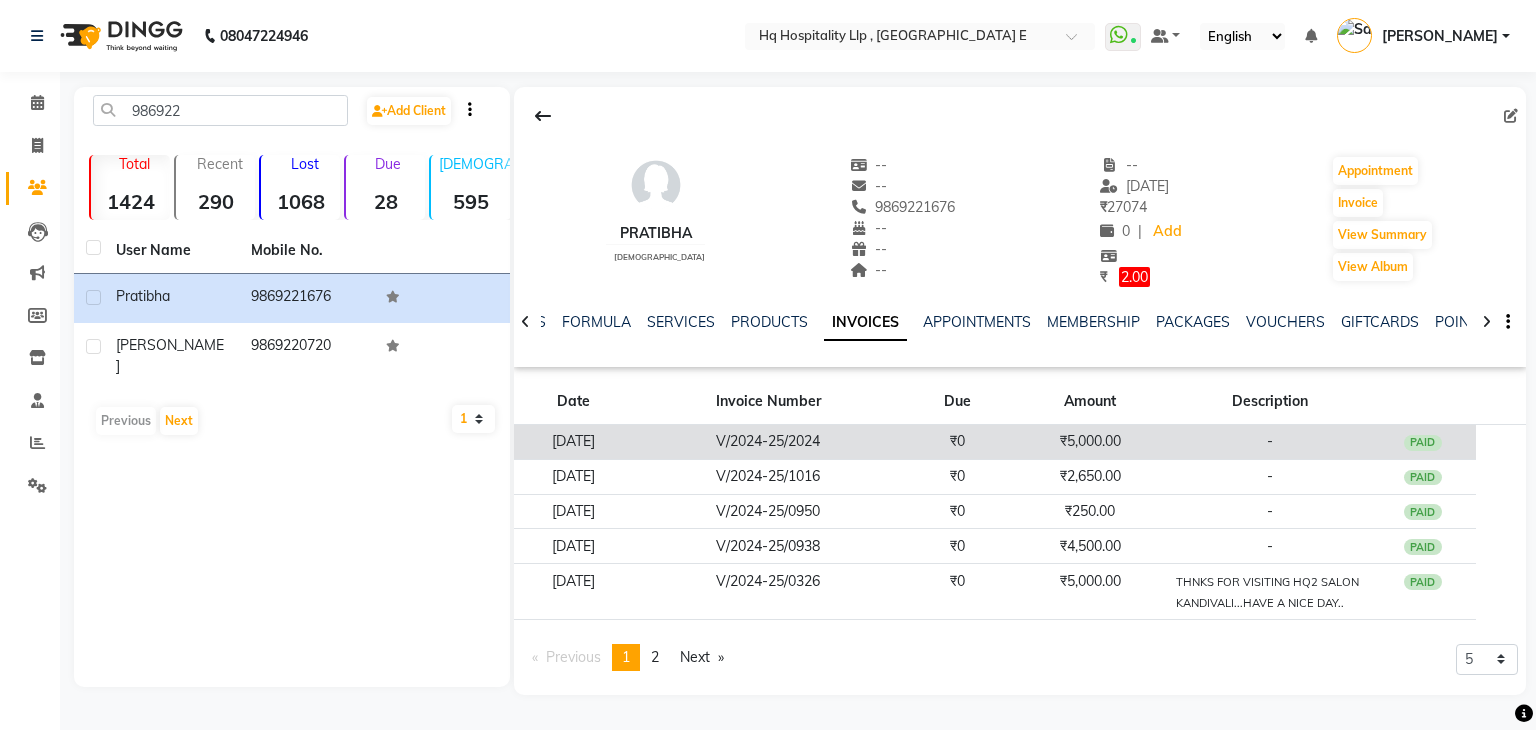 click on "₹5,000.00" 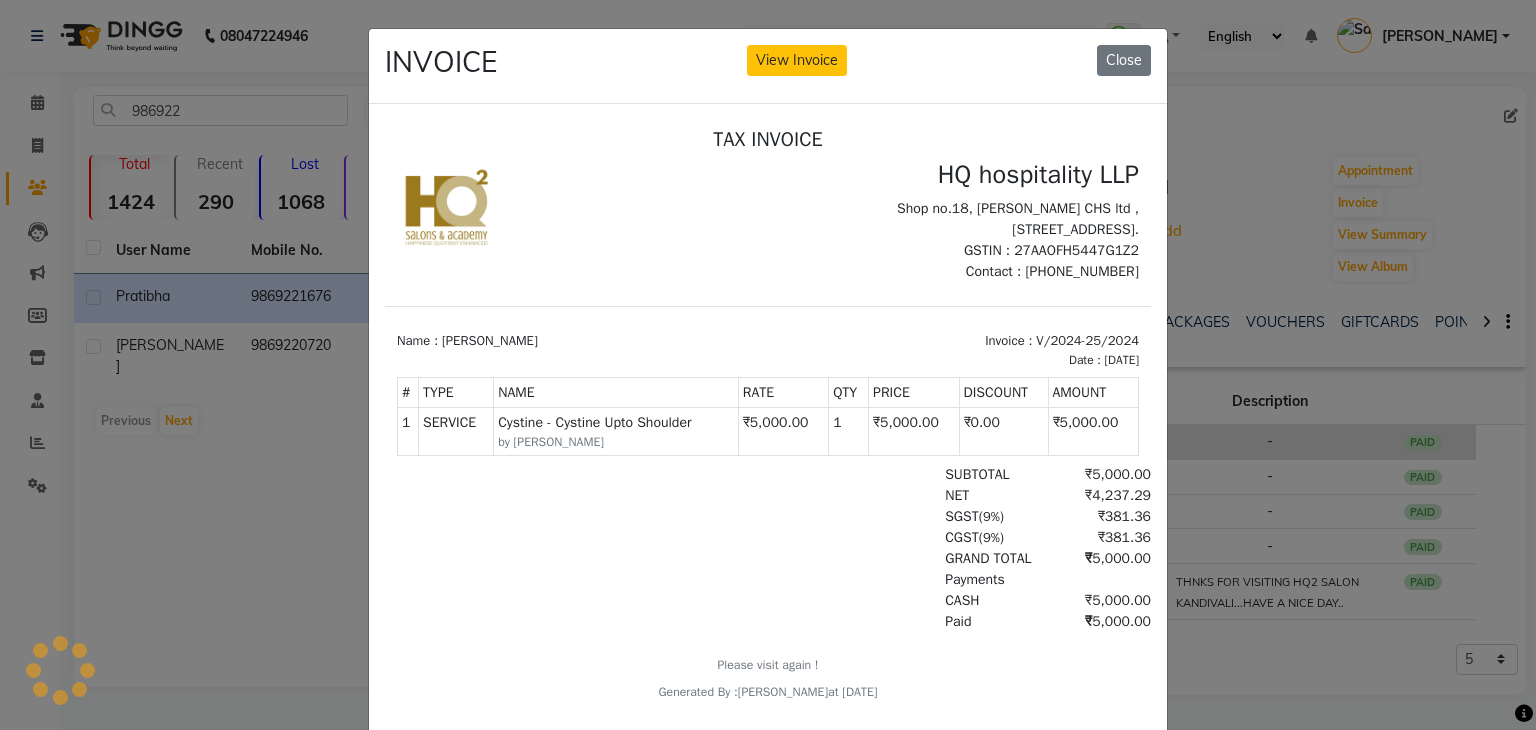 scroll, scrollTop: 0, scrollLeft: 0, axis: both 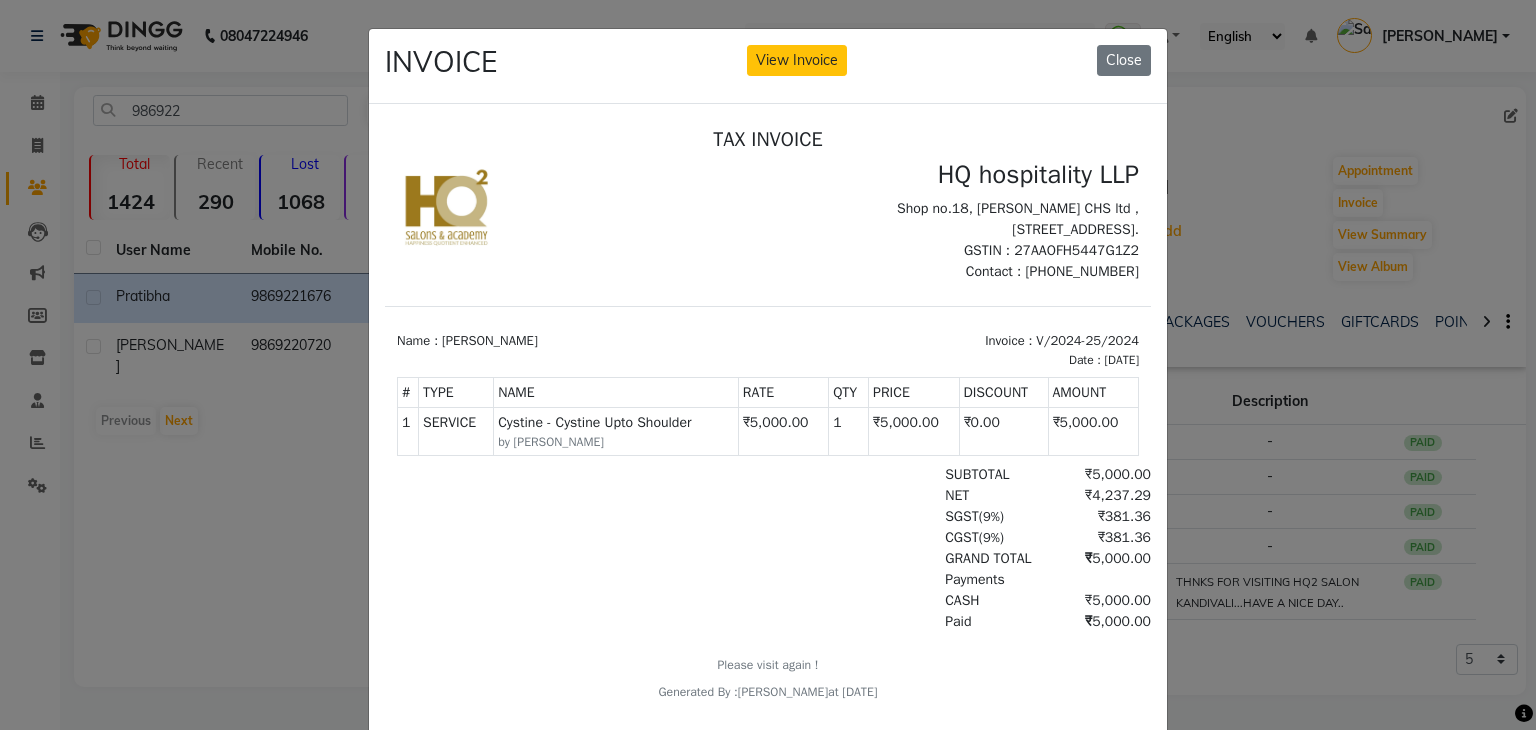 drag, startPoint x: 1465, startPoint y: 559, endPoint x: 1087, endPoint y: 440, distance: 396.28903 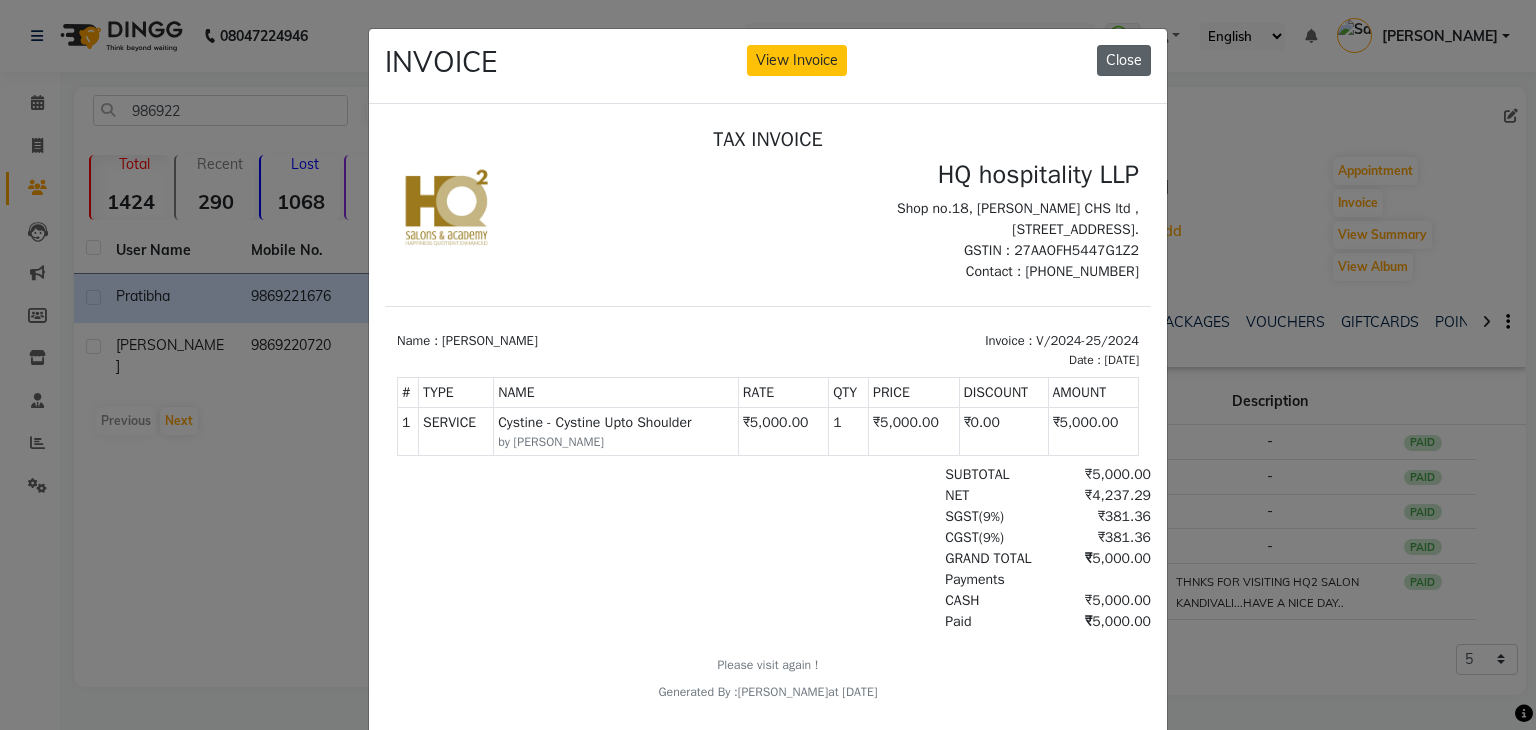 click on "Close" 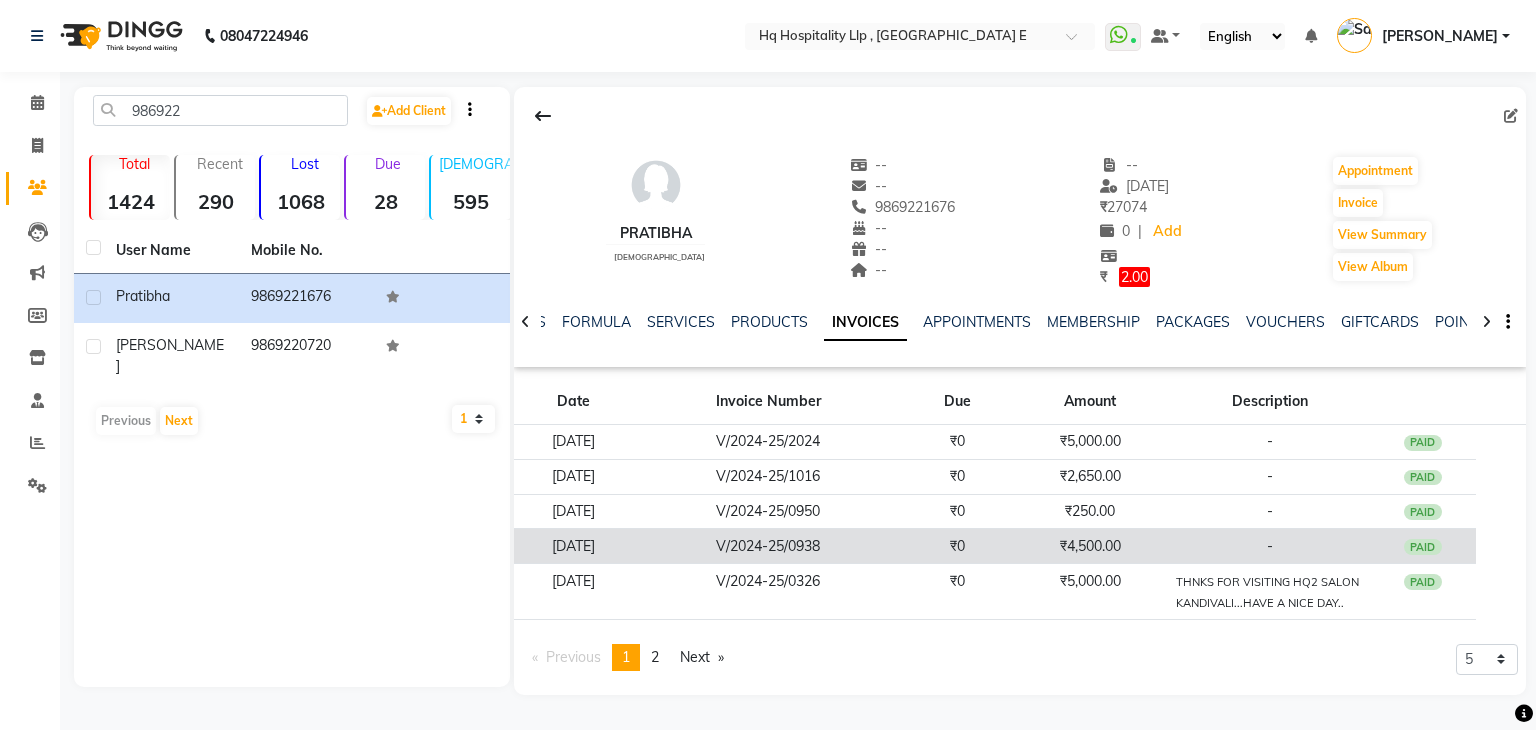 click on "₹0" 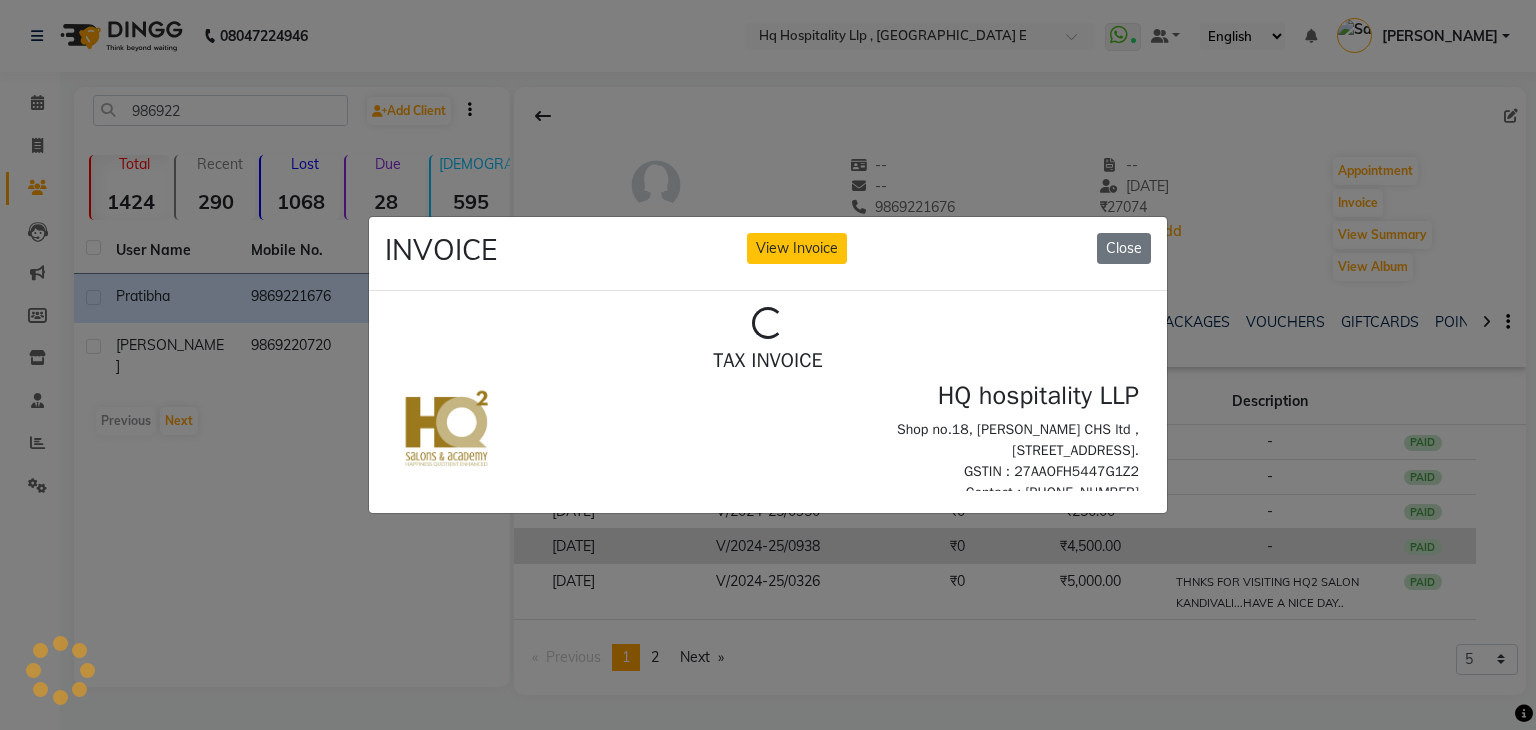 scroll, scrollTop: 0, scrollLeft: 0, axis: both 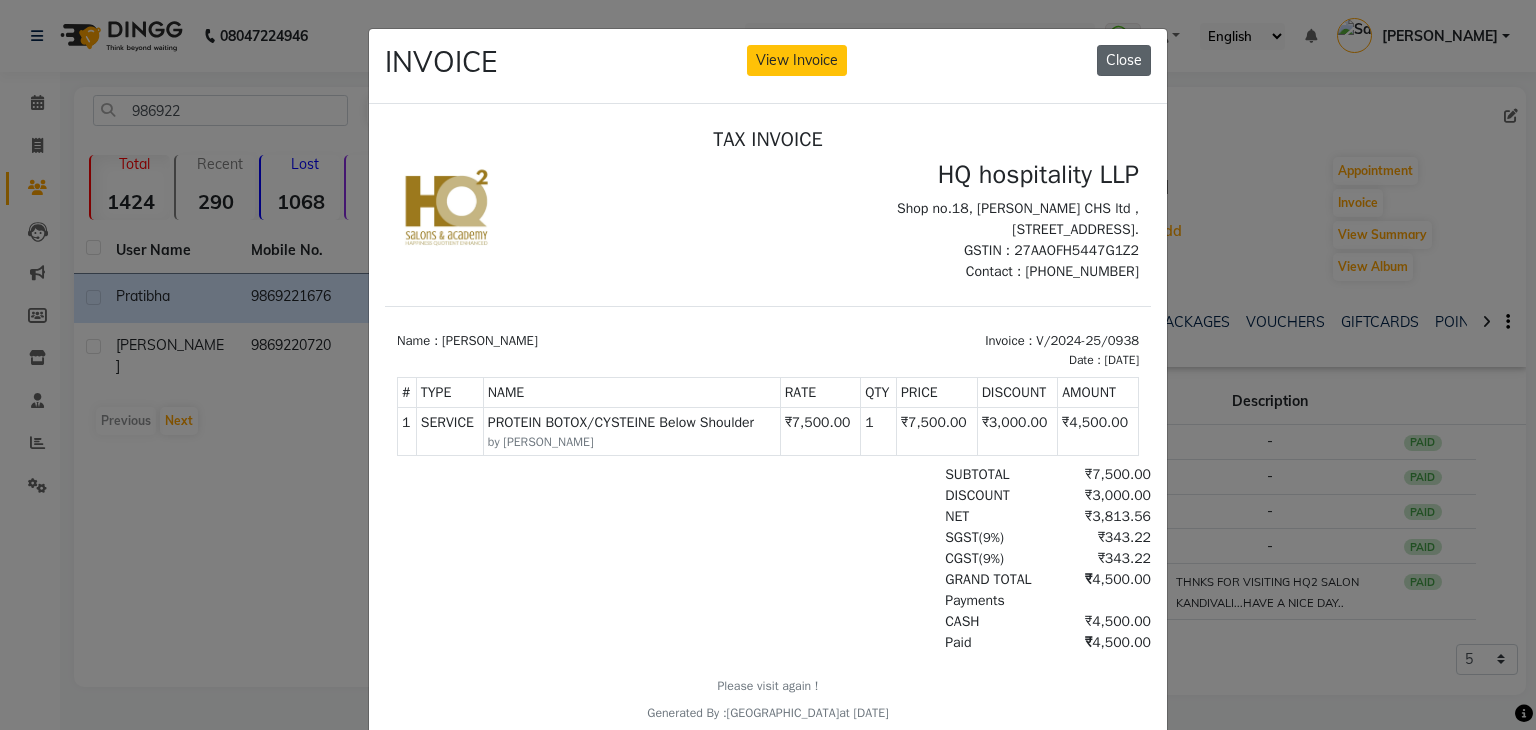 click on "Close" 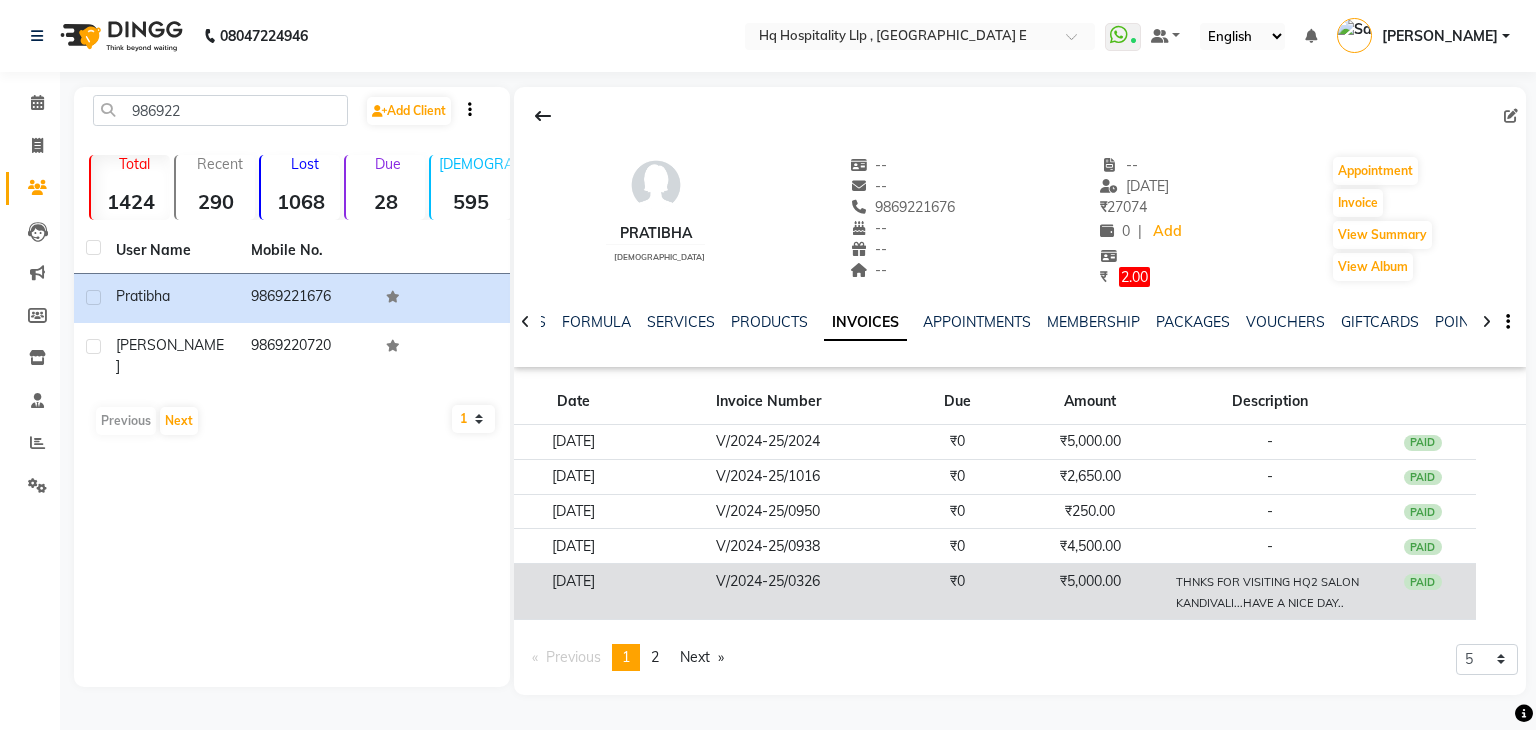 click on "V/2024-25/0326" 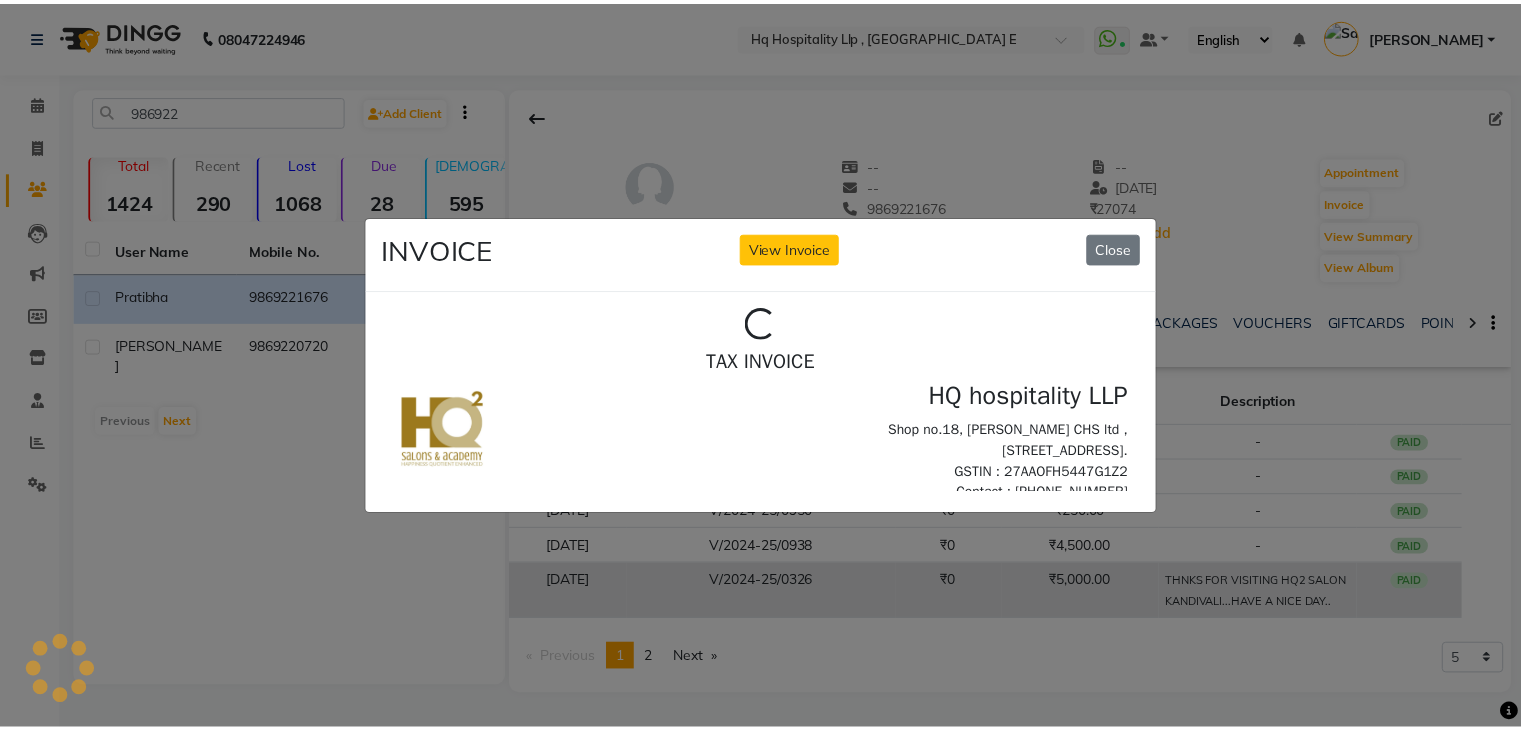 scroll, scrollTop: 0, scrollLeft: 0, axis: both 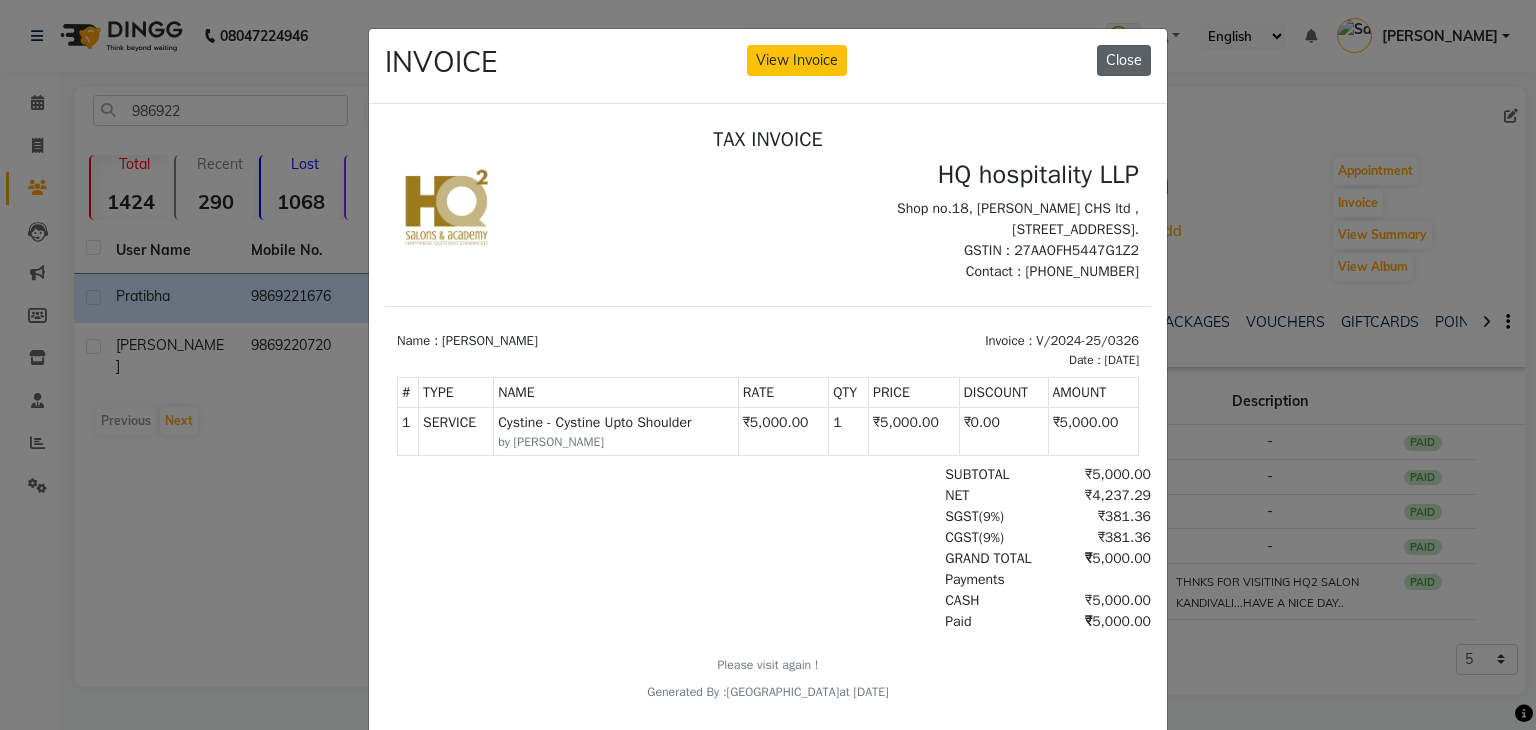 click on "Close" 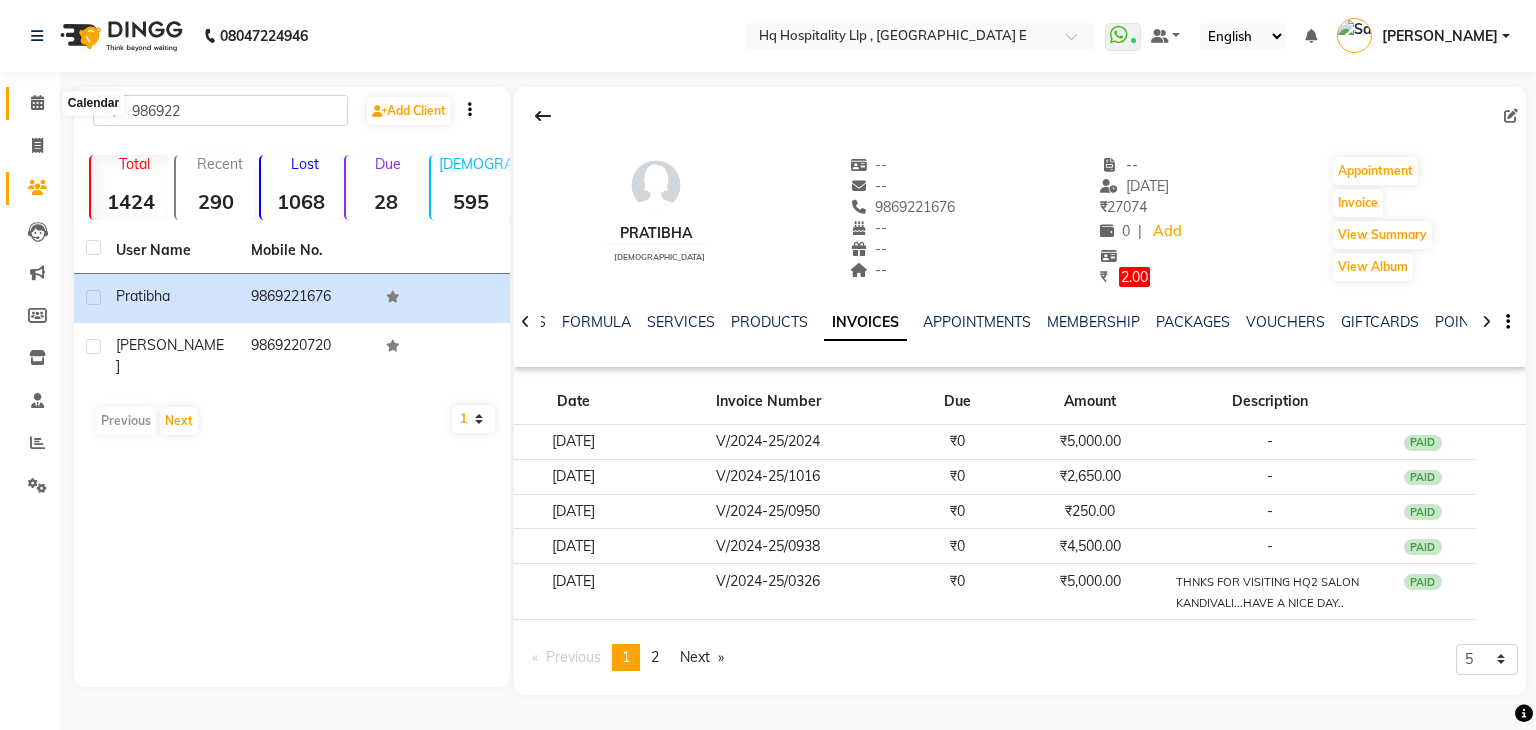 click 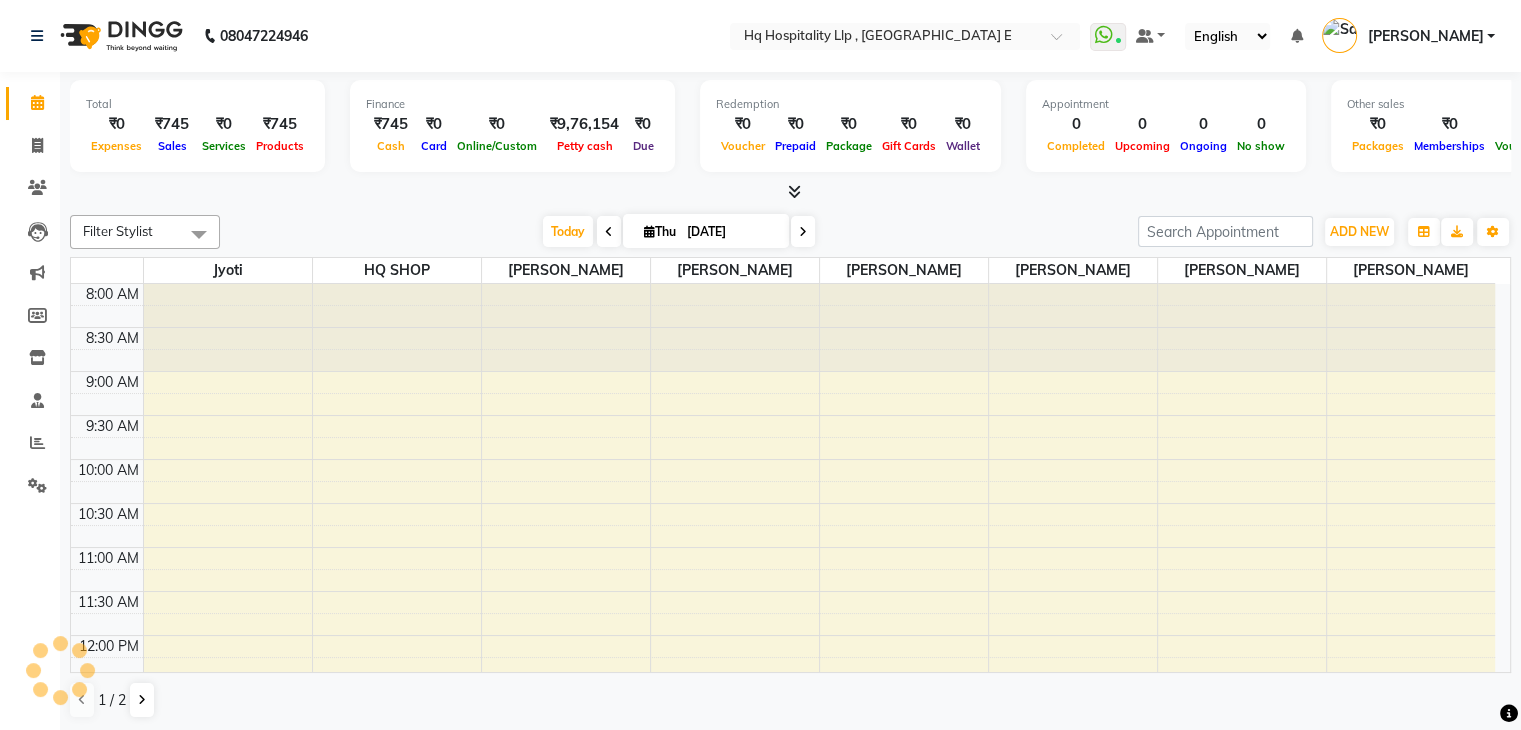 scroll, scrollTop: 0, scrollLeft: 0, axis: both 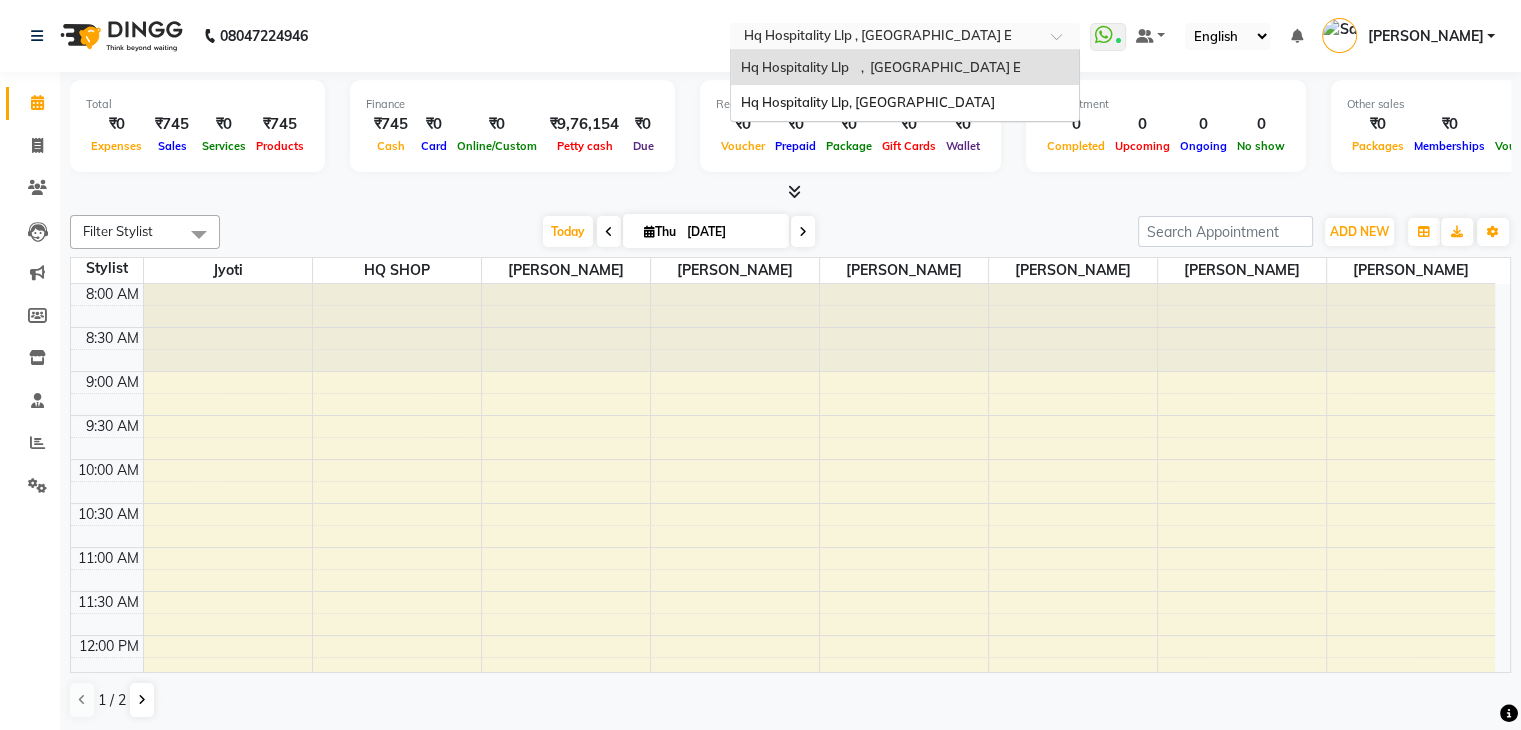 click at bounding box center [885, 38] 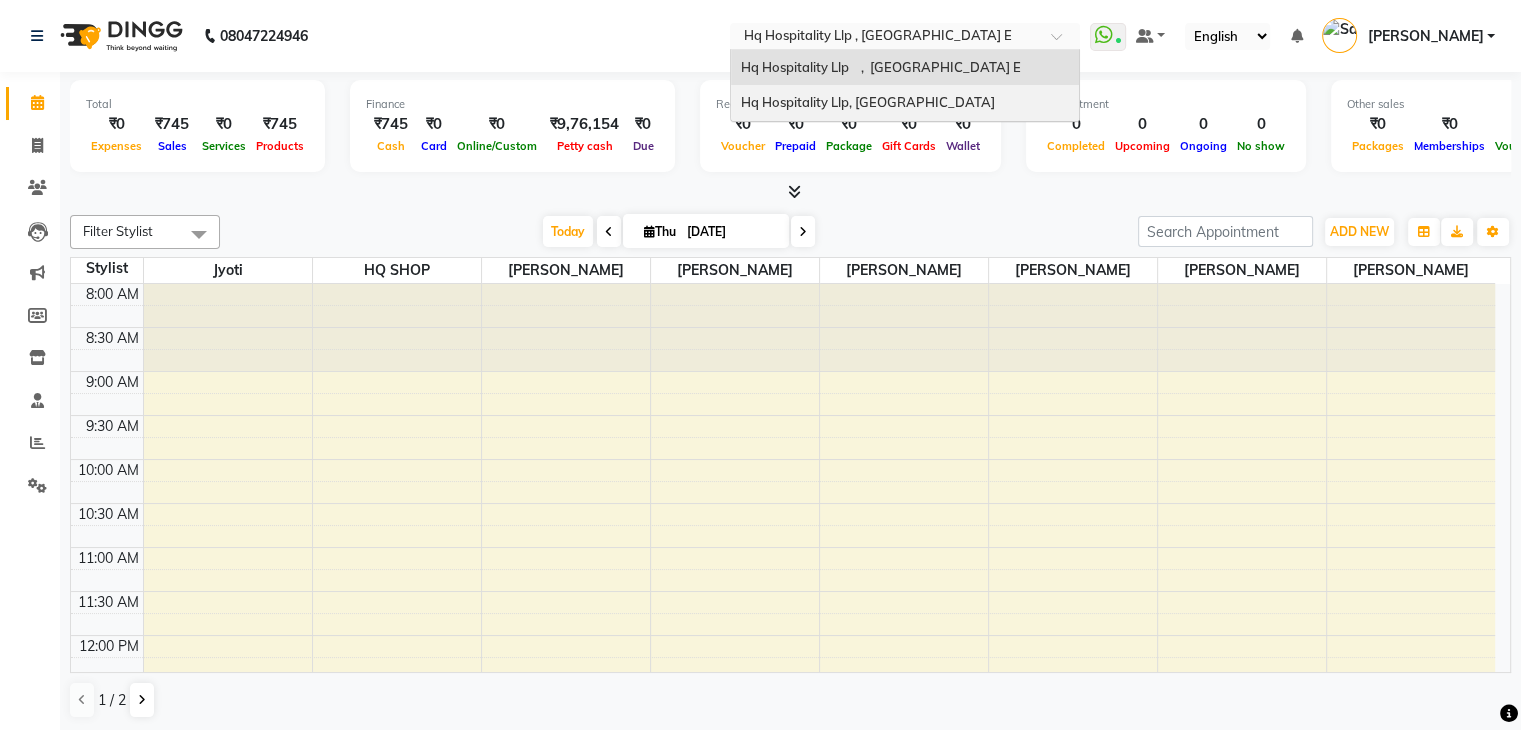 click on "Hq Hospitality Llp, [GEOGRAPHIC_DATA]" at bounding box center [868, 102] 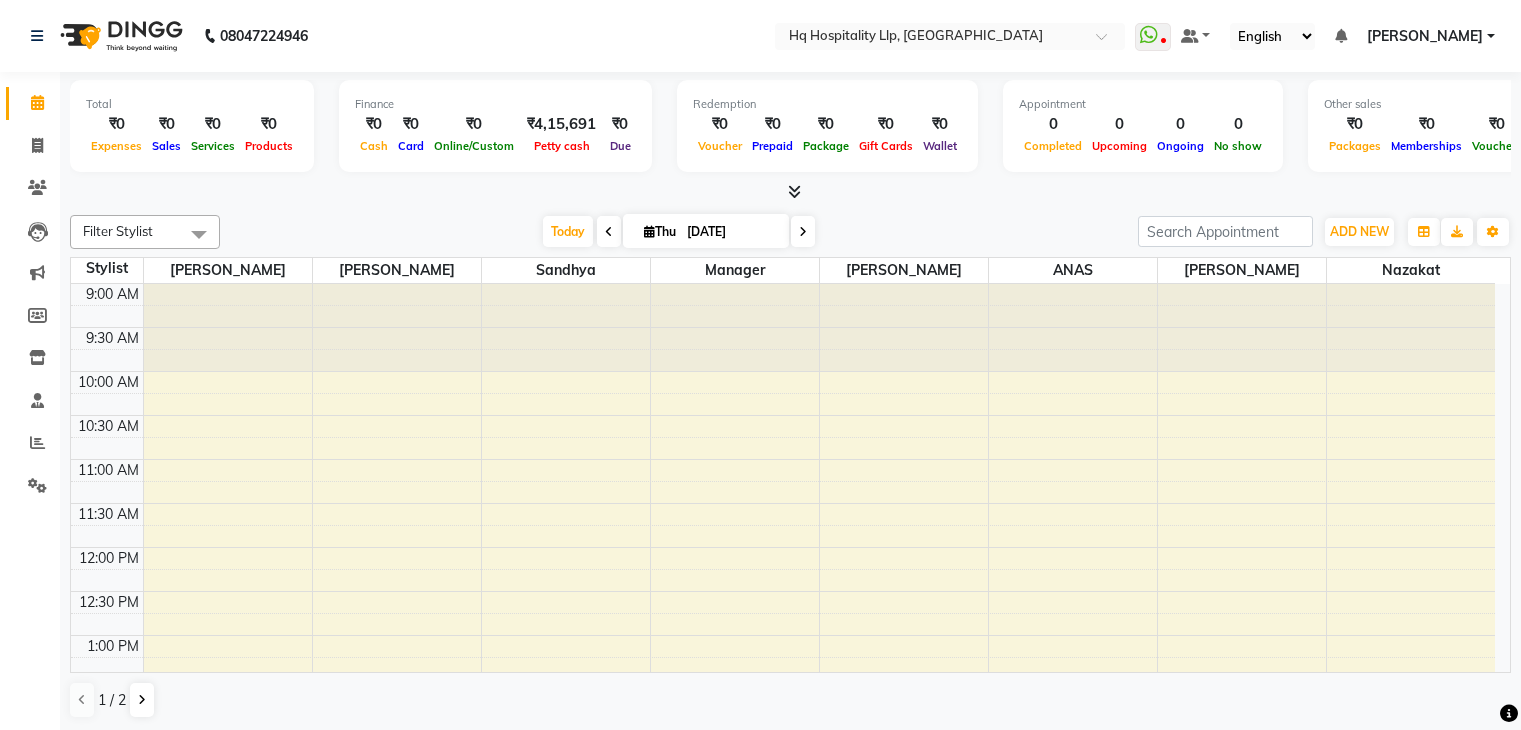 scroll, scrollTop: 0, scrollLeft: 0, axis: both 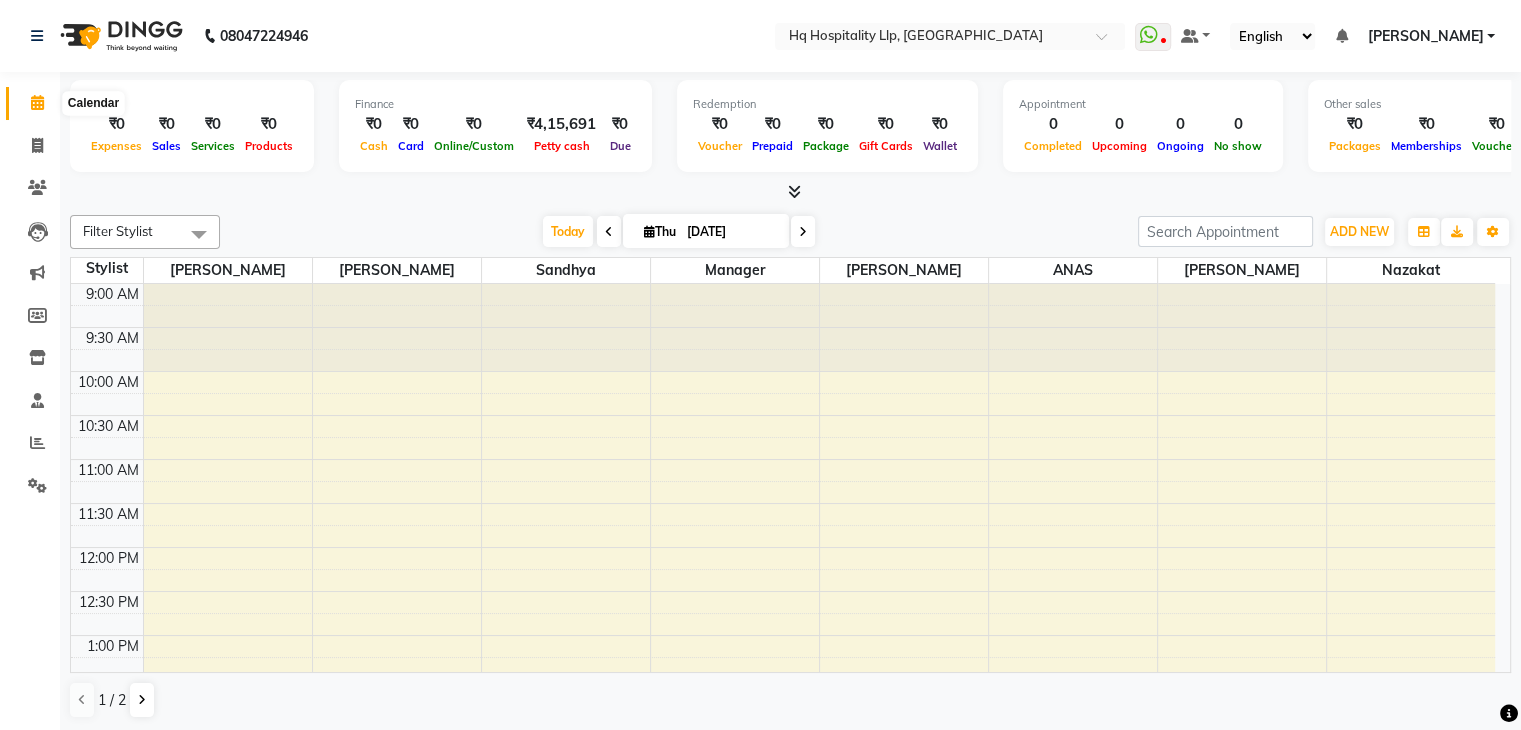 click 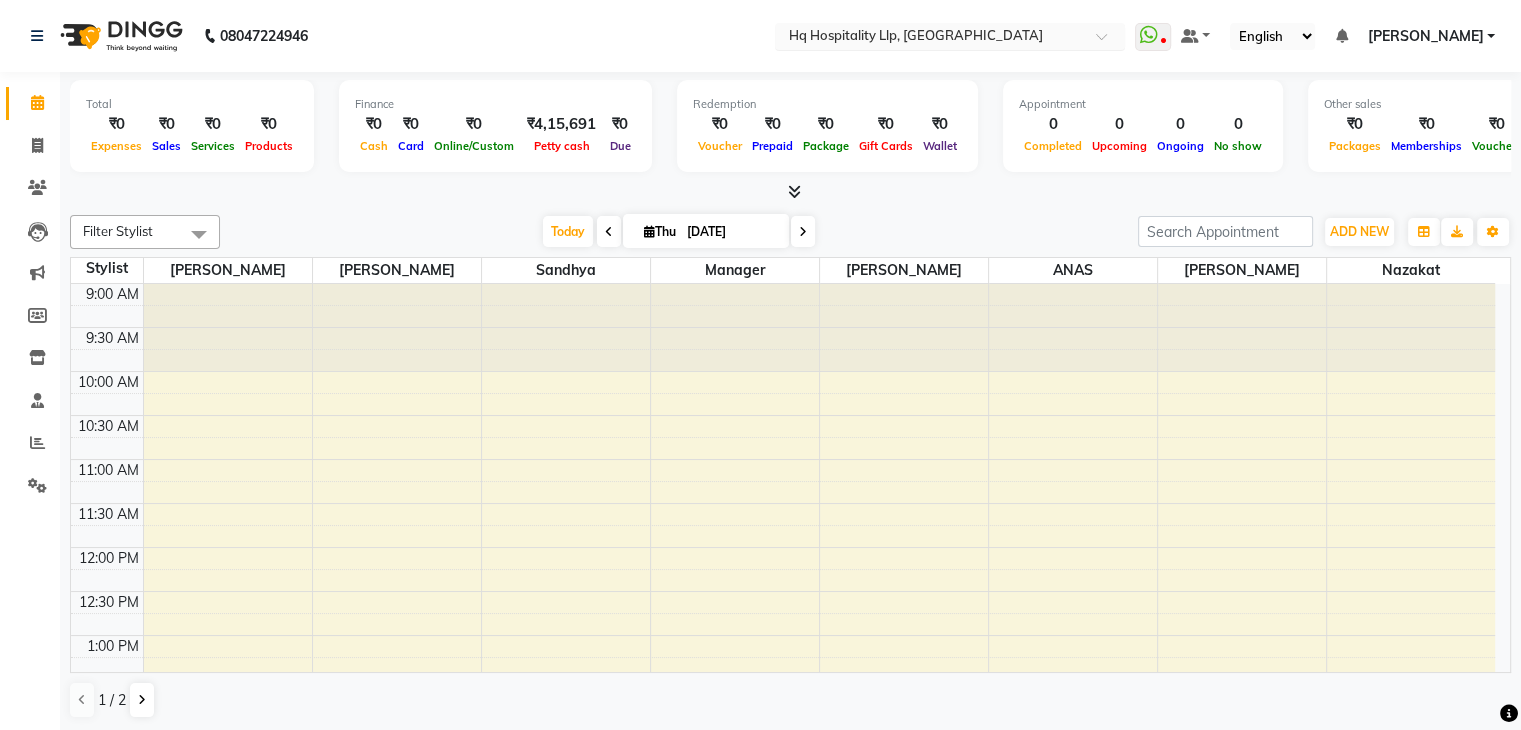 click at bounding box center [950, 38] 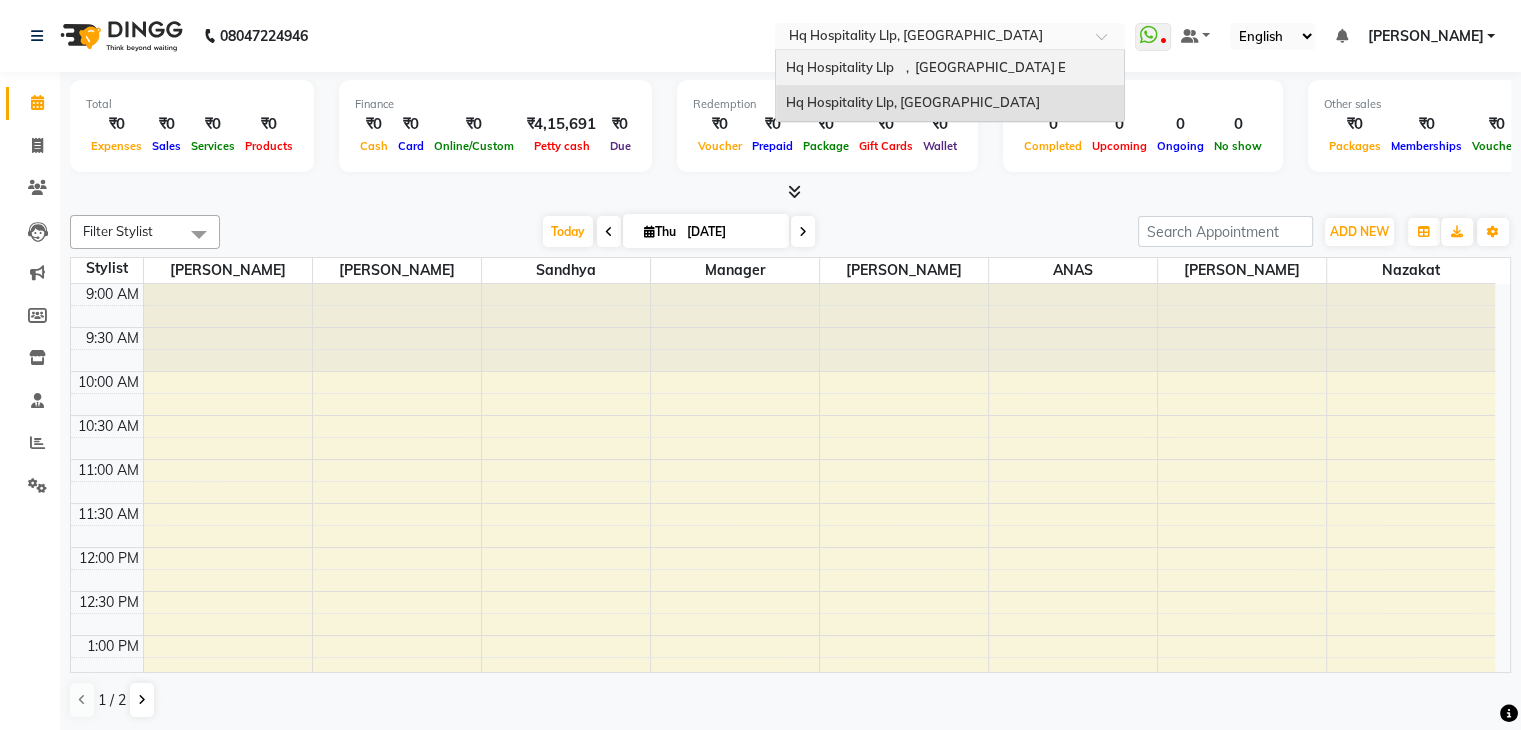 click on "Hq Hospitality Llp	,  [GEOGRAPHIC_DATA] E" at bounding box center (950, 68) 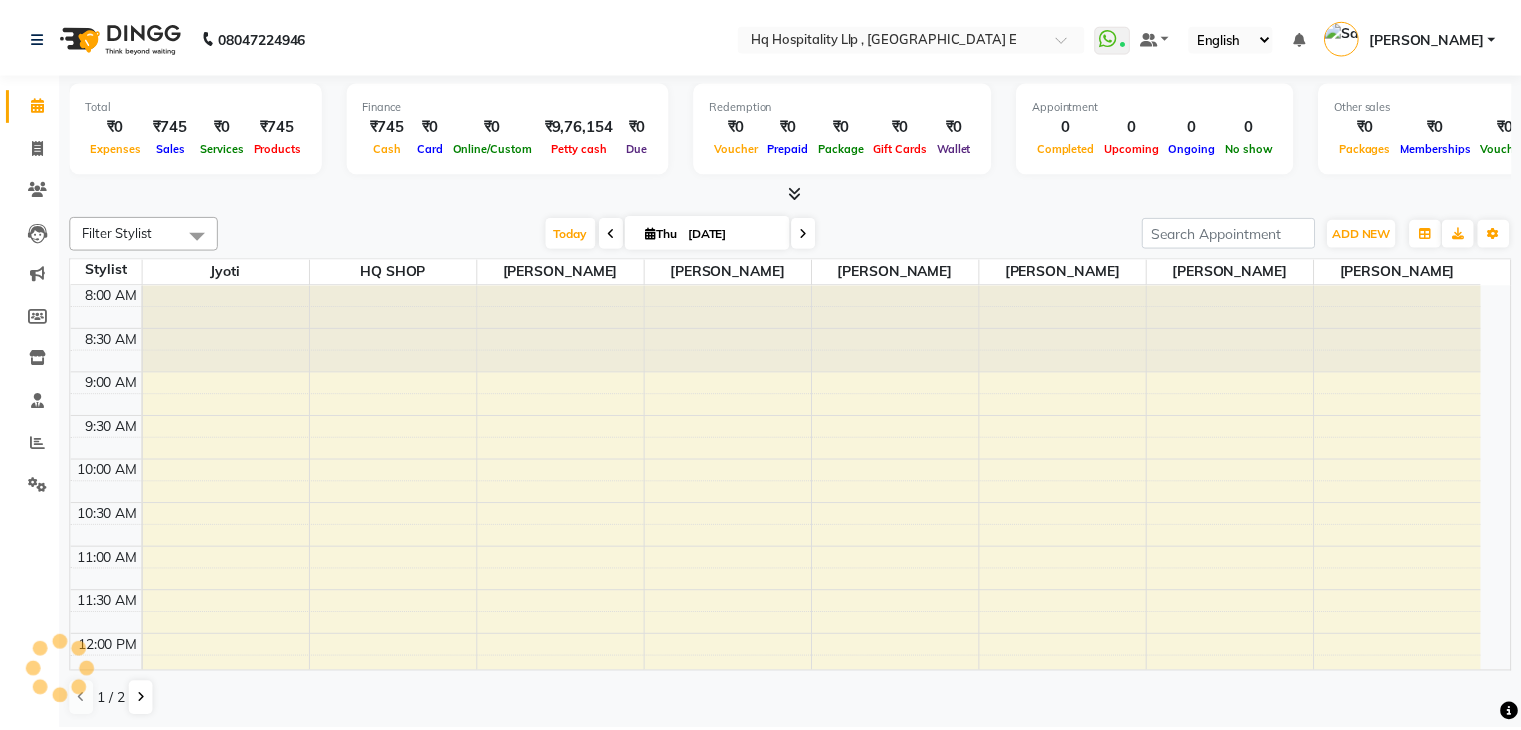 scroll, scrollTop: 0, scrollLeft: 0, axis: both 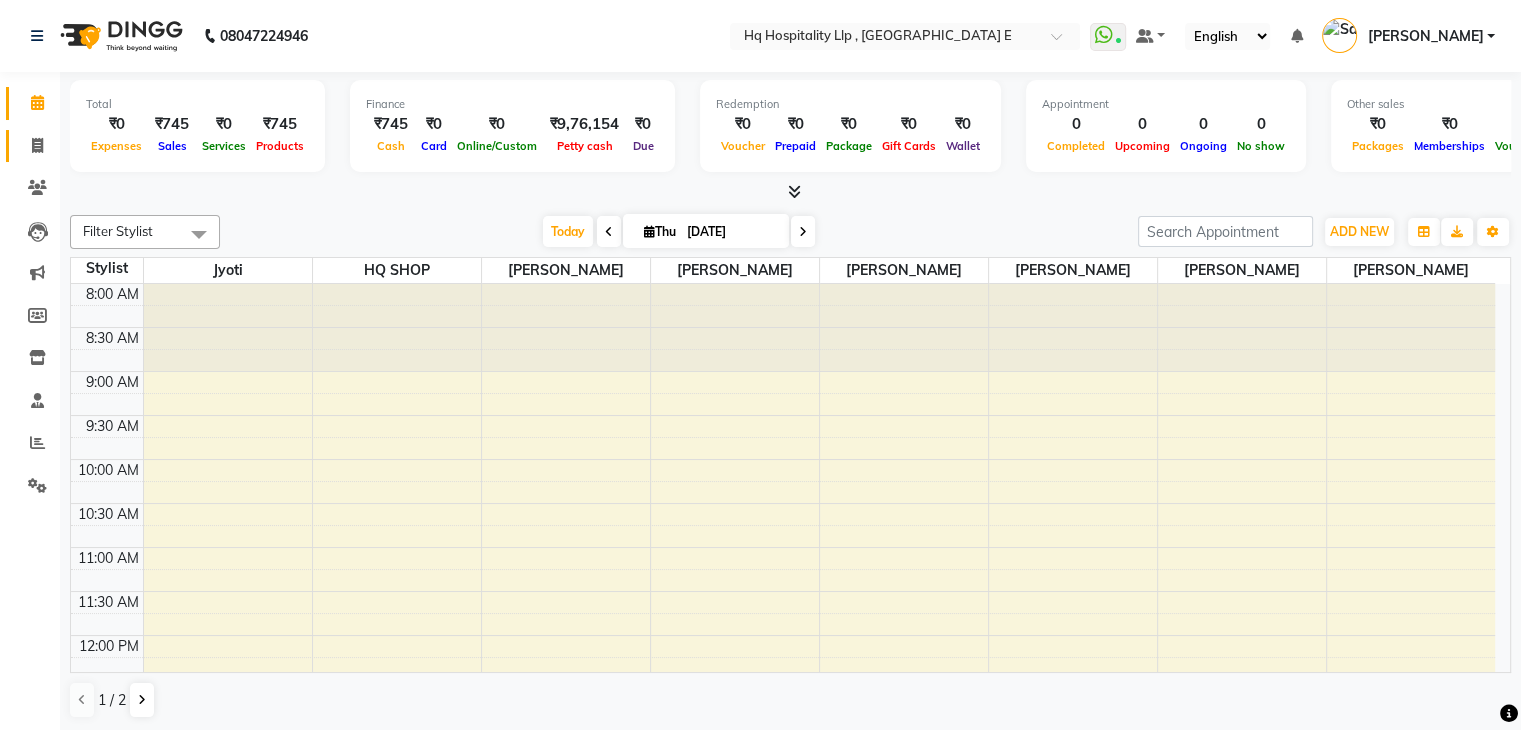 click on "Invoice" 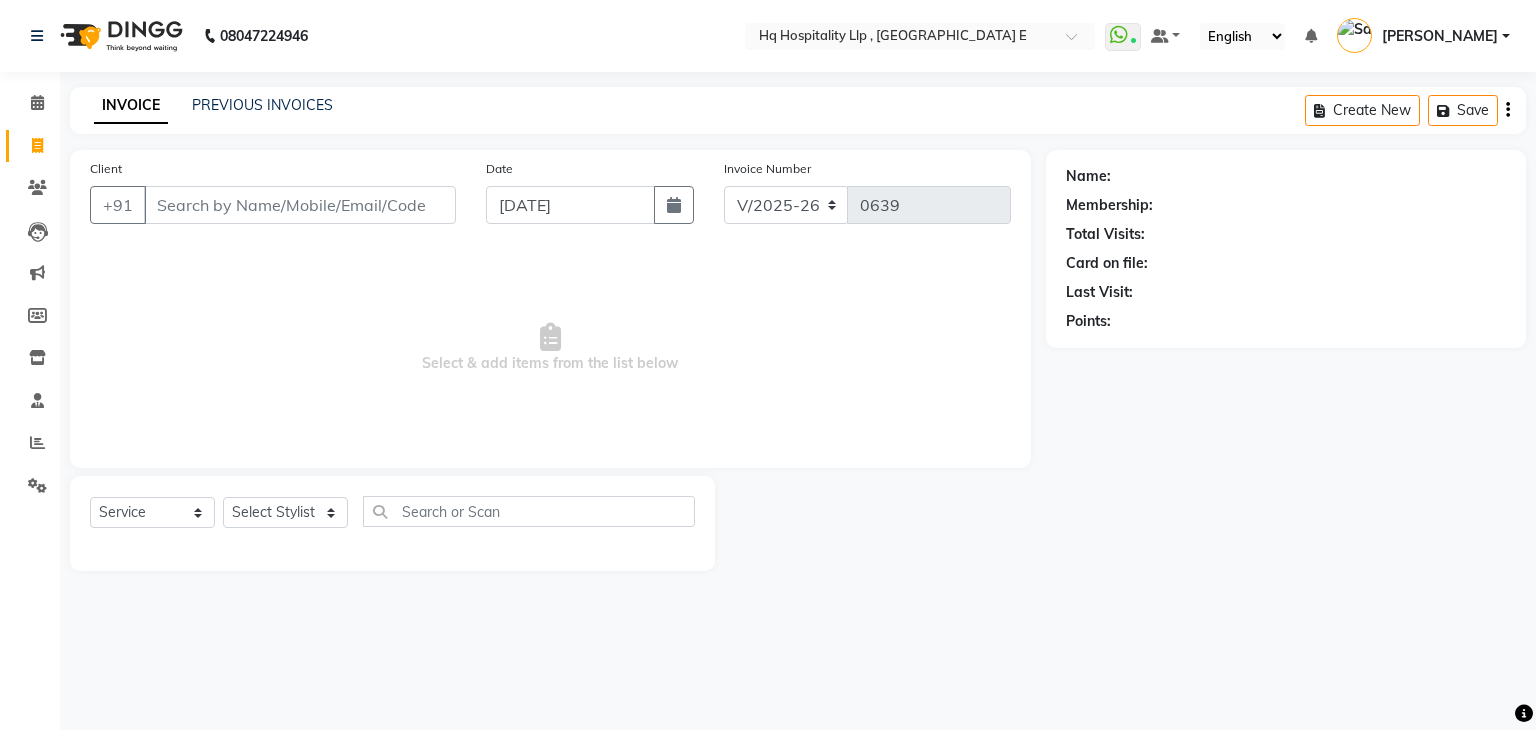 click on "Client" at bounding box center (300, 205) 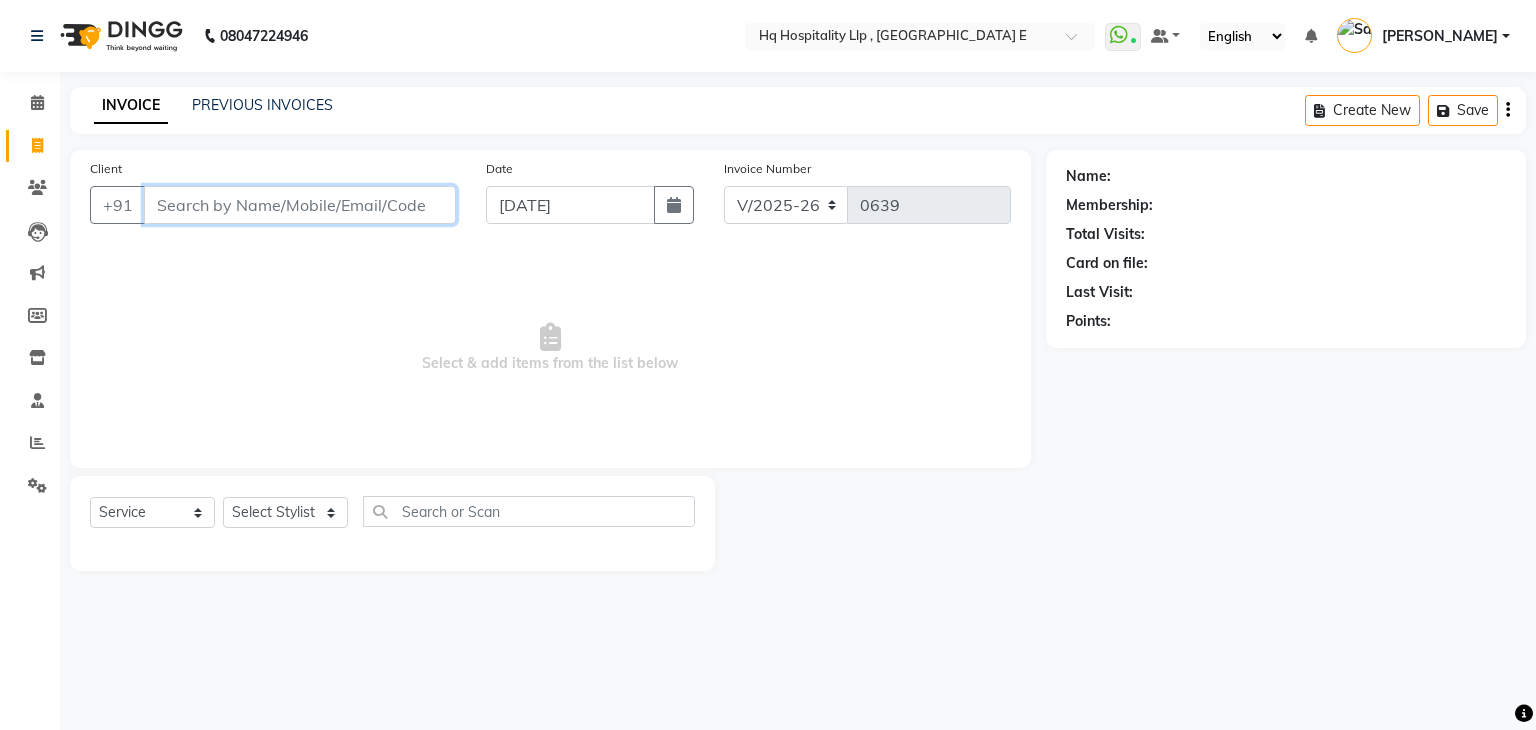 click on "Client" at bounding box center (300, 205) 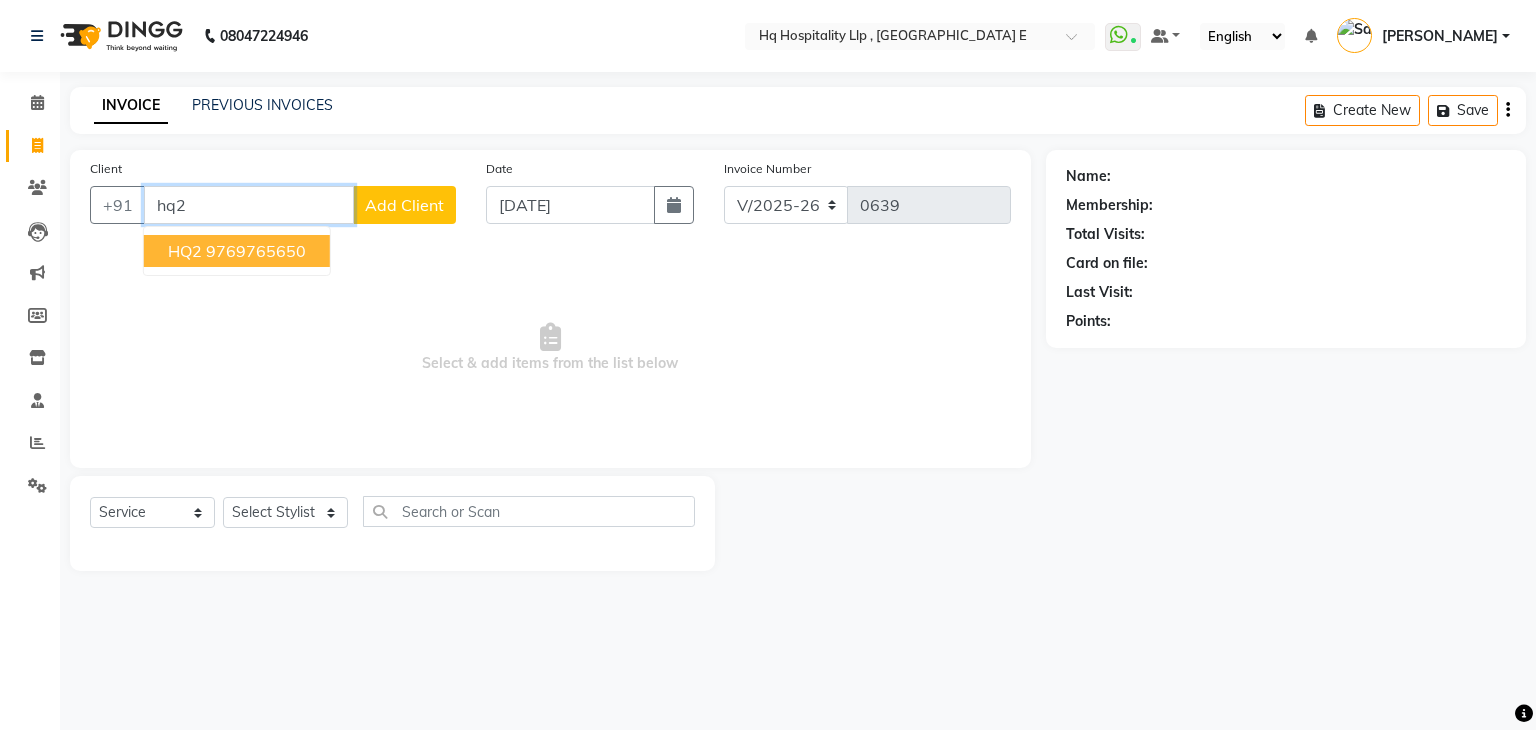 click on "9769765650" at bounding box center [256, 251] 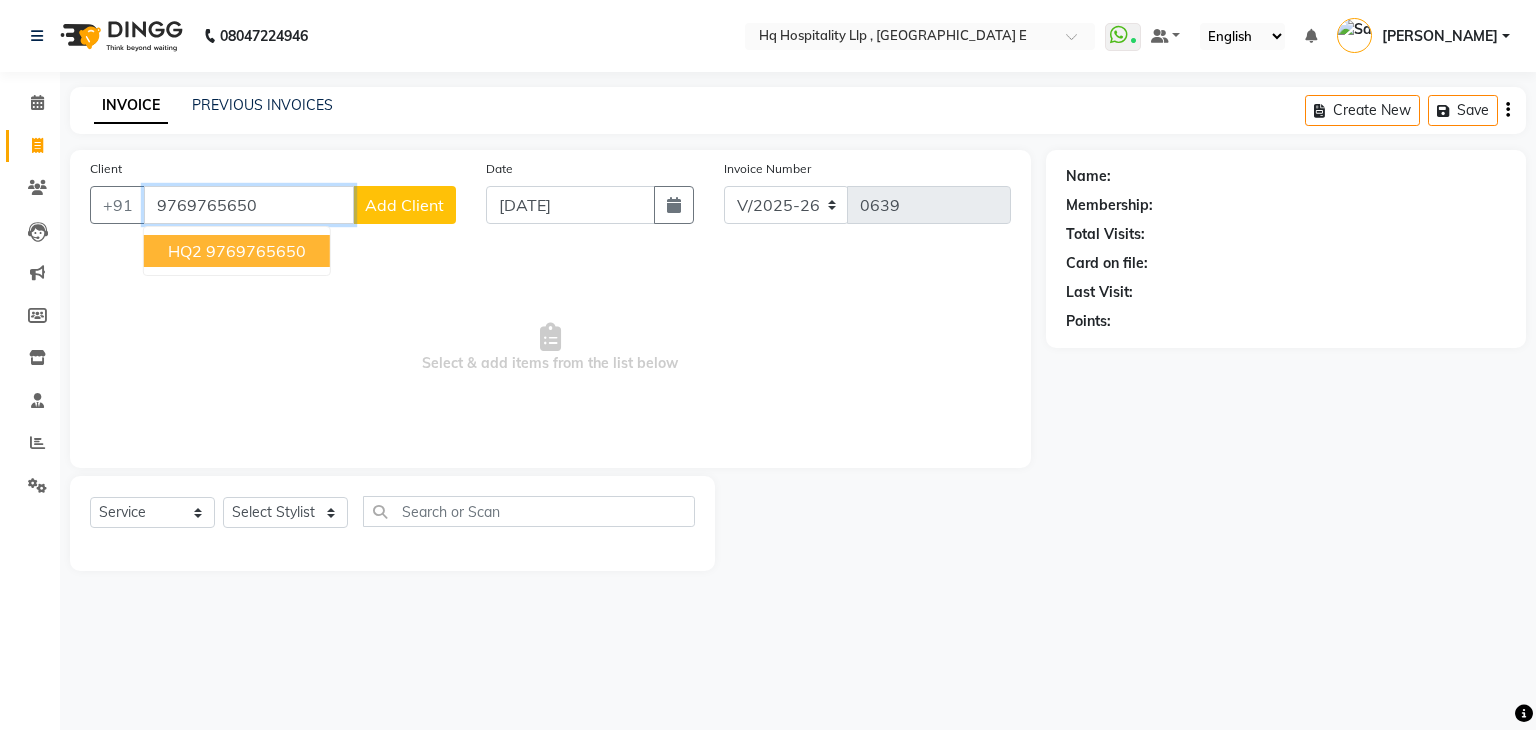 type on "9769765650" 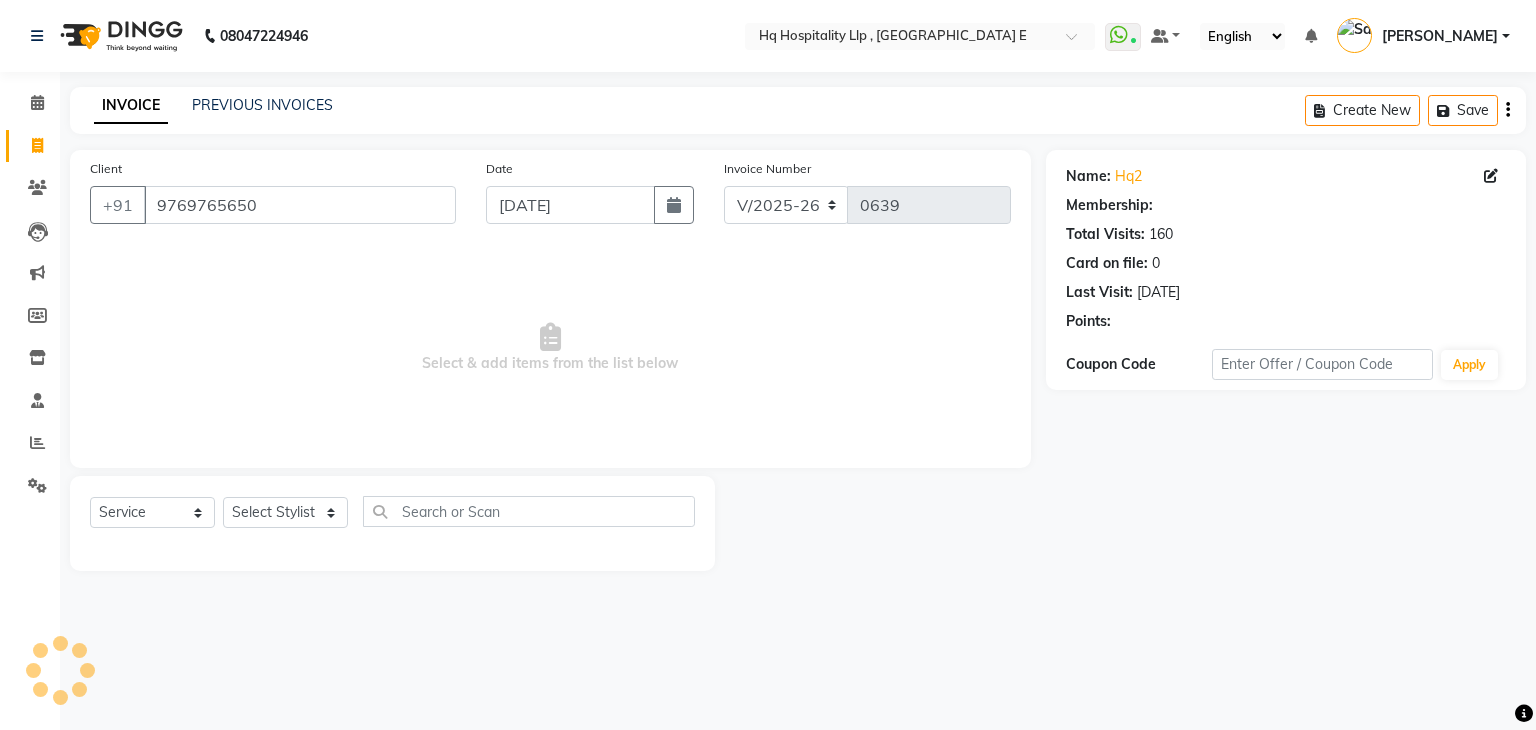 select on "1: Object" 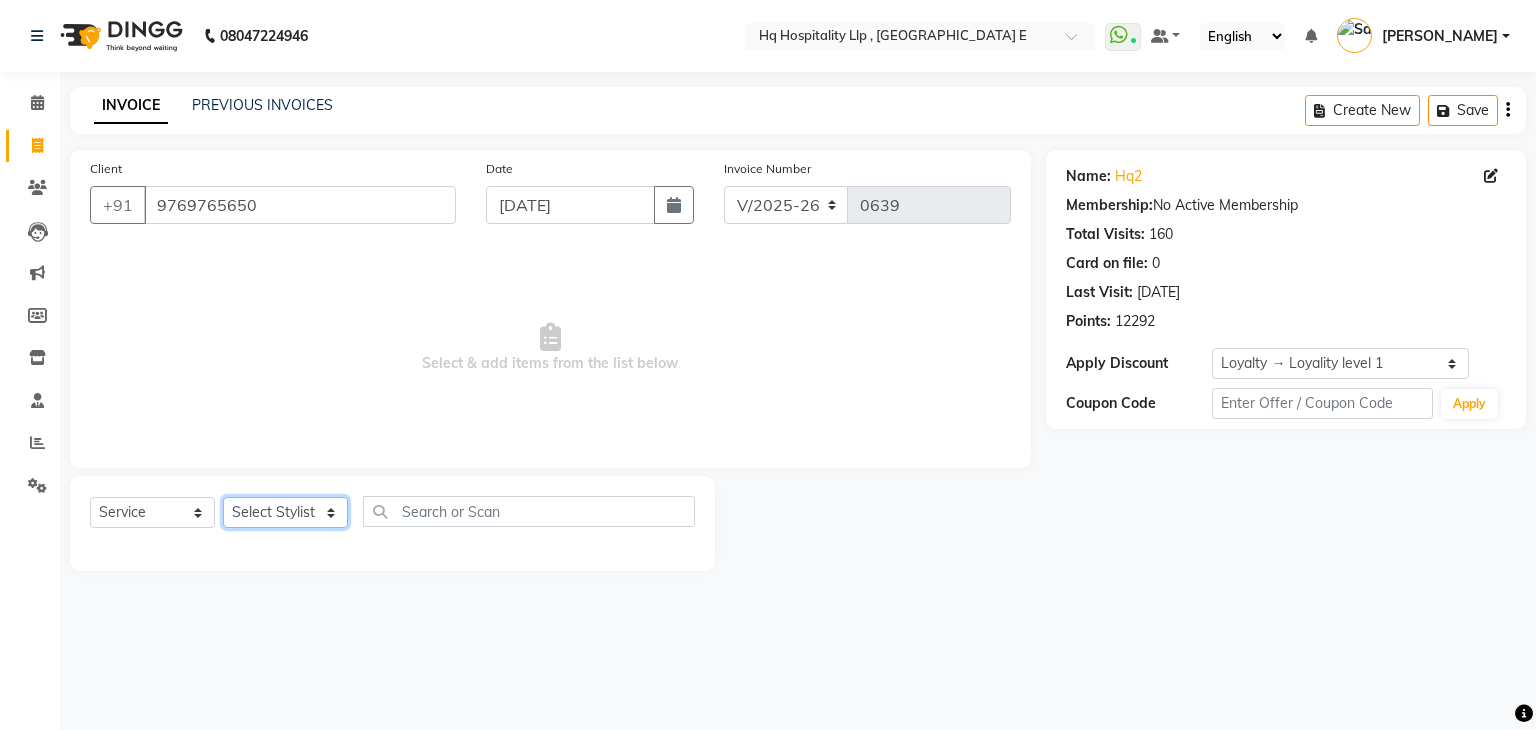 click on "Select Stylist DIPALI HQ SHOP jyoti Omkar Reshma Mustari Salman Sapana Suhail Swaroop Thakur Village HQ2" 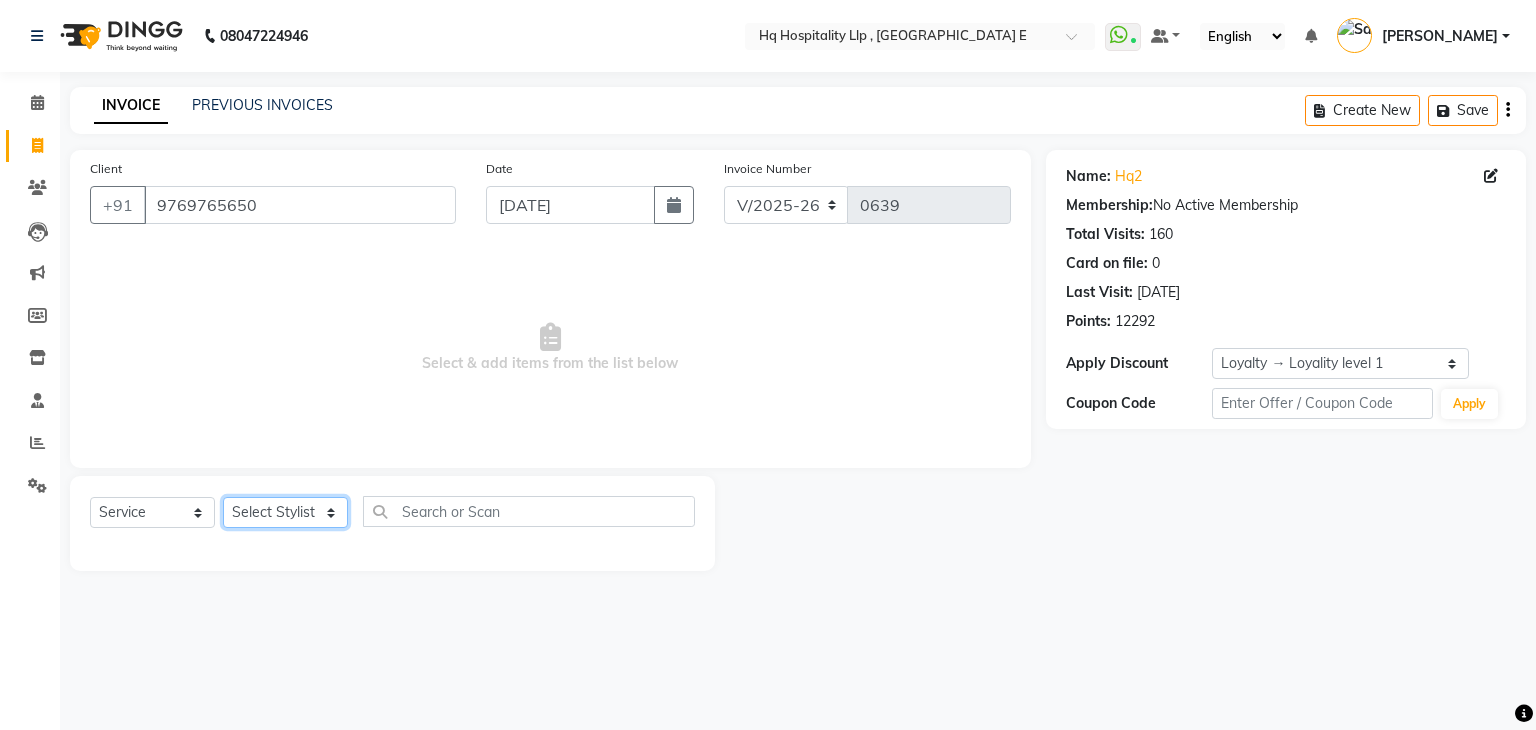select on "85818" 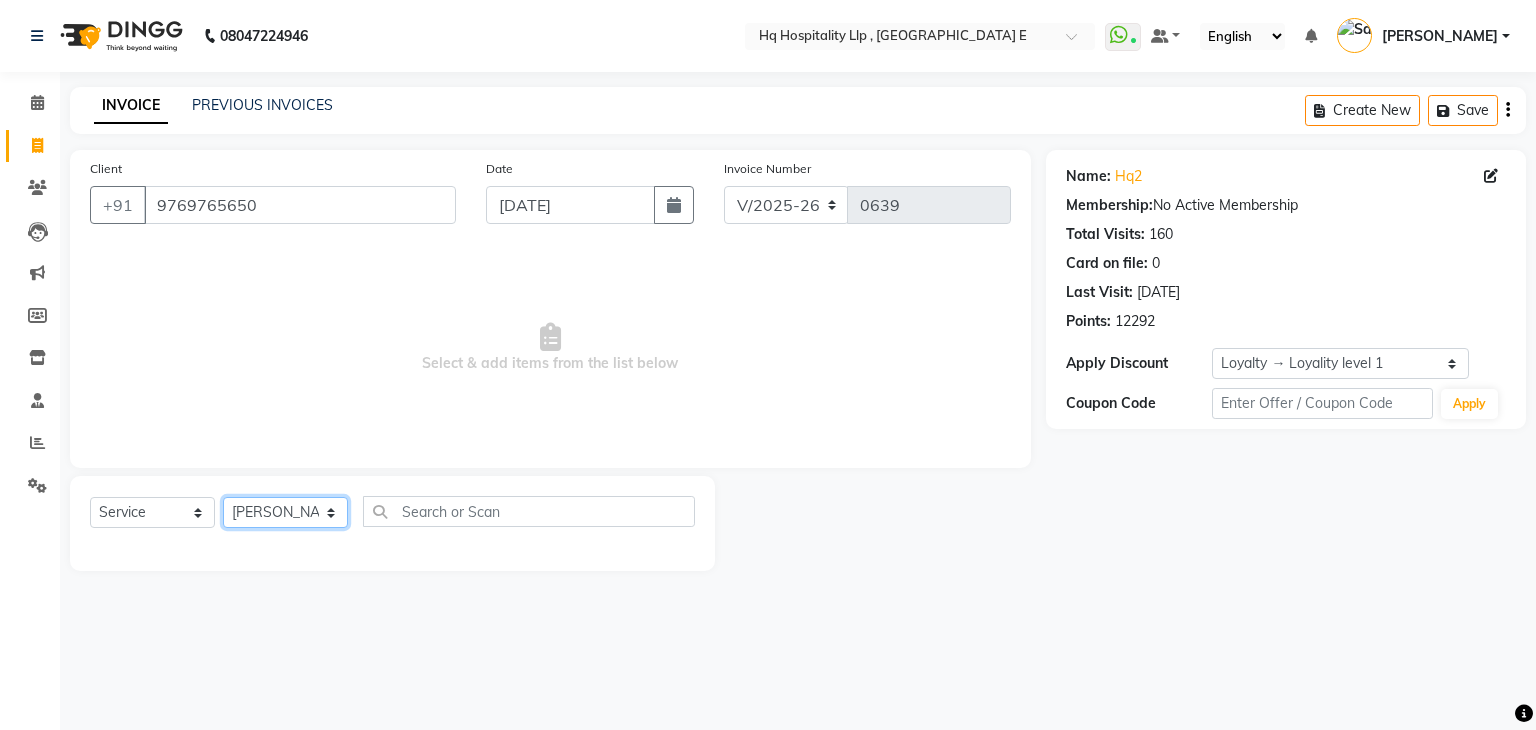 click on "Select Stylist DIPALI HQ SHOP jyoti Omkar Reshma Mustari Salman Sapana Suhail Swaroop Thakur Village HQ2" 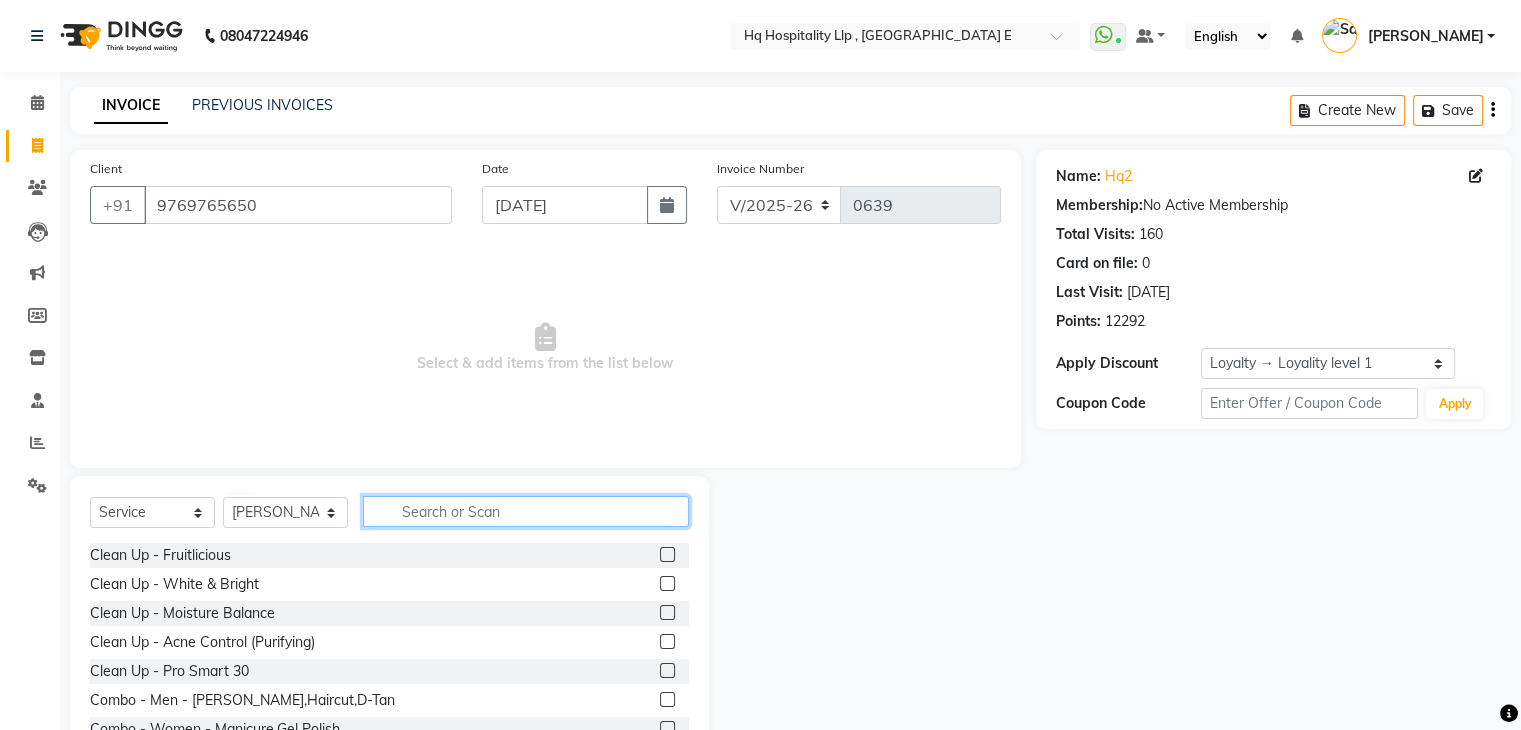 click 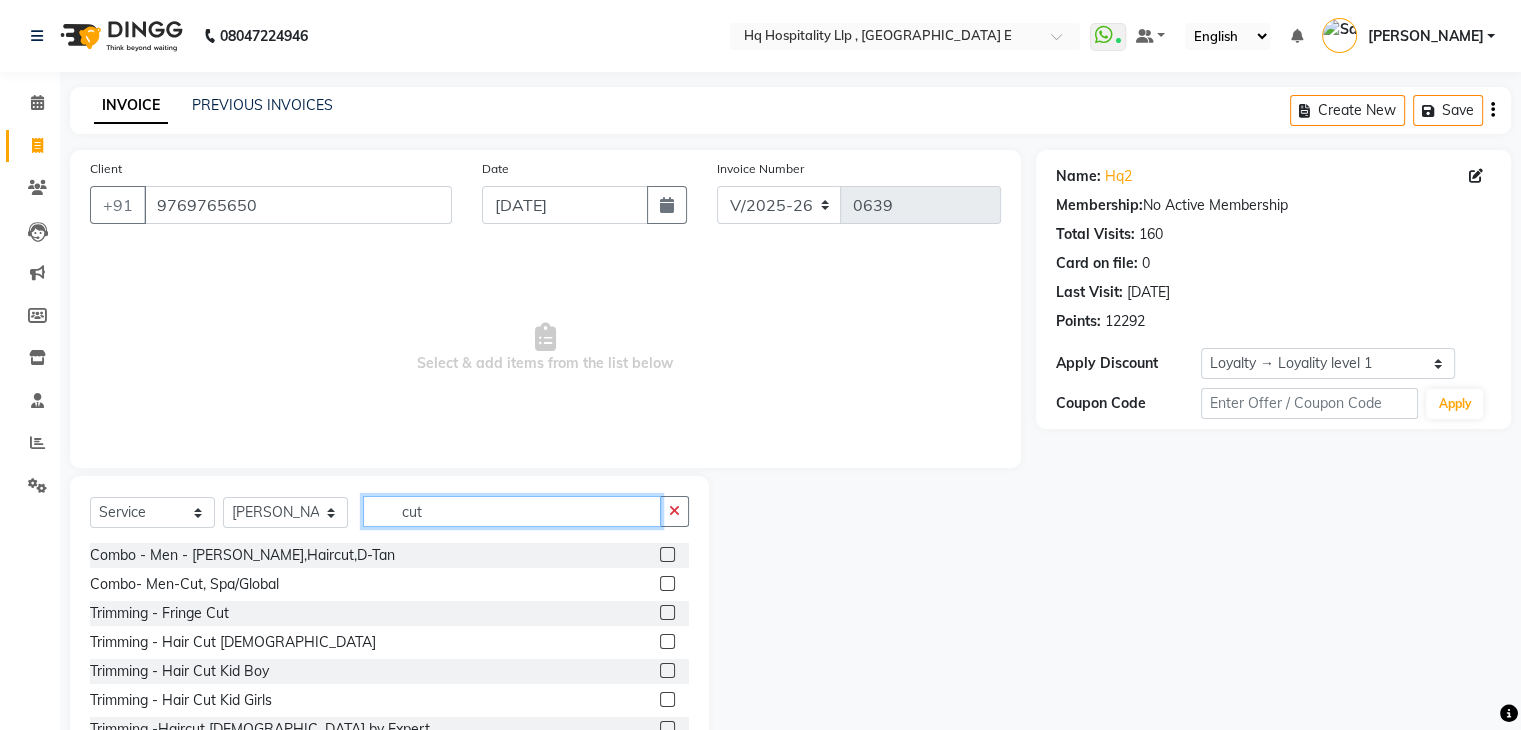 type on "cut" 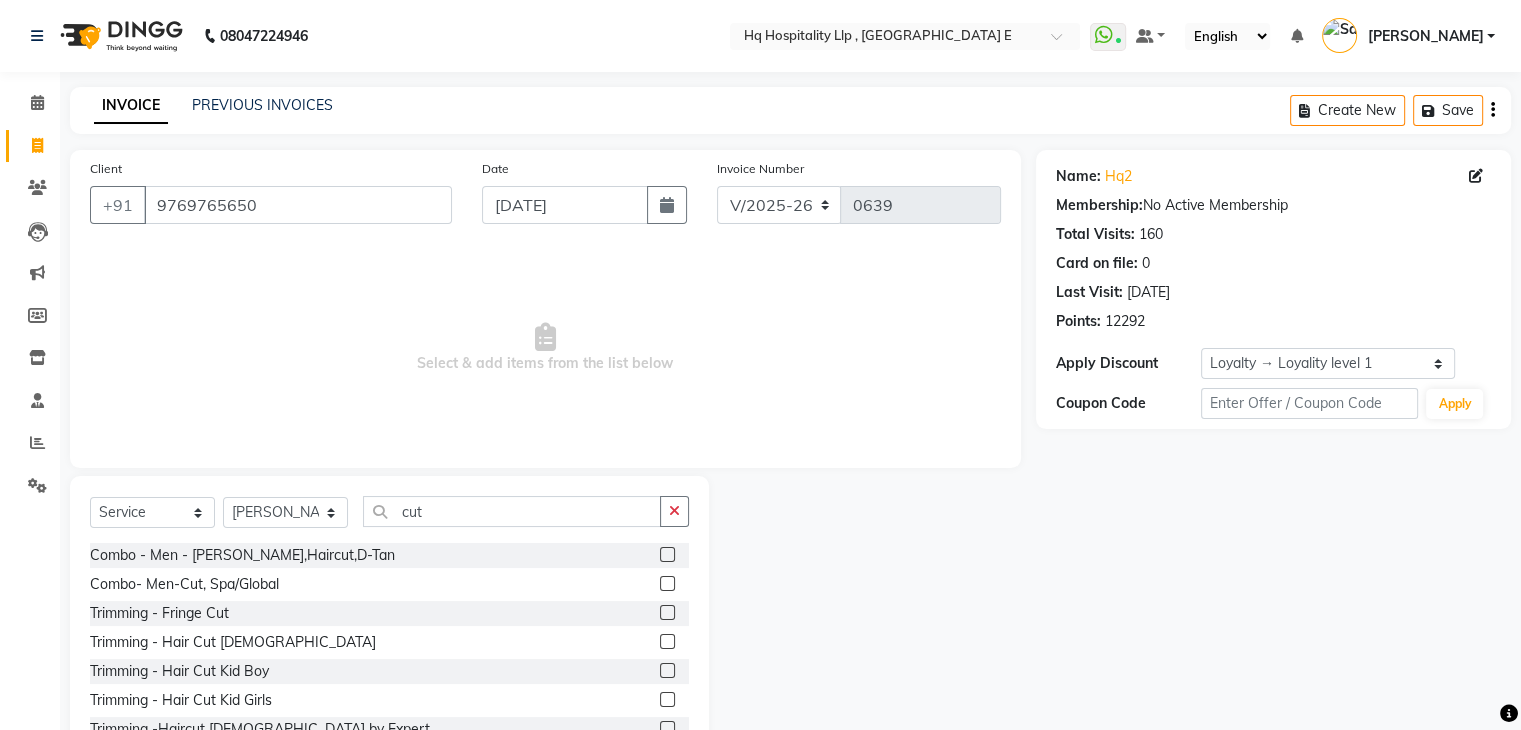 click 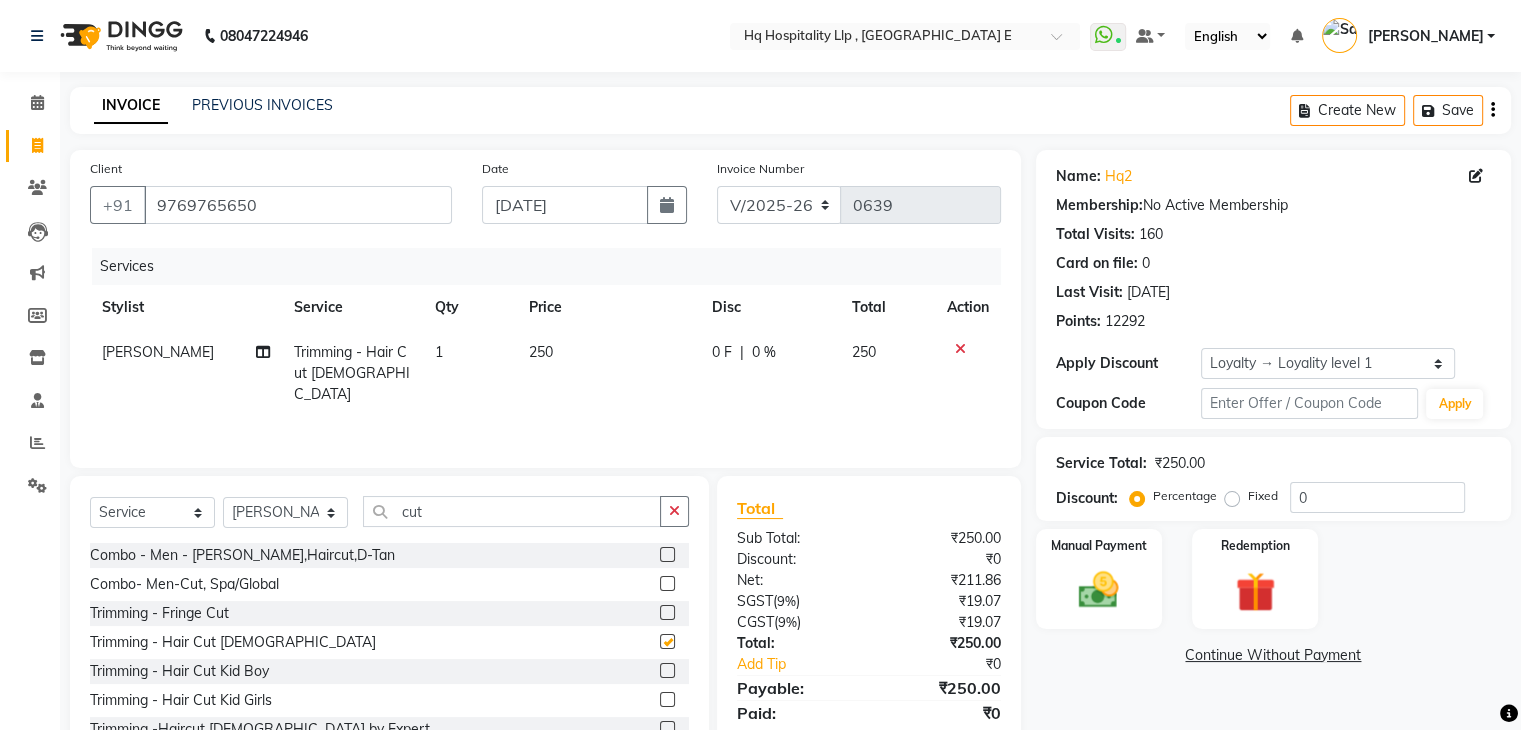 checkbox on "false" 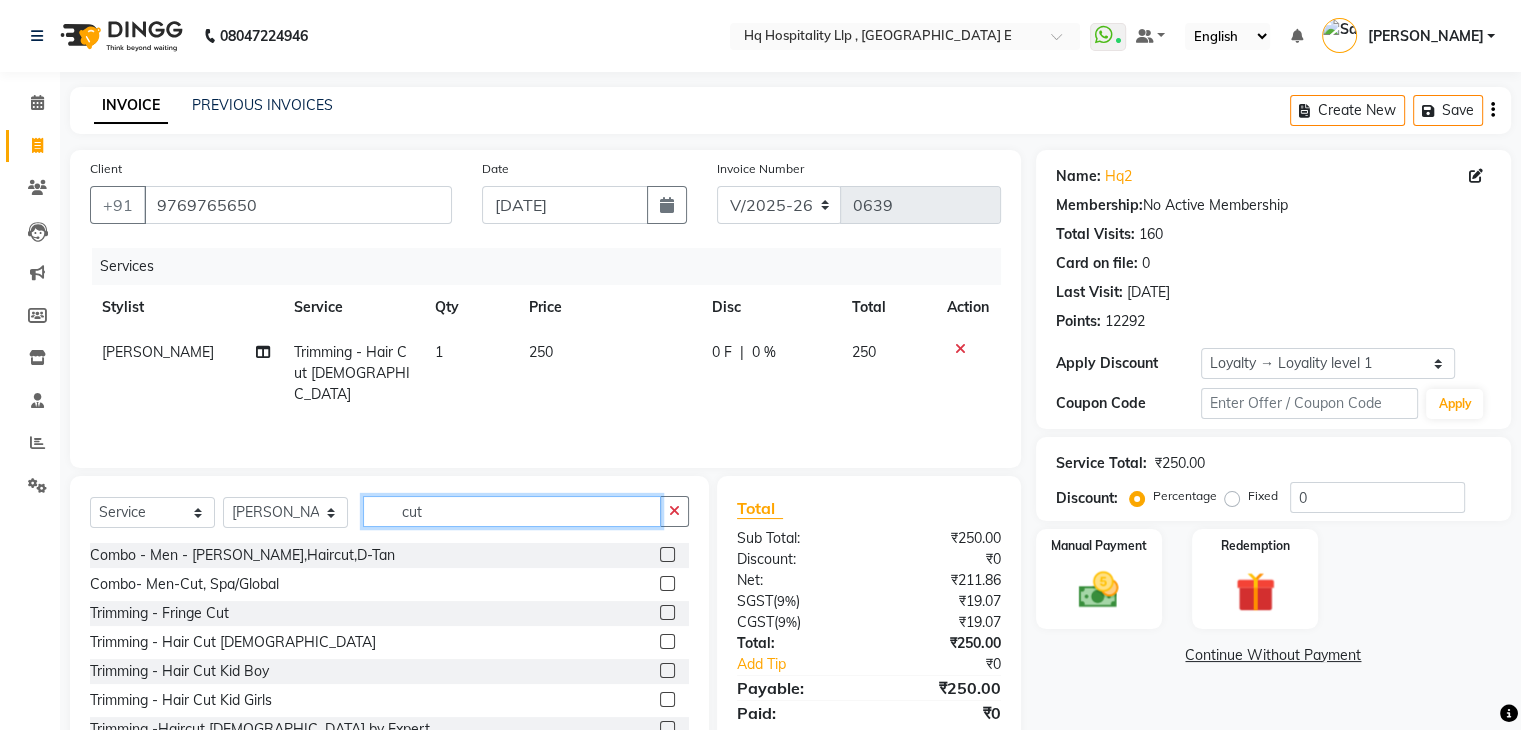 click on "cut" 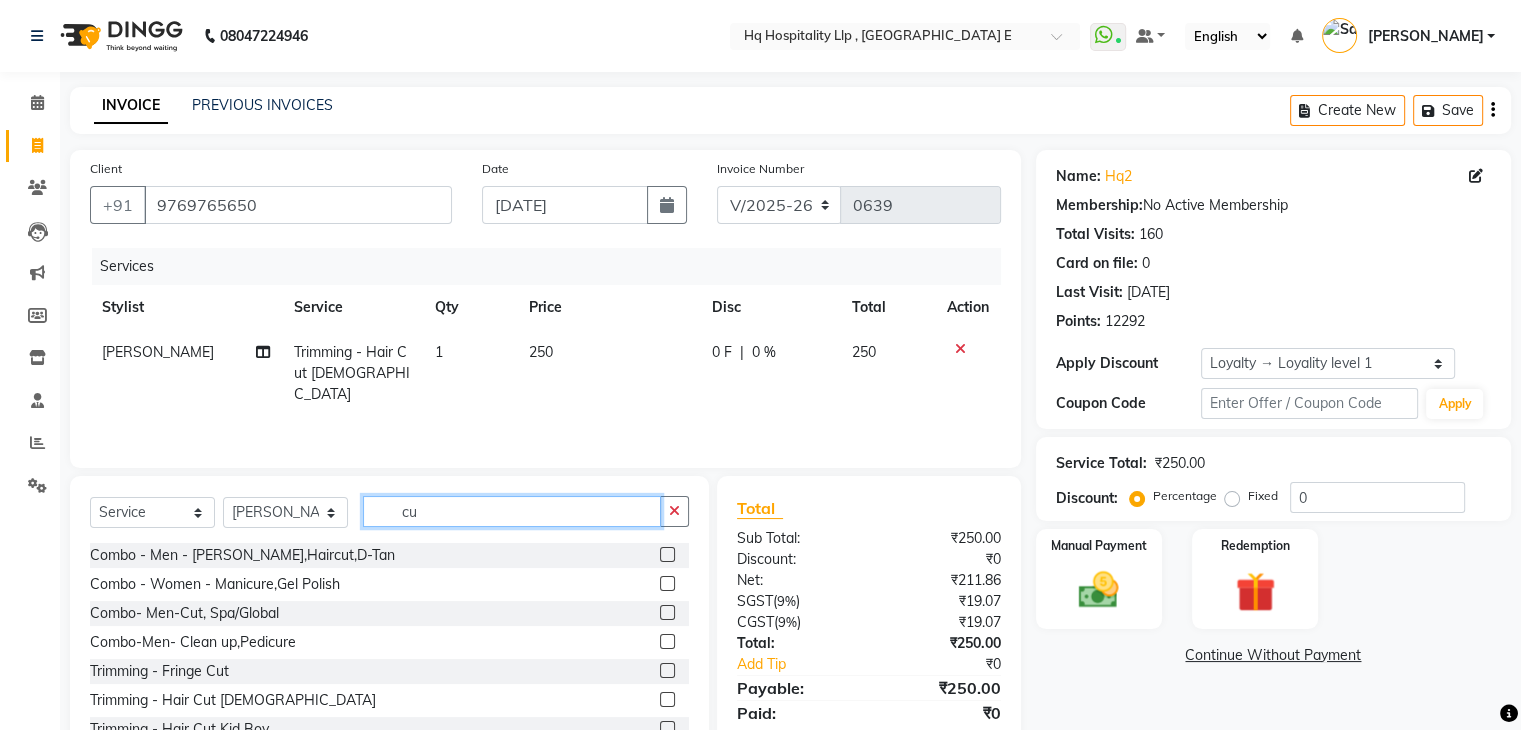 type on "c" 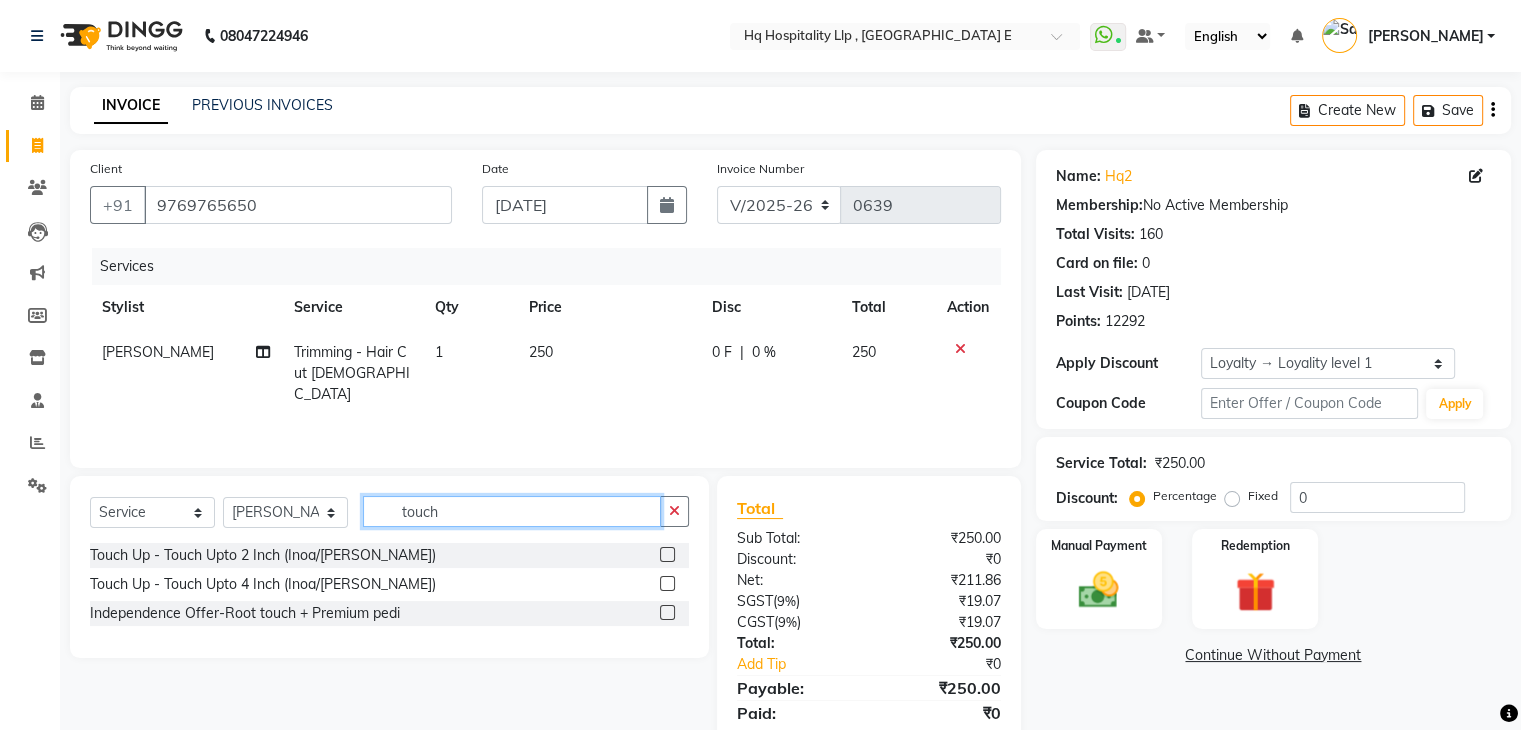 type on "touch" 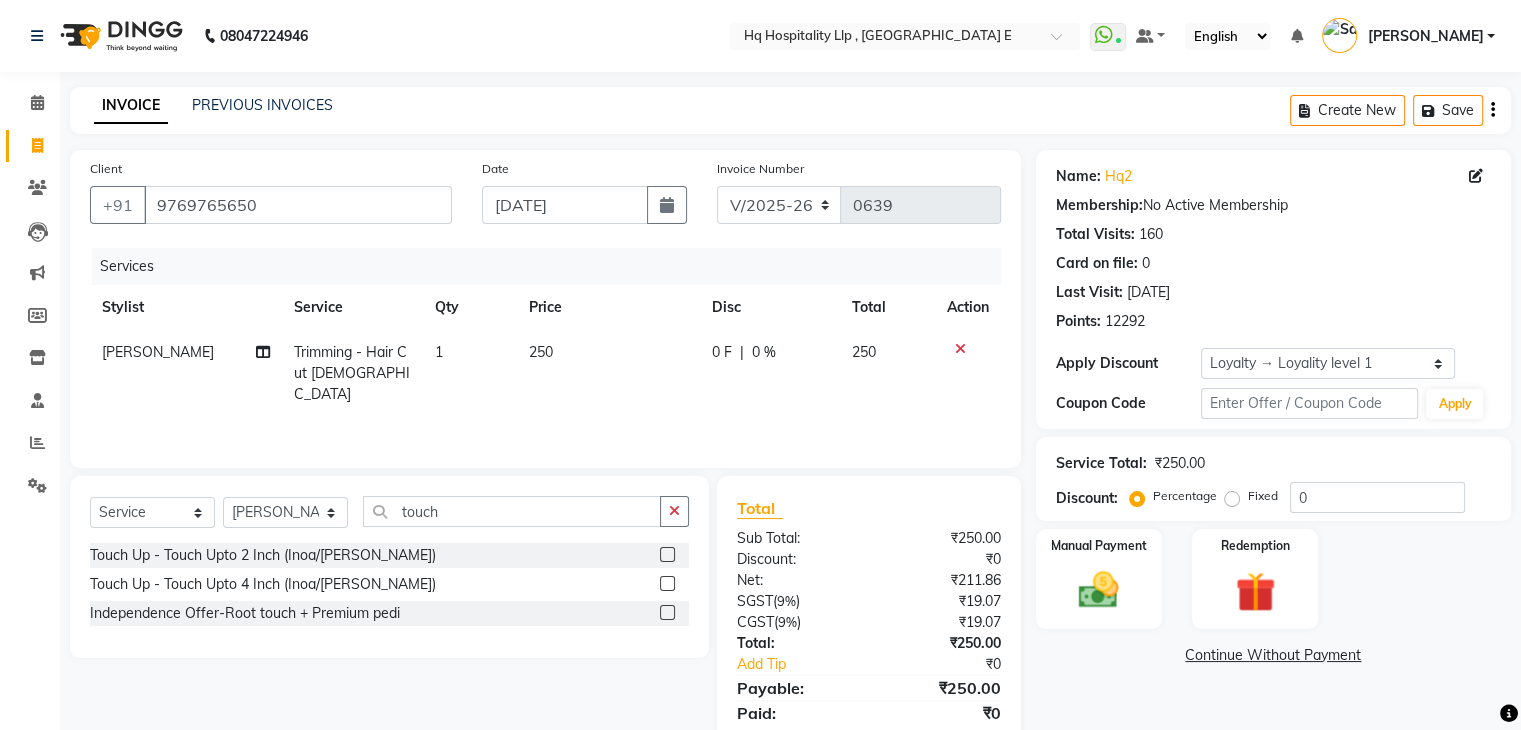 click 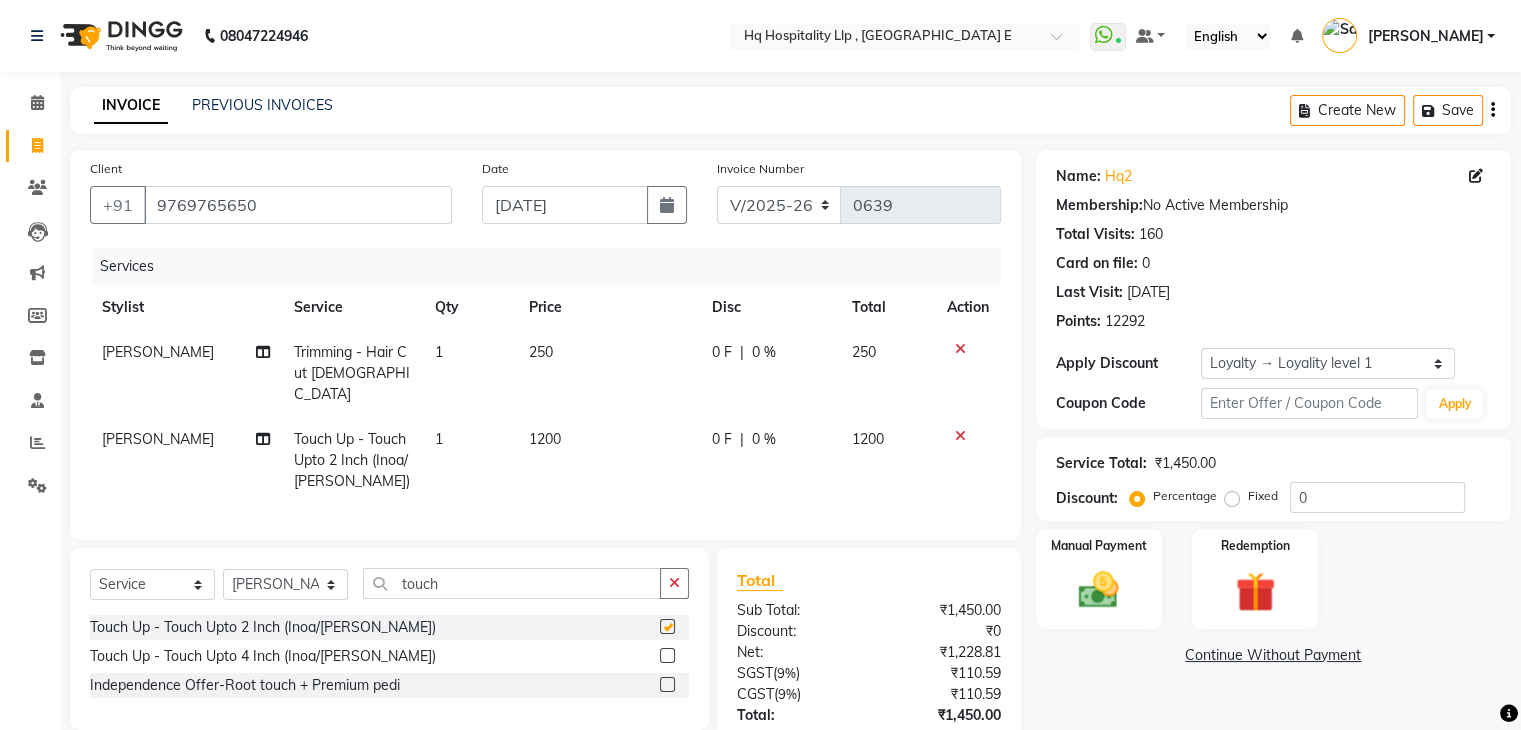checkbox on "false" 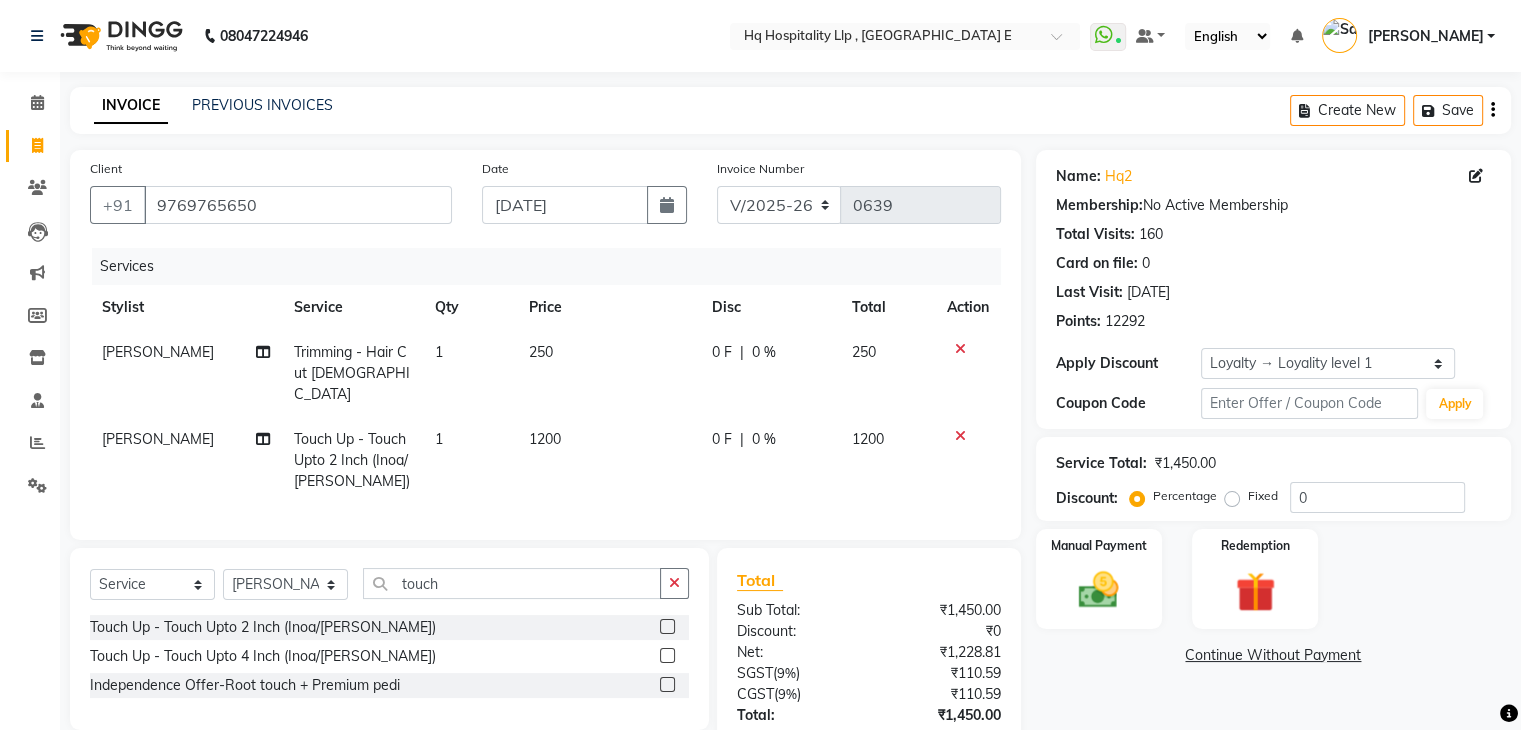 scroll, scrollTop: 137, scrollLeft: 0, axis: vertical 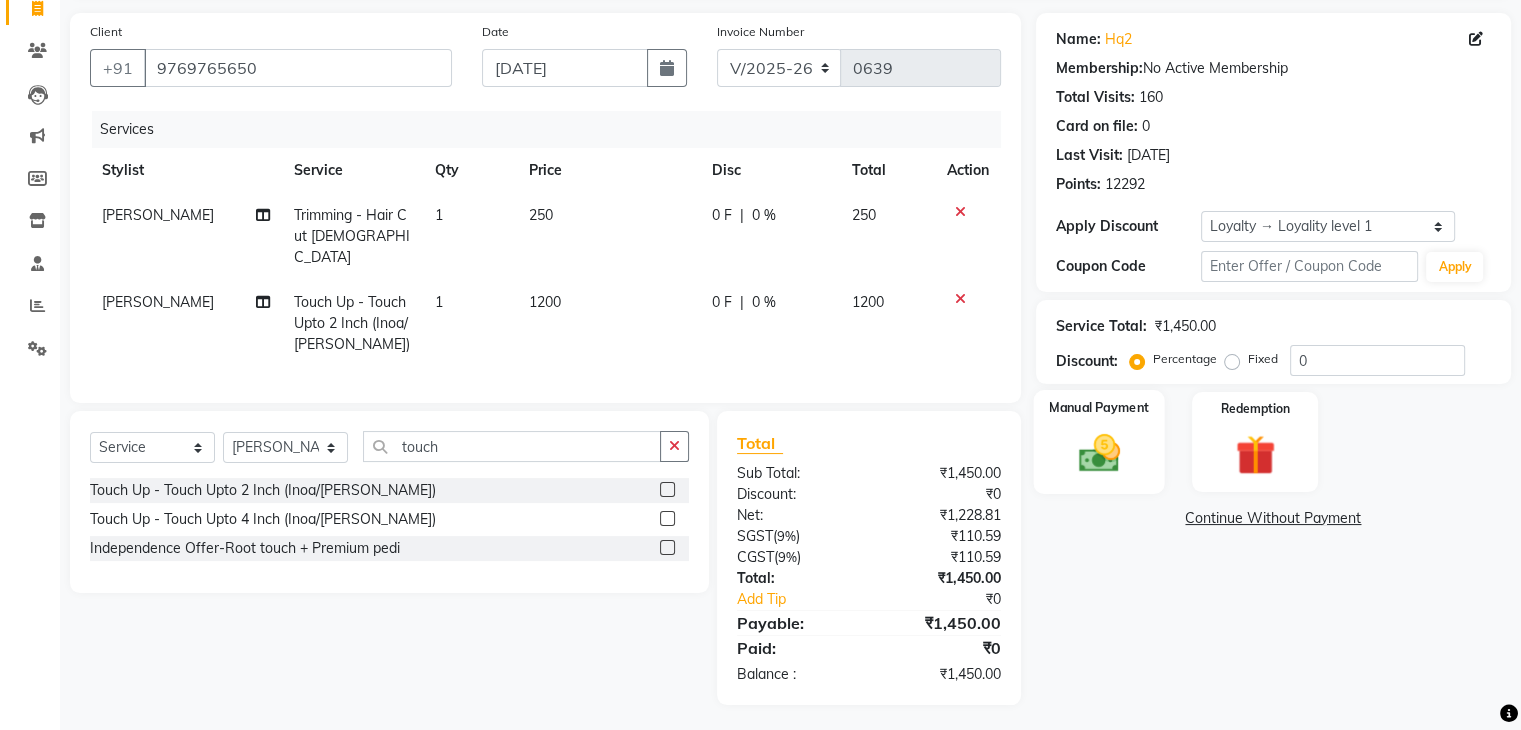 click 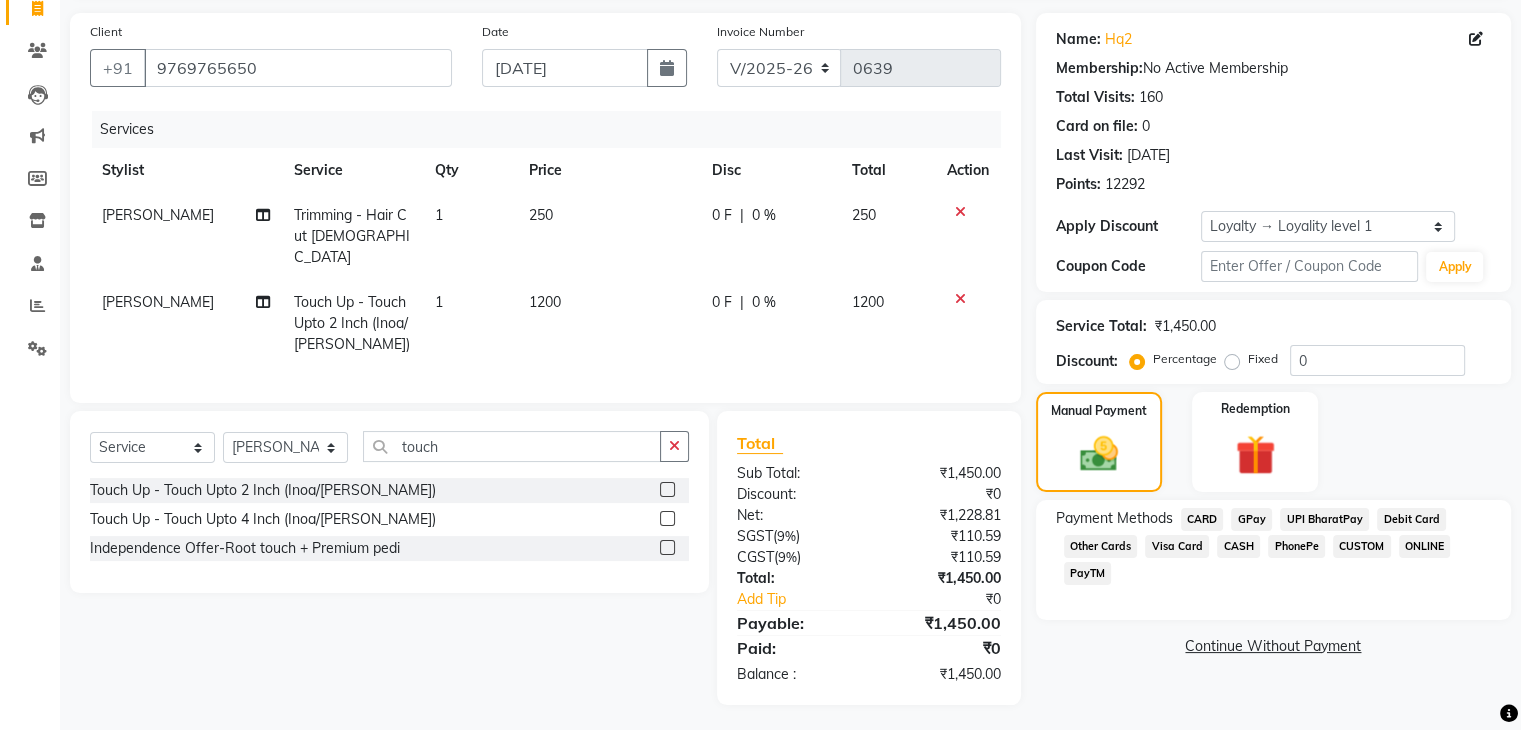 click on "CASH" 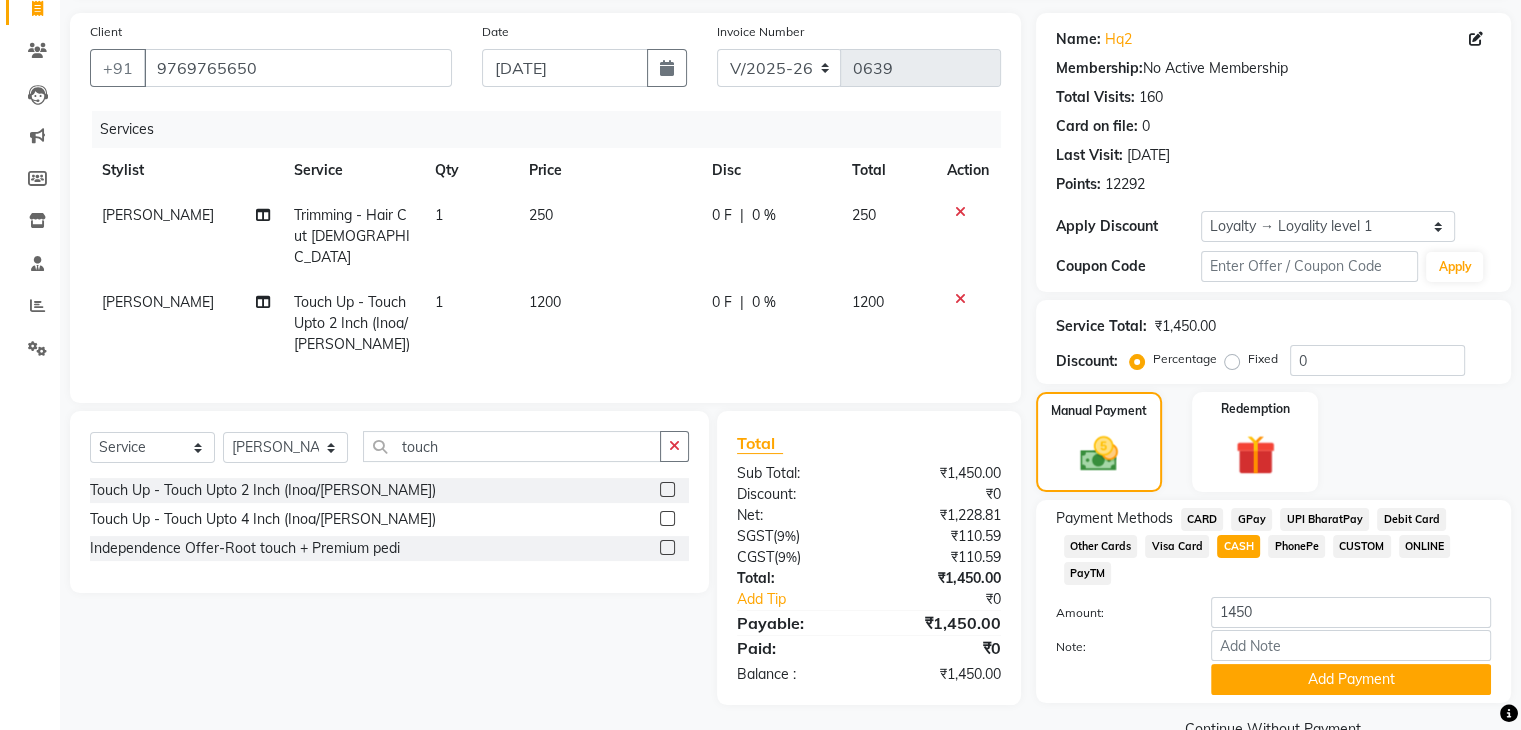 scroll, scrollTop: 184, scrollLeft: 0, axis: vertical 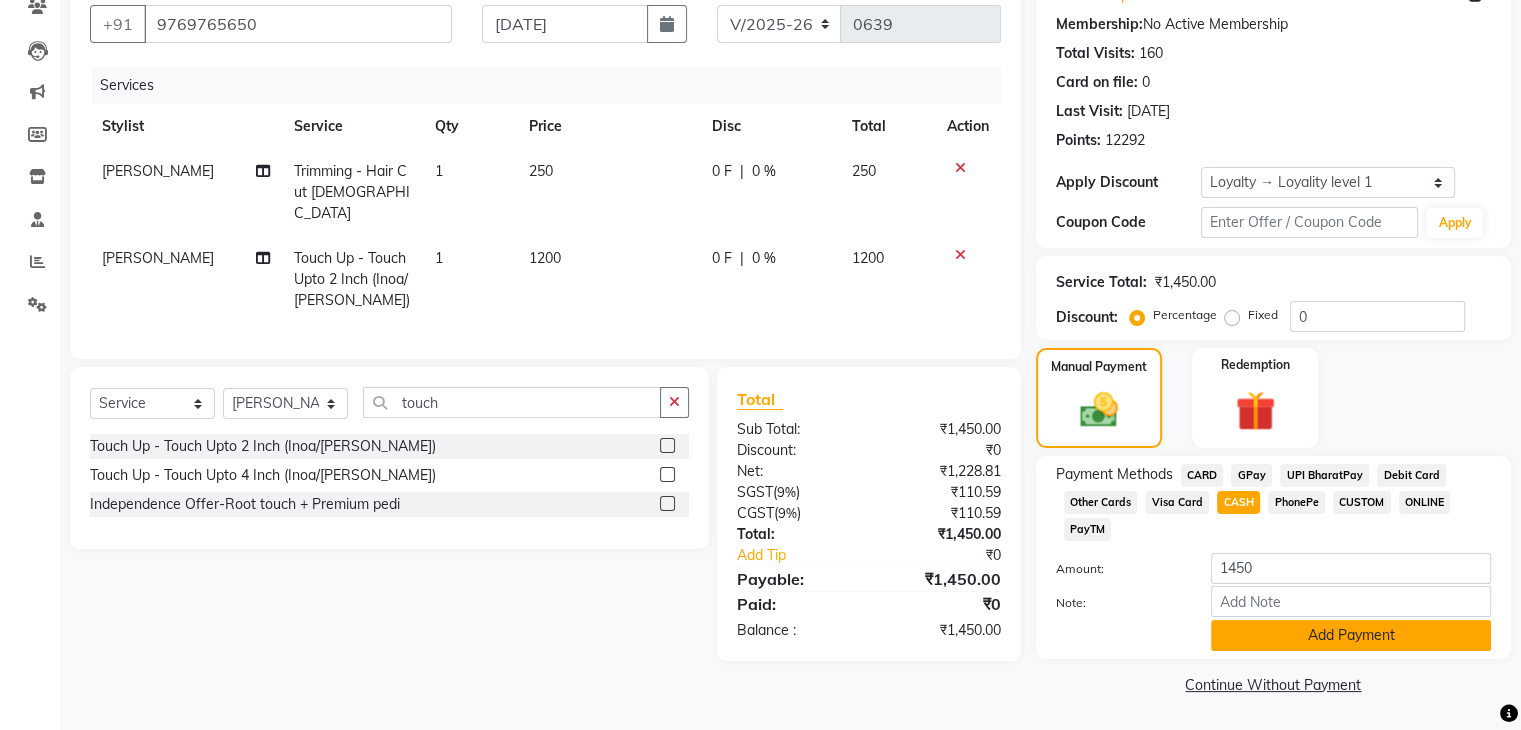 click on "Add Payment" 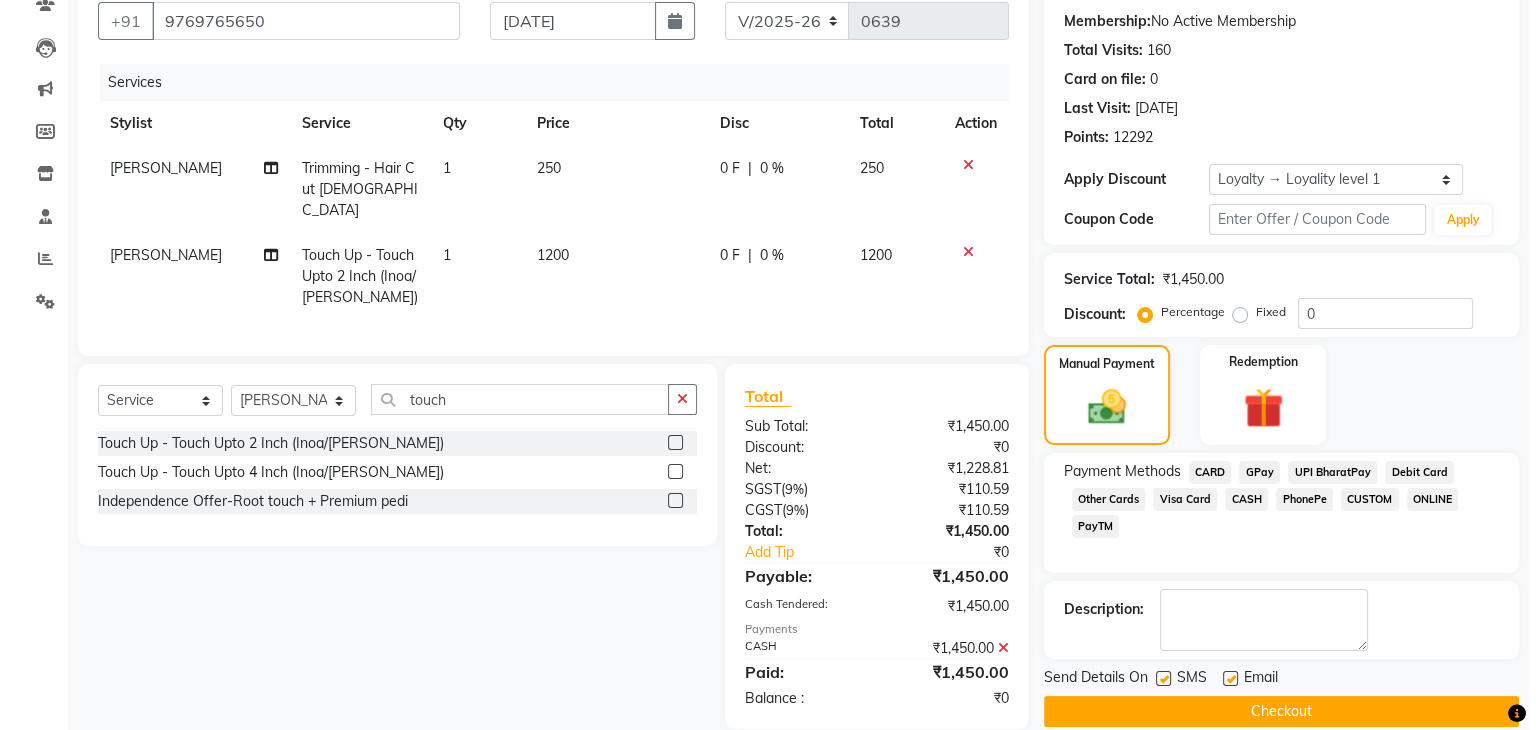 scroll, scrollTop: 308, scrollLeft: 0, axis: vertical 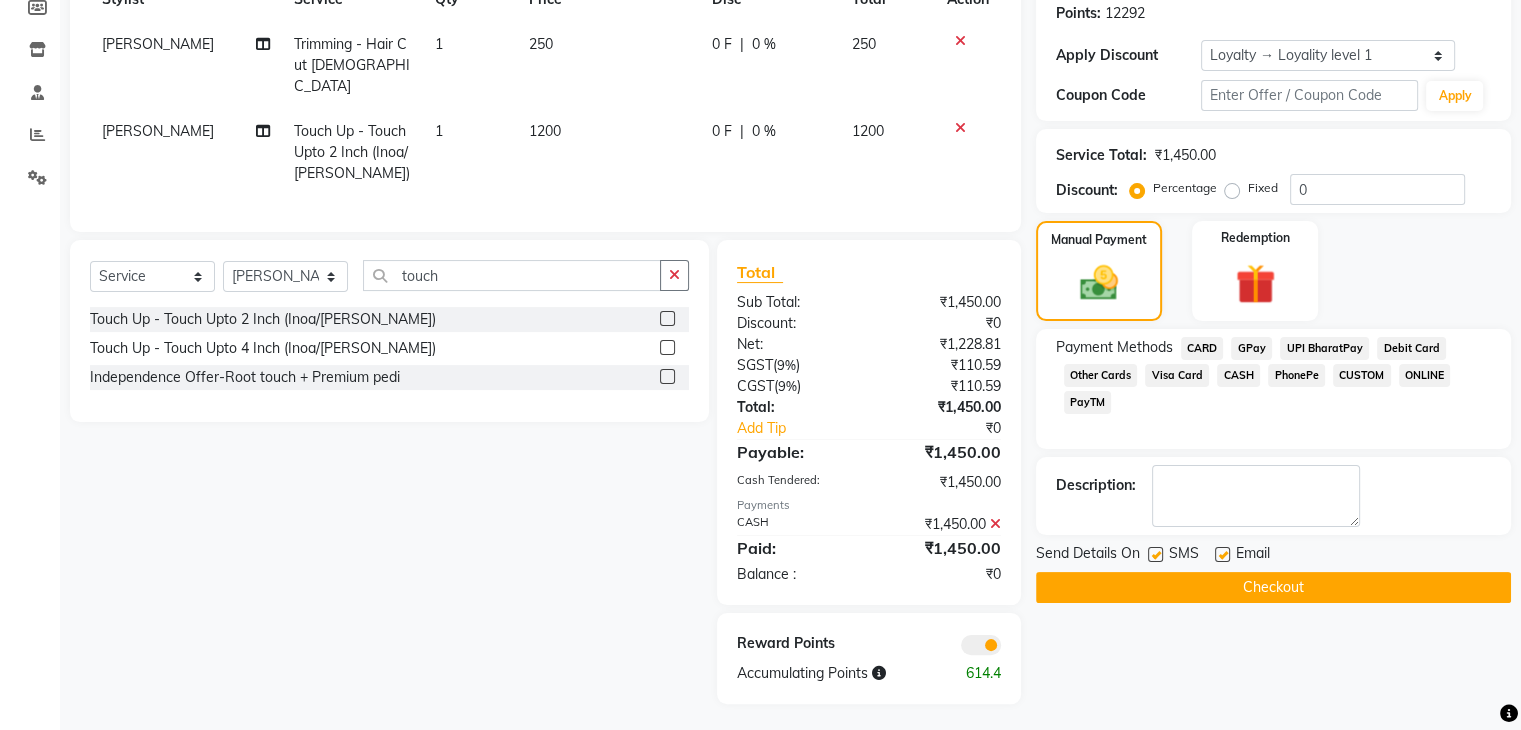 click 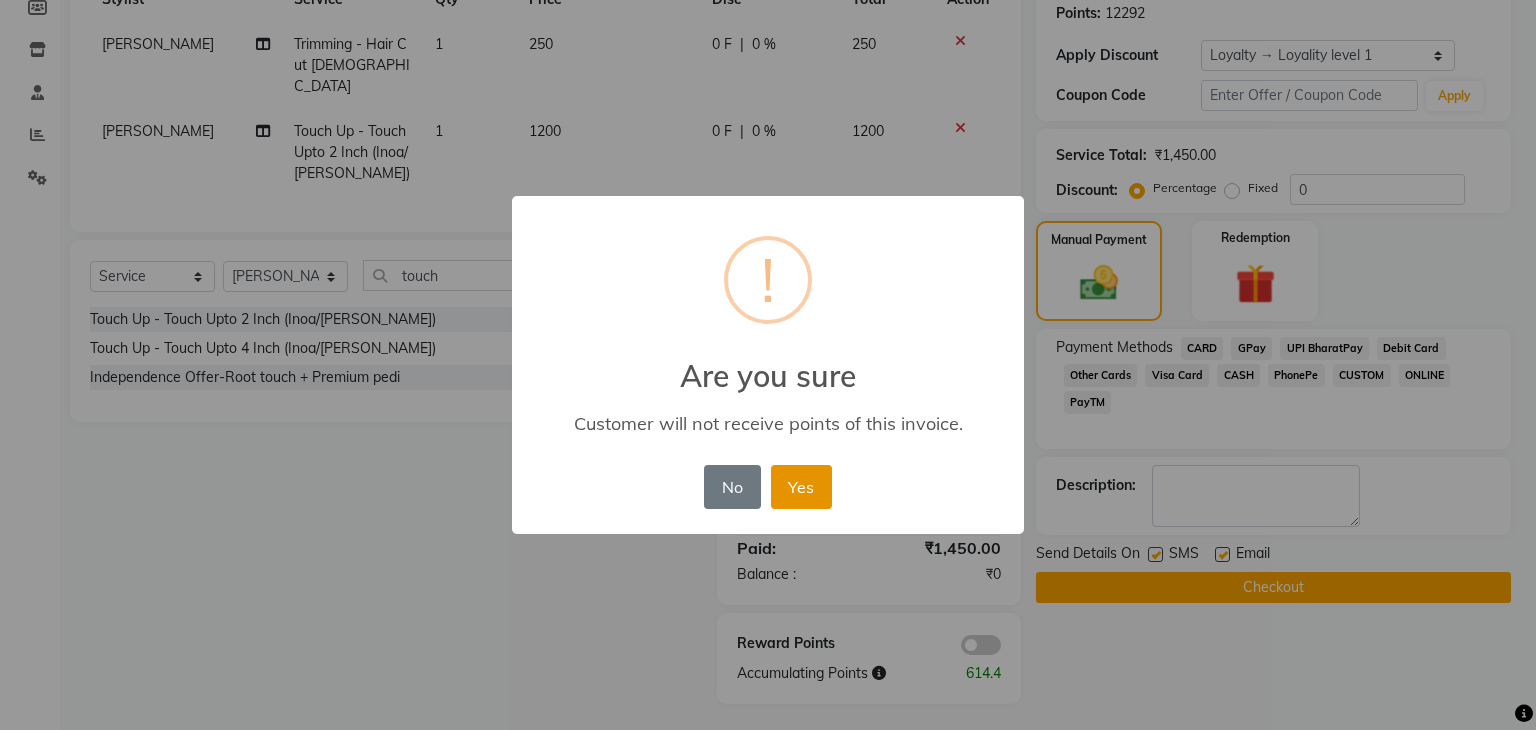 click on "Yes" at bounding box center (801, 487) 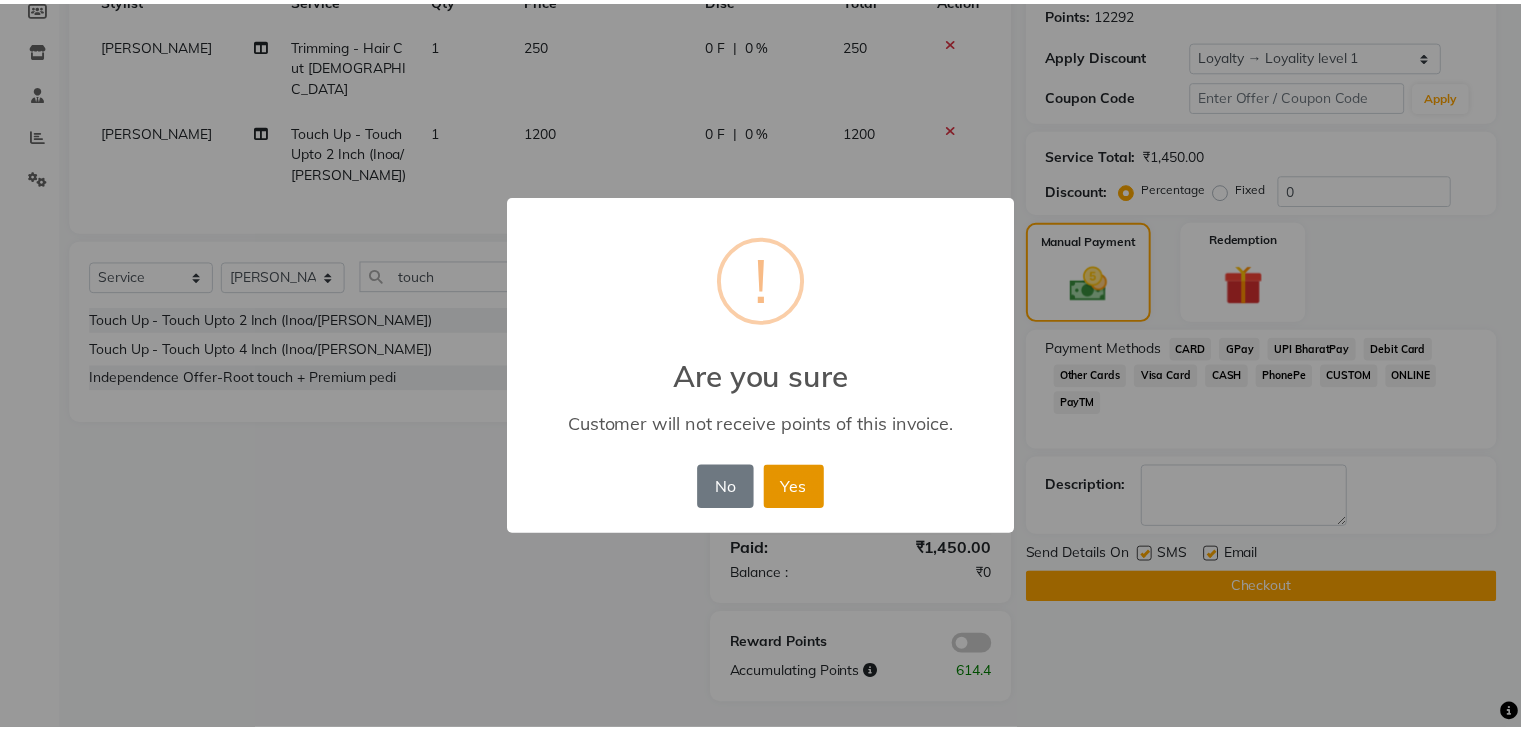 scroll, scrollTop: 279, scrollLeft: 0, axis: vertical 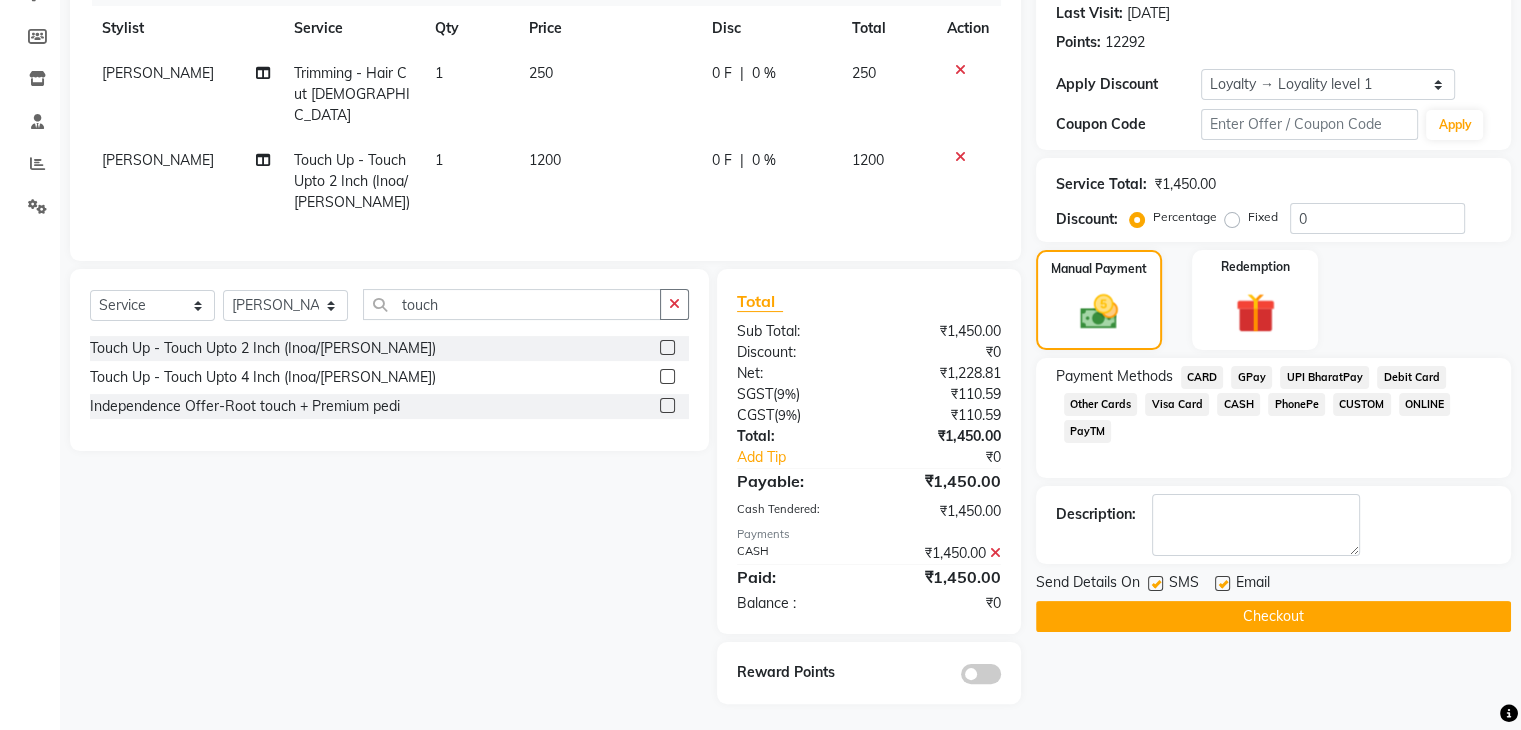 click on "Checkout" 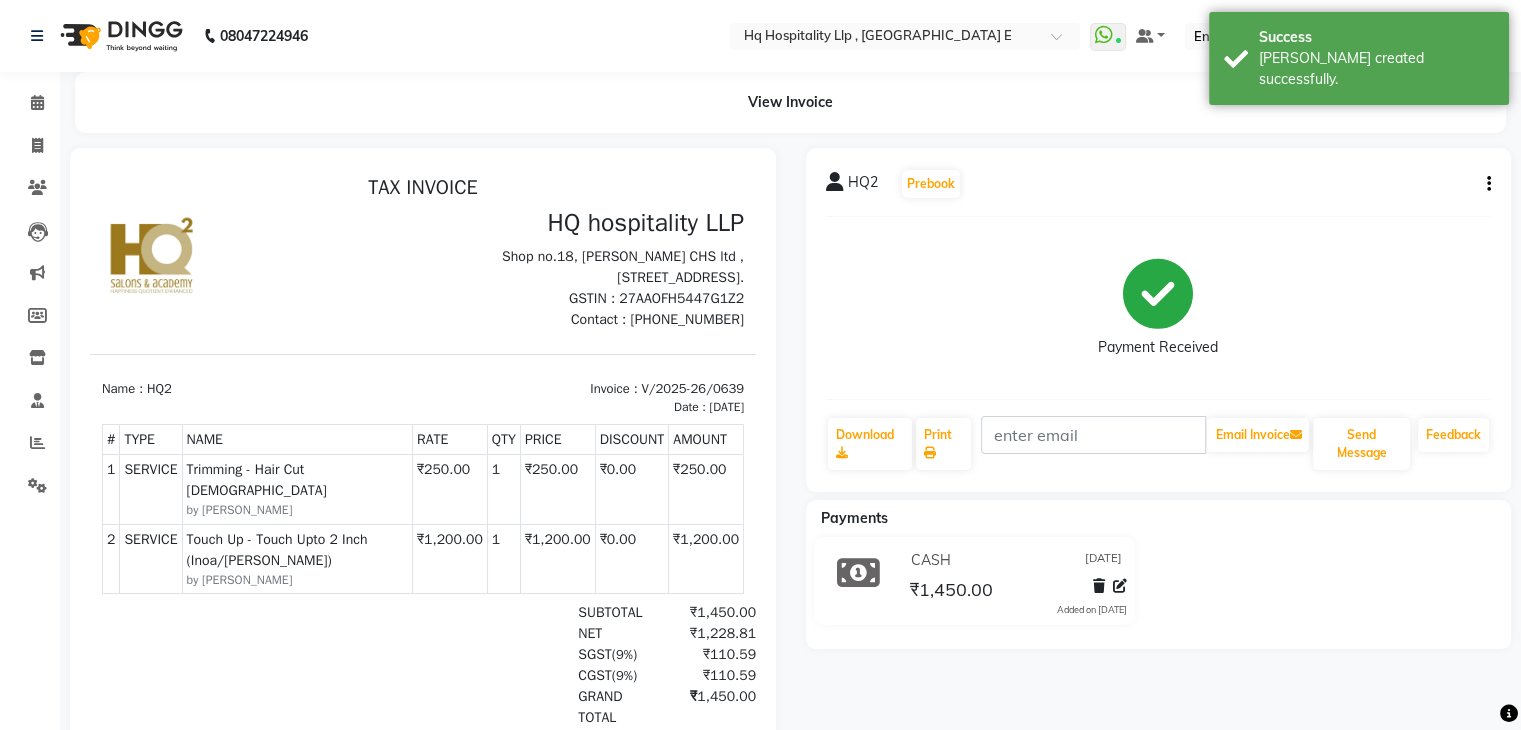 scroll, scrollTop: 0, scrollLeft: 0, axis: both 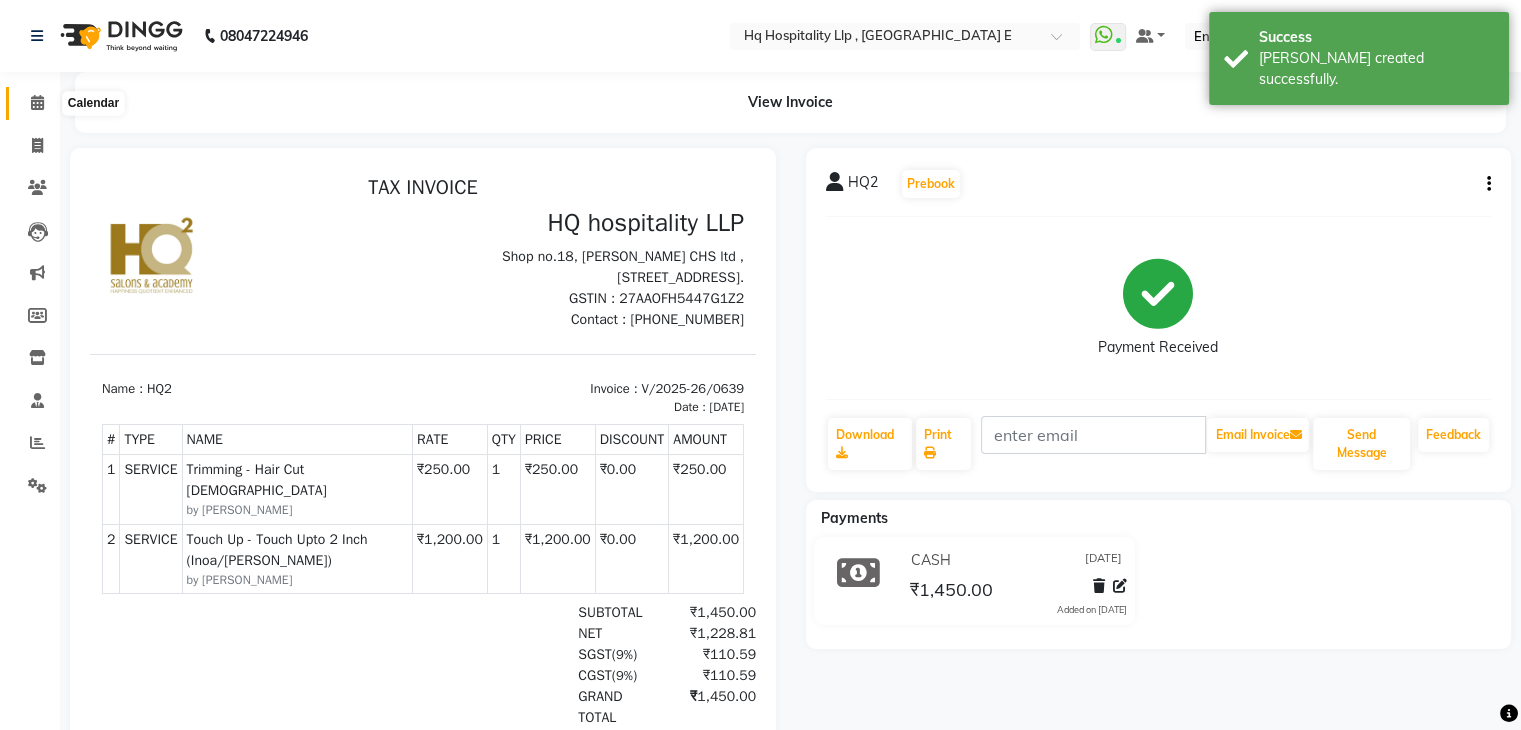 click 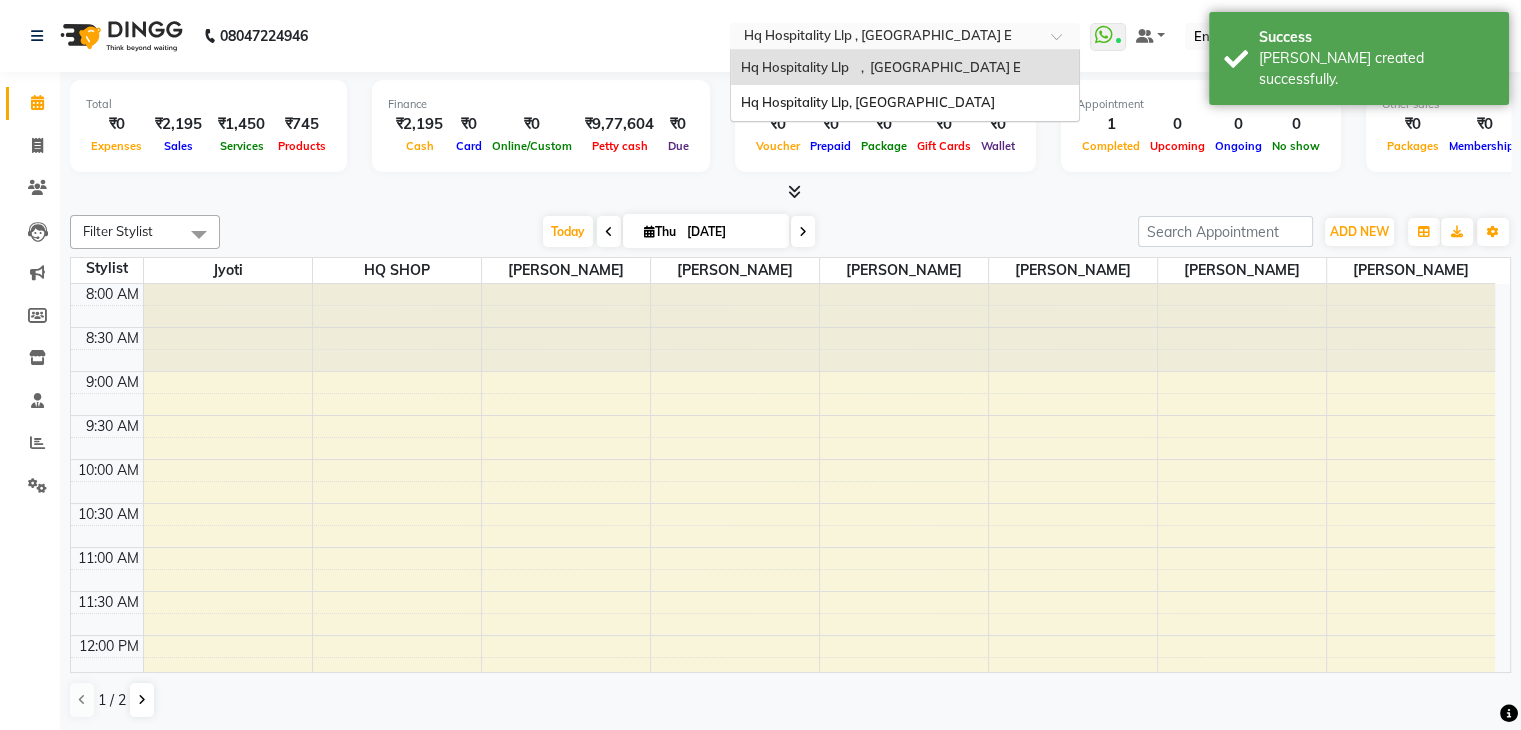 click at bounding box center [885, 38] 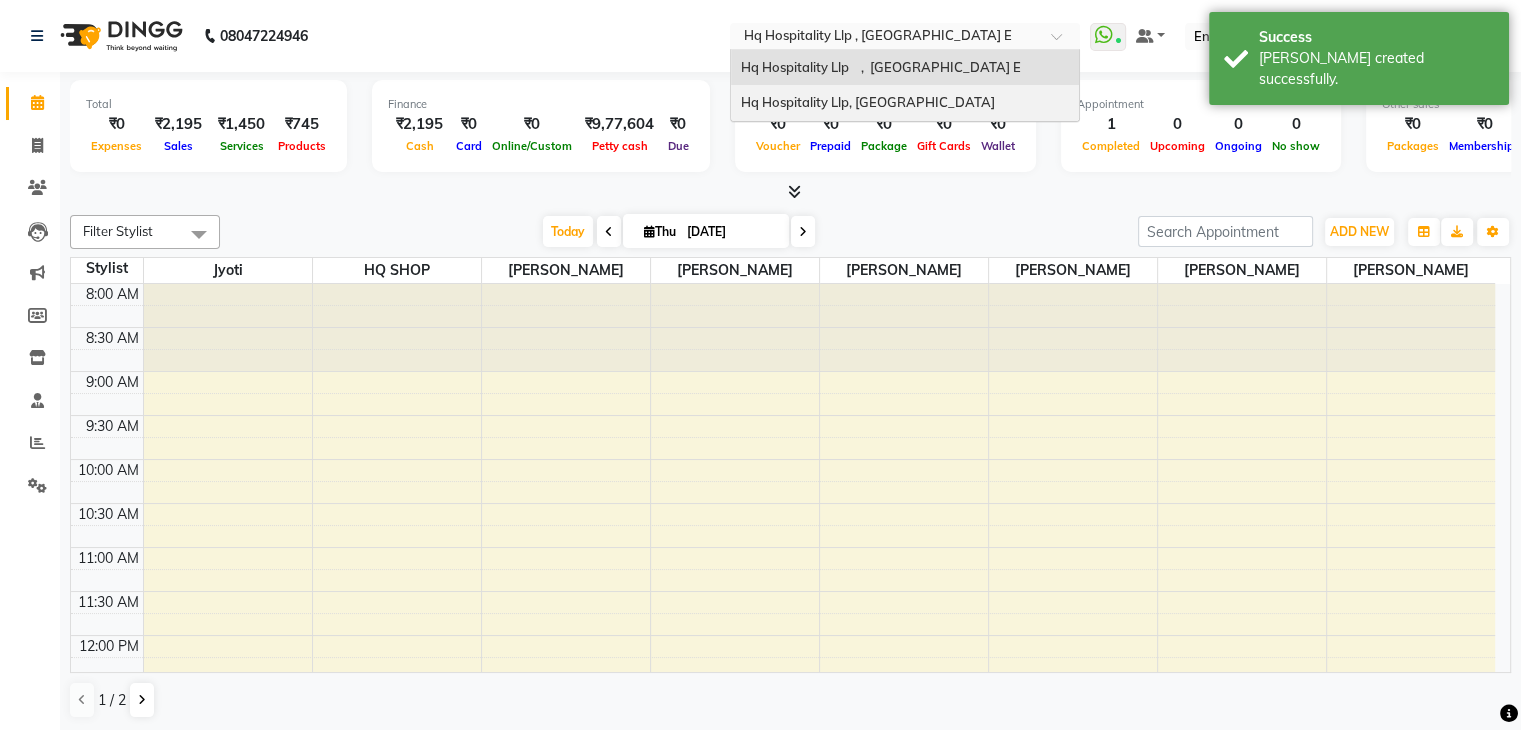 click on "Hq Hospitality Llp, [GEOGRAPHIC_DATA]" at bounding box center [868, 102] 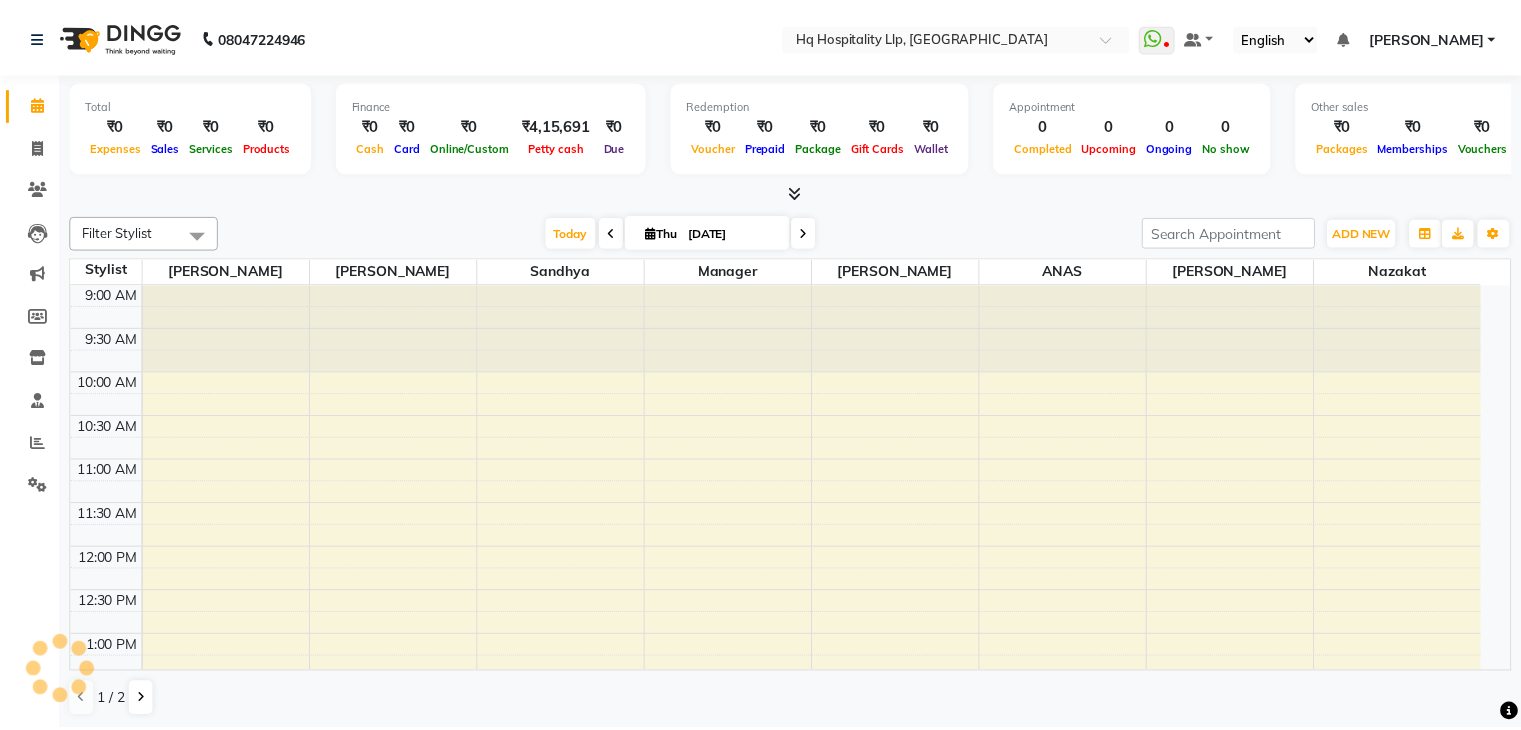scroll, scrollTop: 0, scrollLeft: 0, axis: both 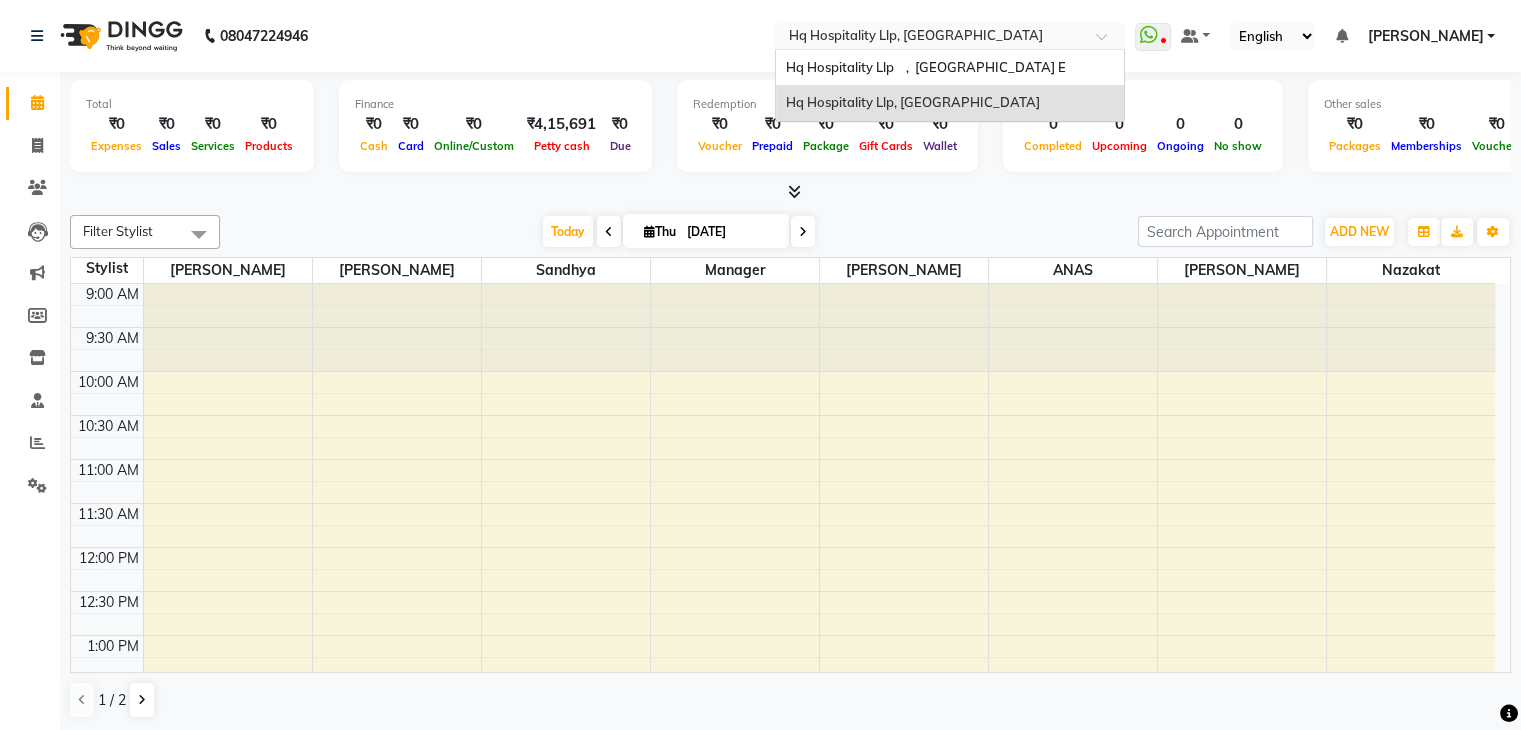 click at bounding box center [930, 38] 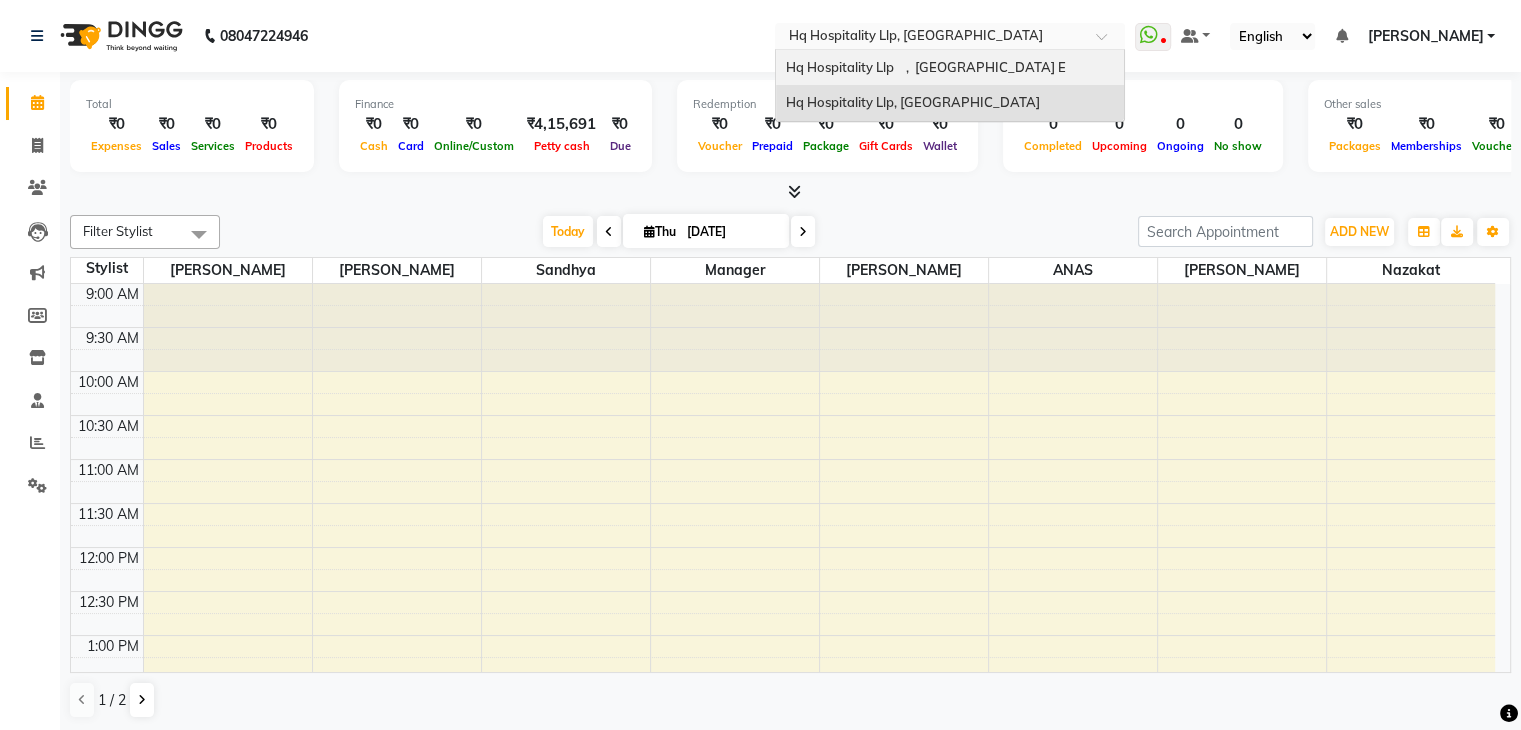 click on "Hq Hospitality Llp	,  [GEOGRAPHIC_DATA] E" at bounding box center (950, 68) 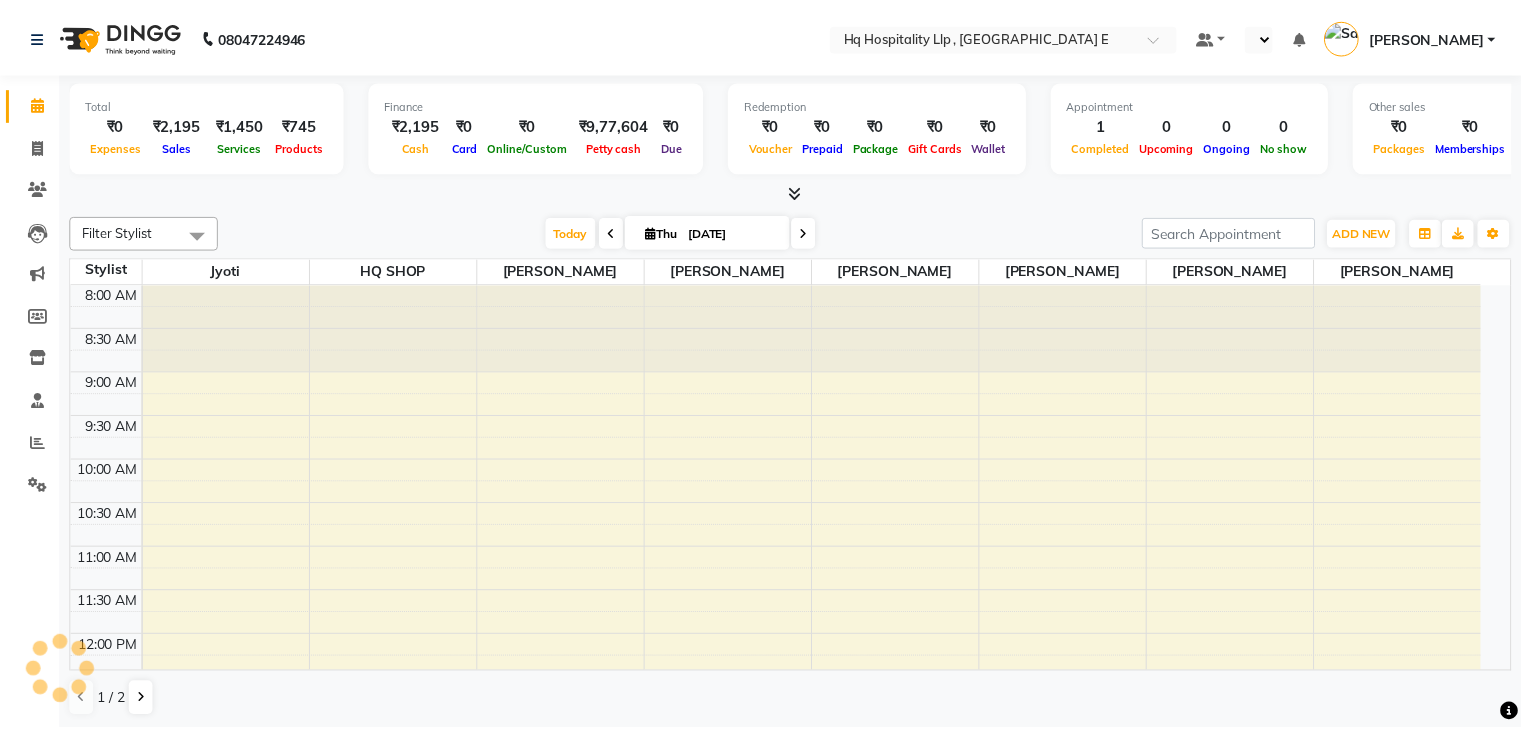 scroll, scrollTop: 0, scrollLeft: 0, axis: both 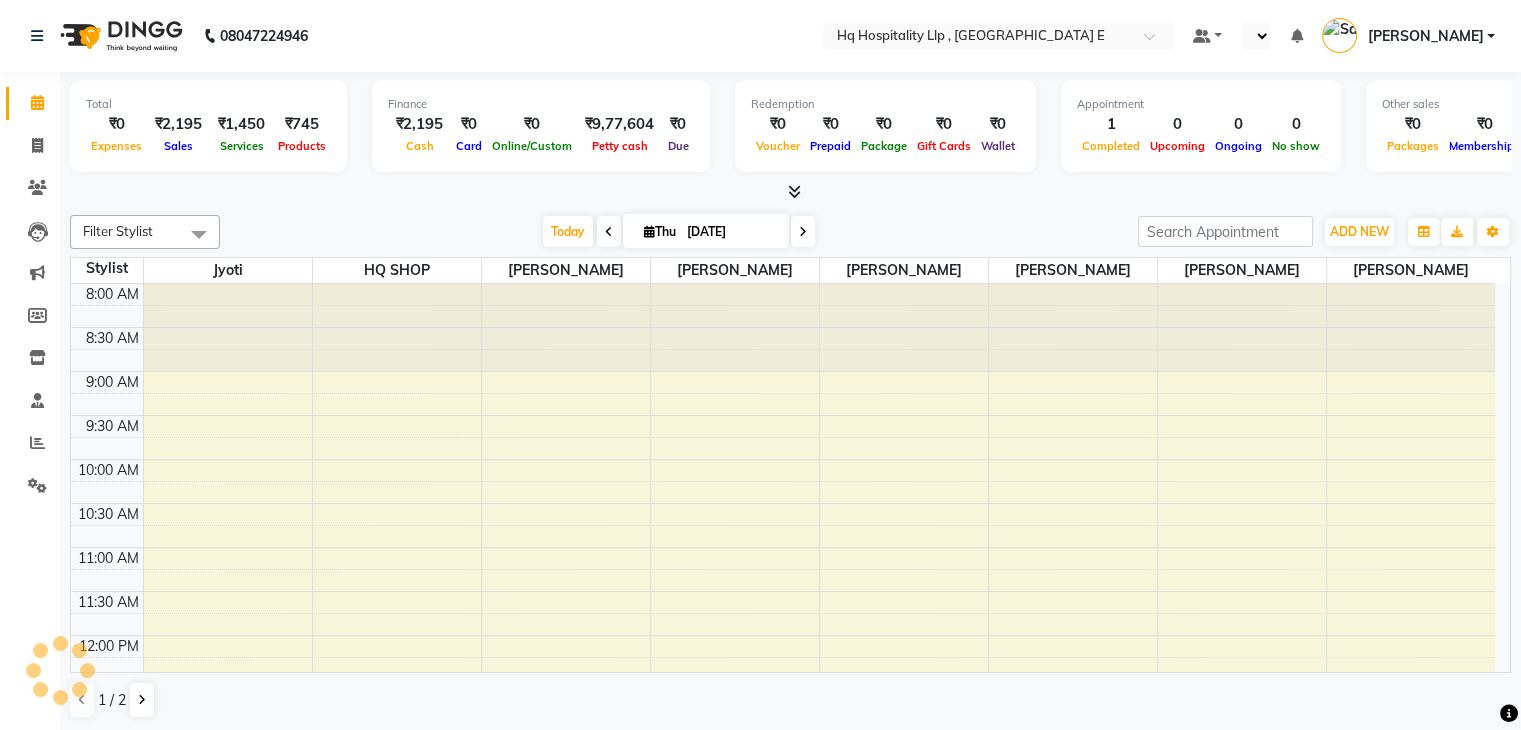 select on "en" 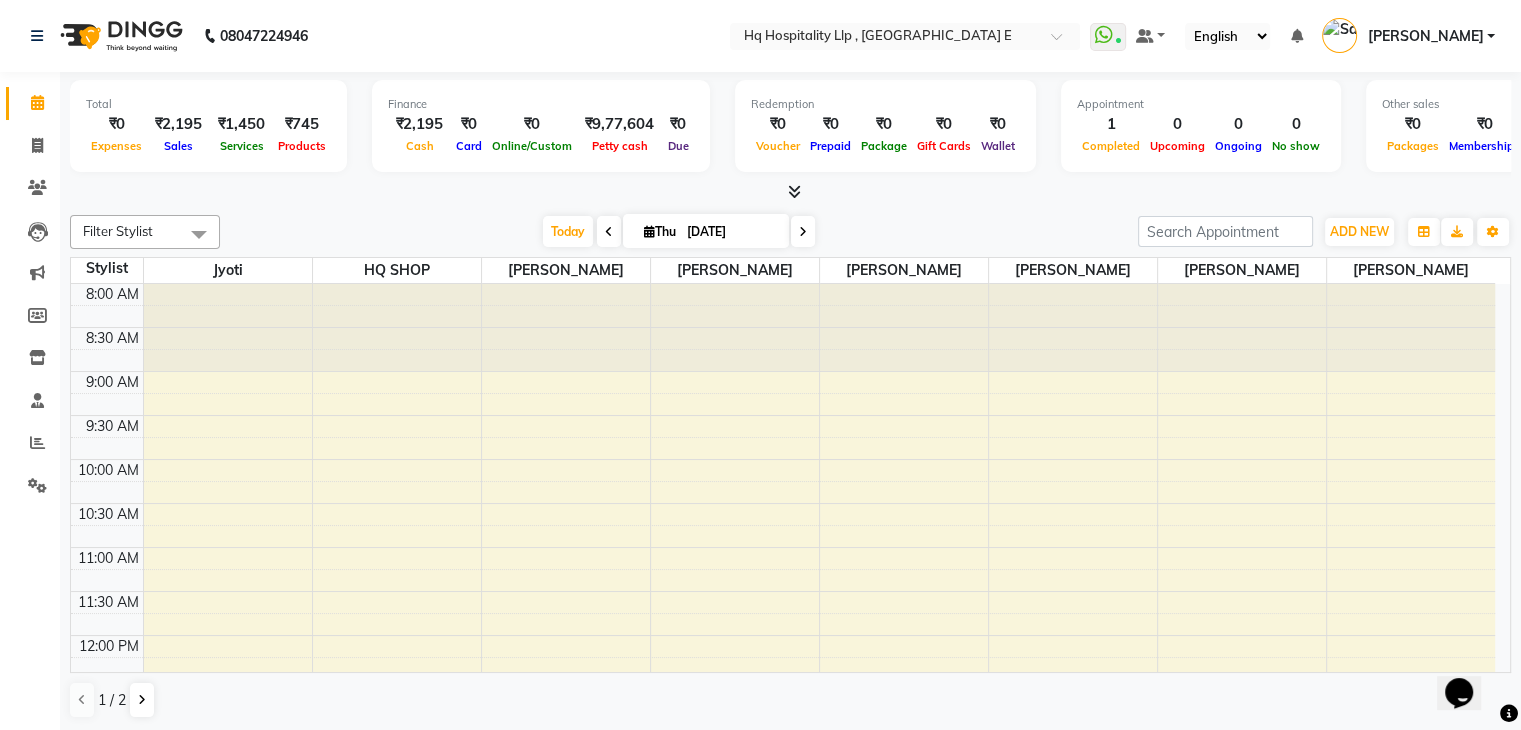 scroll, scrollTop: 0, scrollLeft: 0, axis: both 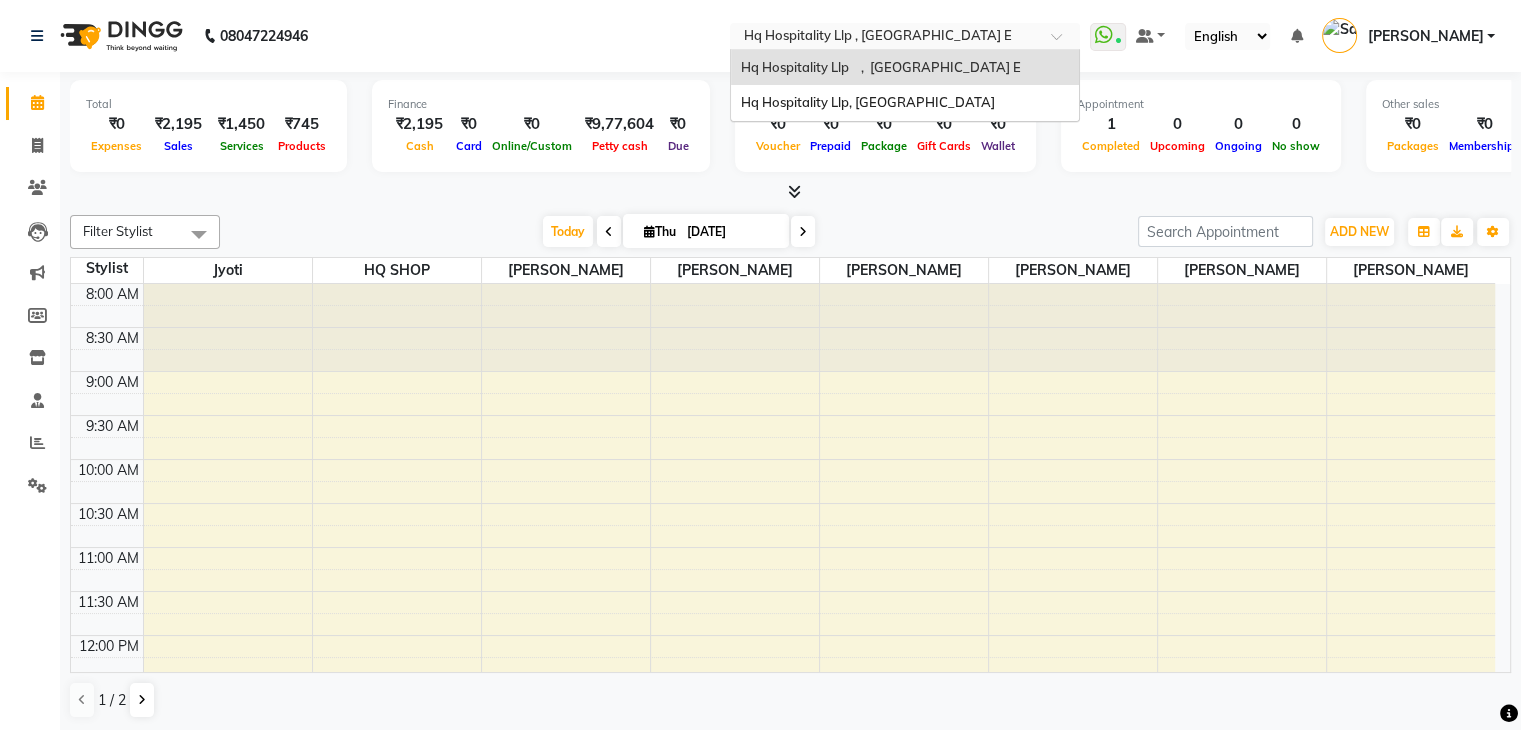click at bounding box center (885, 38) 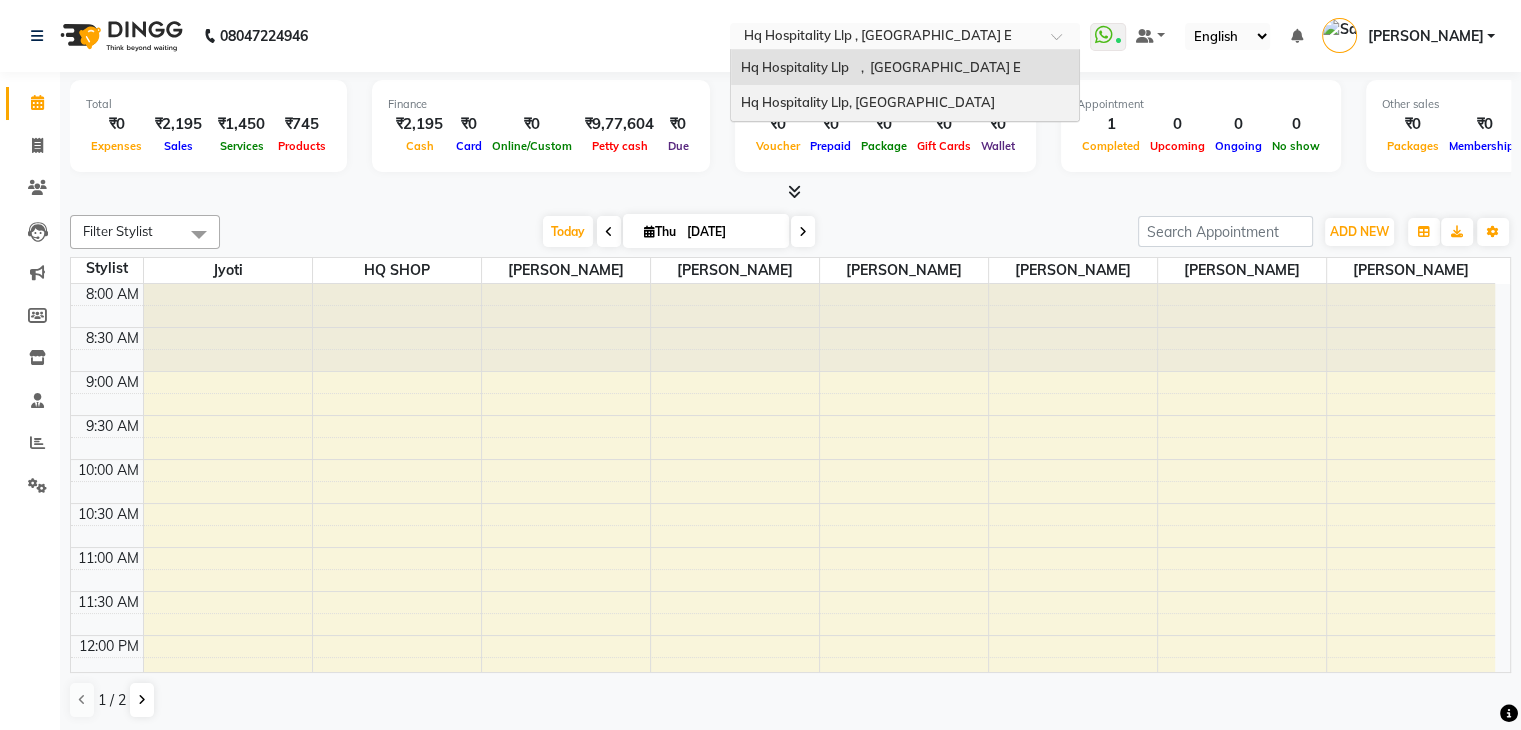 click on "Hq Hospitality Llp, [GEOGRAPHIC_DATA]" at bounding box center (868, 102) 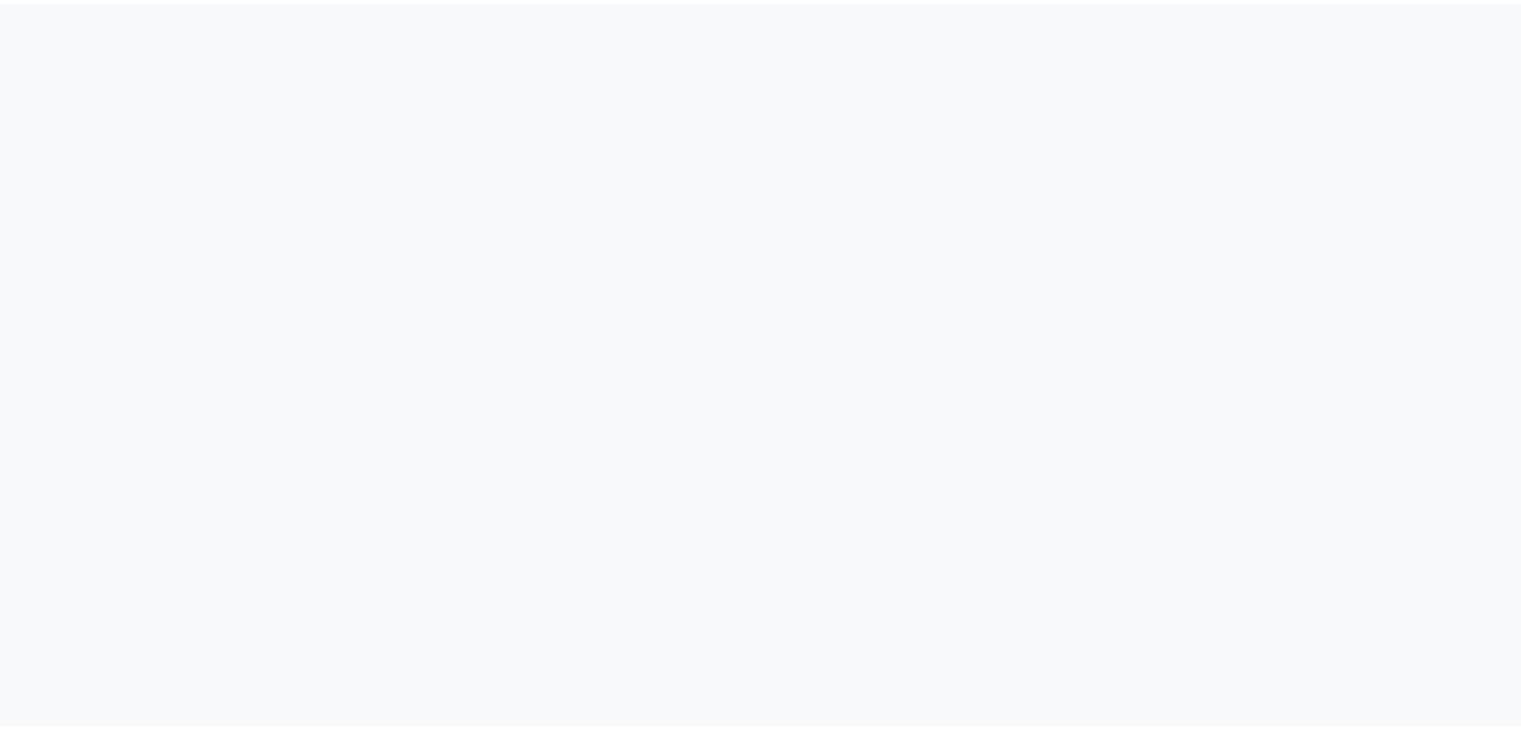 scroll, scrollTop: 0, scrollLeft: 0, axis: both 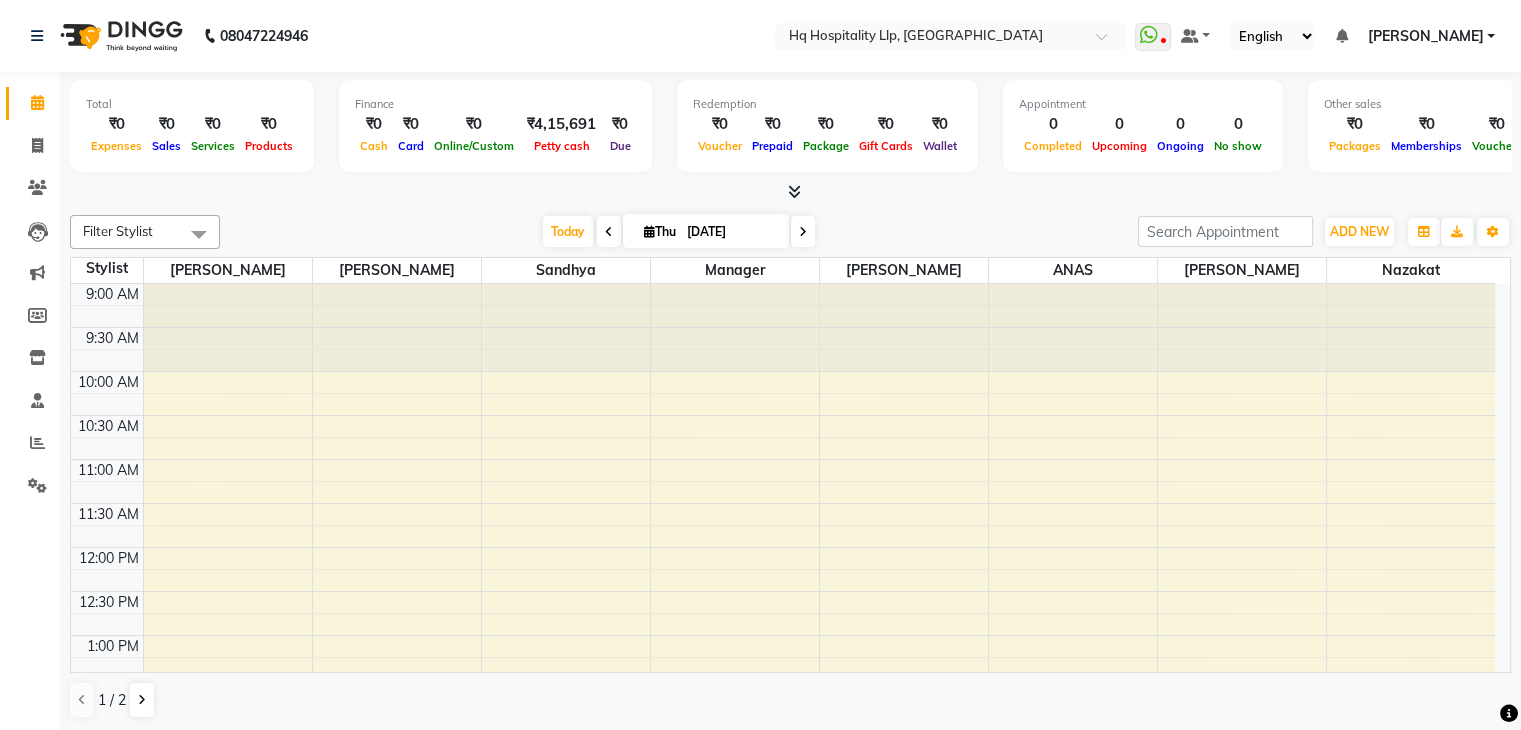 click on "08047224946 Select Location × Hq Hospitality [GEOGRAPHIC_DATA], Borivali West  WhatsApp Status  ✕ Status:  Disconnected Most Recent Message: [DATE]     04:49 PM Recent Service Activity: [DATE]     04:45 PM  08047224946 Whatsapp Settings Default Panel My Panel English ENGLISH Español العربية मराठी हिंदी ગુજરાતી தமிழ் 中文 Notifications nothing to show [PERSON_NAME] Manage Profile Change Password Sign out  Version:3.15.4" 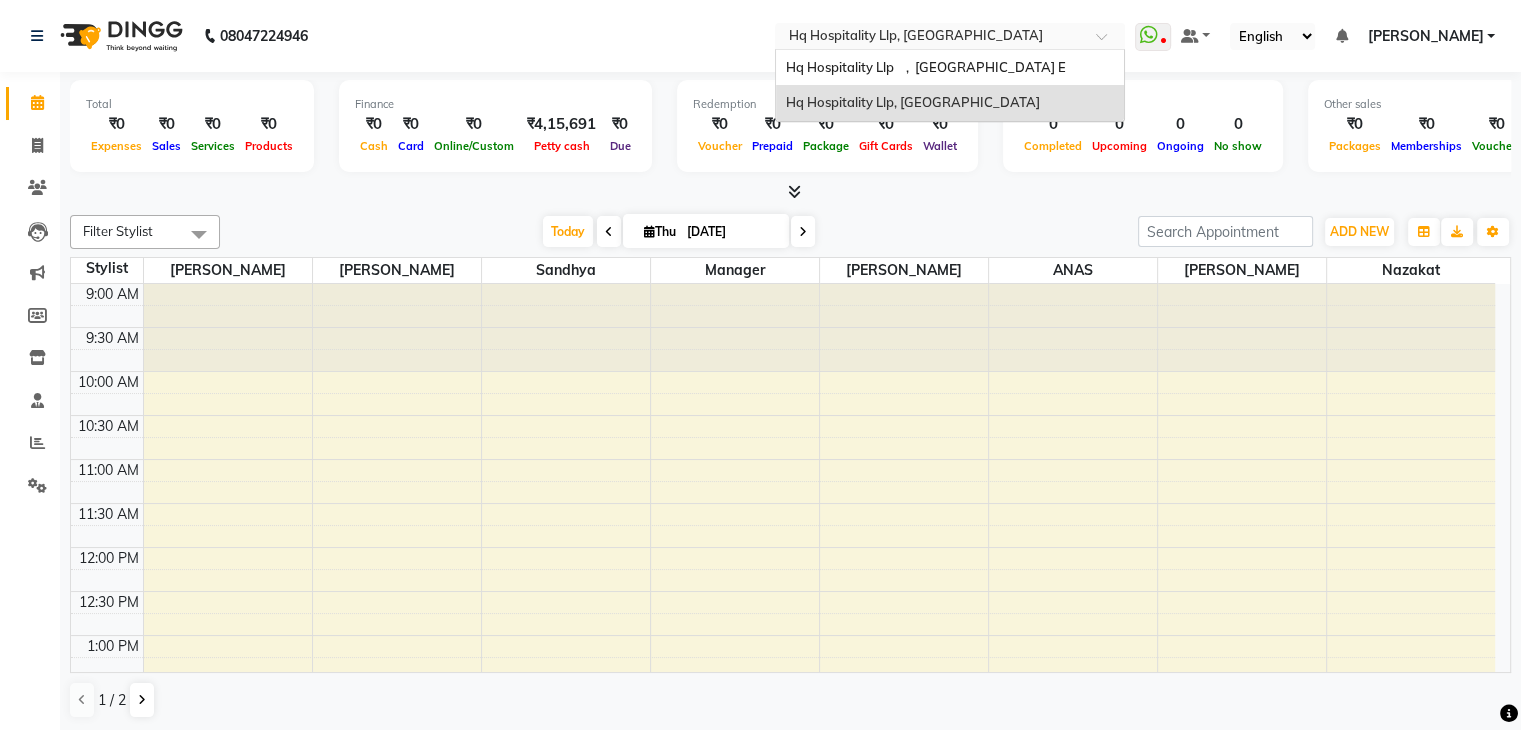 click at bounding box center [950, 38] 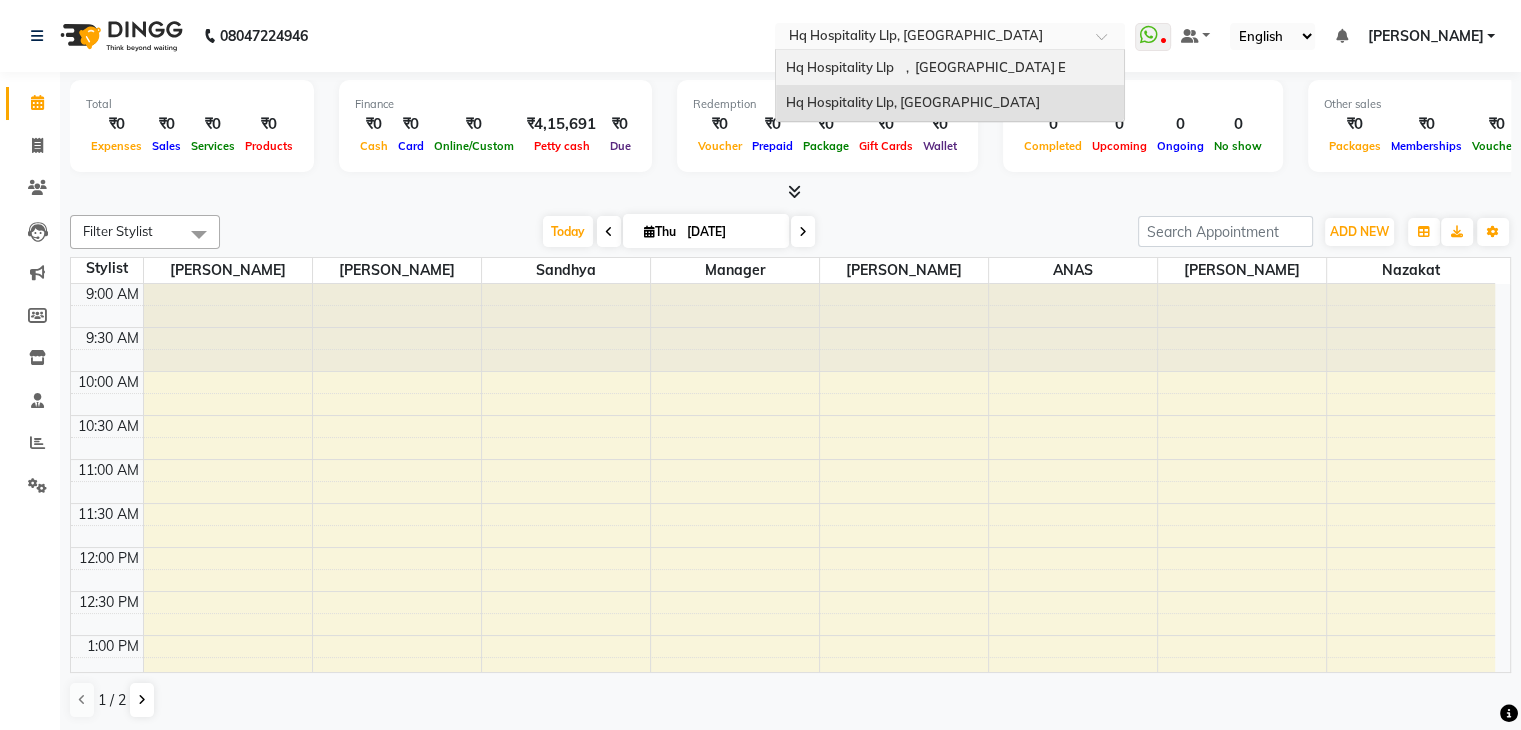 click on "Hq Hospitality Llp	,  [GEOGRAPHIC_DATA] E" at bounding box center (950, 68) 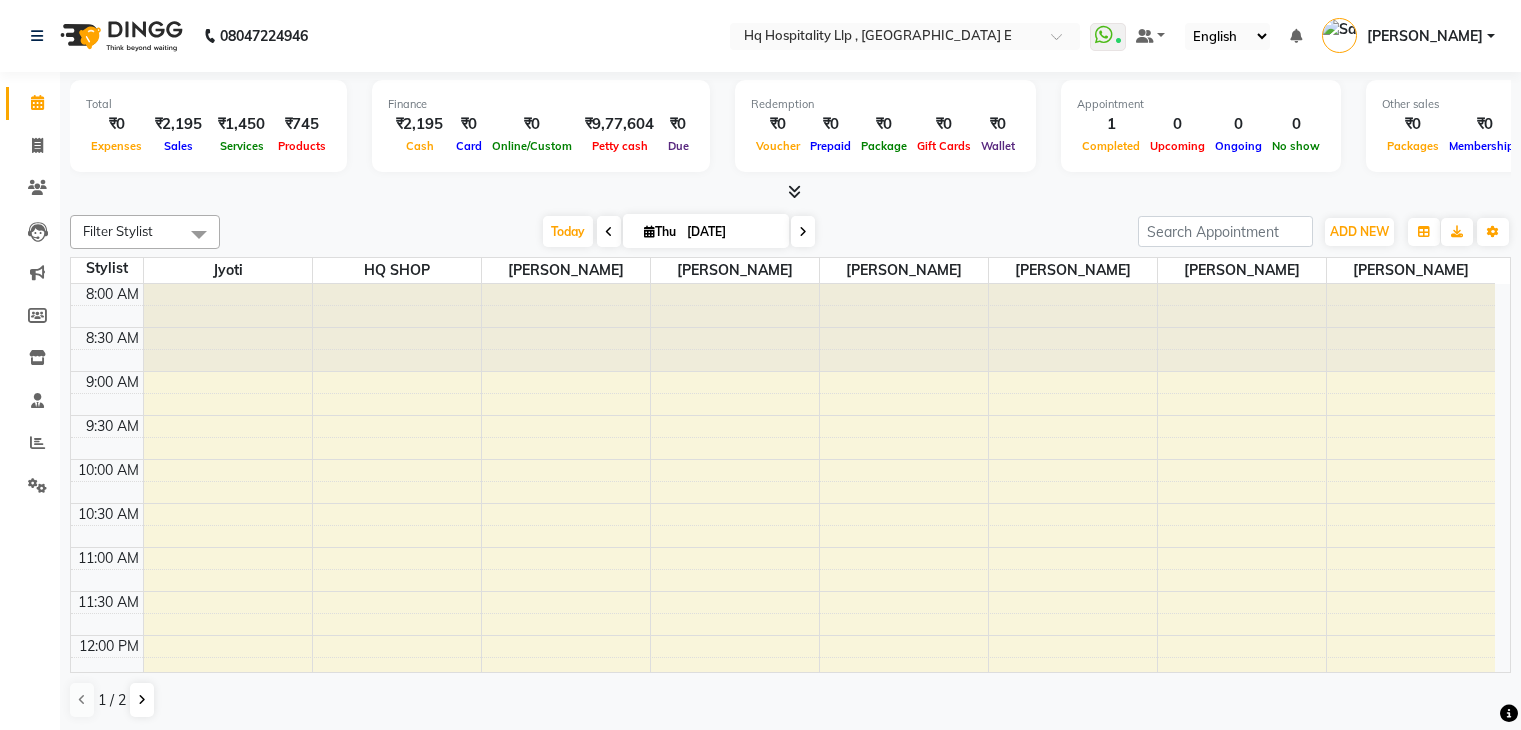 scroll, scrollTop: 0, scrollLeft: 0, axis: both 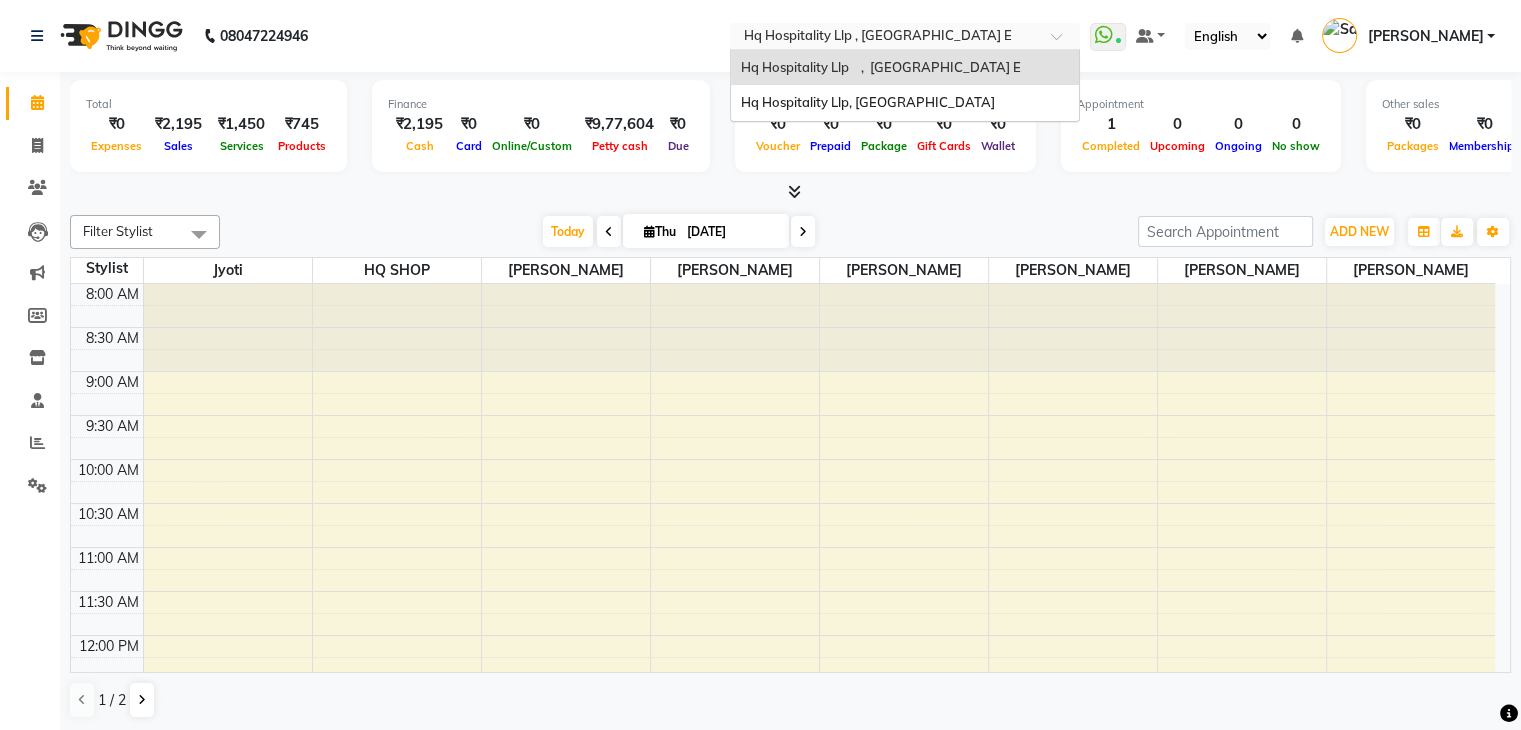 drag, startPoint x: 960, startPoint y: 36, endPoint x: 924, endPoint y: 117, distance: 88.63972 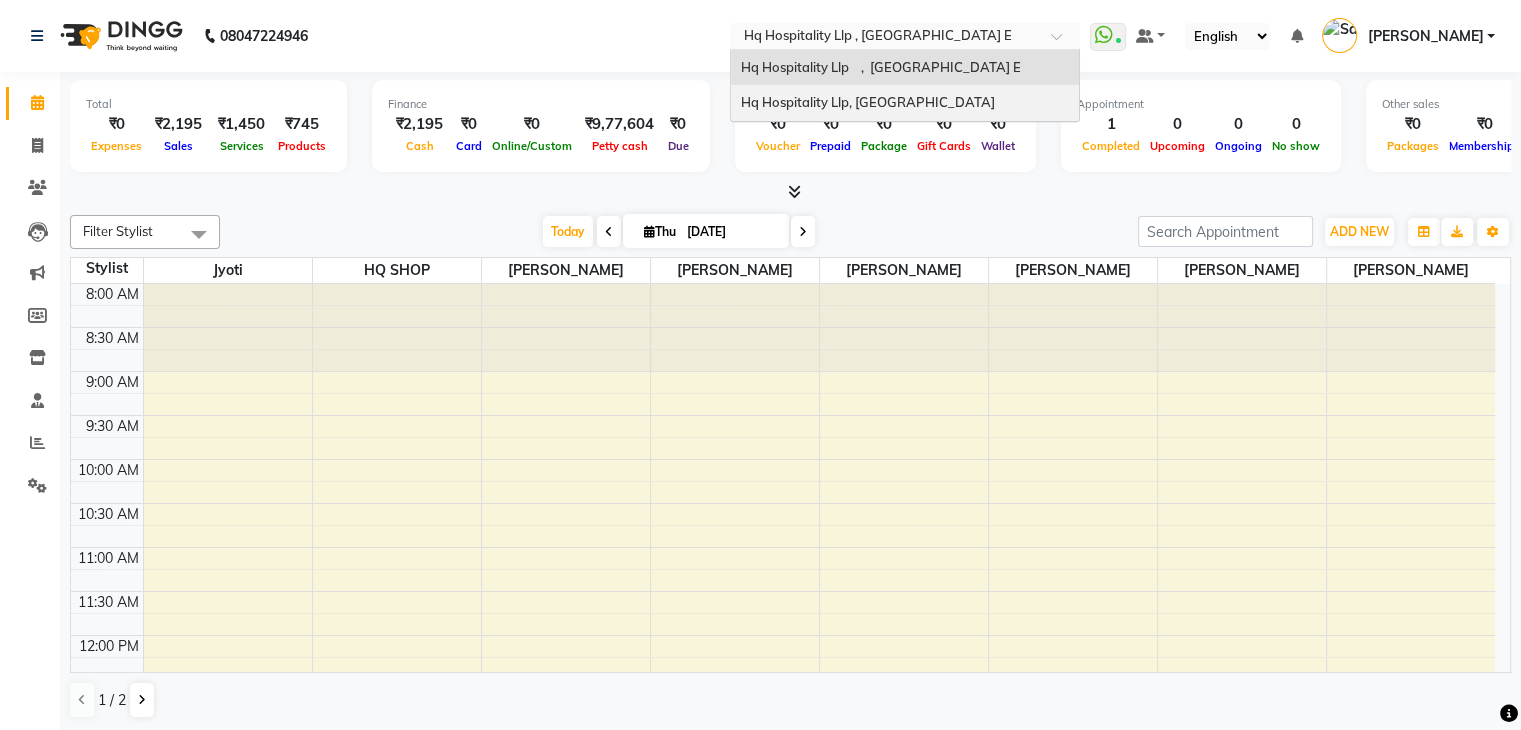 click on "Hq Hospitality Llp, [GEOGRAPHIC_DATA]" at bounding box center (905, 103) 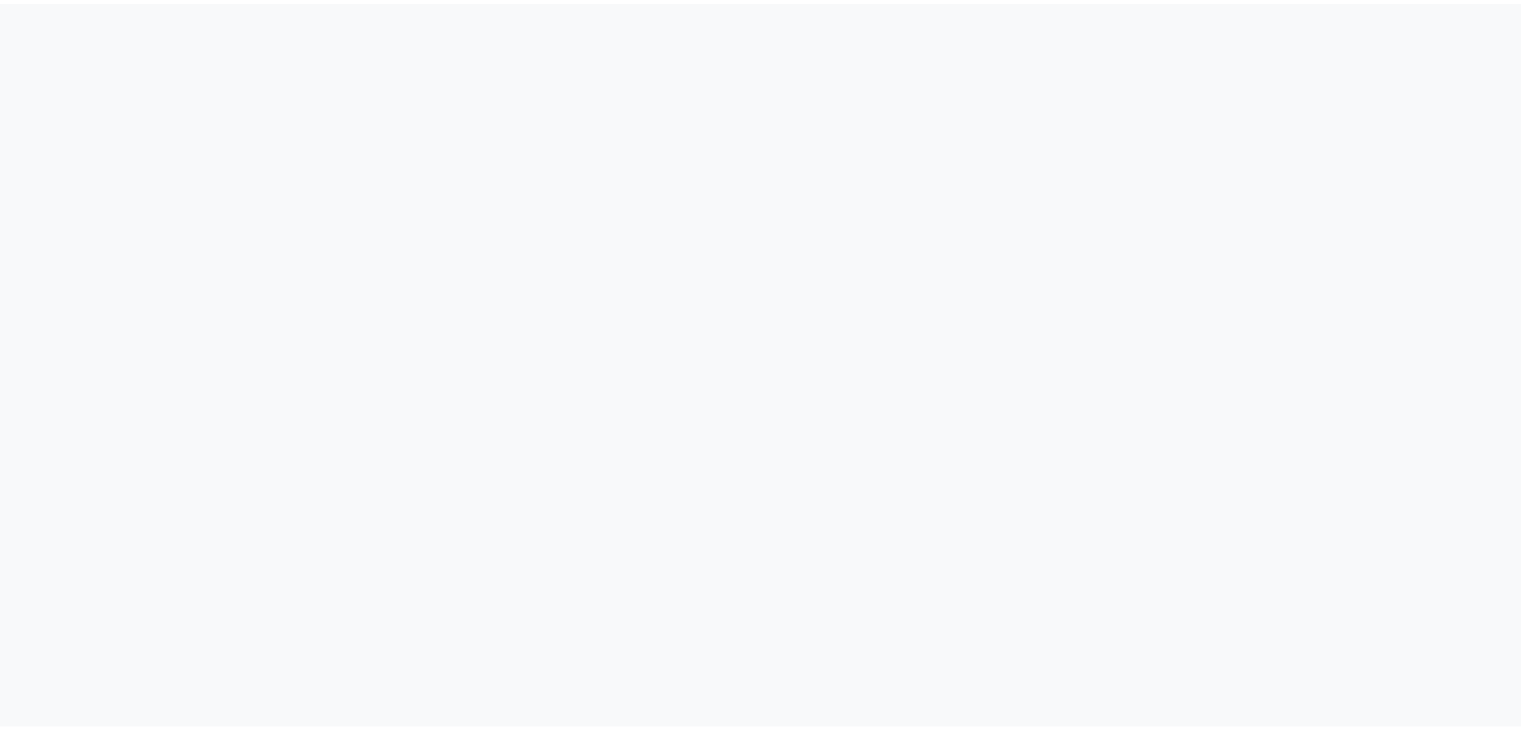 scroll, scrollTop: 0, scrollLeft: 0, axis: both 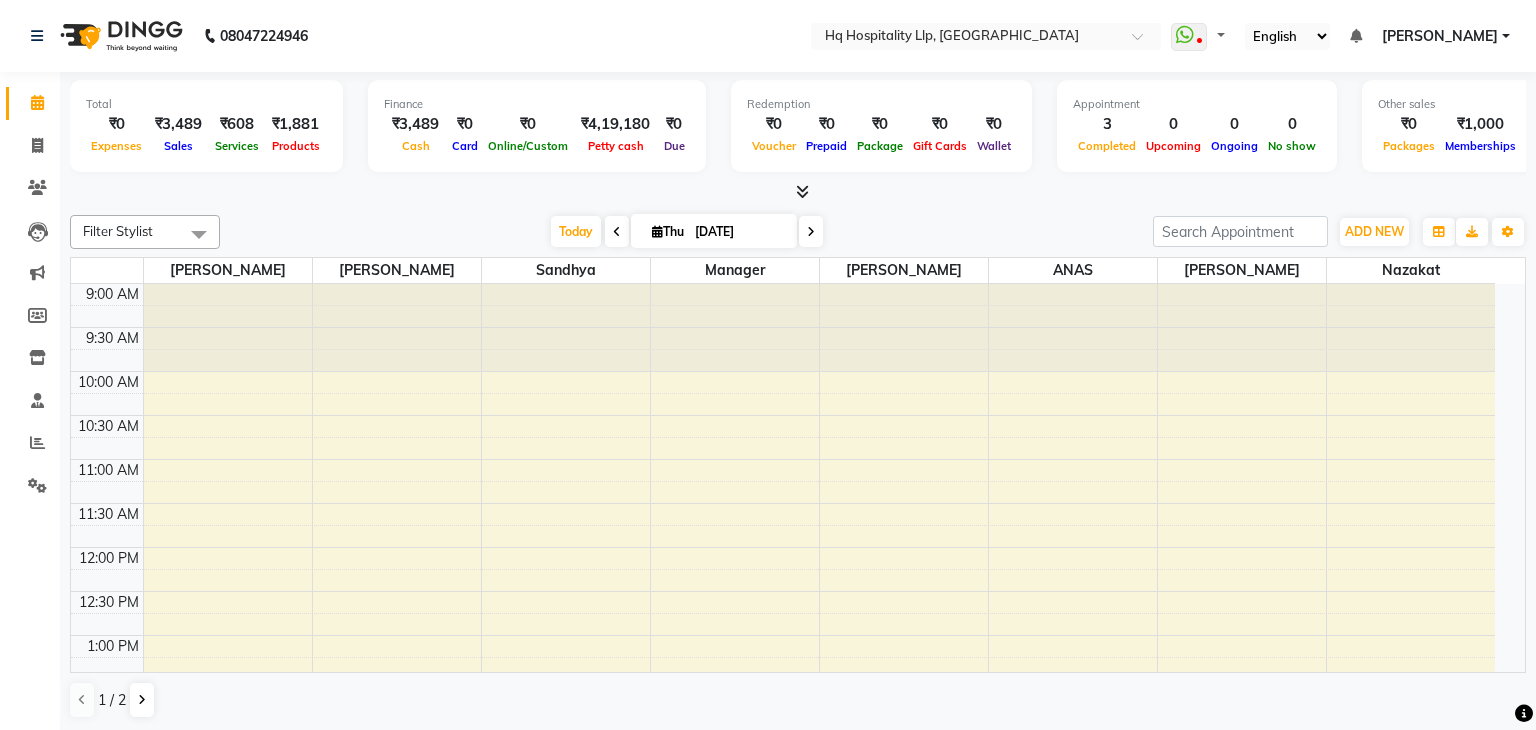 select on "en" 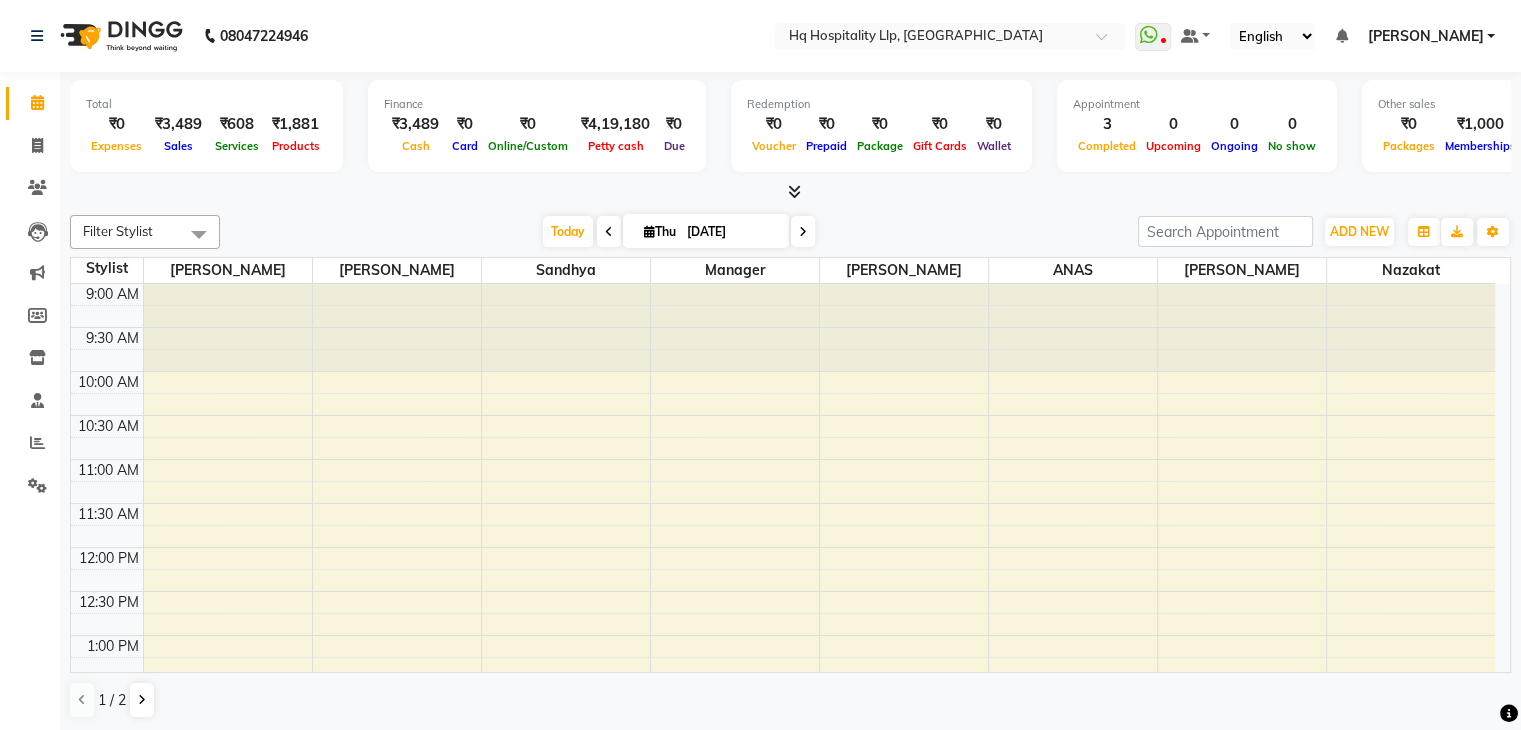 scroll, scrollTop: 0, scrollLeft: 0, axis: both 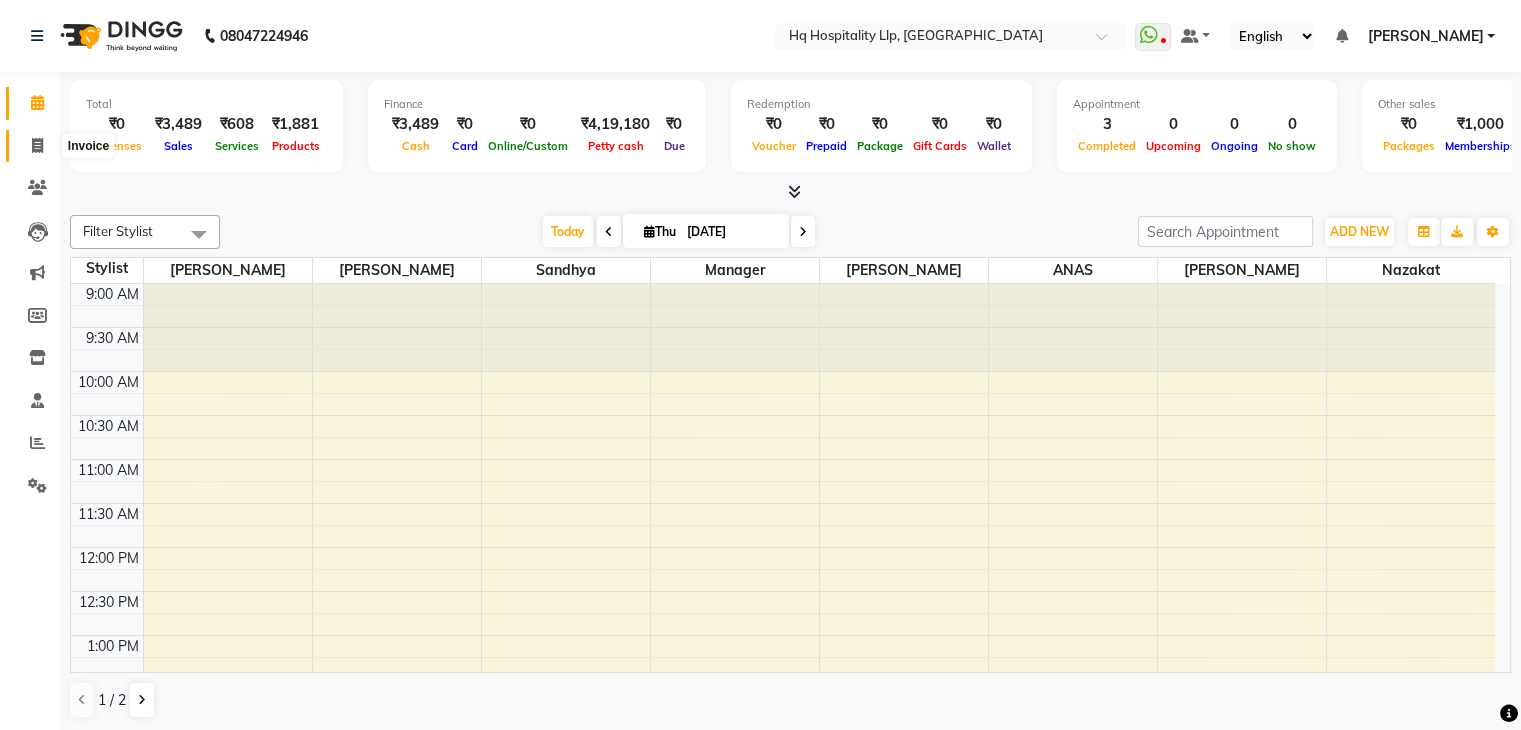 click 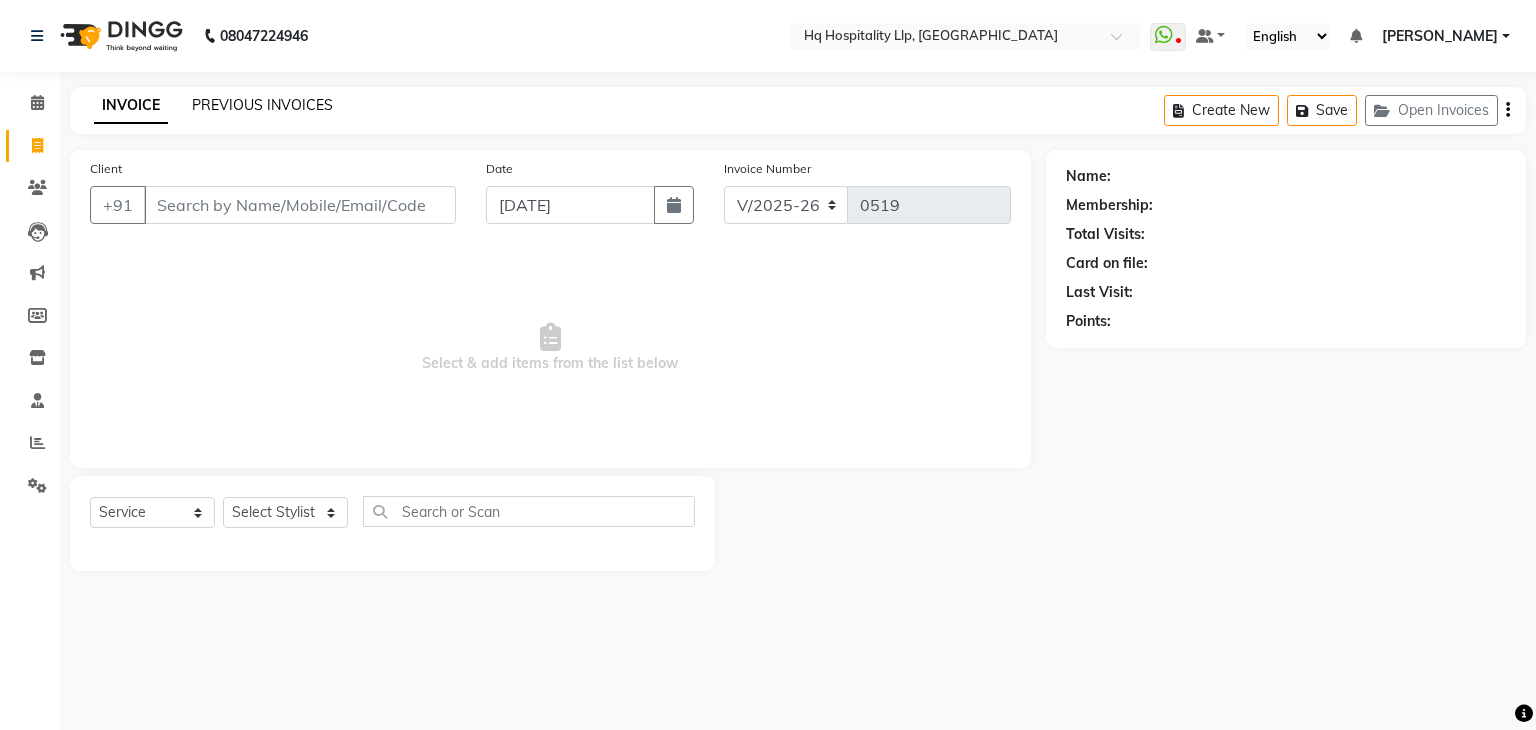 click on "PREVIOUS INVOICES" 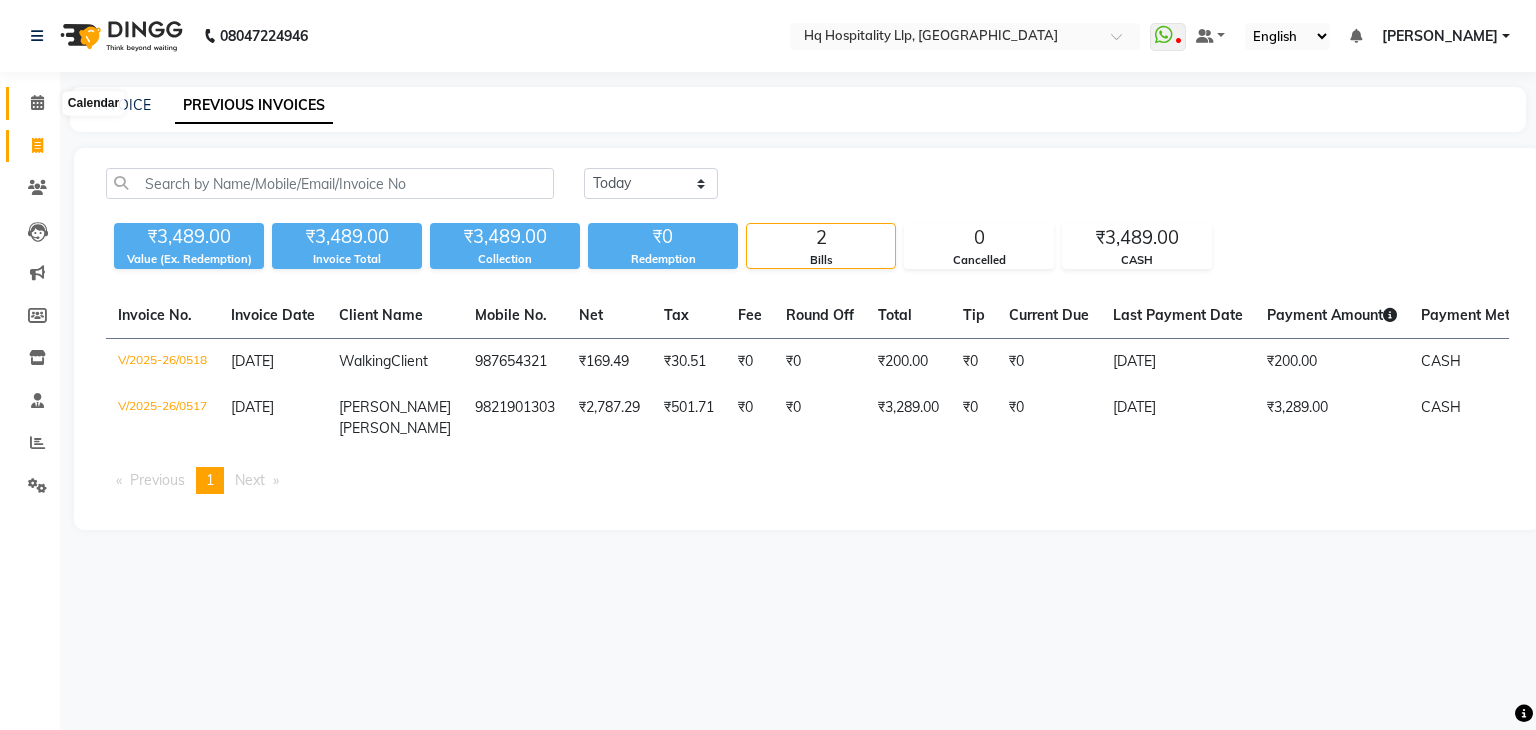 drag, startPoint x: 41, startPoint y: 96, endPoint x: 103, endPoint y: 0, distance: 114.28036 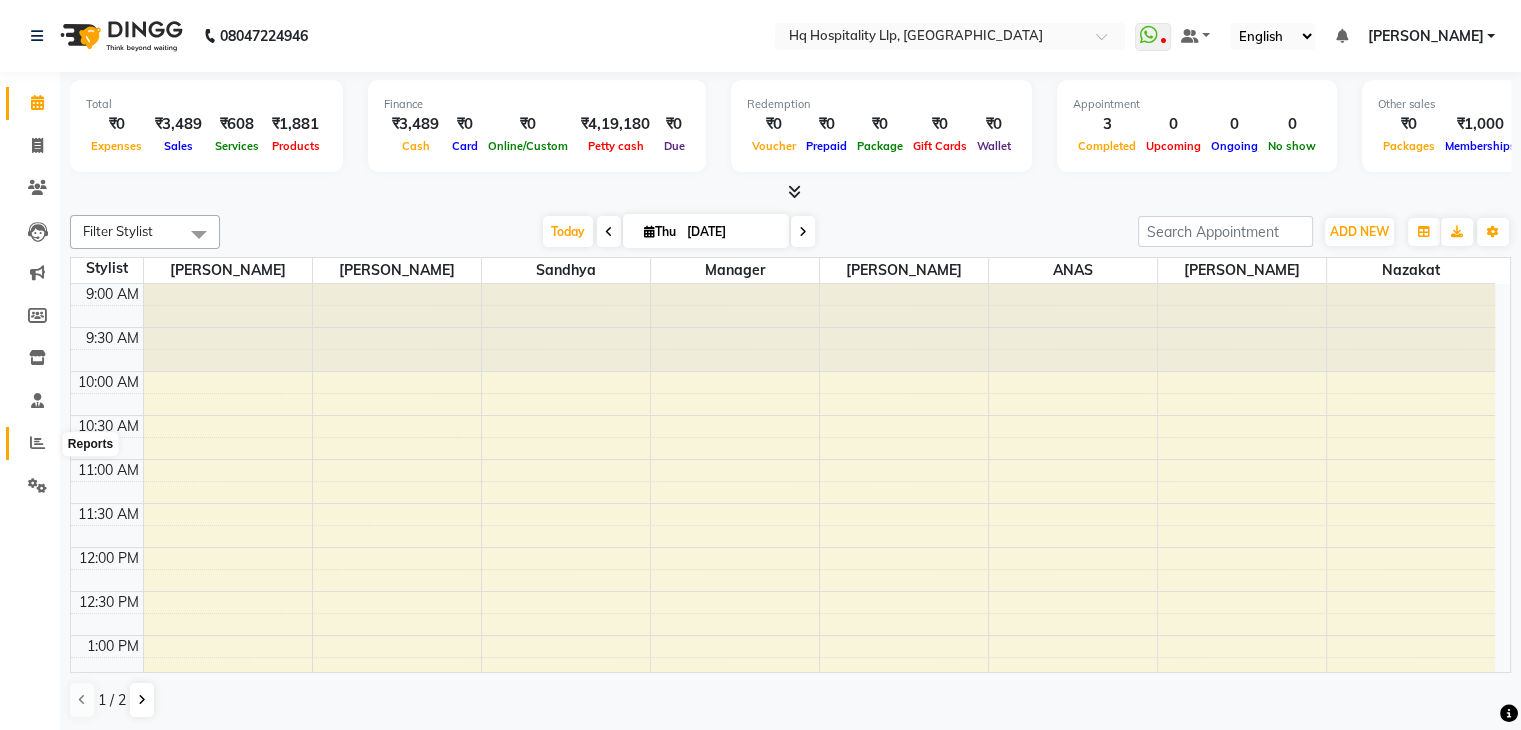 click 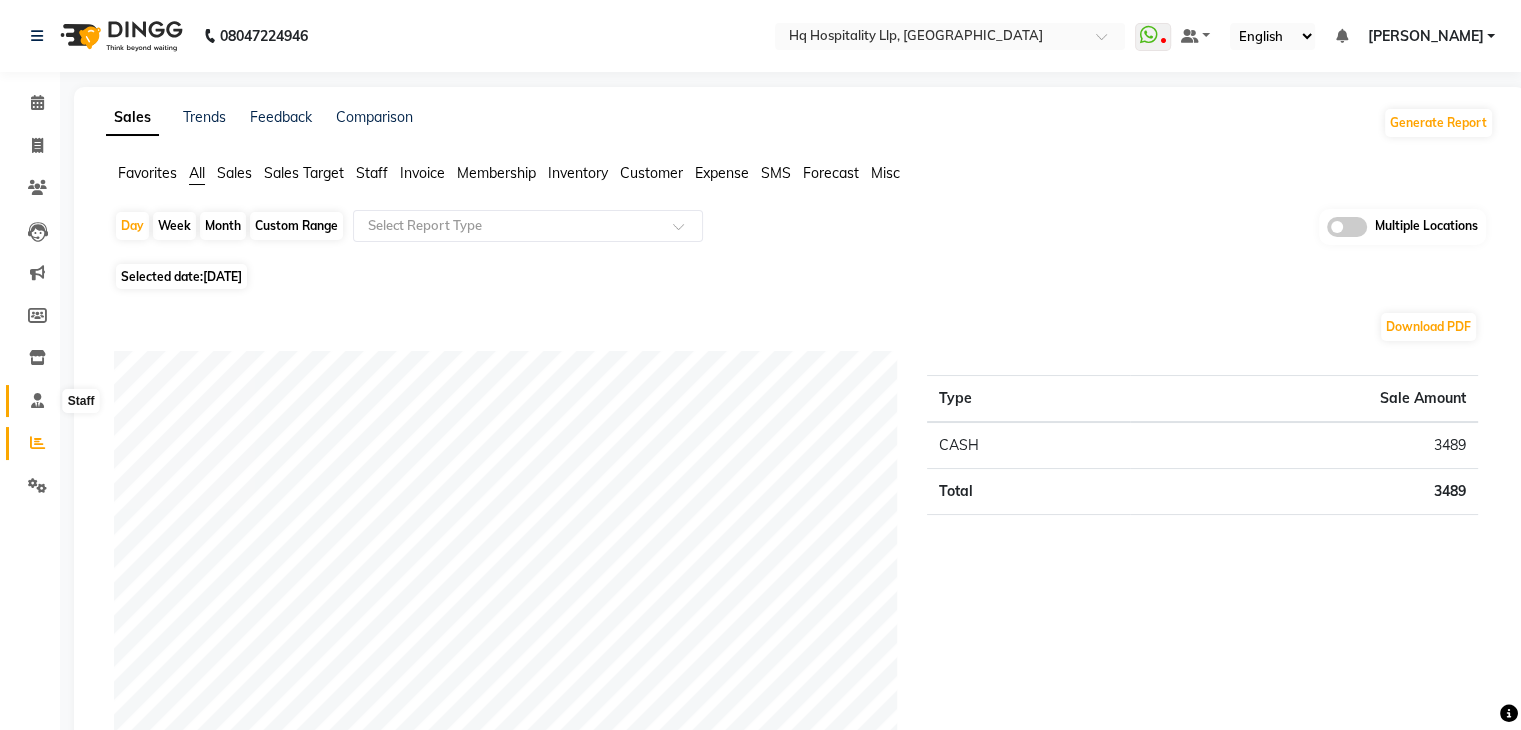 click 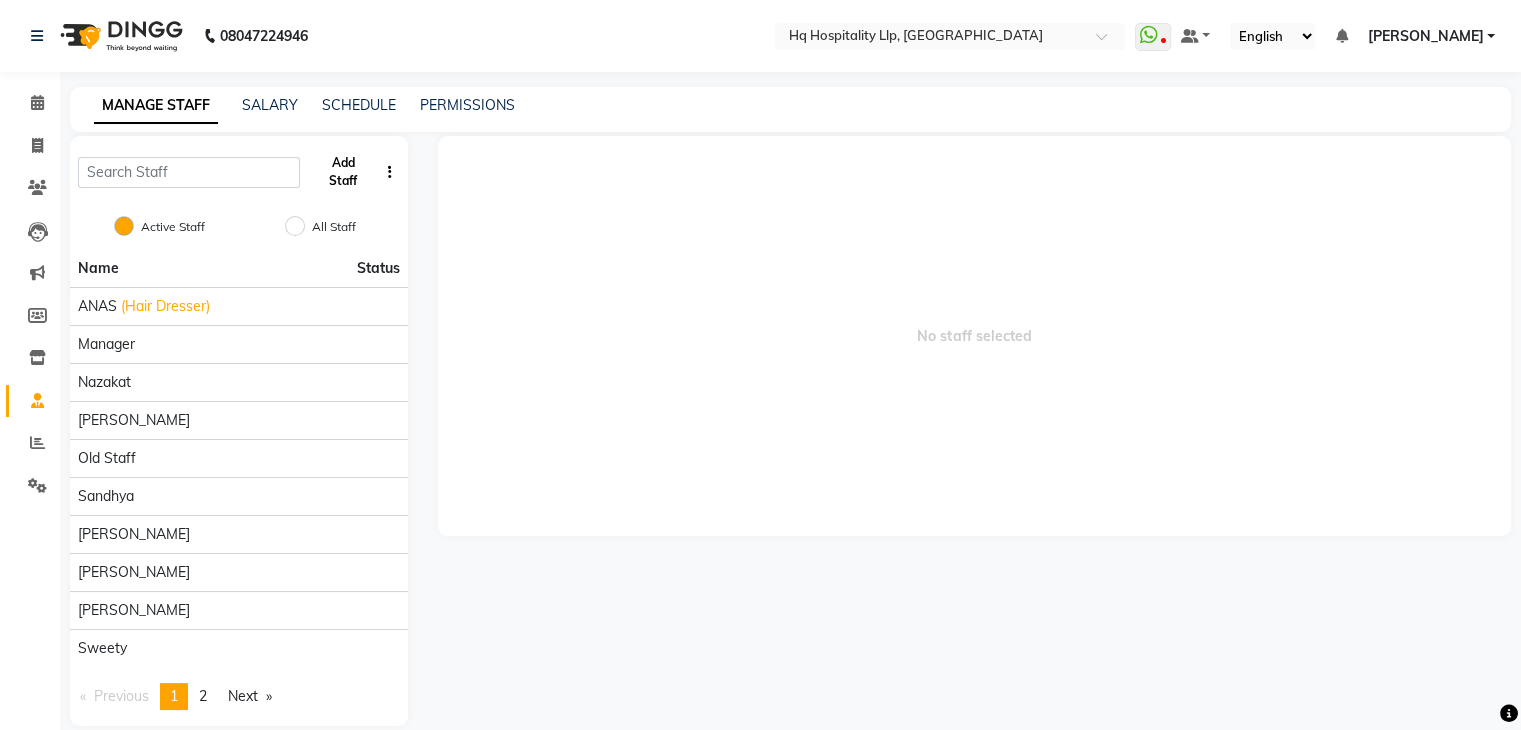 click on "Add Staff" 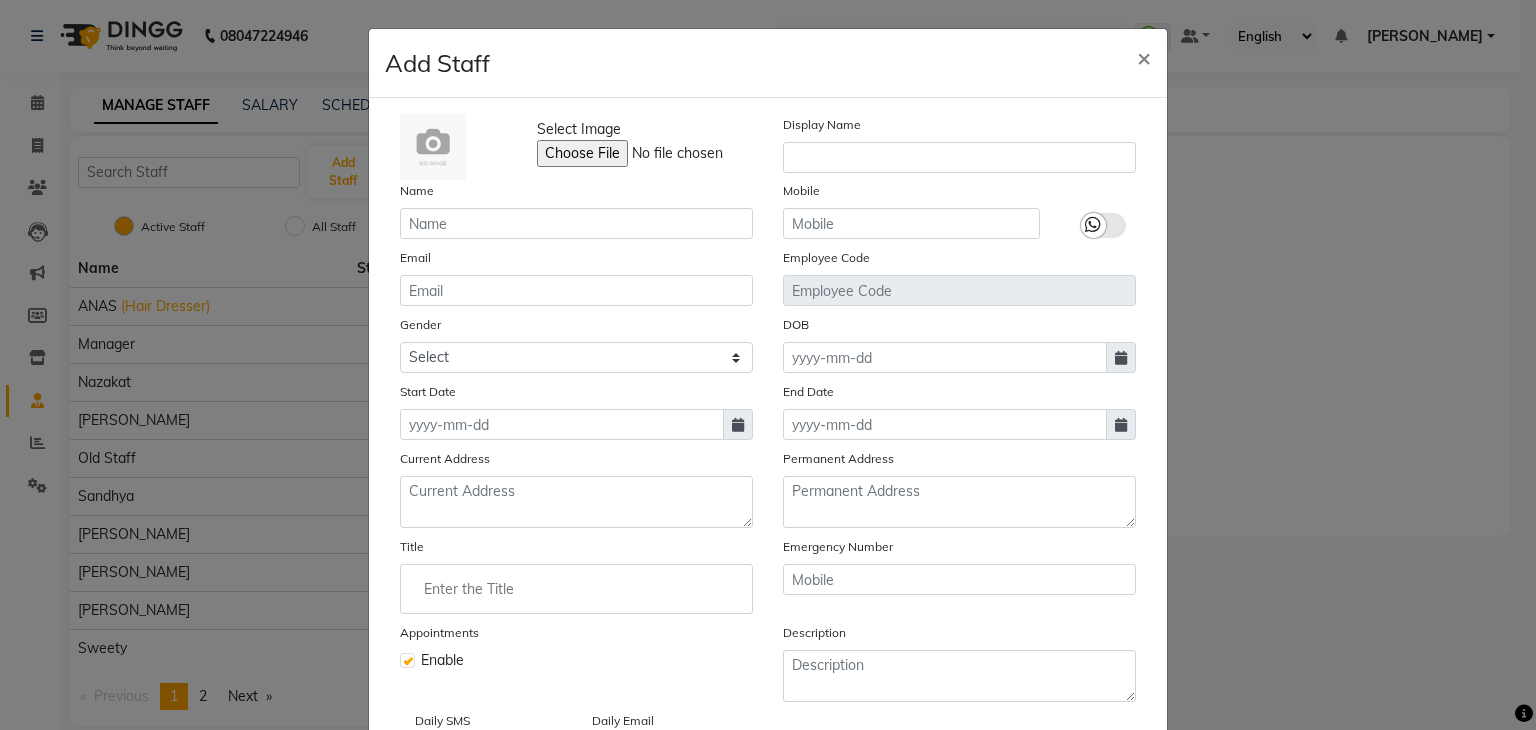 type 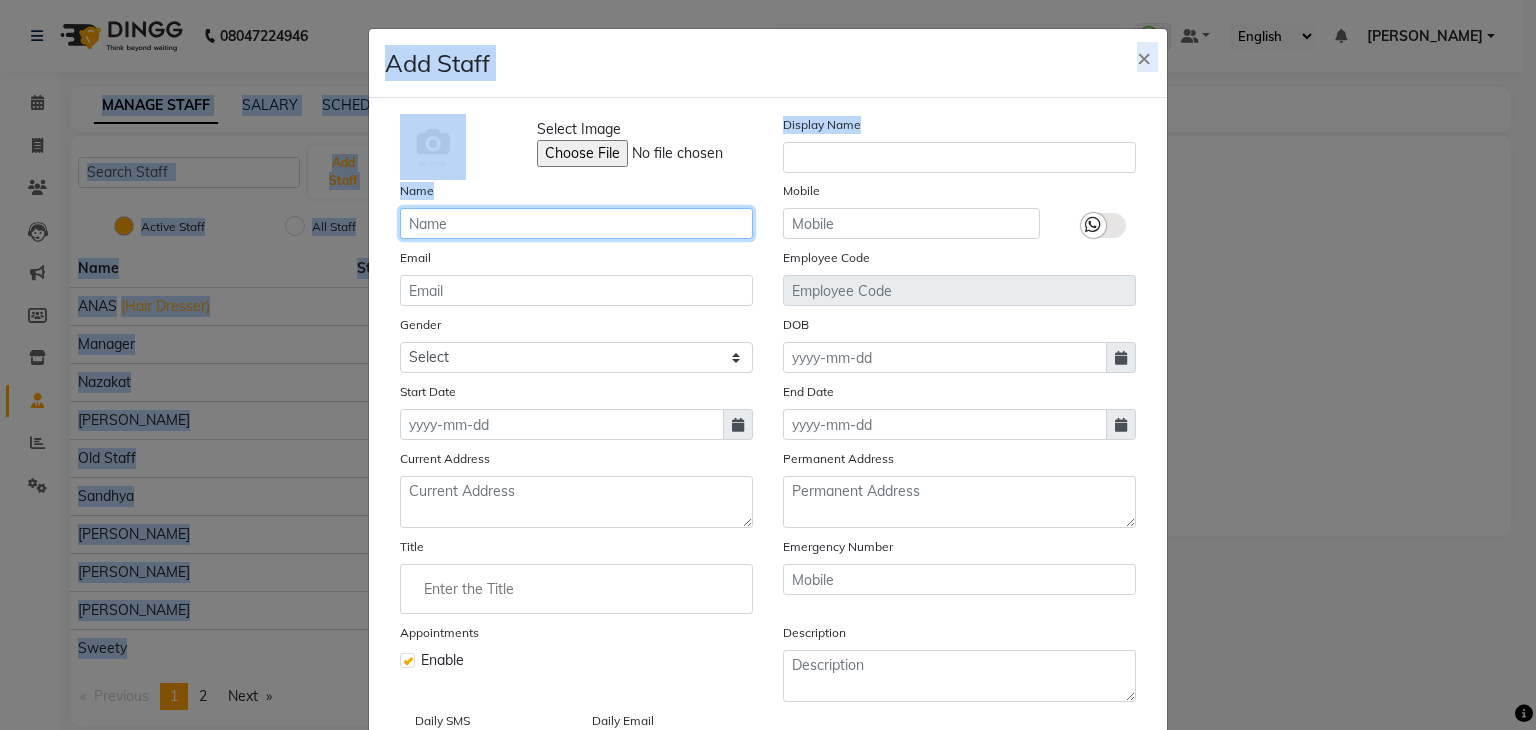 click 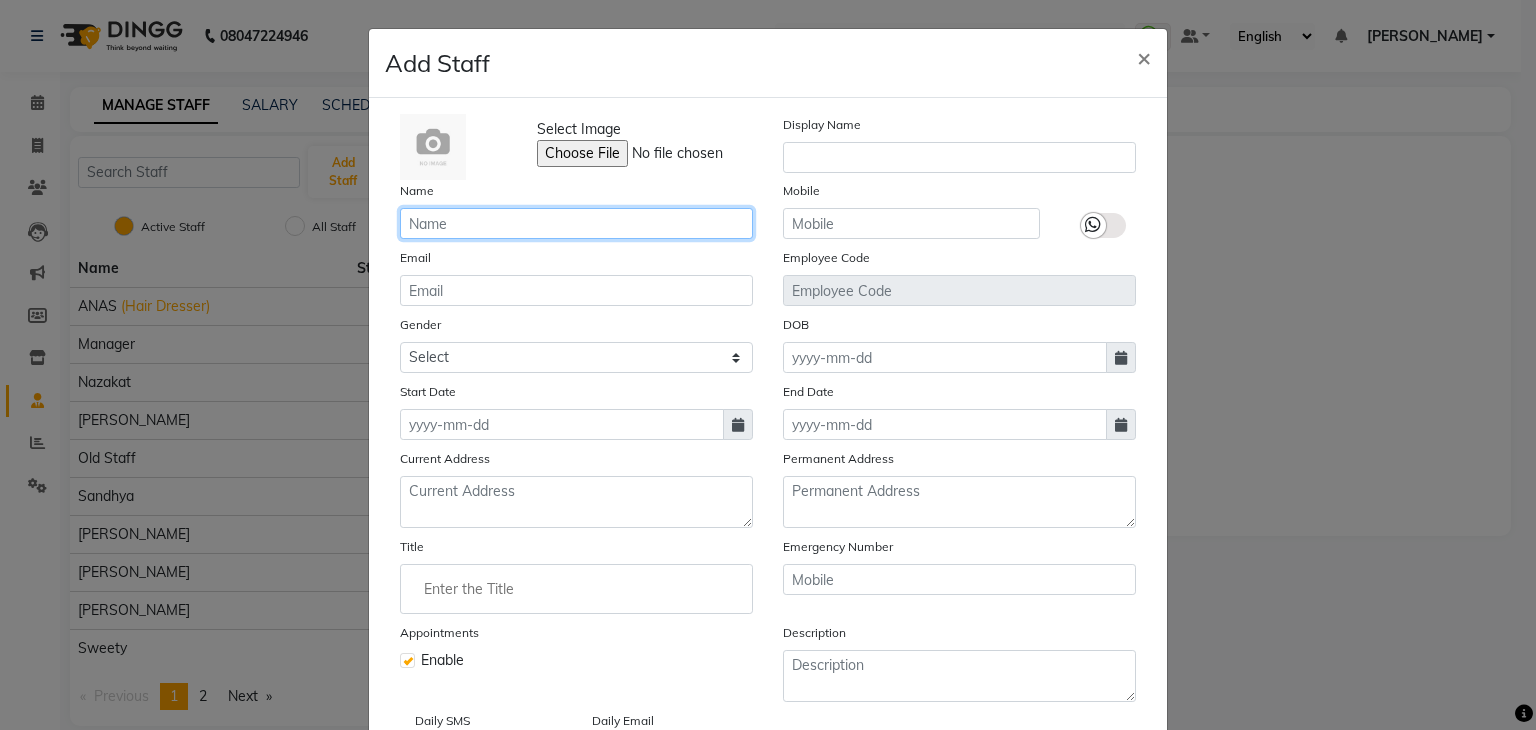 click 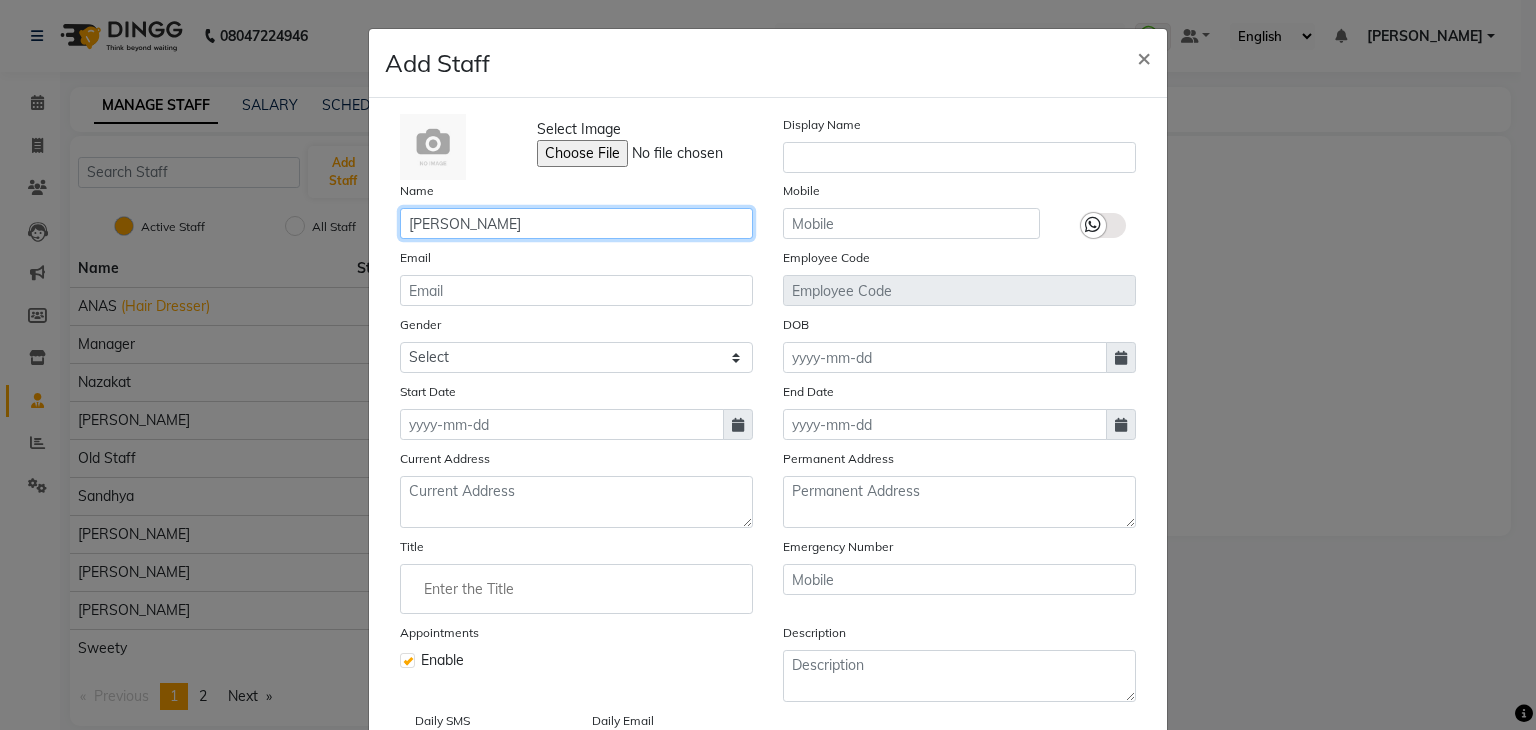 type on "[PERSON_NAME]" 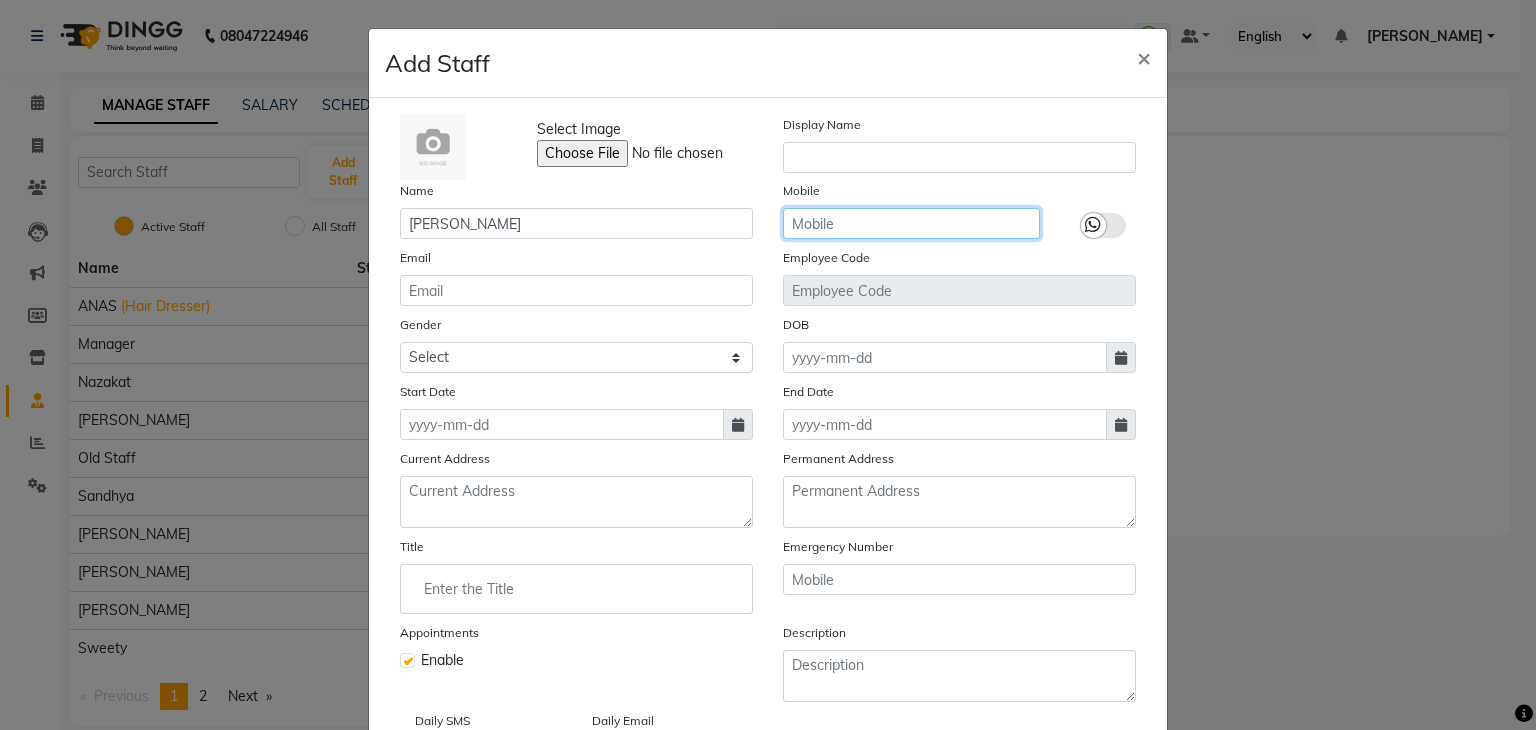 click 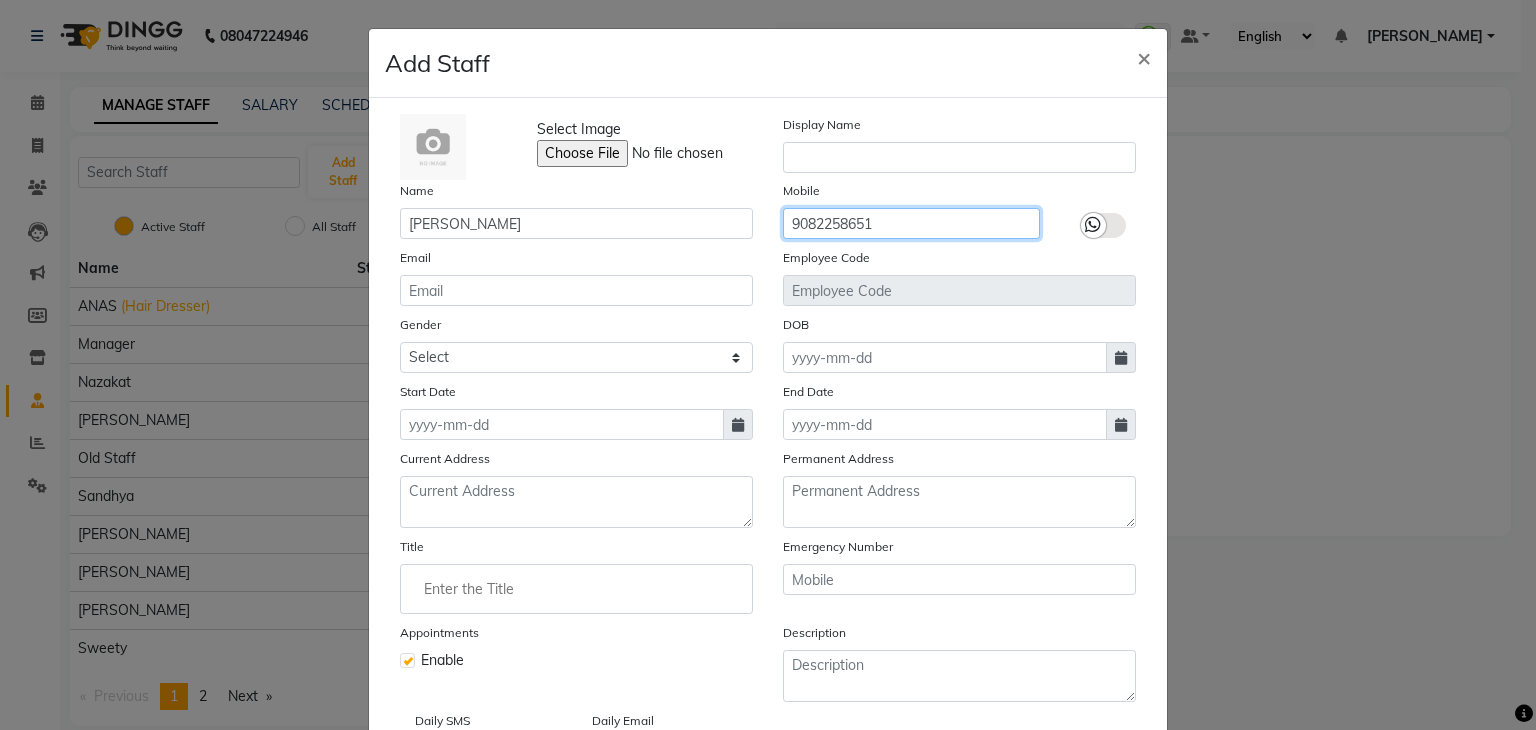 type on "9082258651" 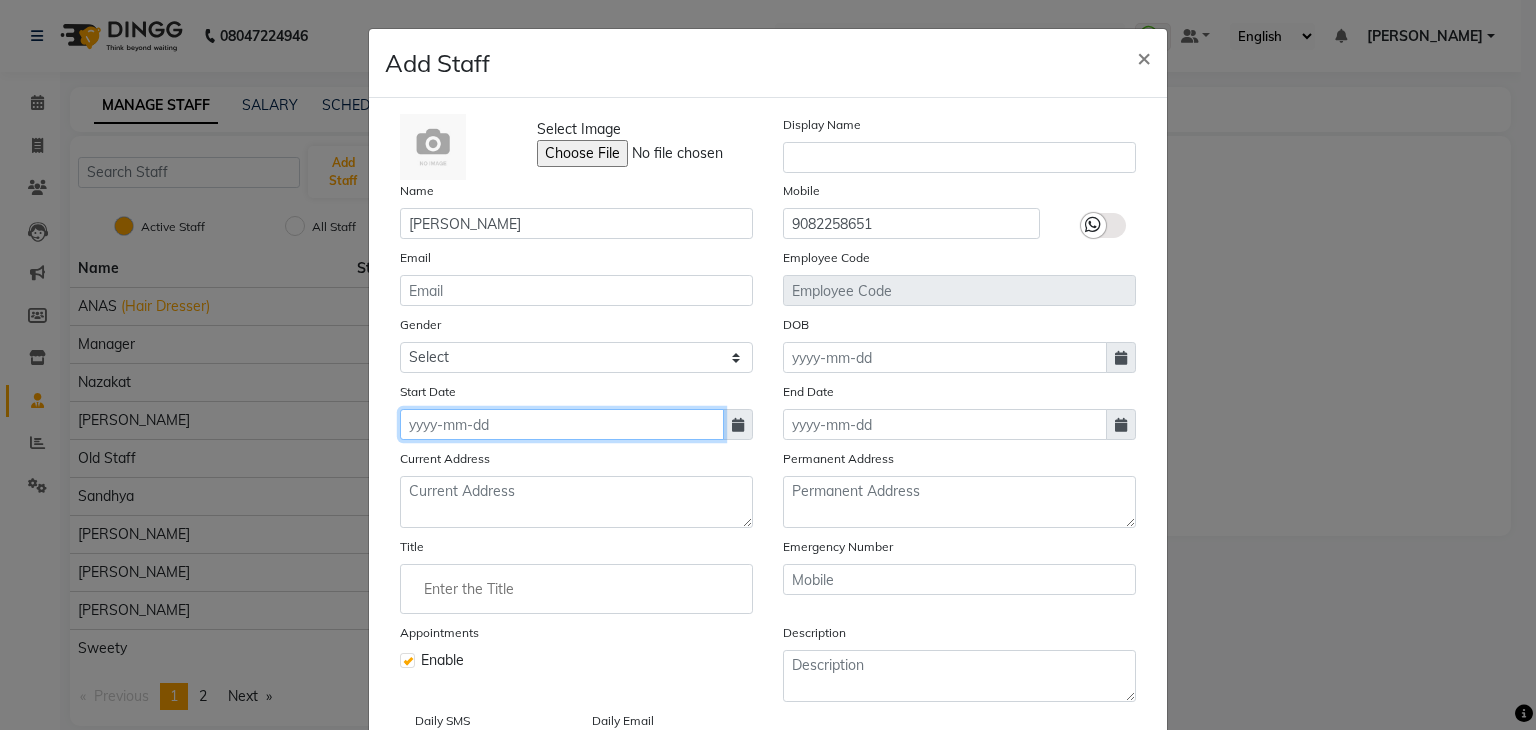 click 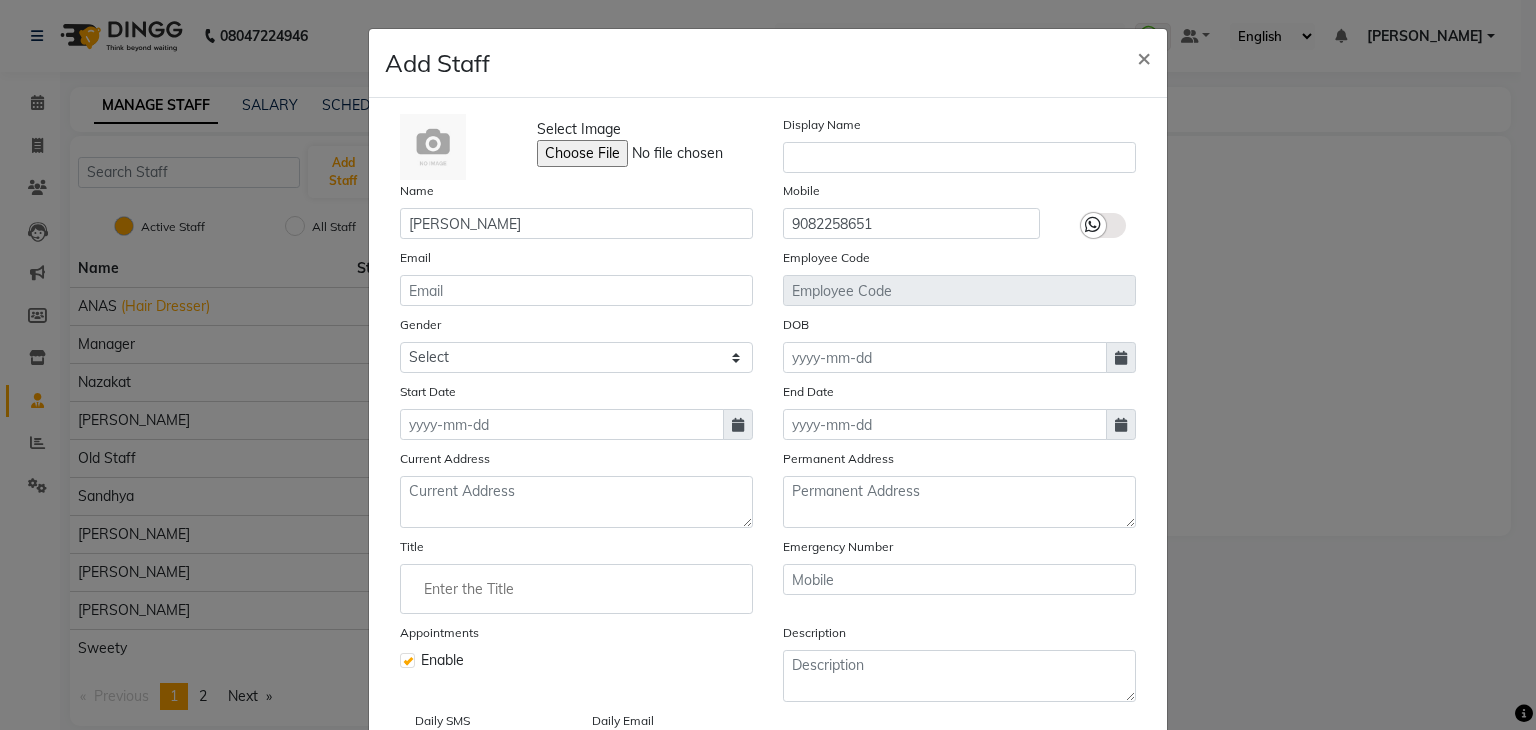 select on "7" 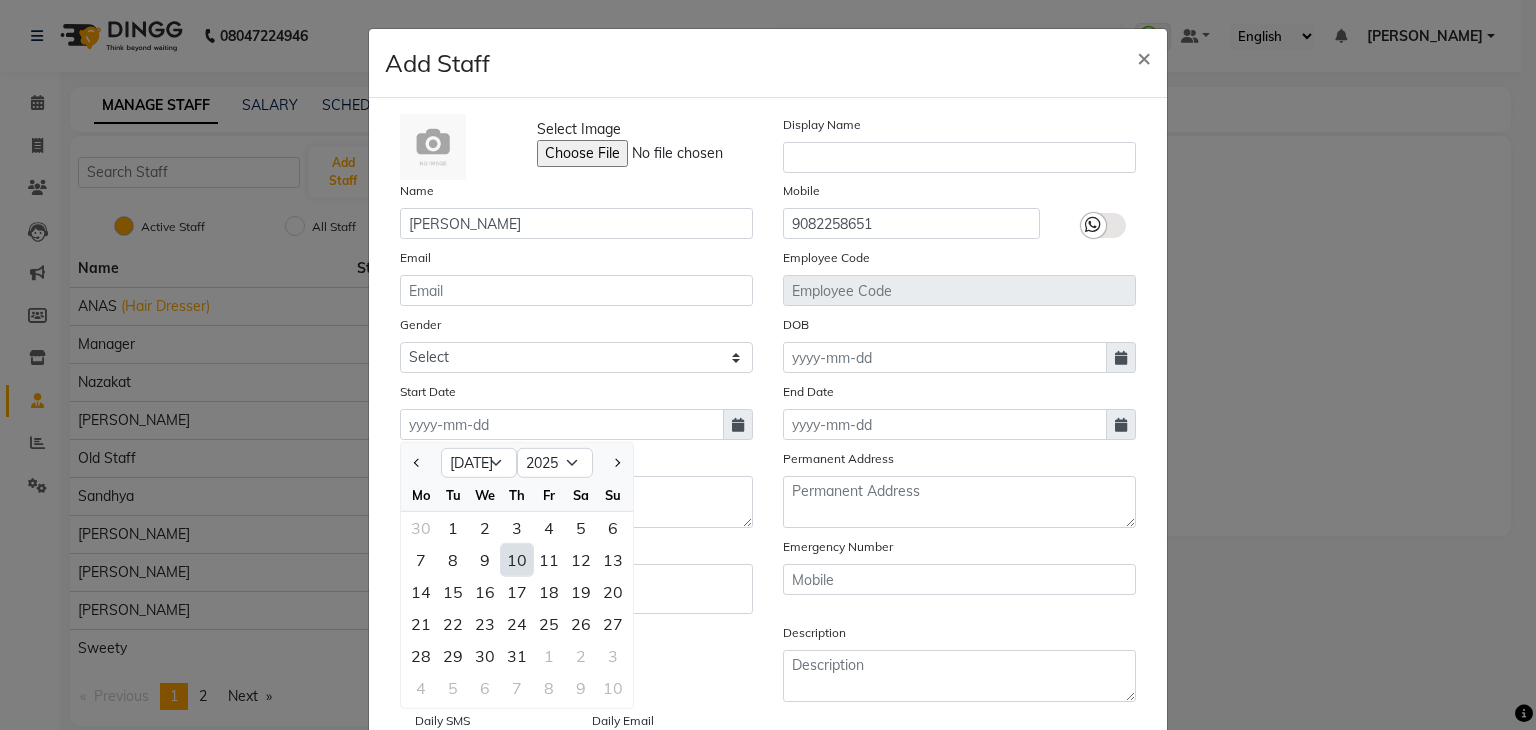 click on "10" 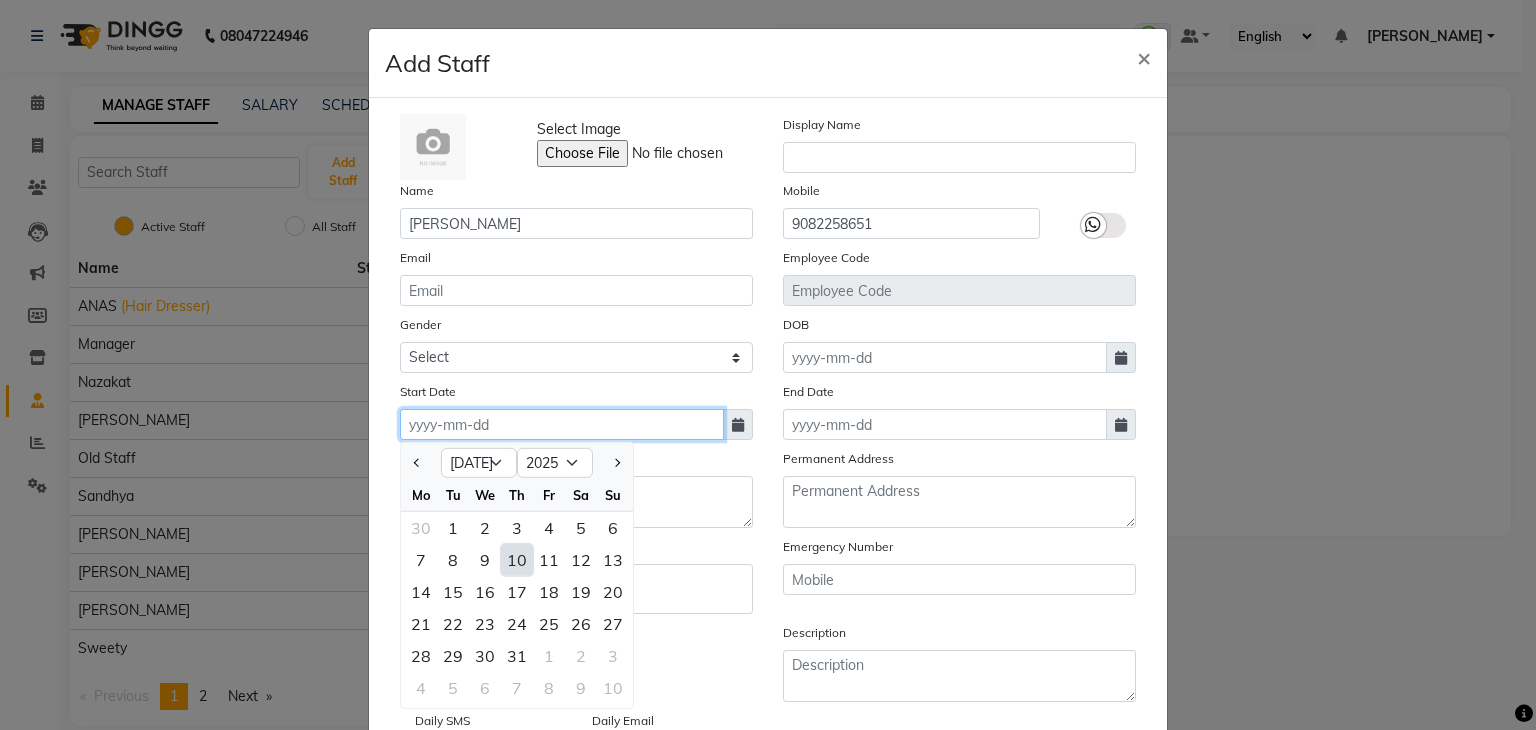 type on "[DATE]" 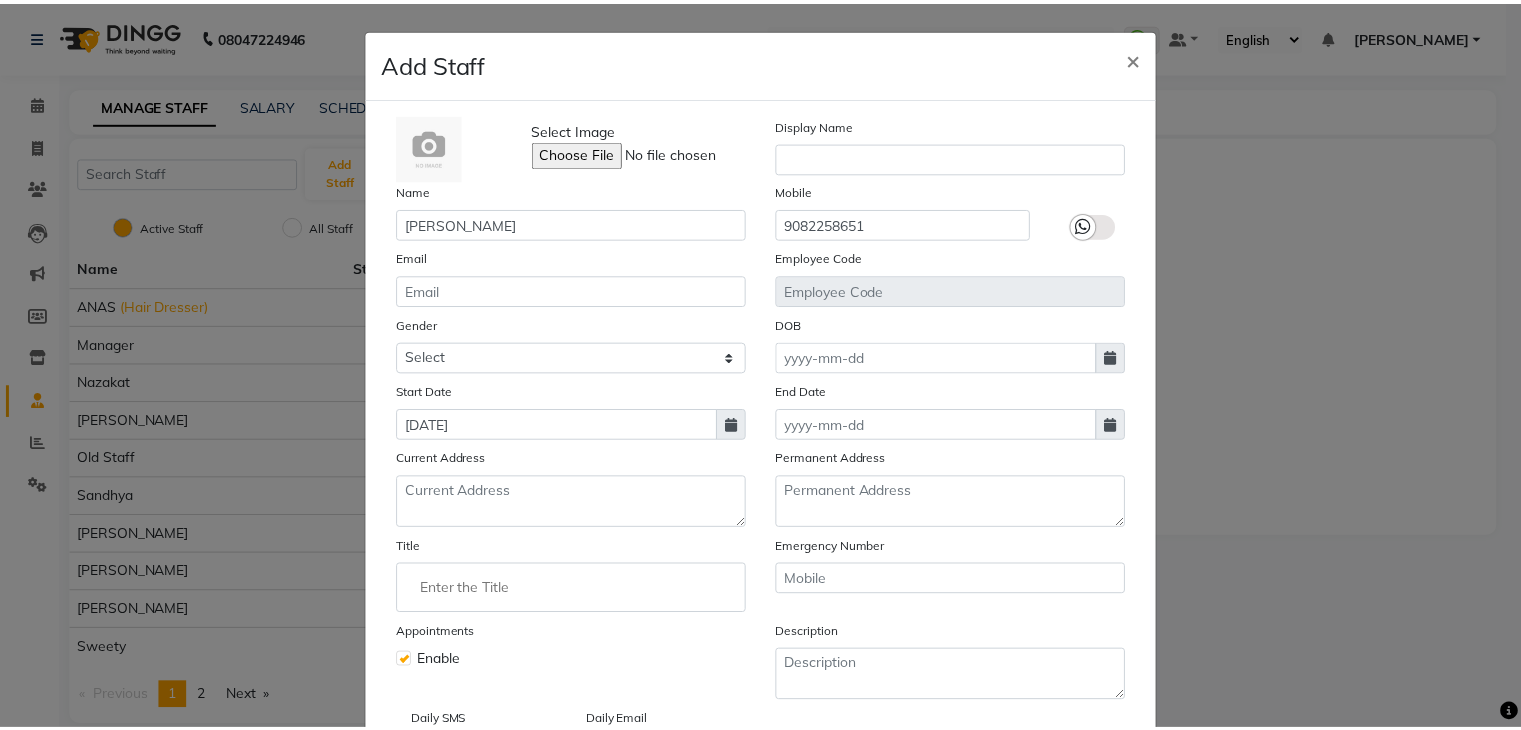 scroll, scrollTop: 160, scrollLeft: 0, axis: vertical 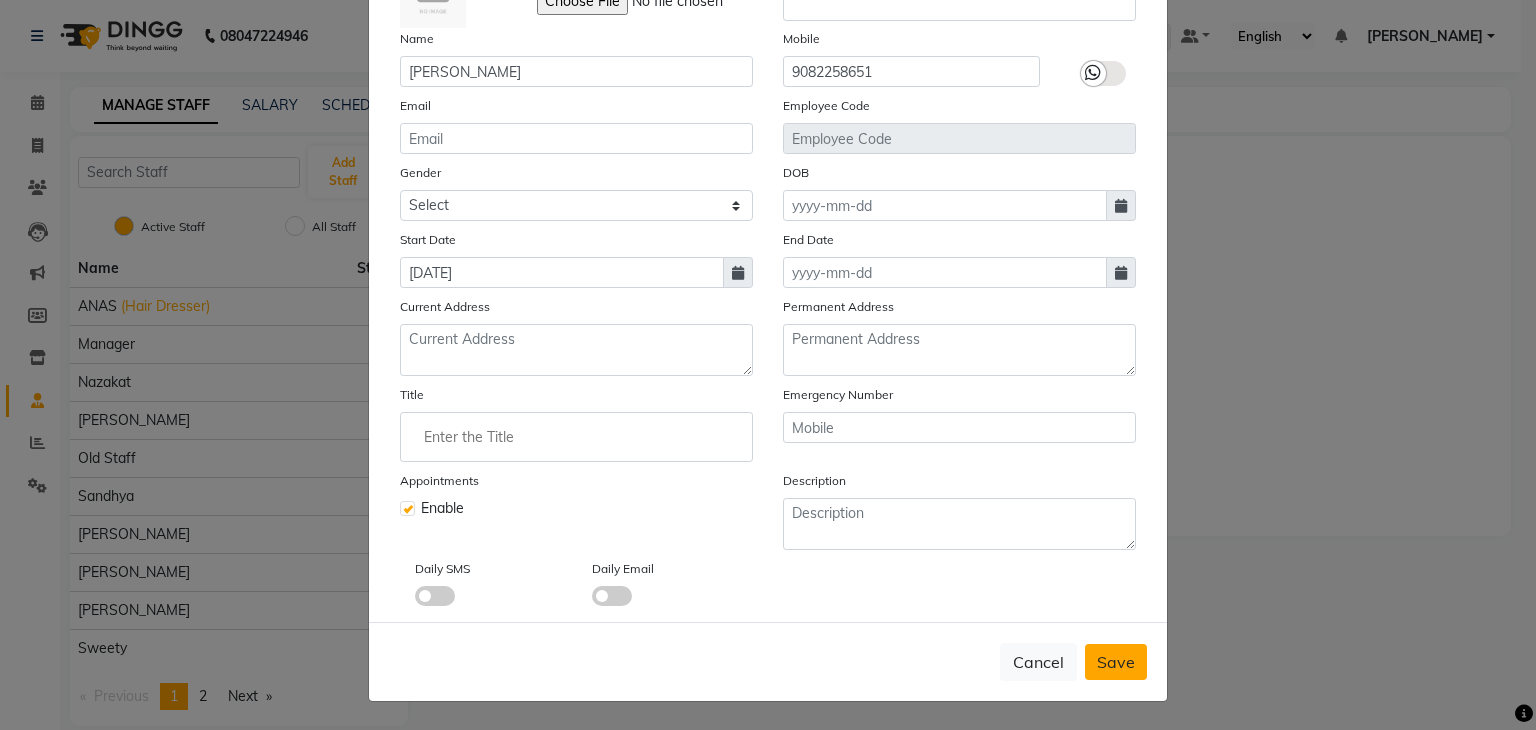 click on "Save" at bounding box center [1116, 662] 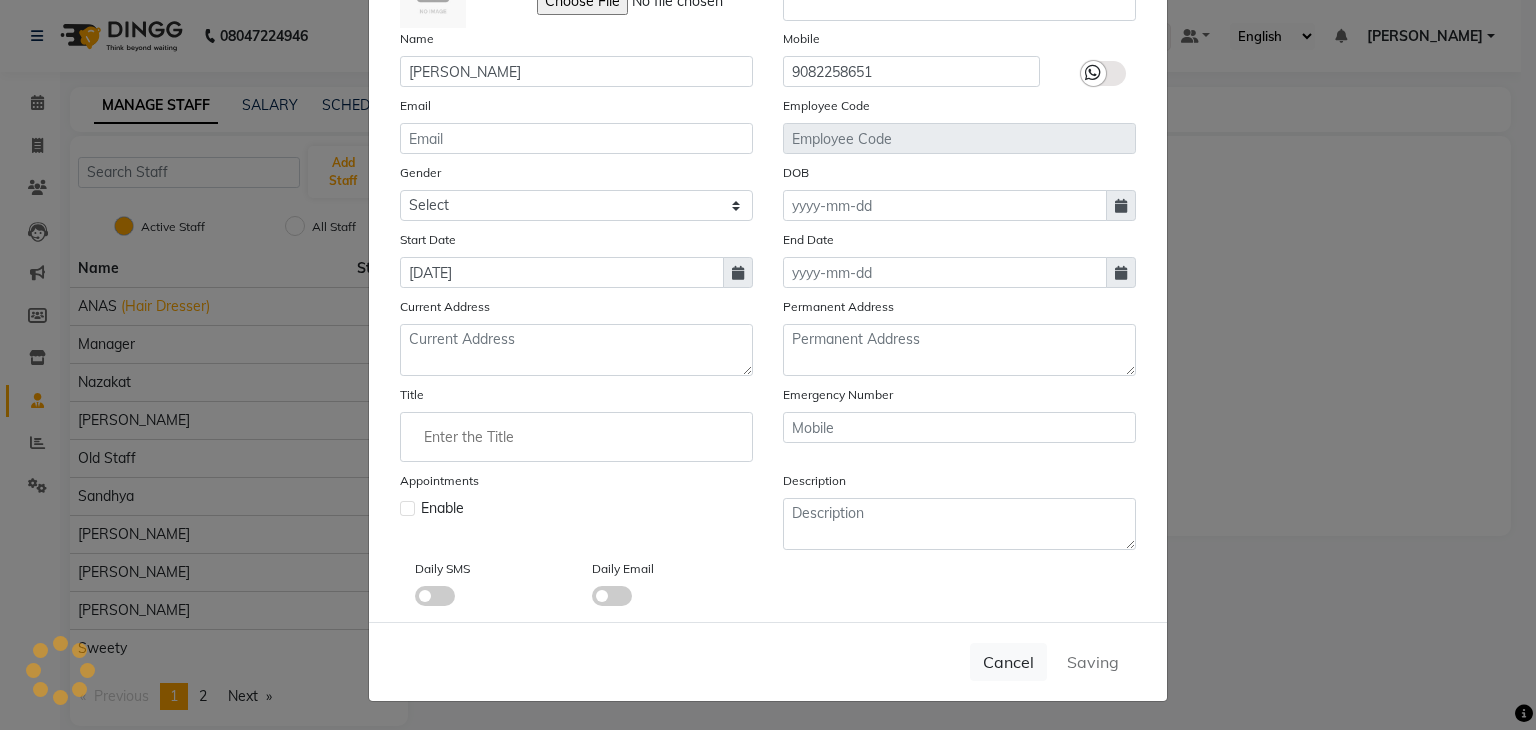 type 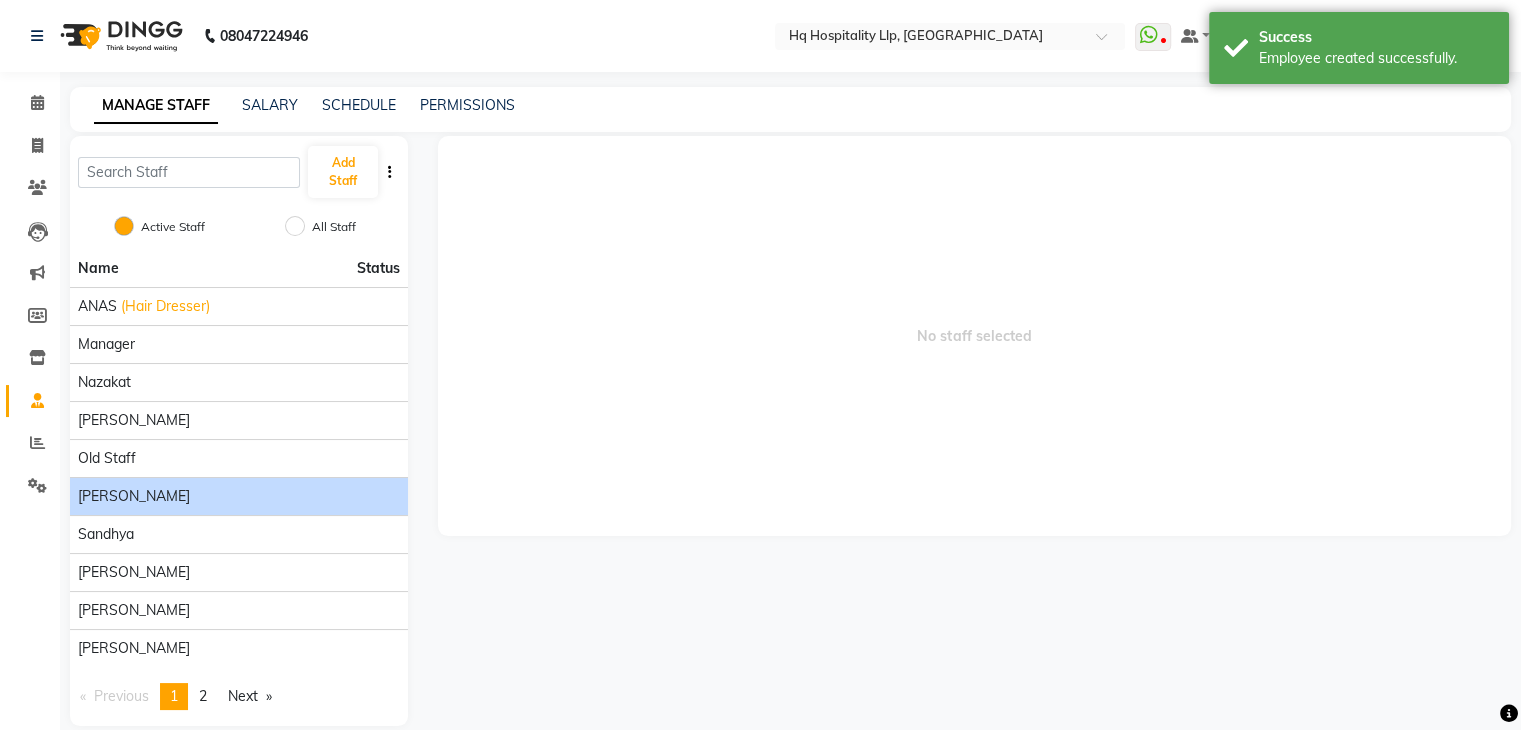 click on "[PERSON_NAME]" 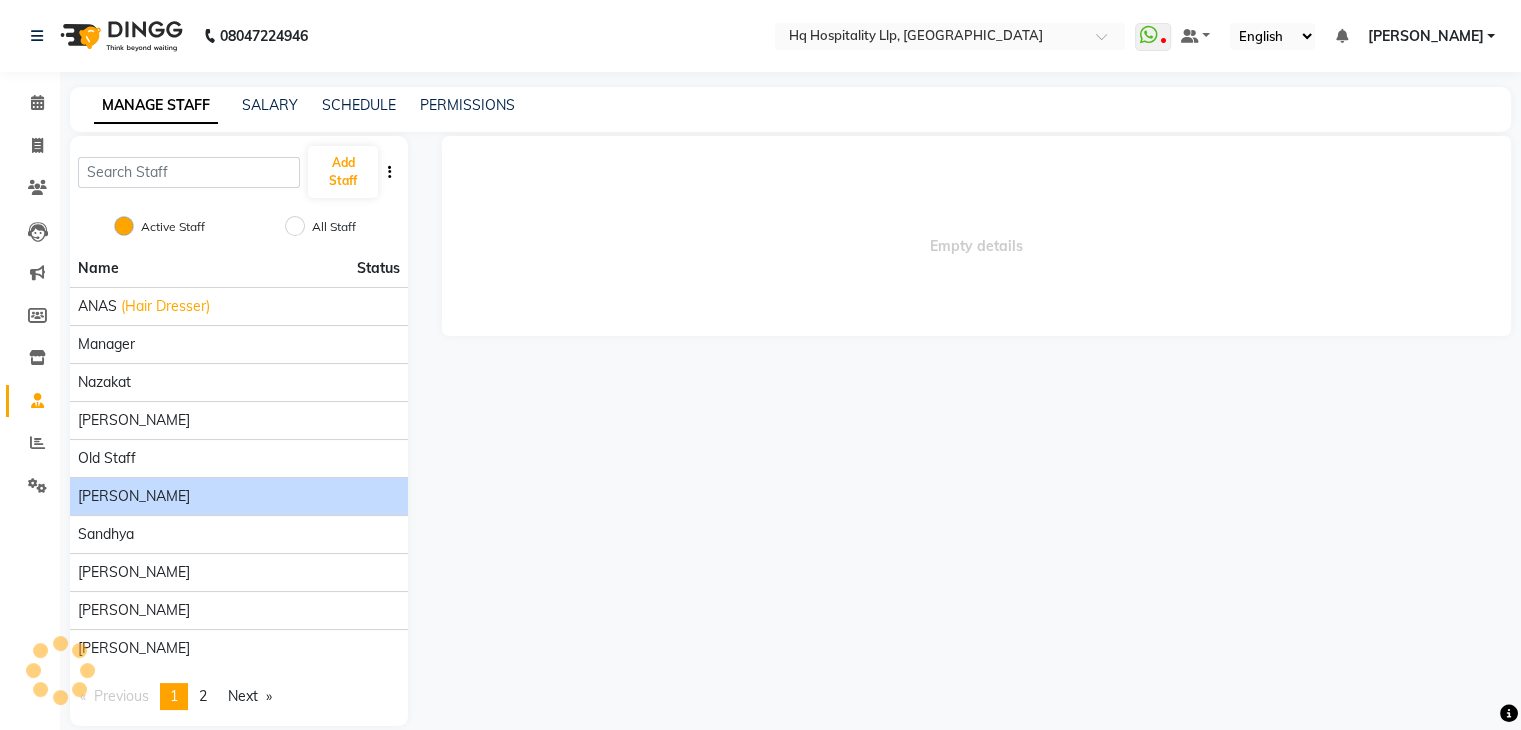 click on "[PERSON_NAME]" 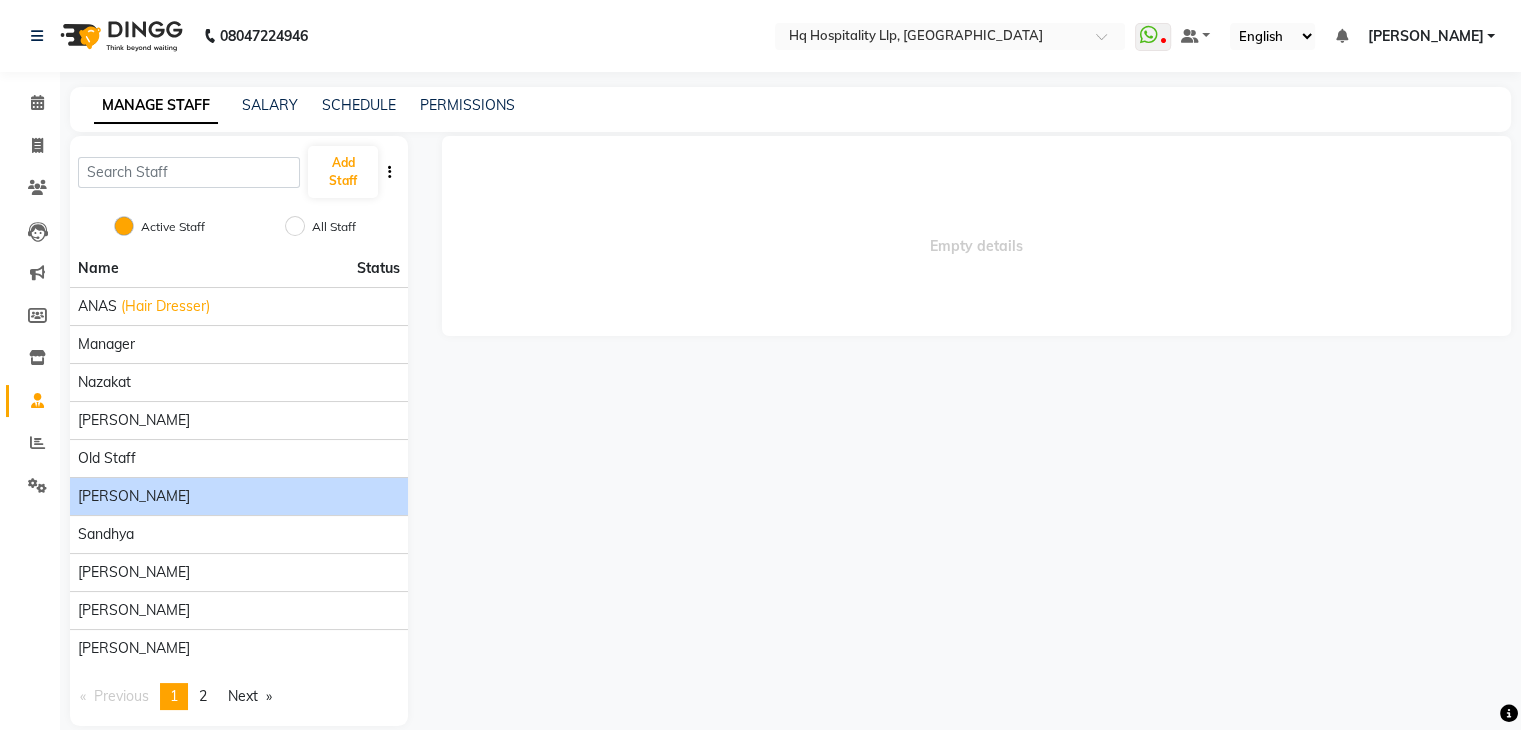 click on "[PERSON_NAME]" 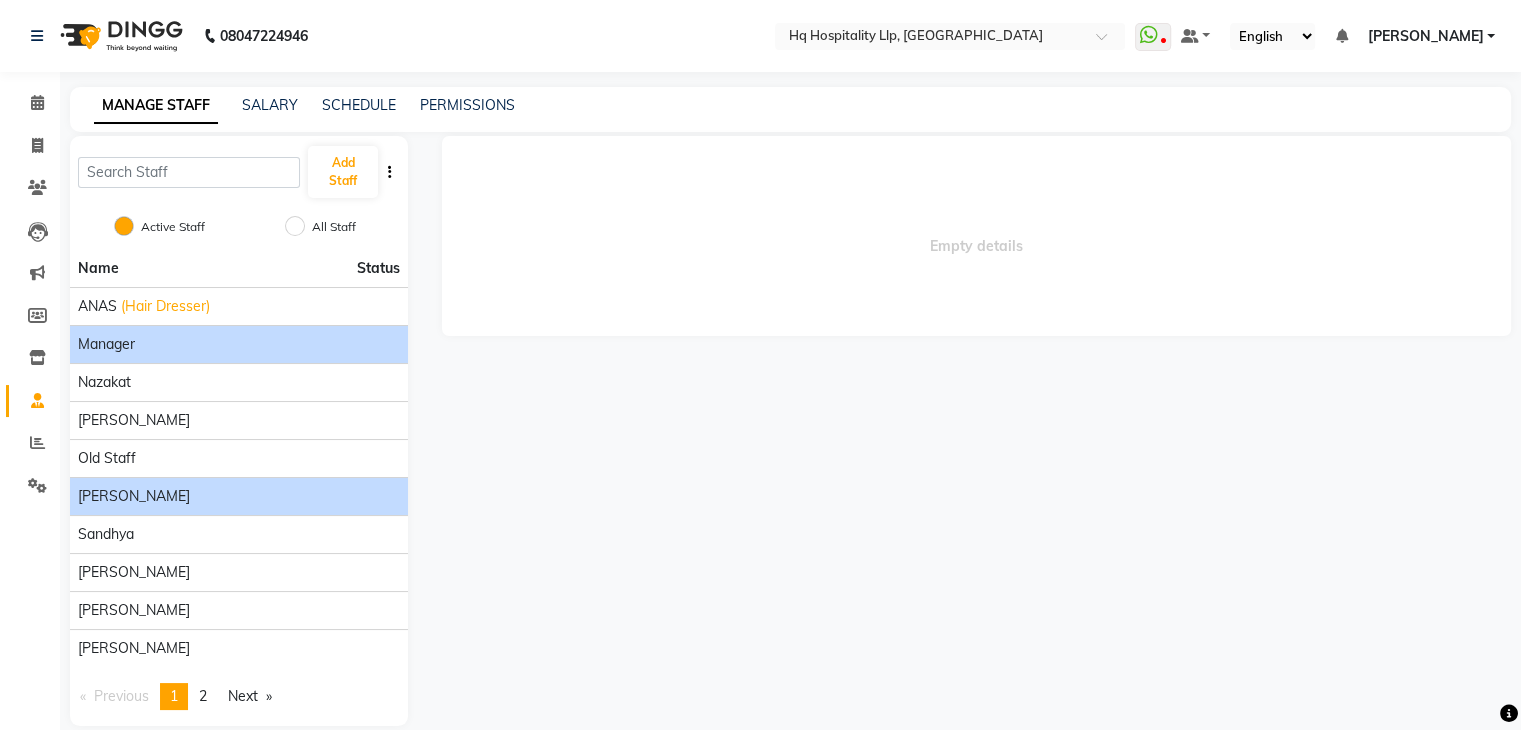 click on "Manager" 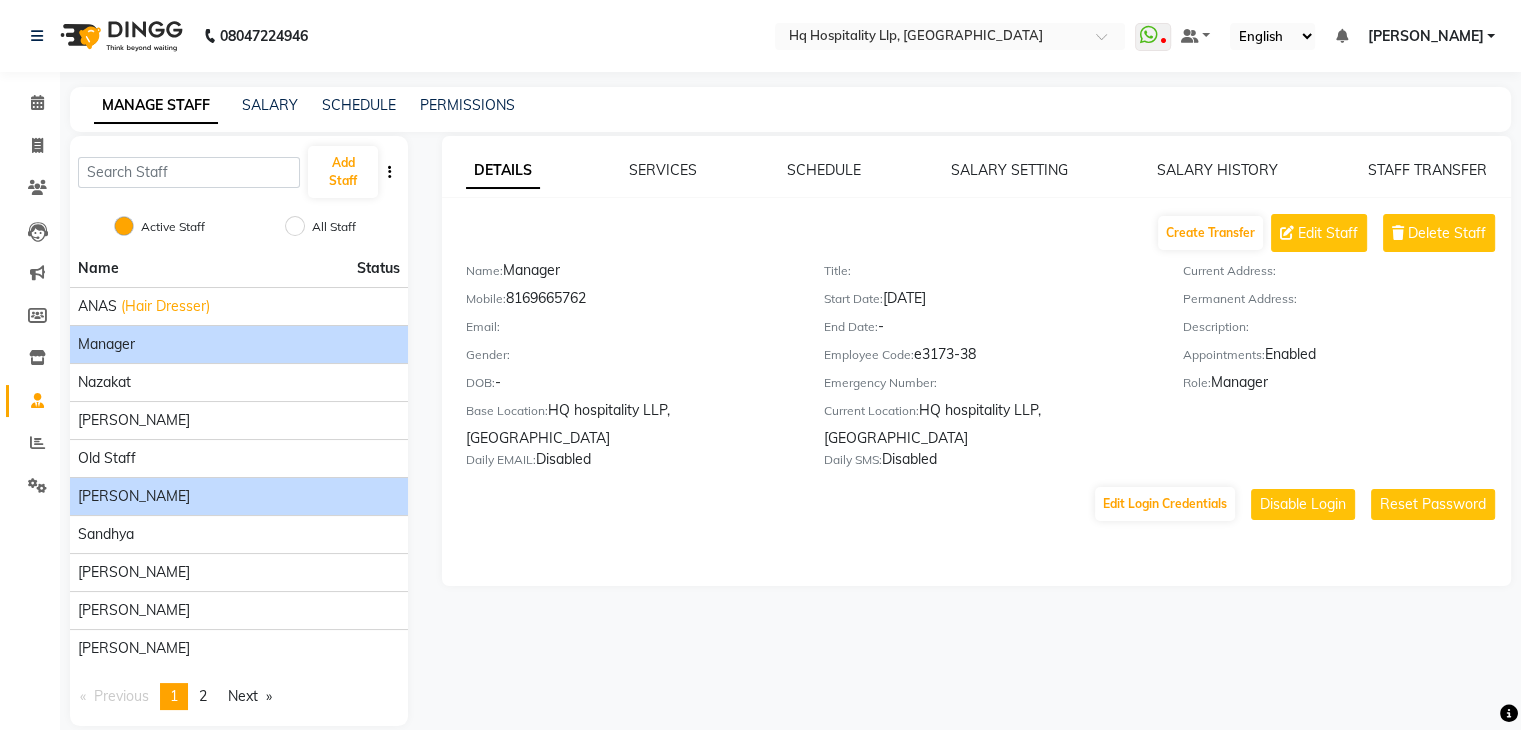 click on "[PERSON_NAME]" 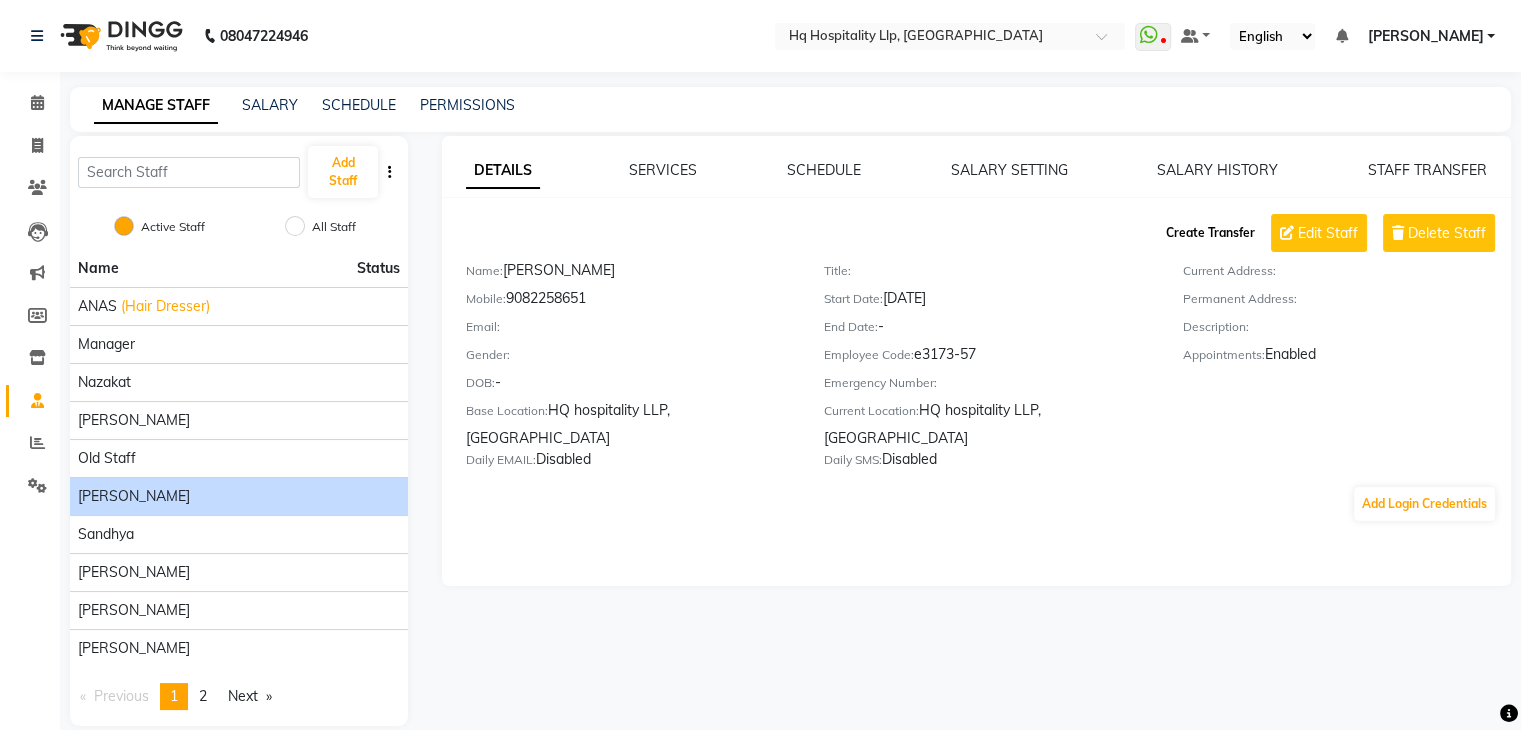 click on "Create Transfer" 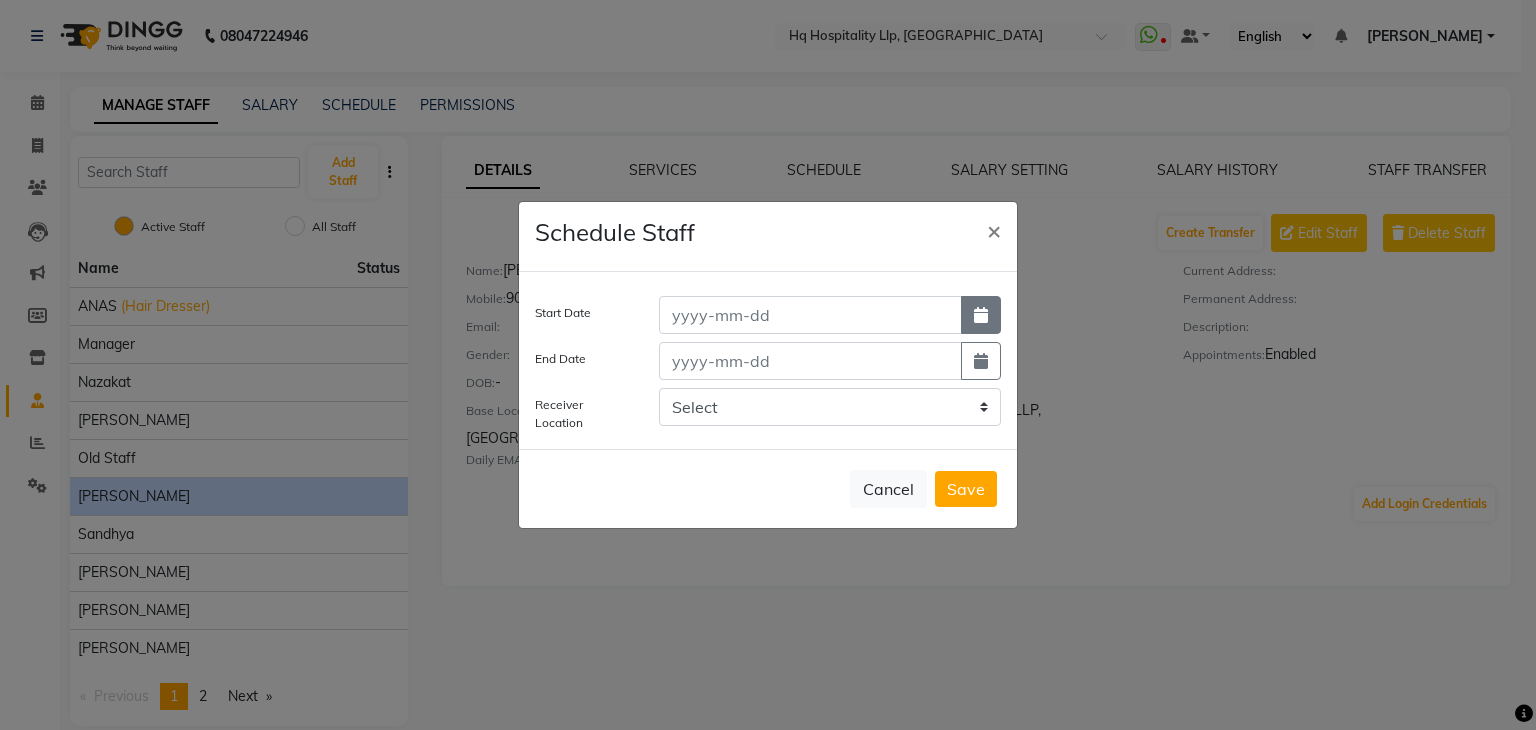 click 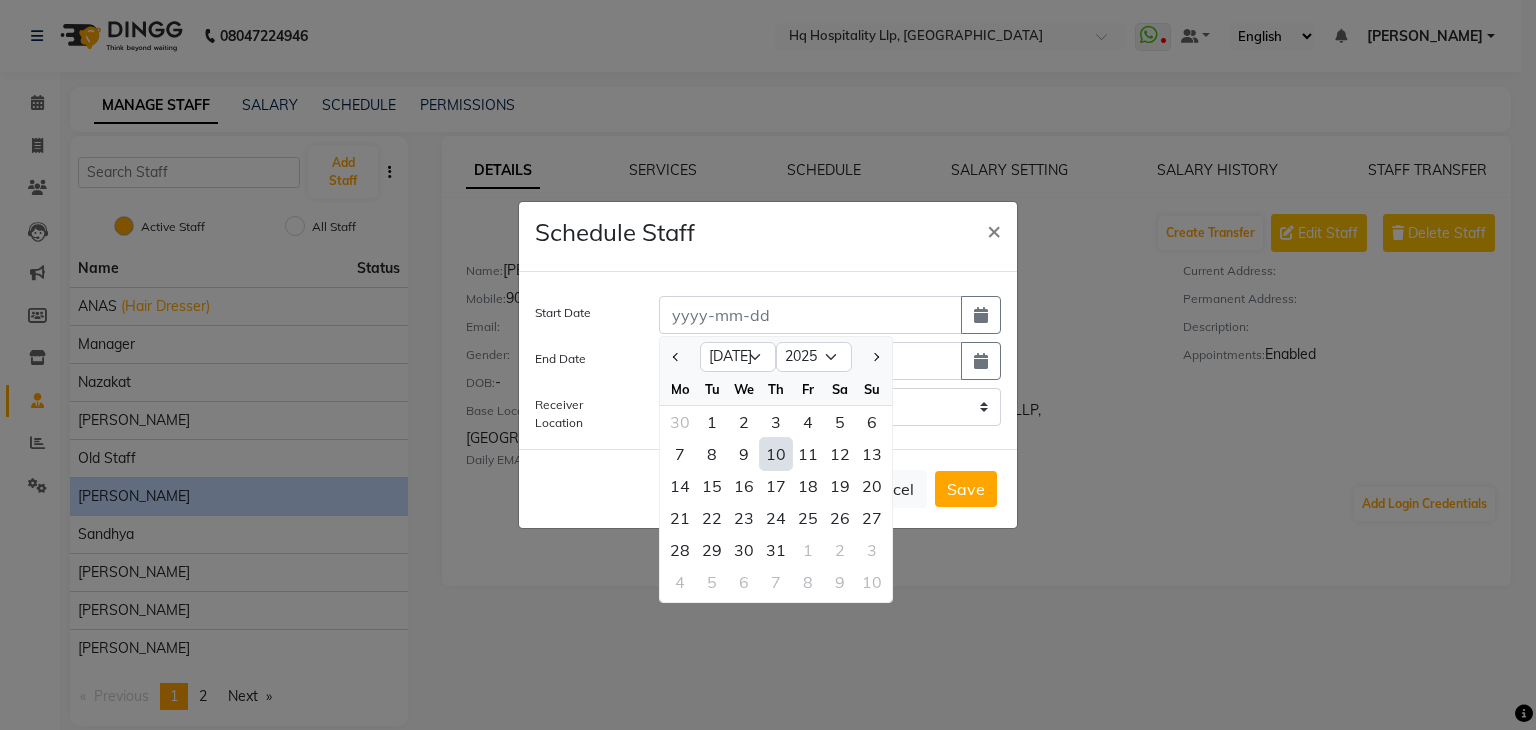 click on "10" 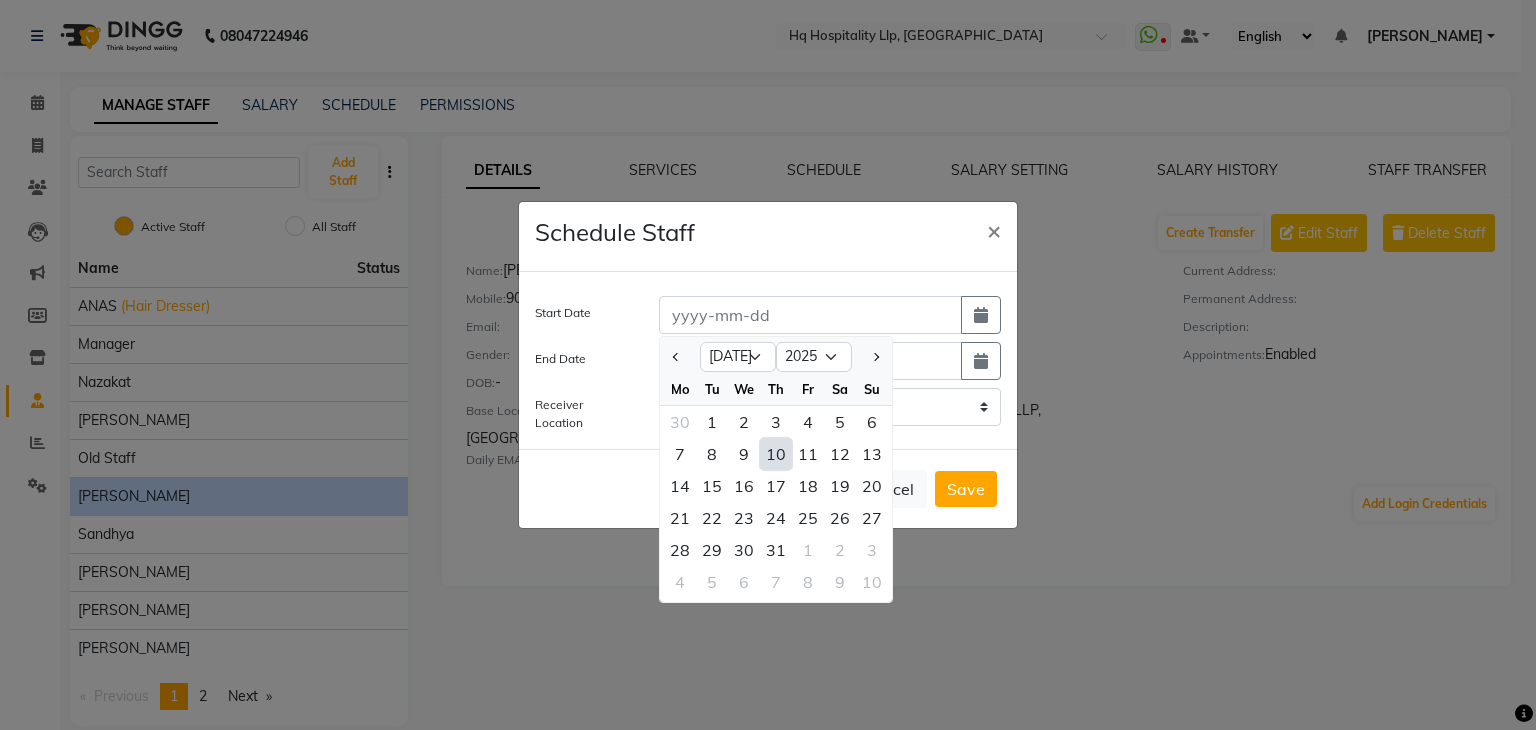 type on "[DATE]" 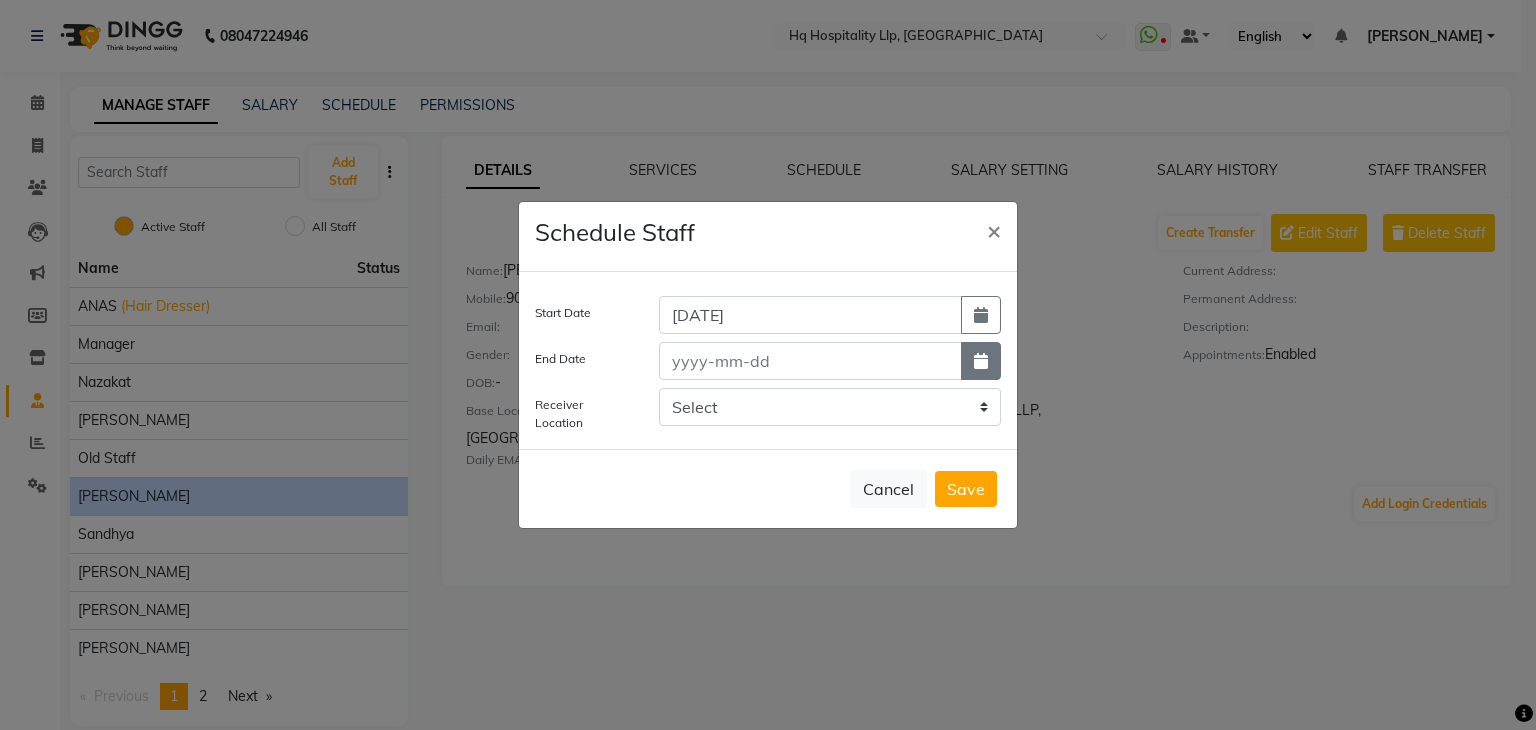 click 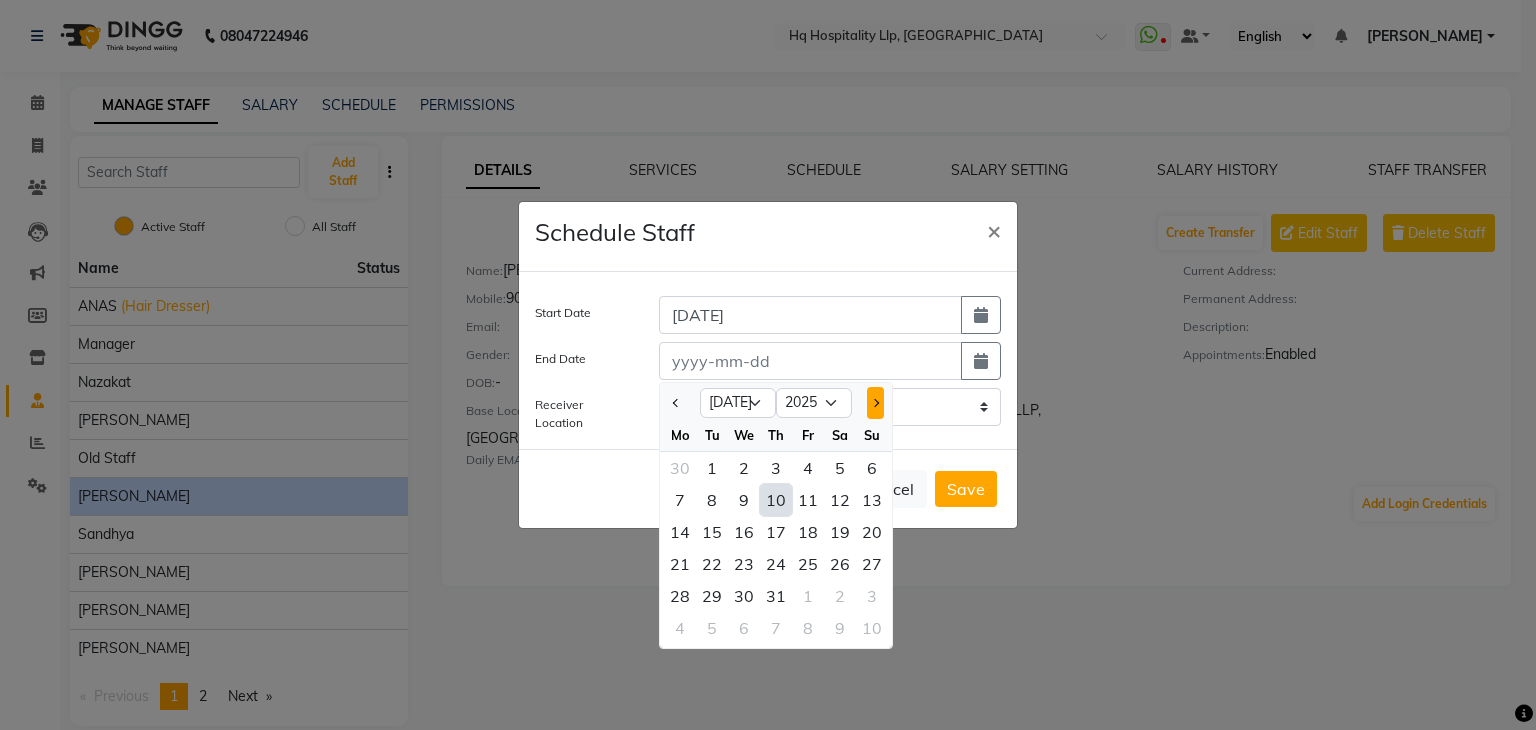 click 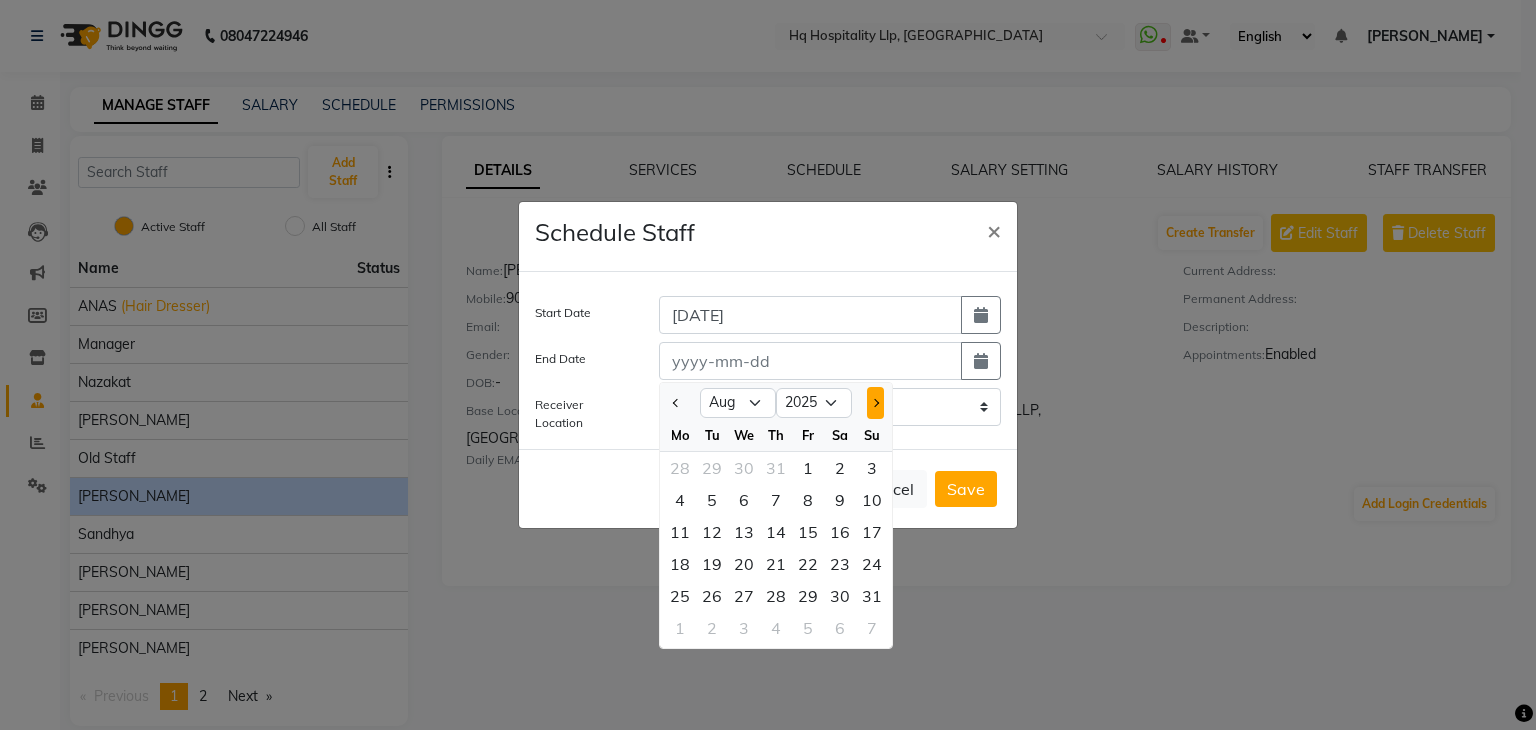 click 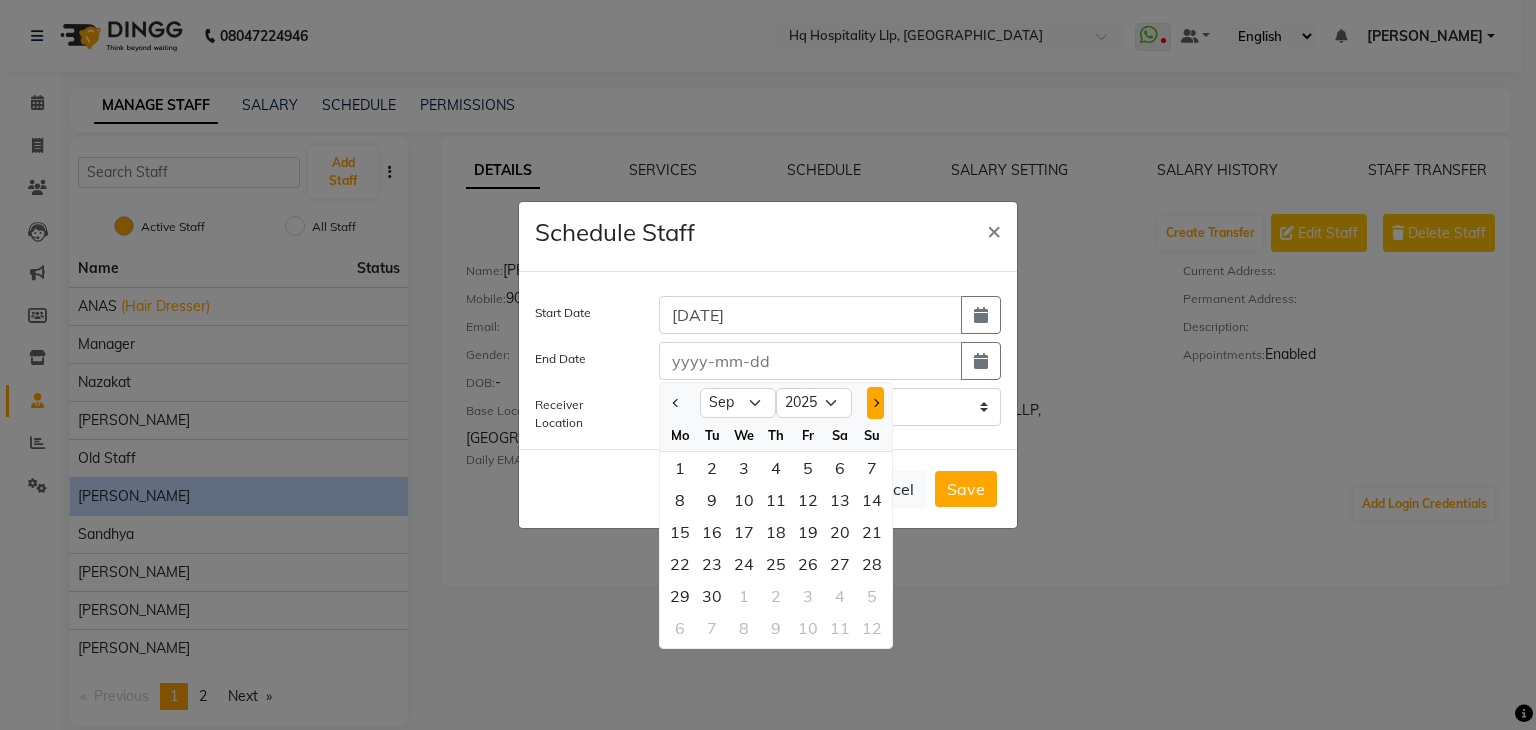 click 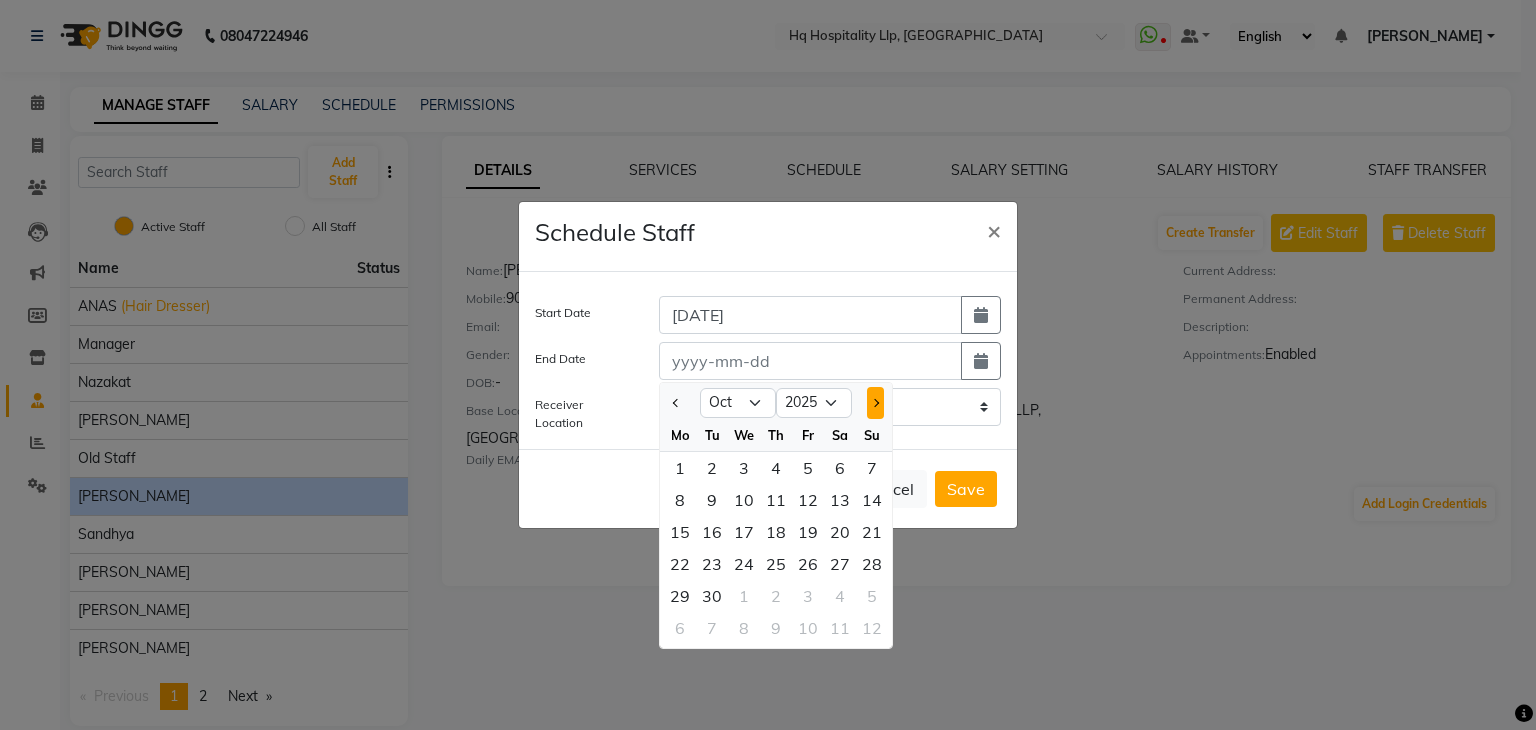 click 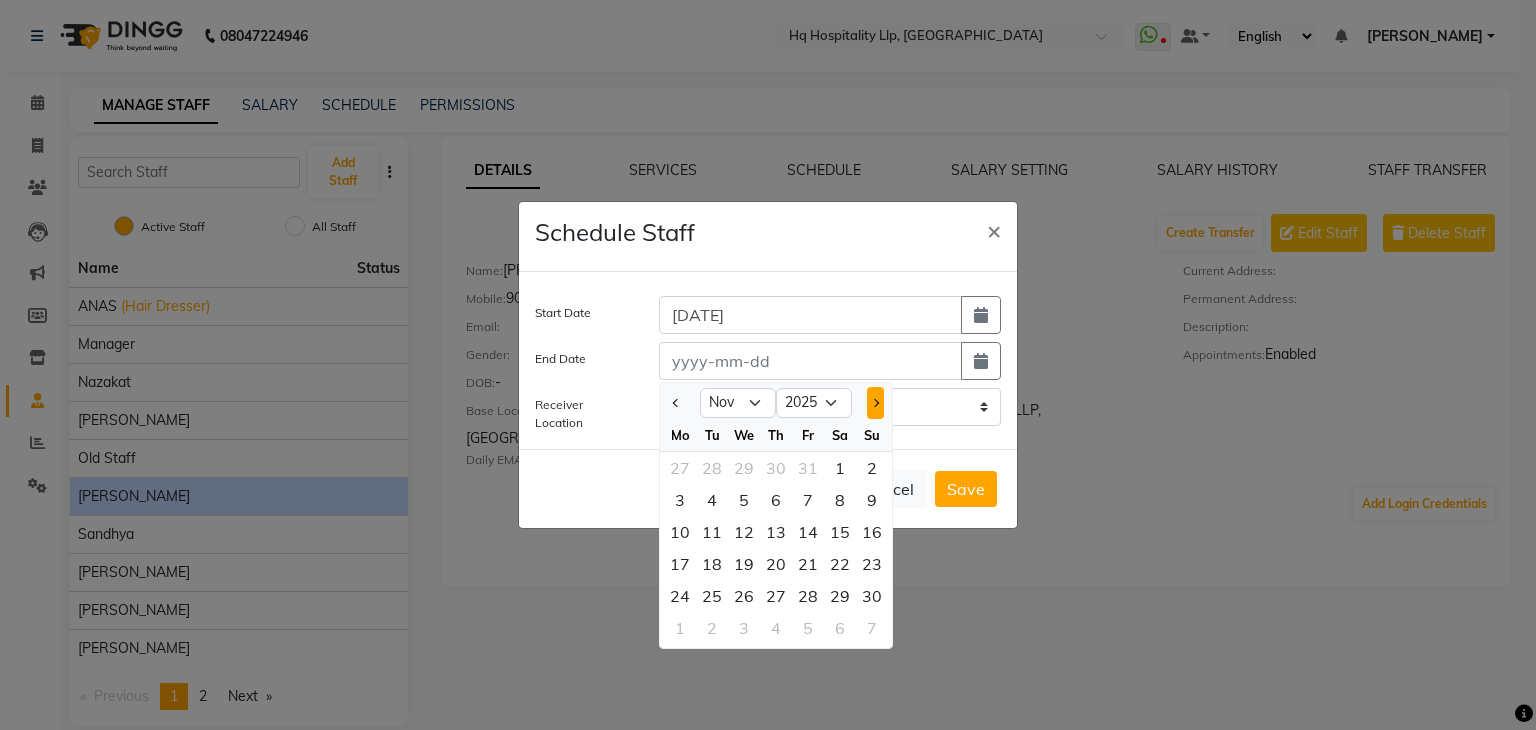 click 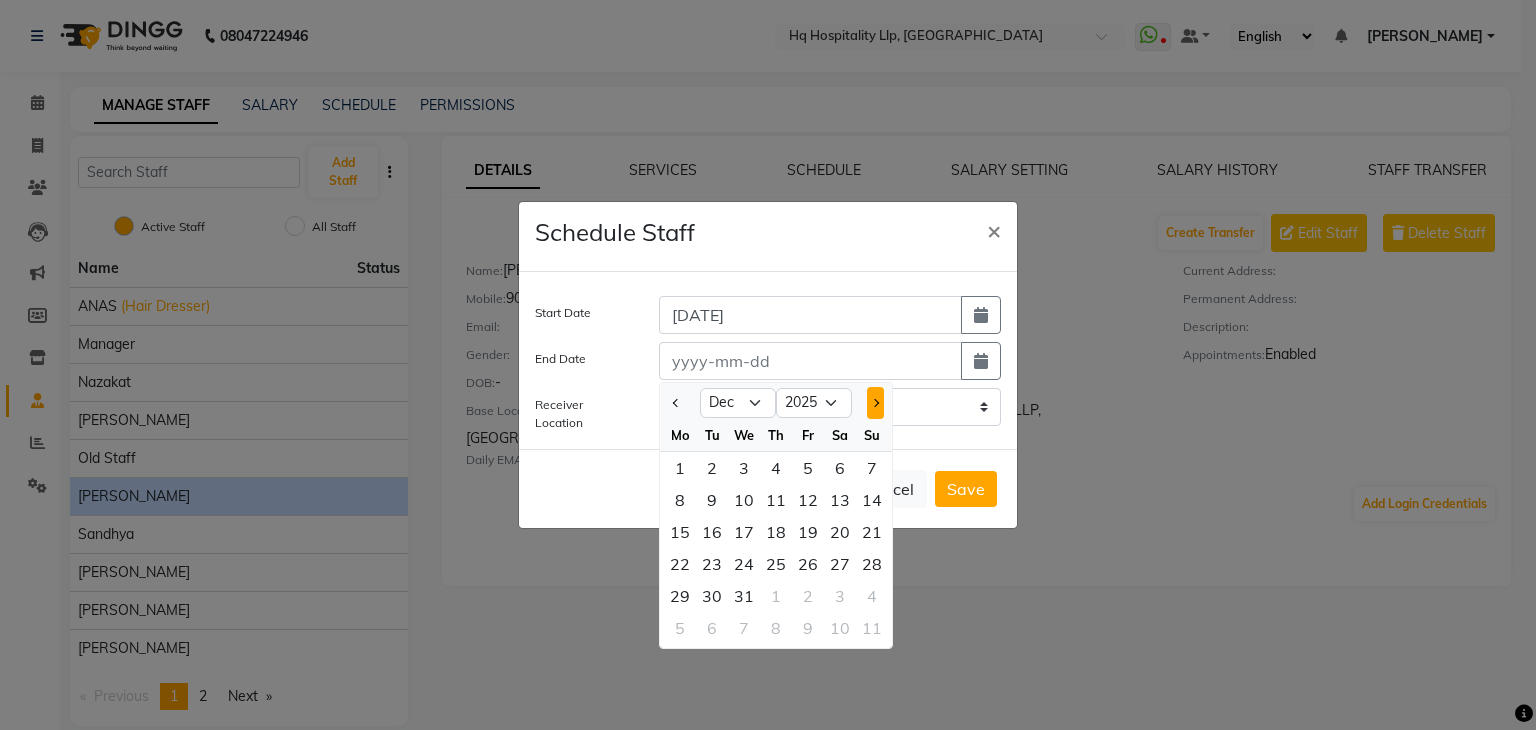 click 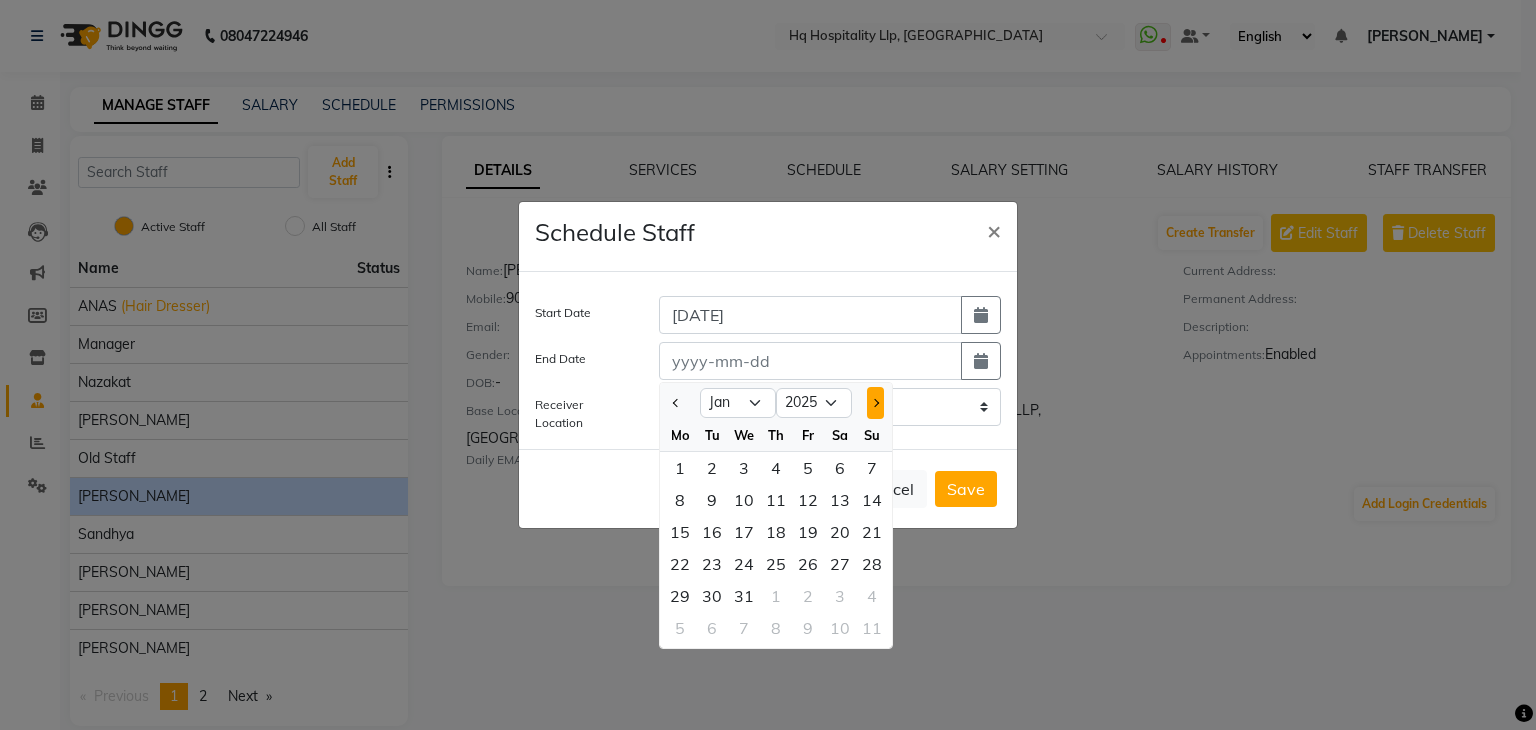 click 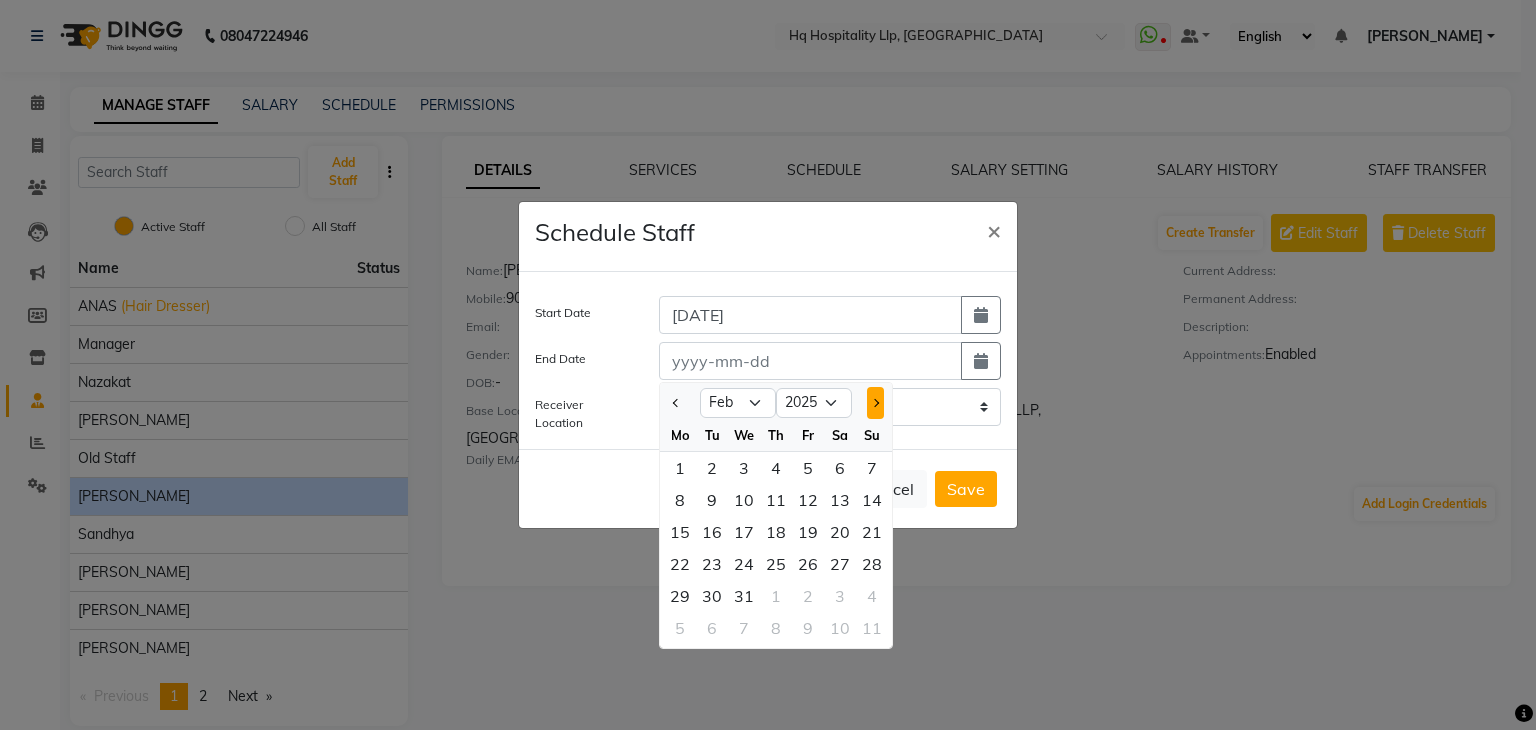 select on "2026" 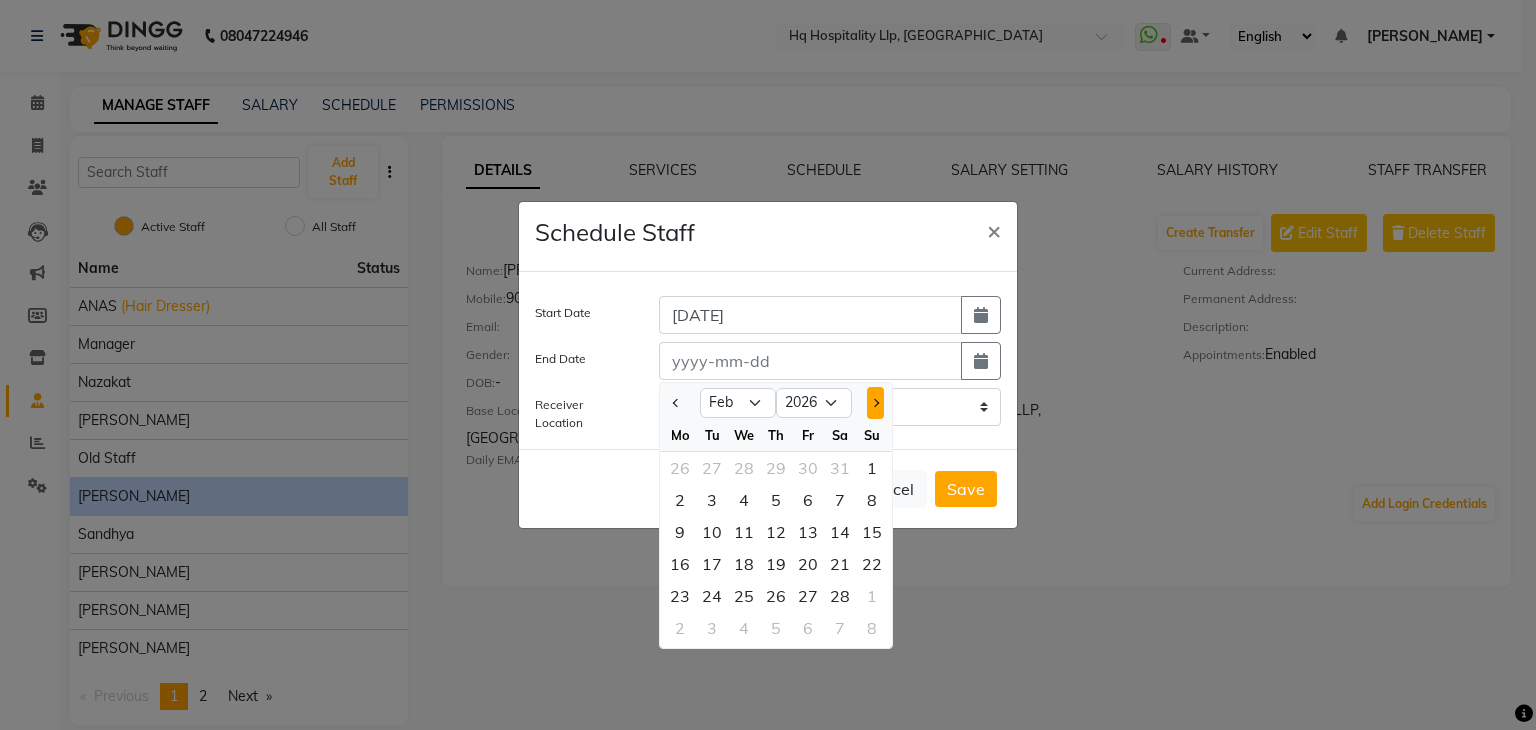 click 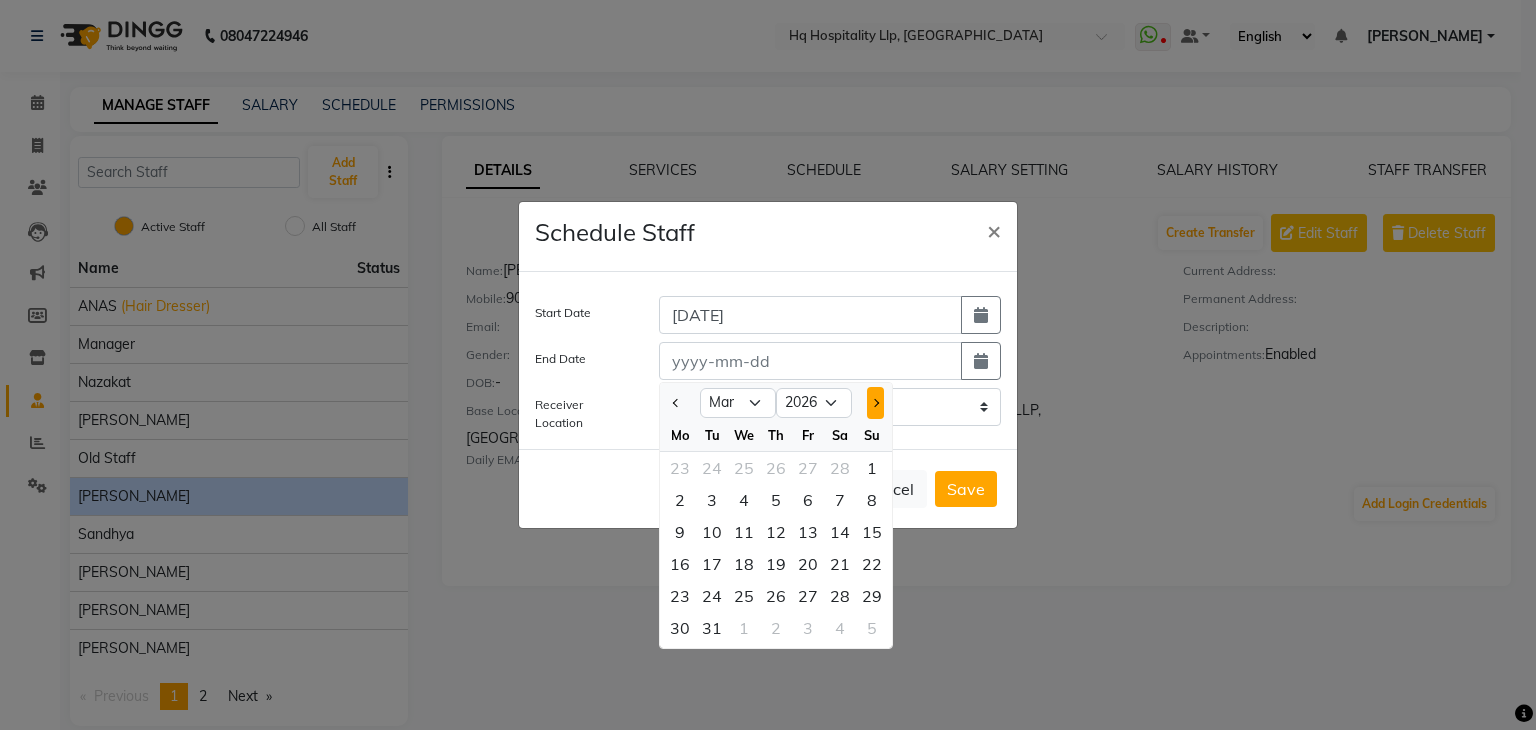 click 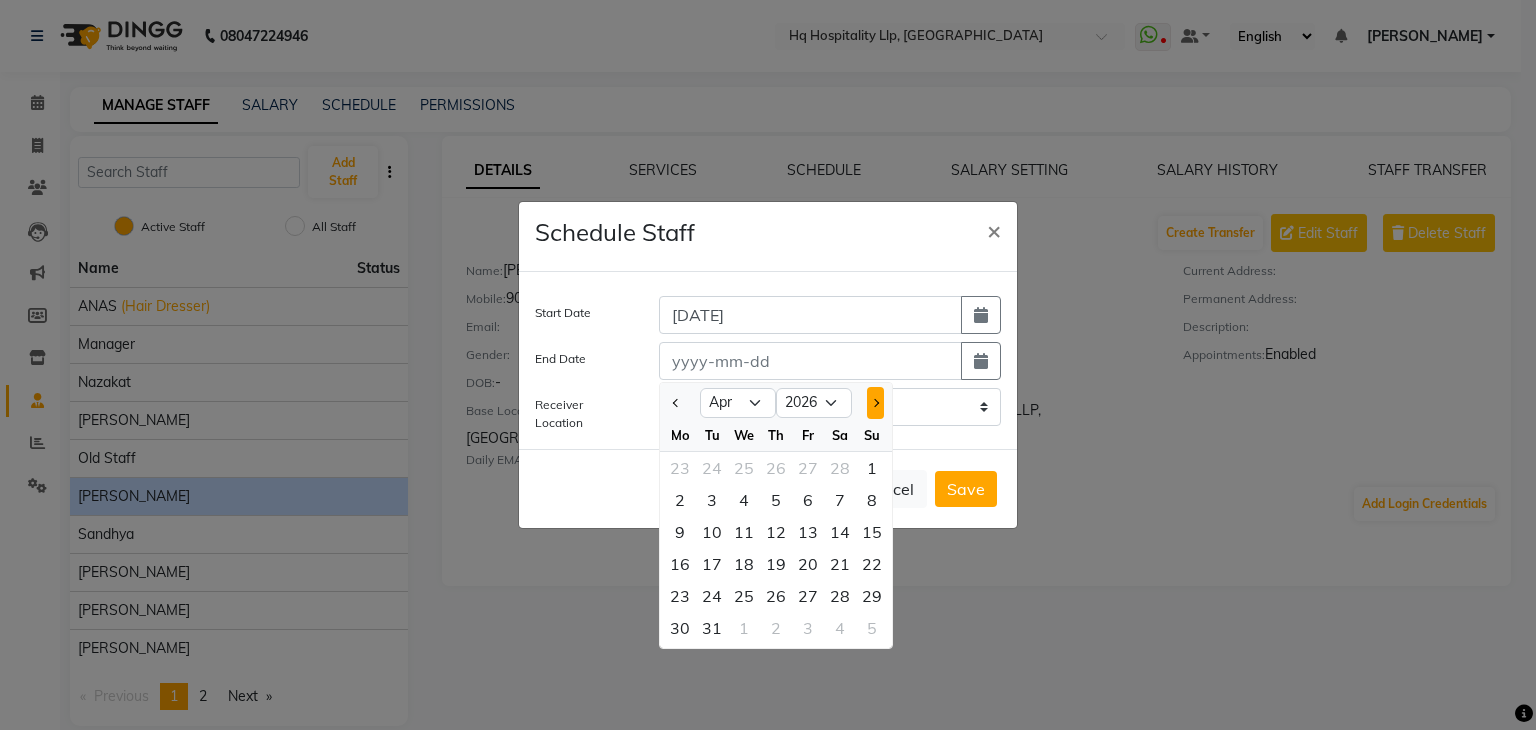 click 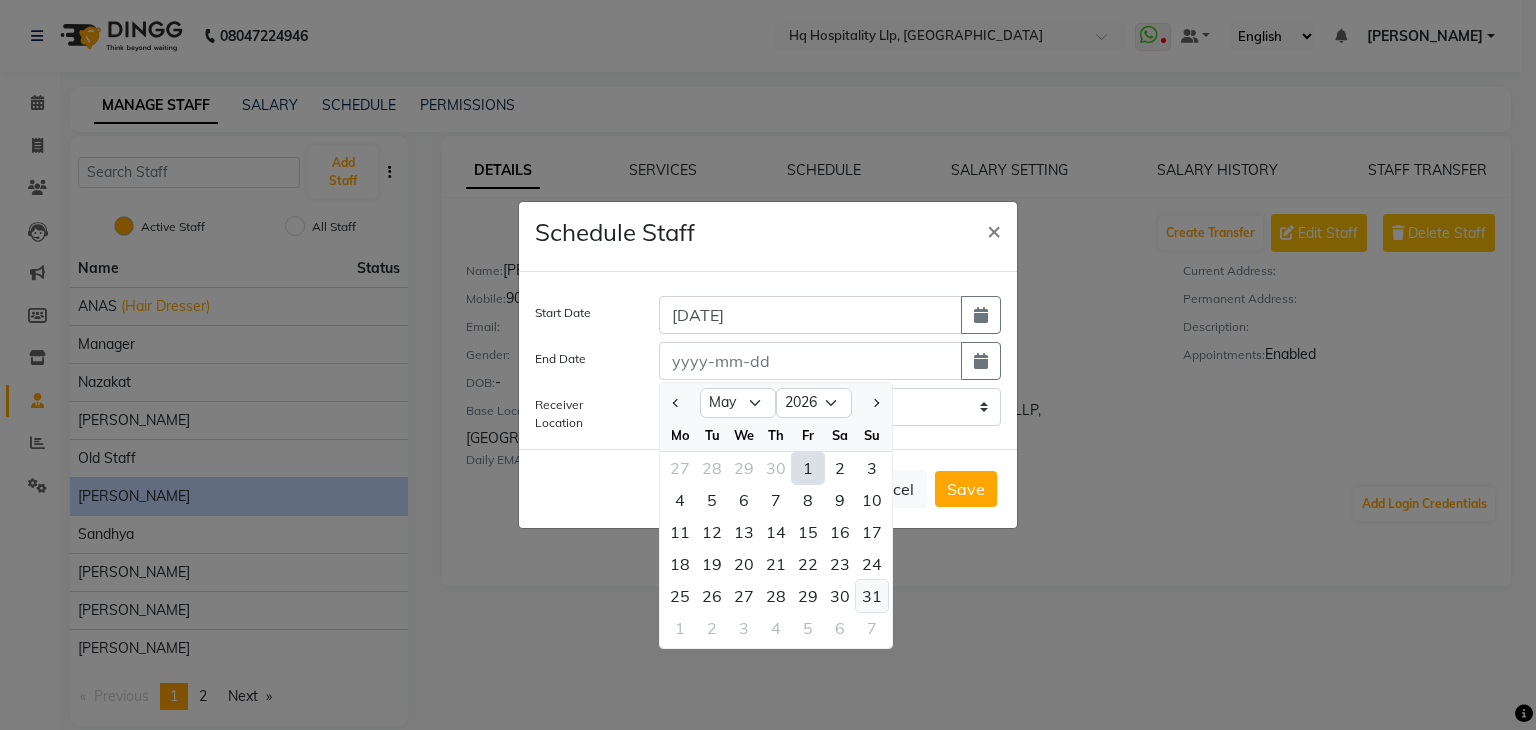 click on "31" 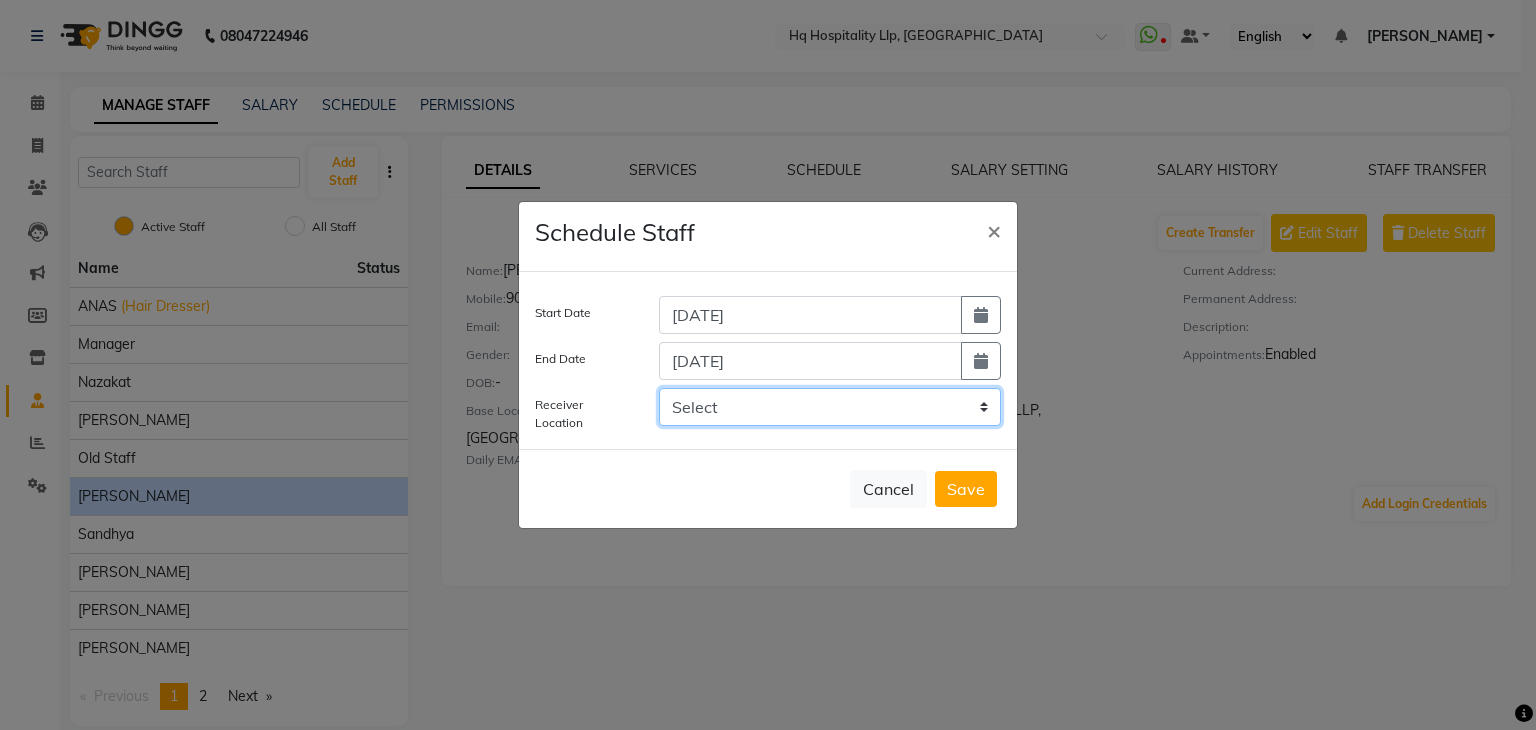 click on "Select HQ hospitality LLP	,  Kandivali E" 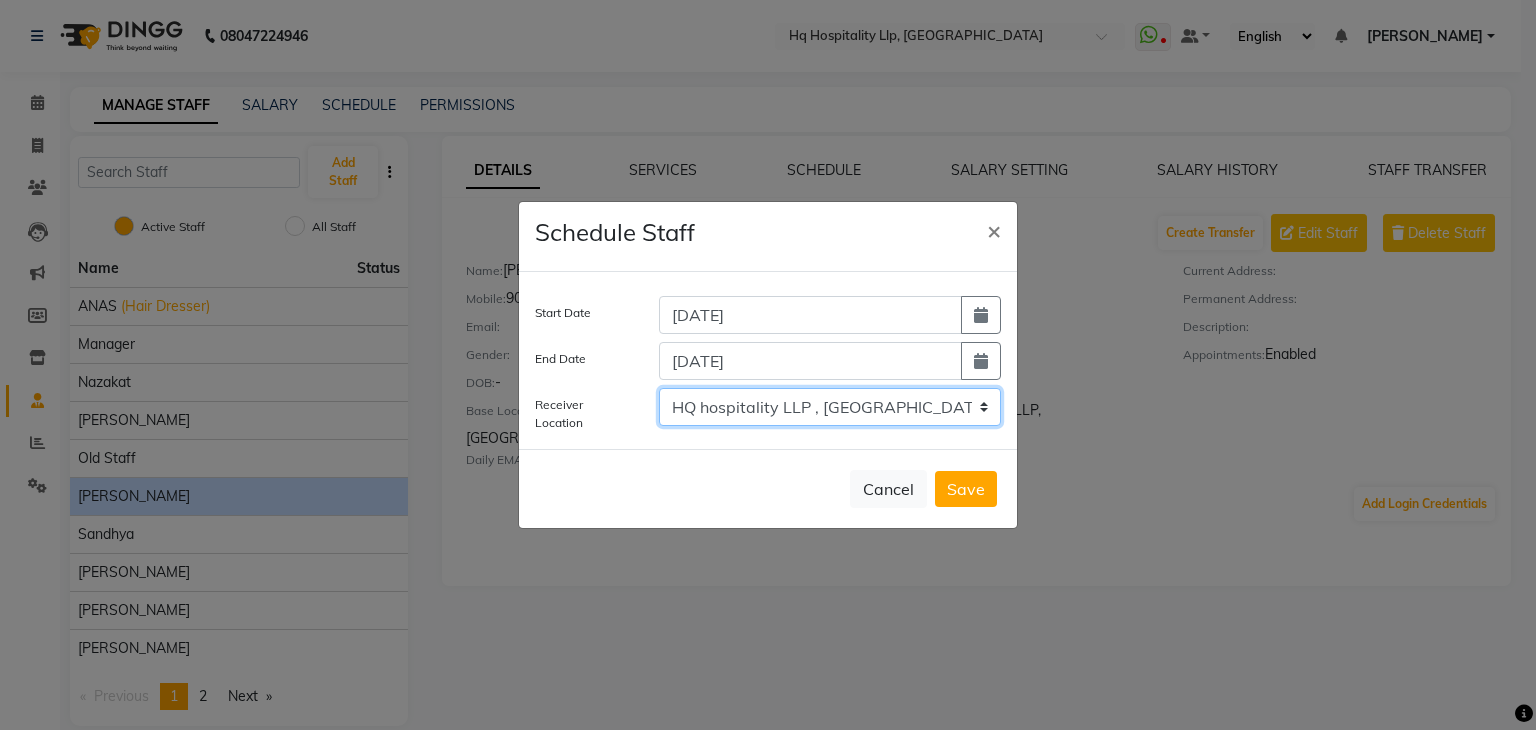 click on "Select HQ hospitality LLP	,  Kandivali E" 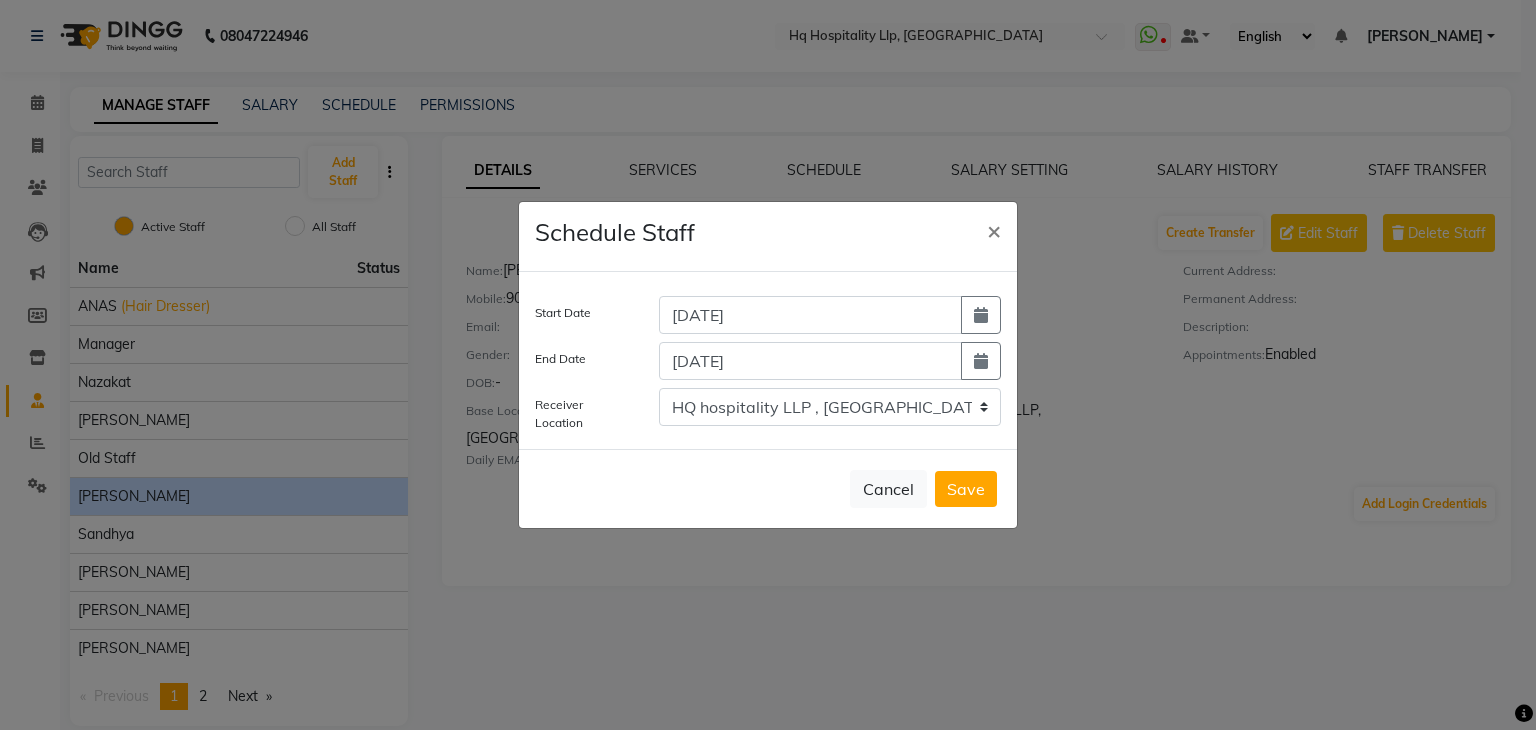 click on "Save" 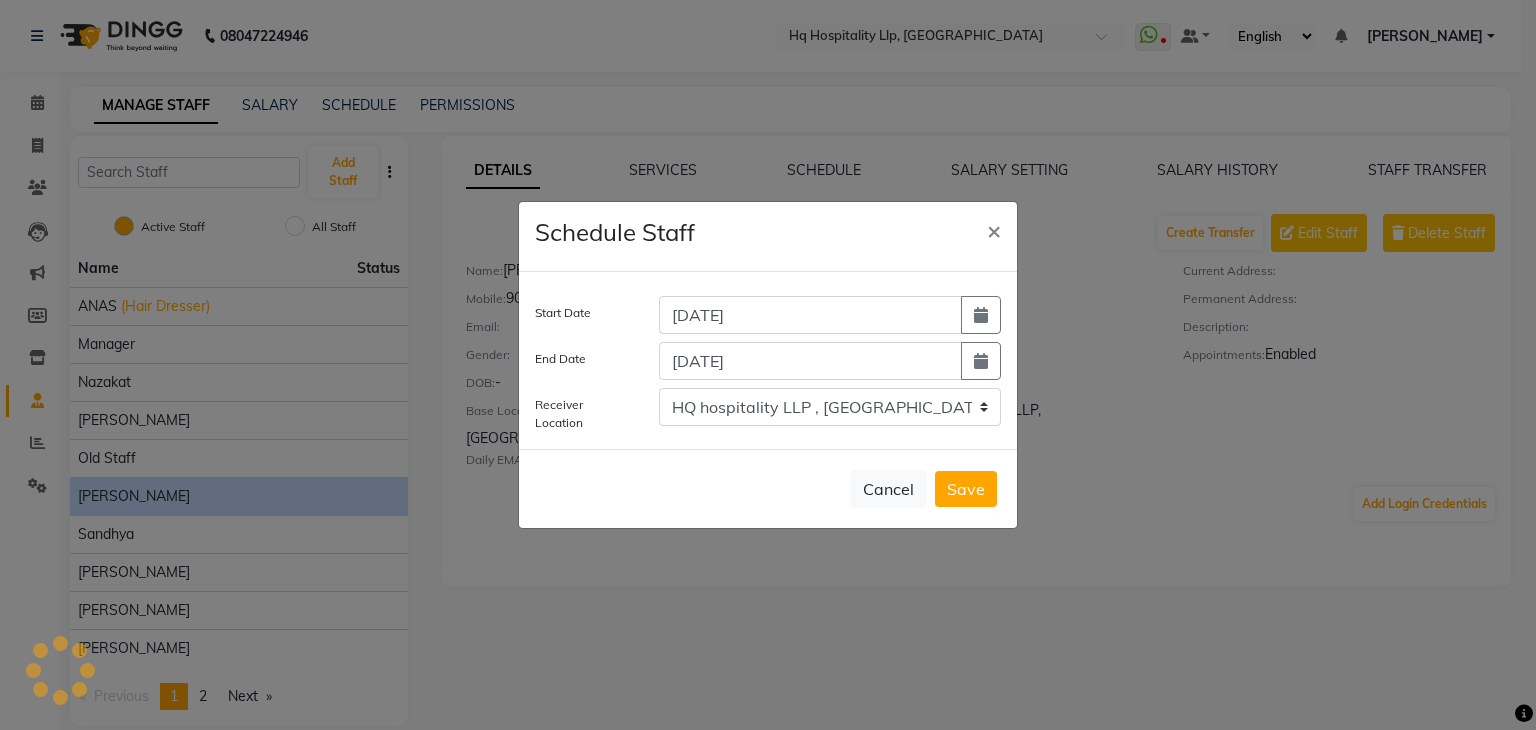 type 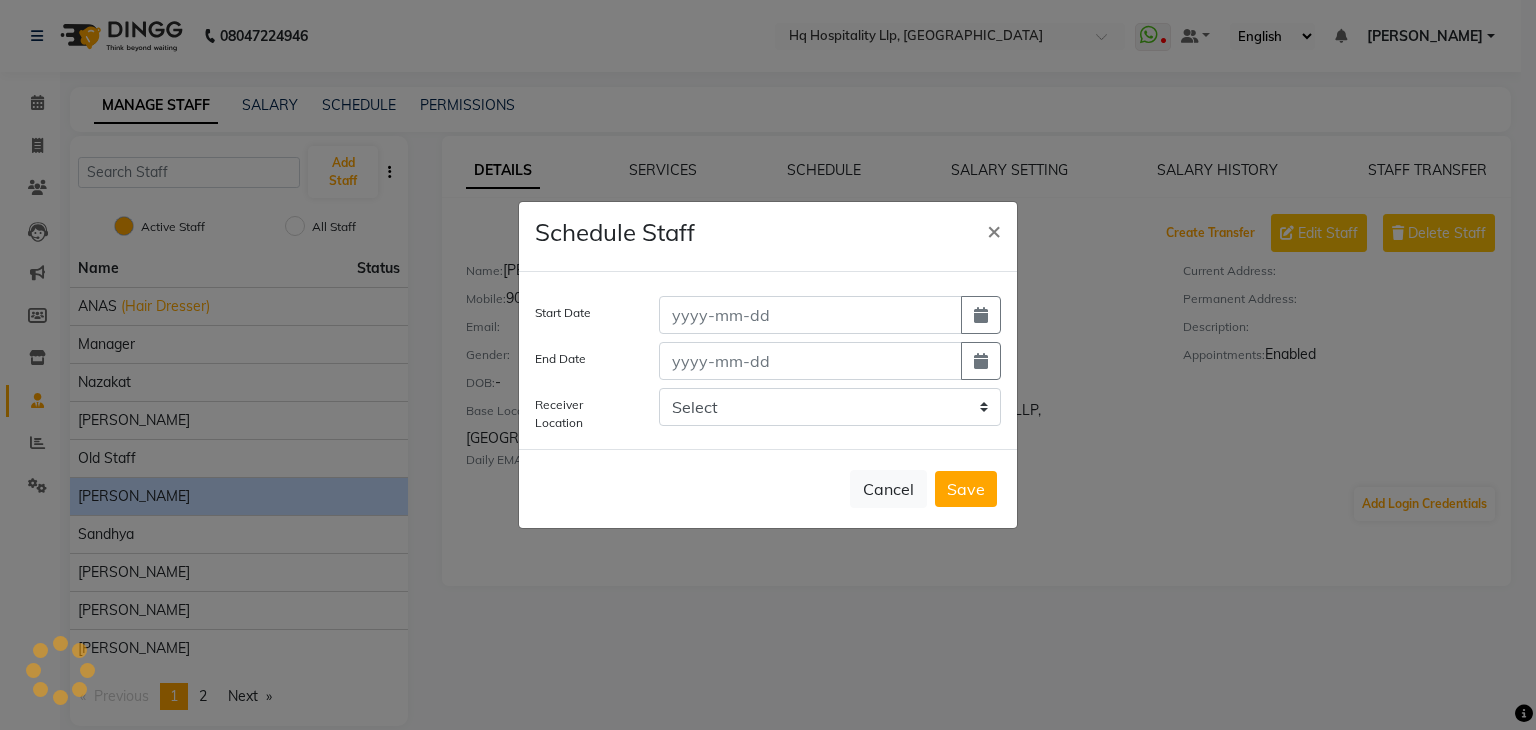 select 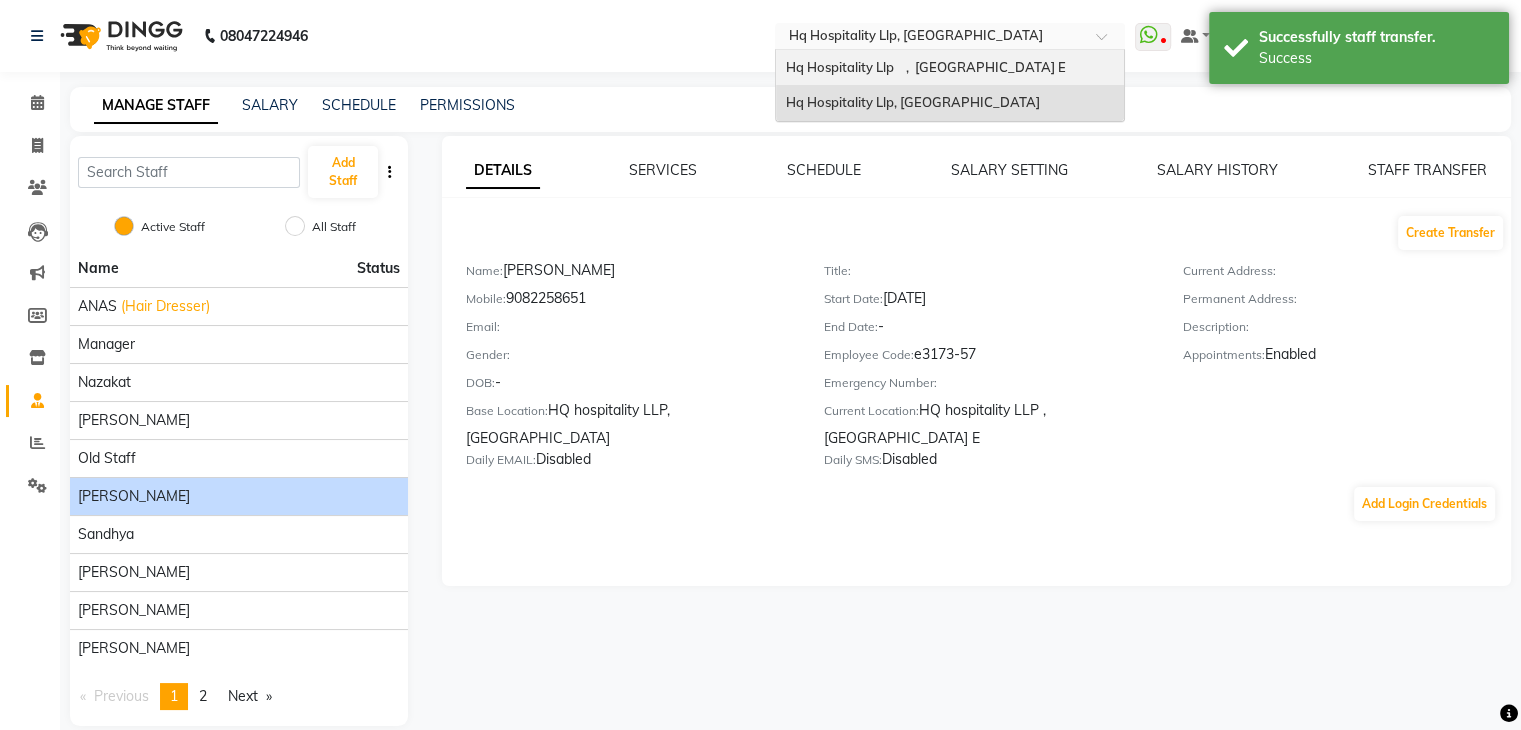 drag, startPoint x: 964, startPoint y: 46, endPoint x: 955, endPoint y: 74, distance: 29.410883 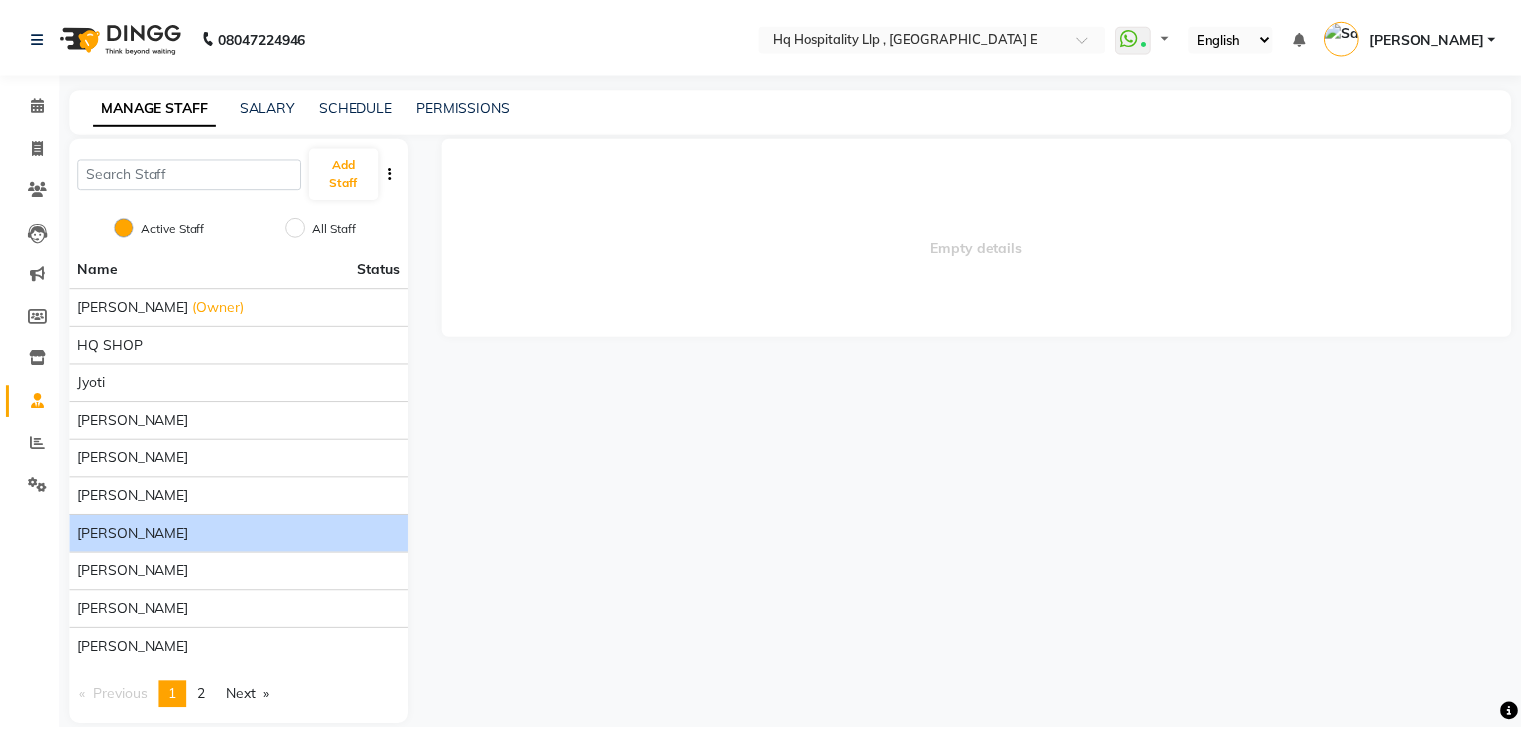 scroll, scrollTop: 0, scrollLeft: 0, axis: both 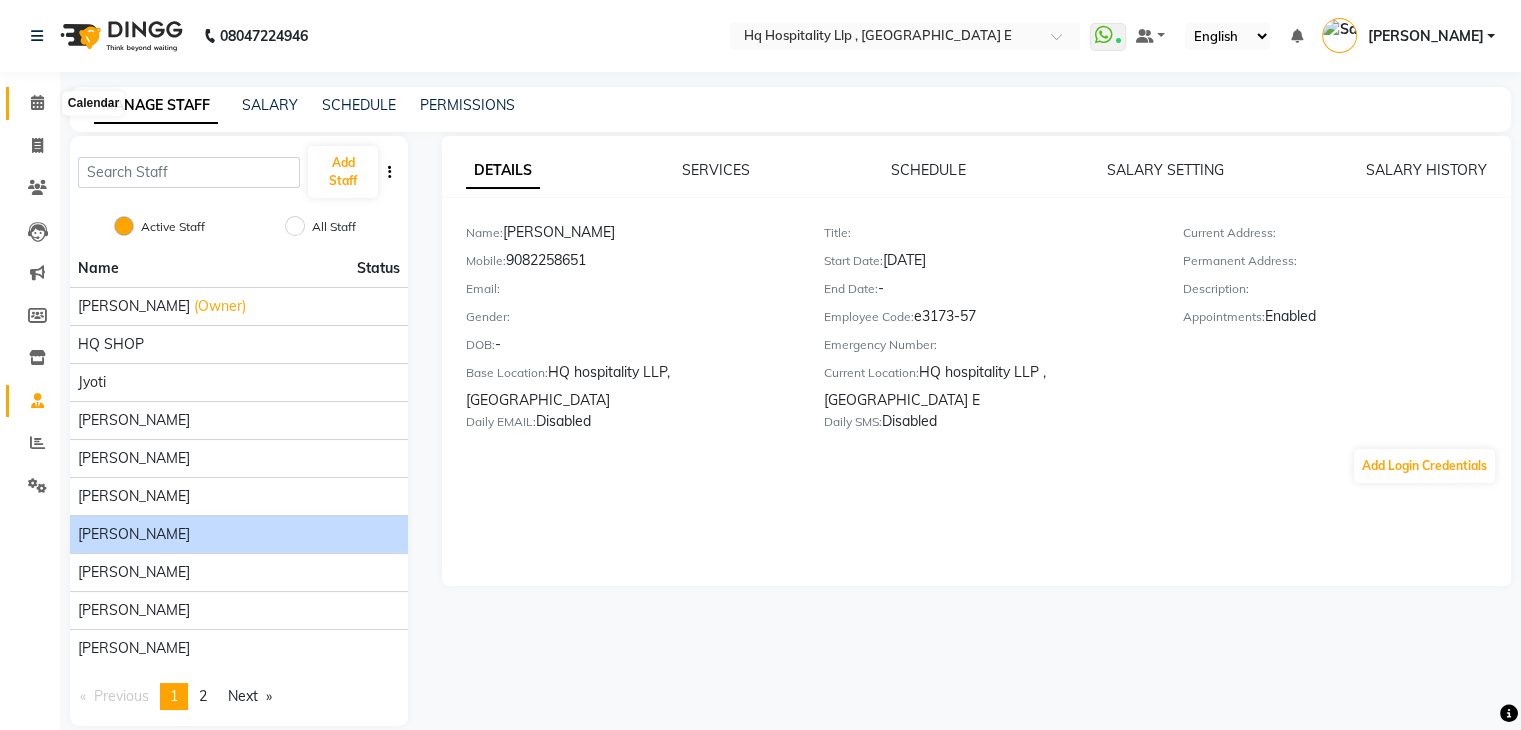 click 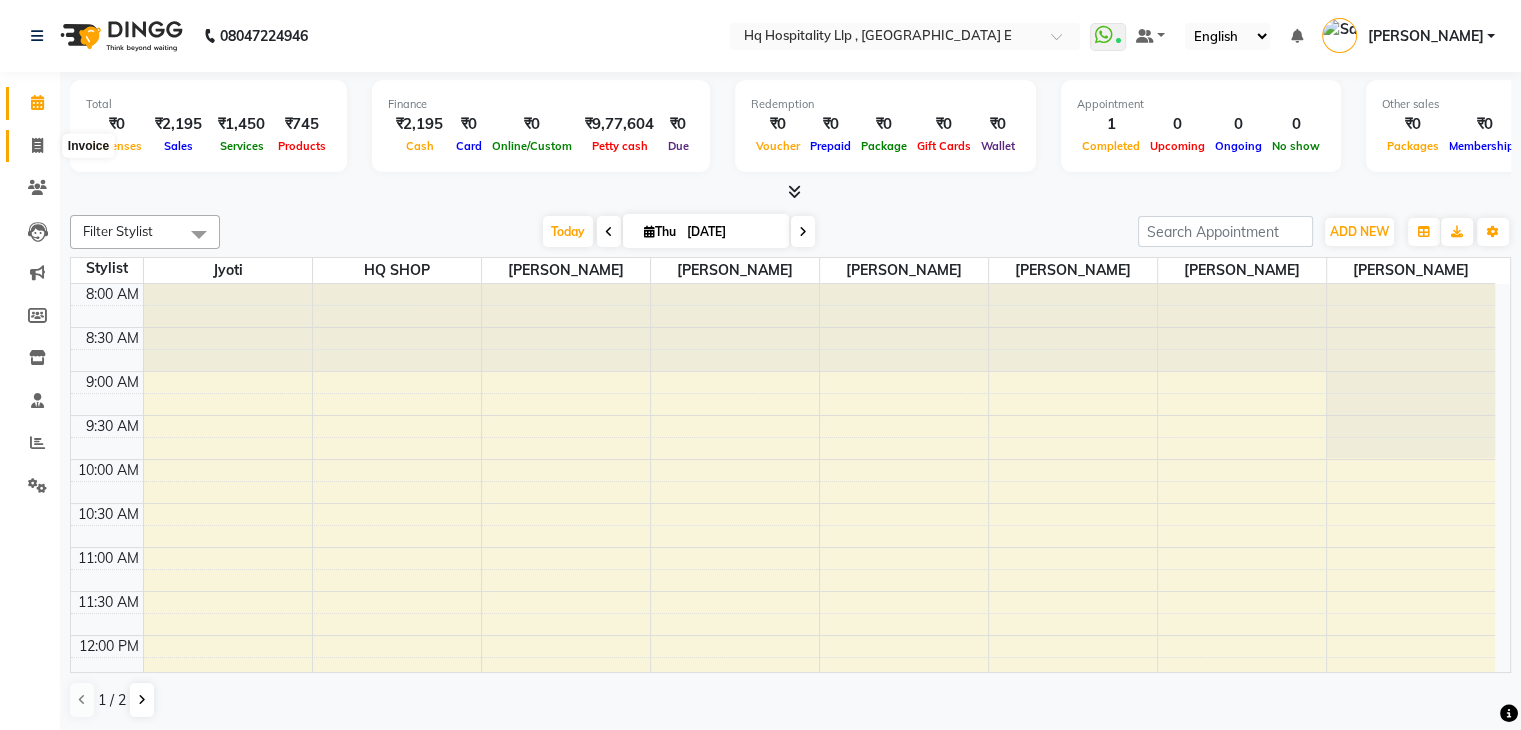 click 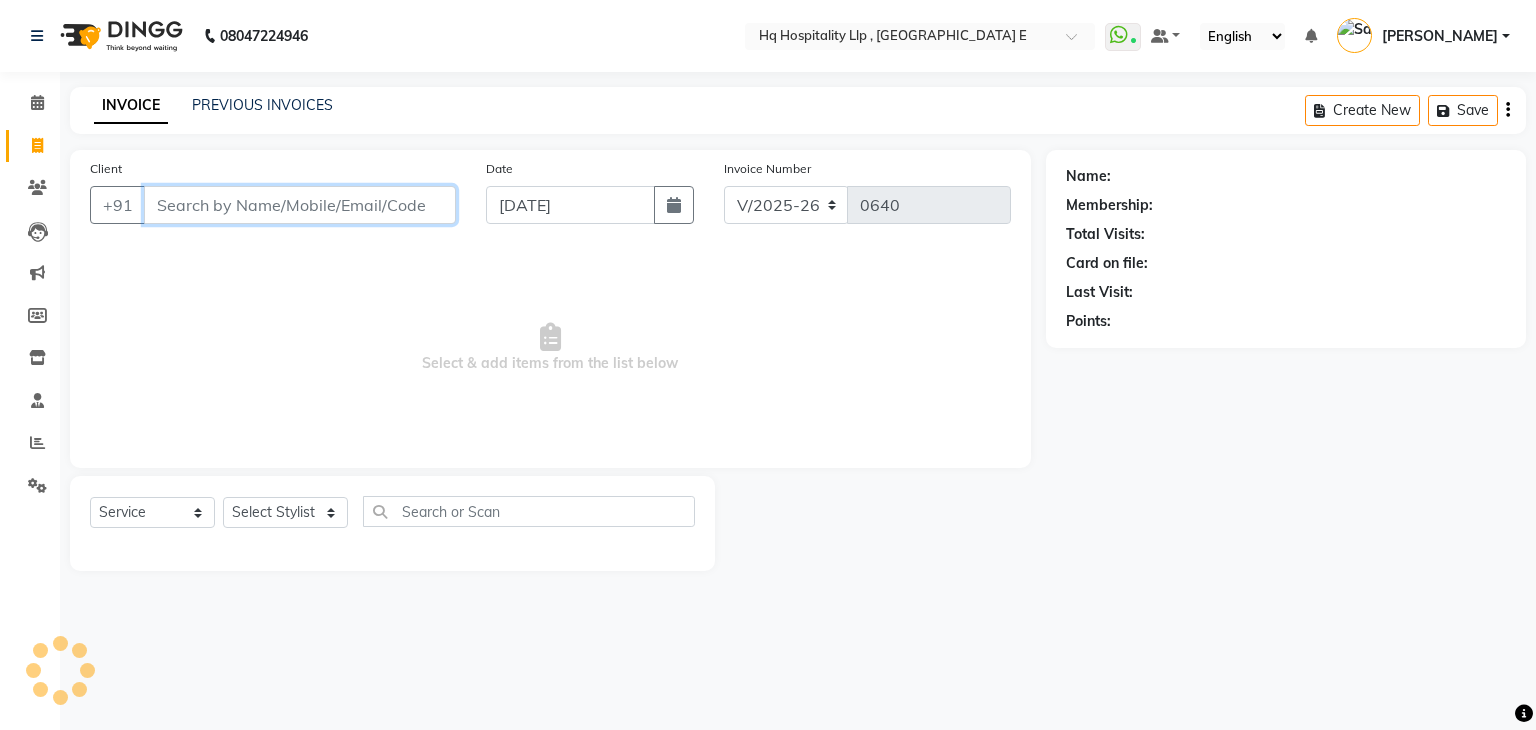 click on "Client" at bounding box center (300, 205) 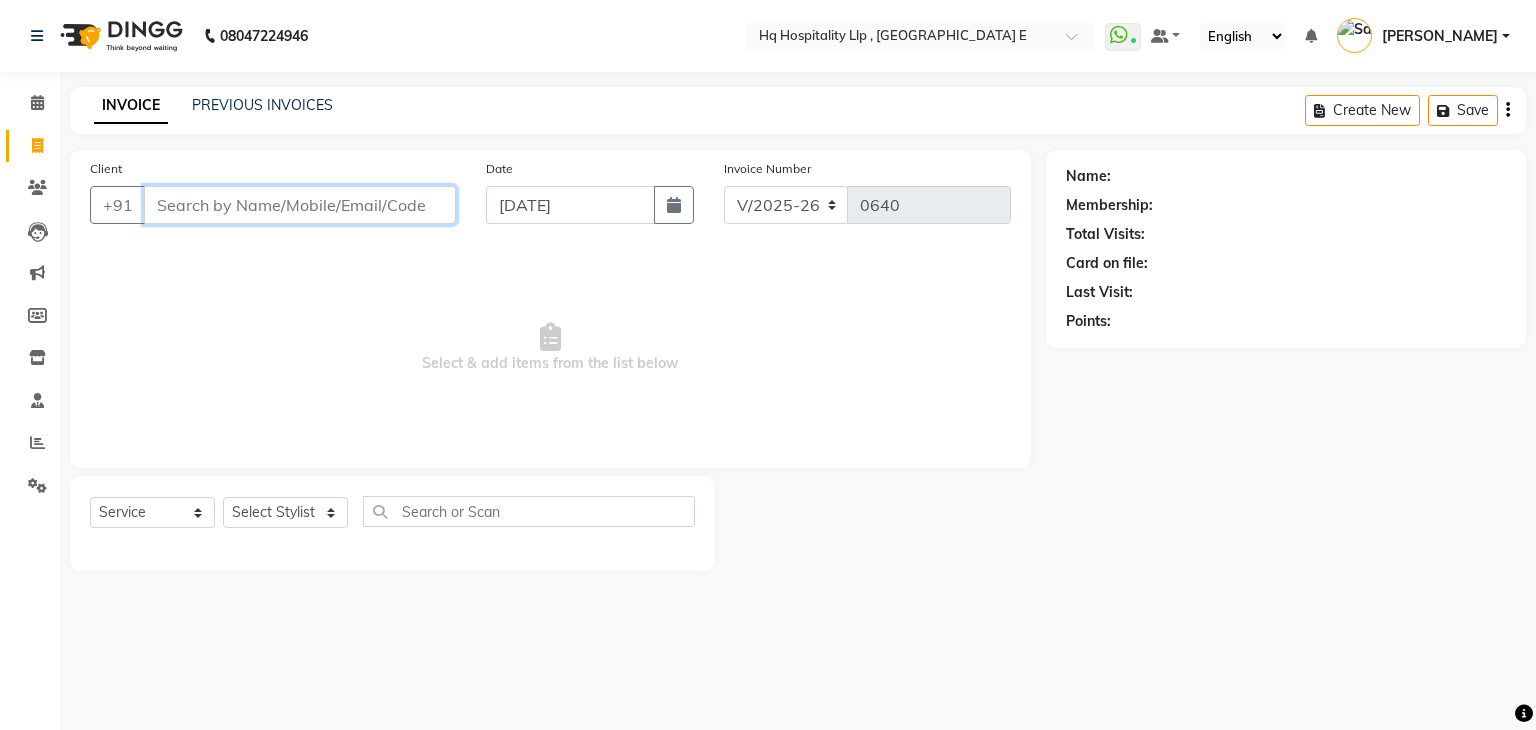 click on "Client" at bounding box center (300, 205) 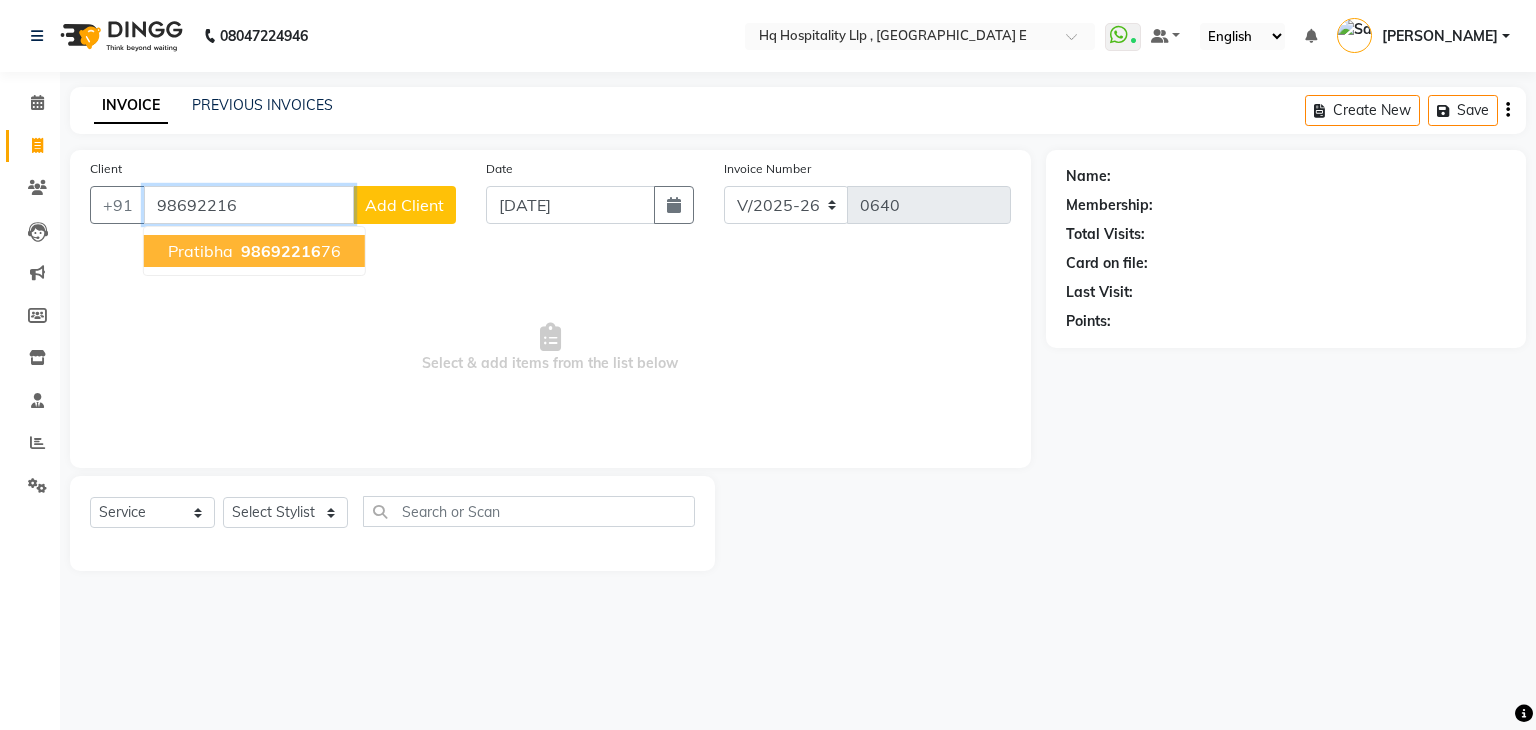 click on "98692216" at bounding box center [281, 251] 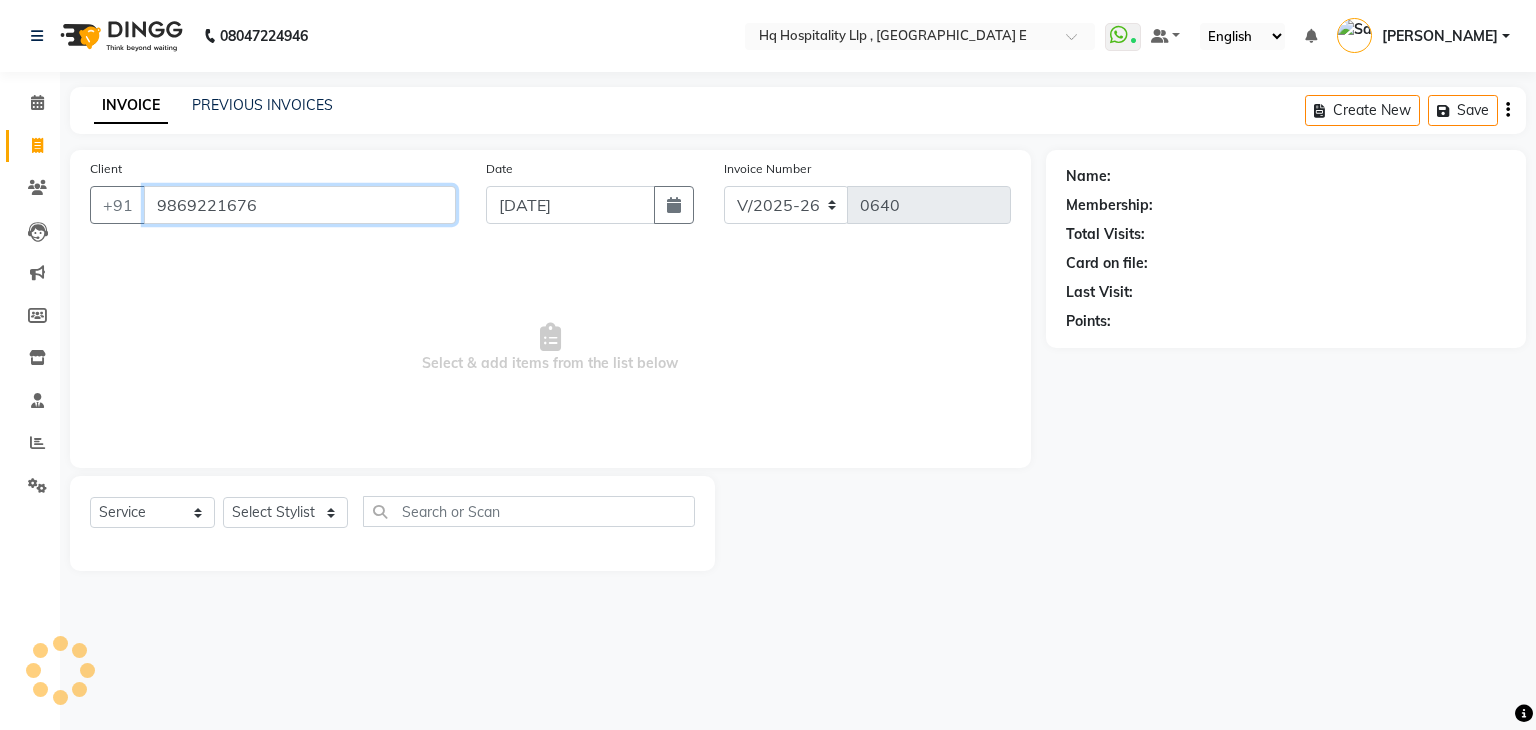 type on "9869221676" 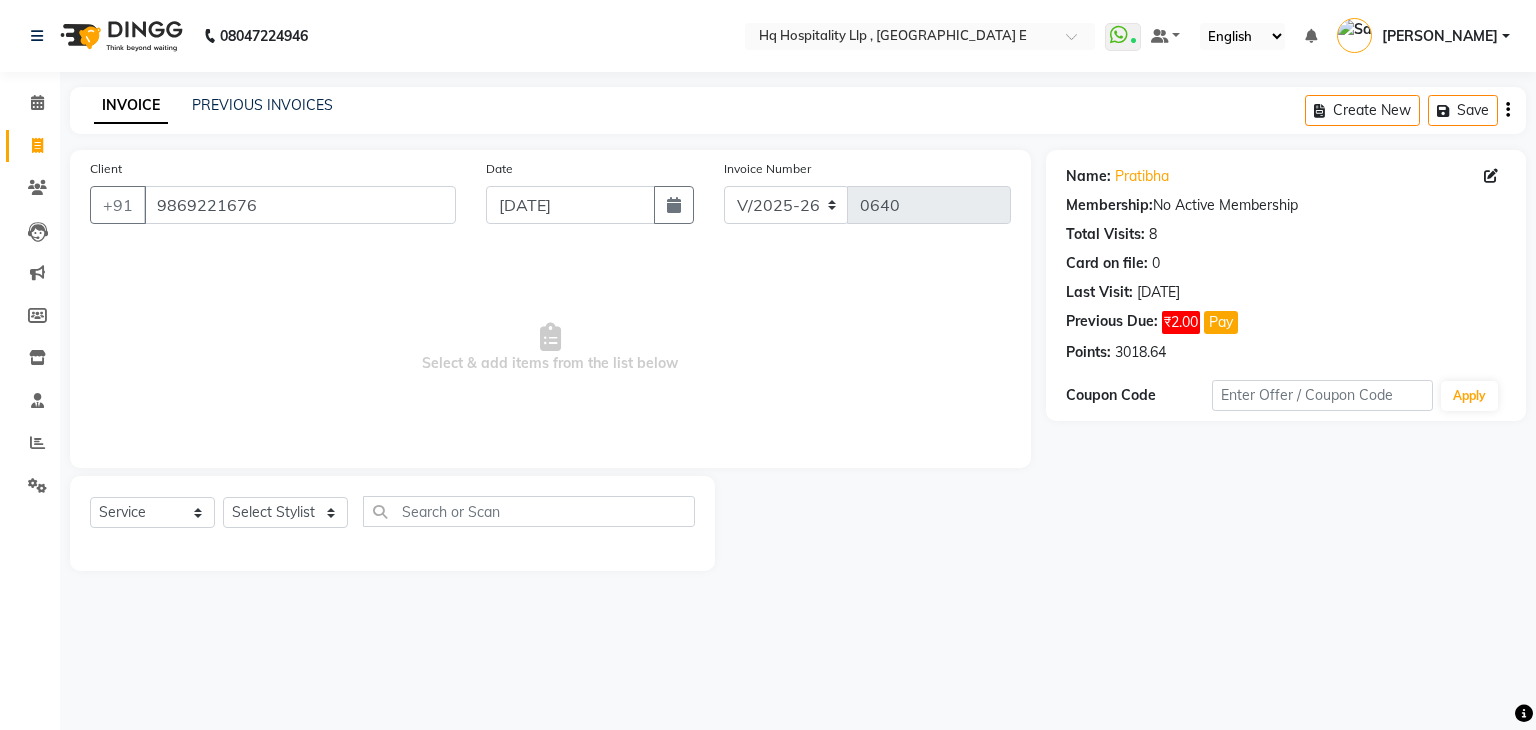 click on "Select  Service  Product  Membership  Package Voucher Prepaid Gift Card  Select Stylist [PERSON_NAME] HQ SHOP jyoti Omkar Reshma [PERSON_NAME] [PERSON_NAME] [PERSON_NAME] [PERSON_NAME][GEOGRAPHIC_DATA]" 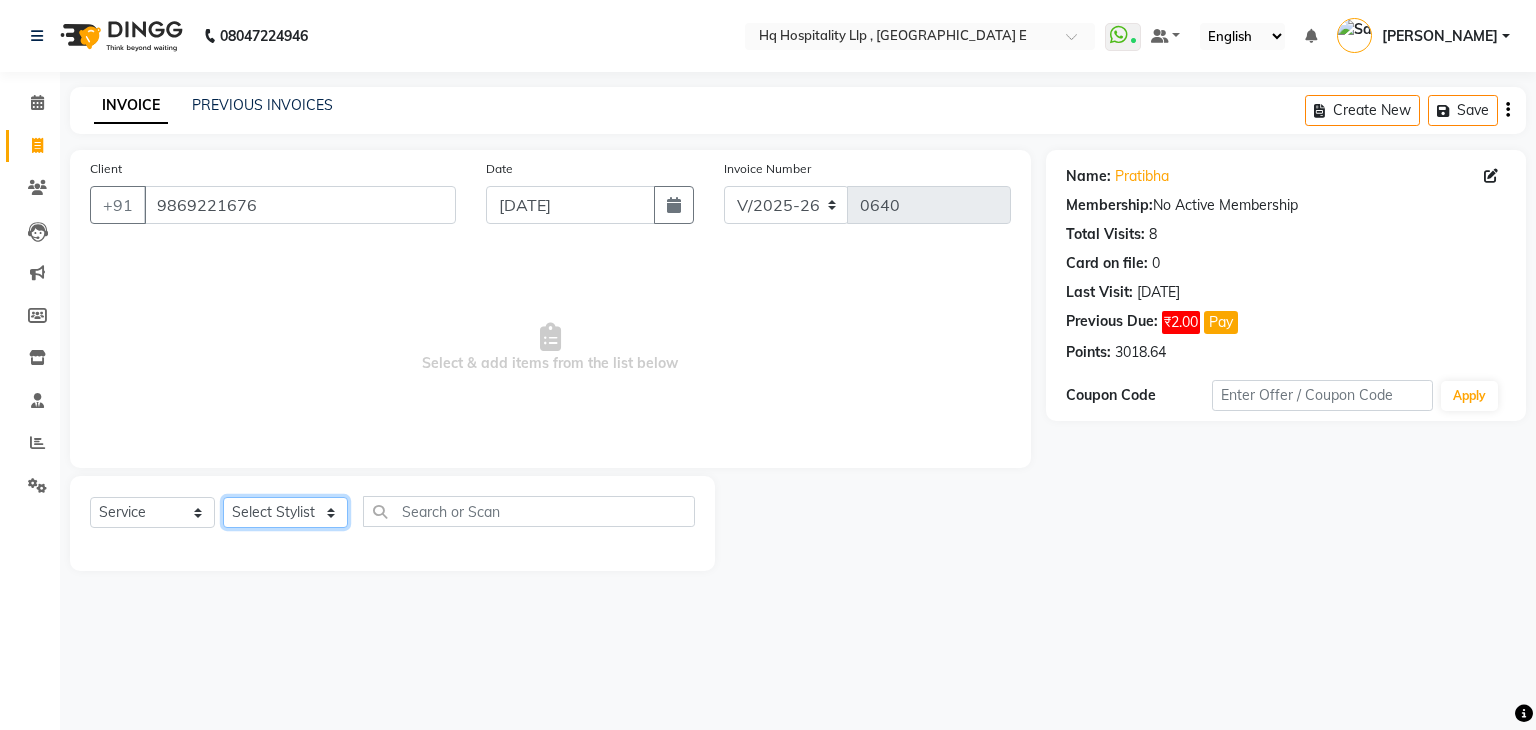 click on "Select Stylist [PERSON_NAME] HQ SHOP jyoti Omkar Reshma [PERSON_NAME] [PERSON_NAME] [PERSON_NAME] [PERSON_NAME][GEOGRAPHIC_DATA]" 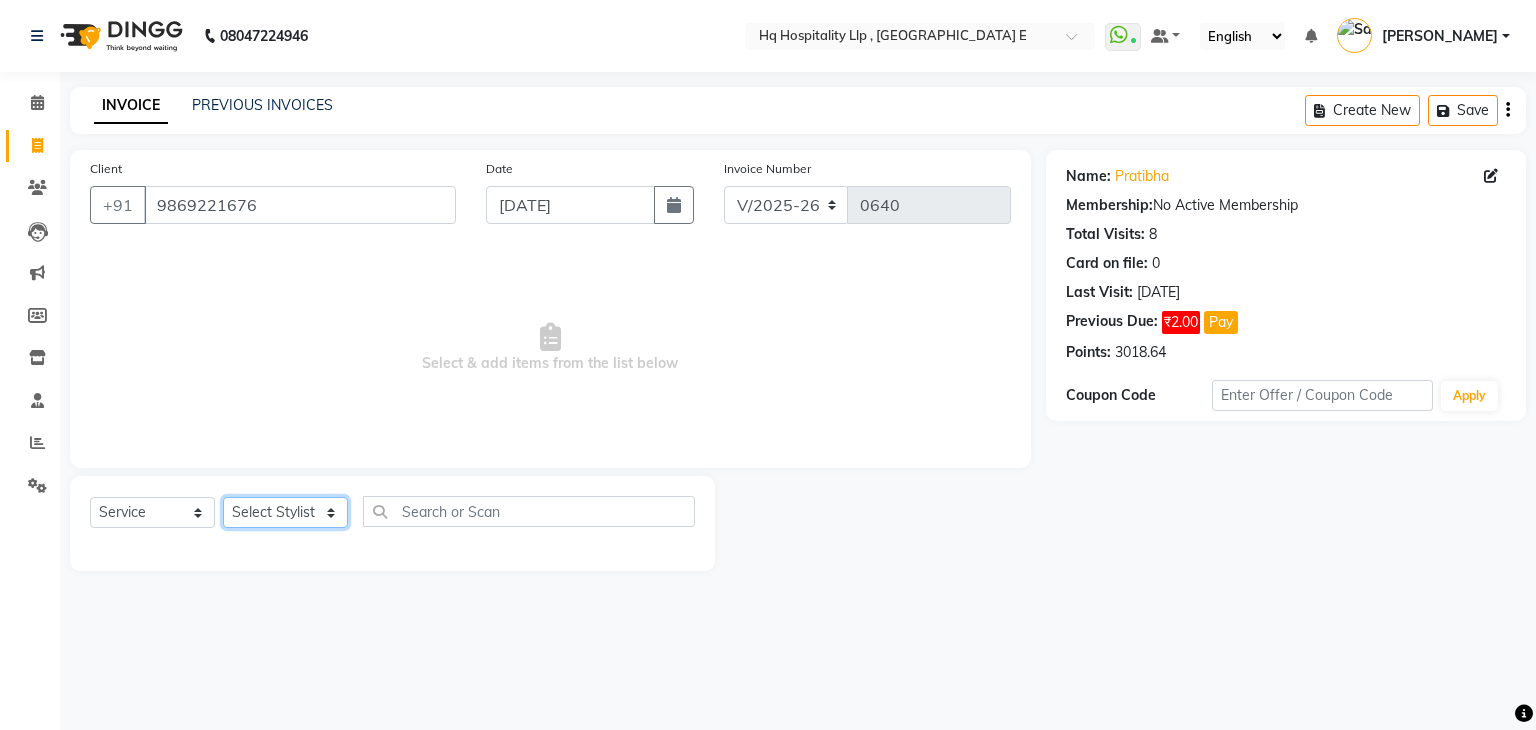 select on "85911" 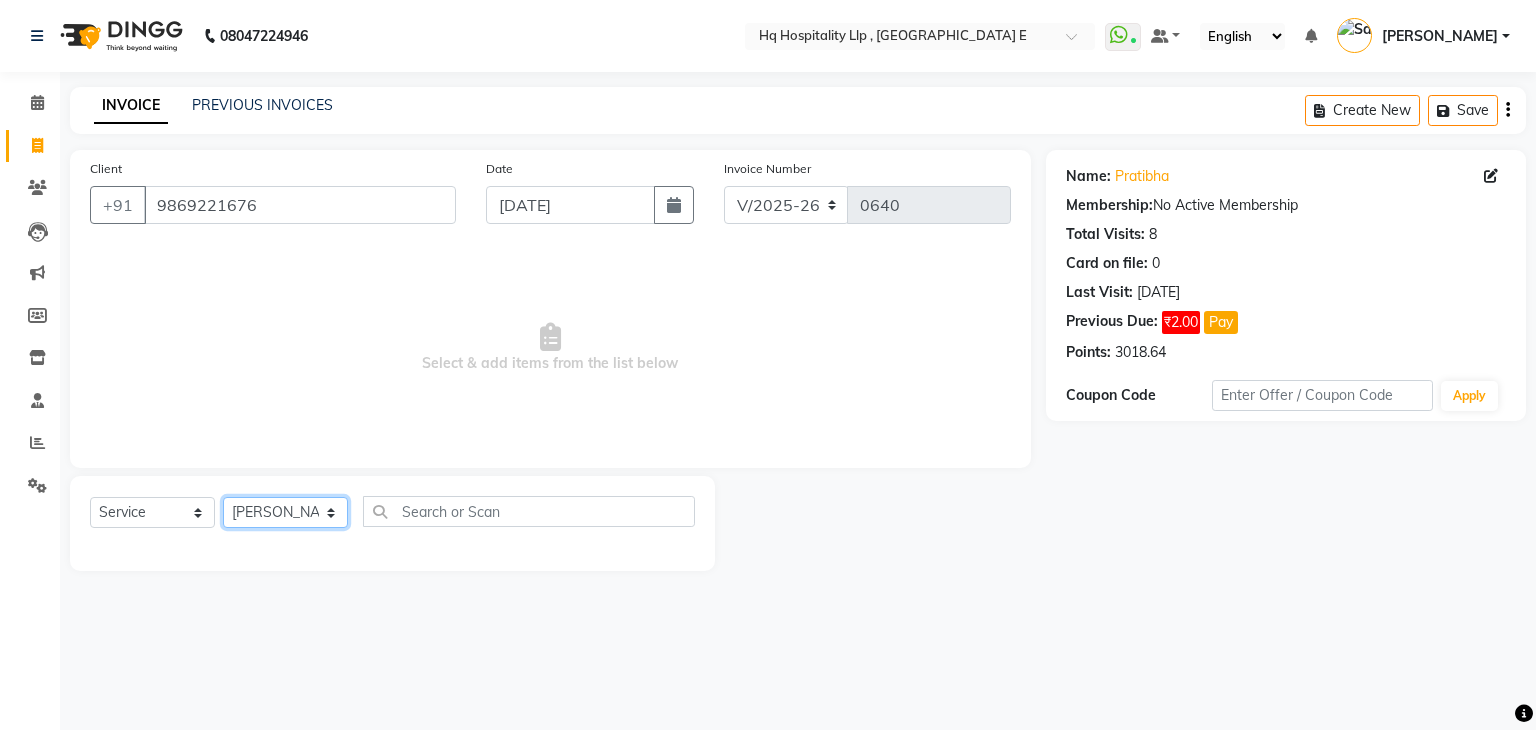 click on "Select Stylist [PERSON_NAME] HQ SHOP jyoti Omkar Reshma [PERSON_NAME] [PERSON_NAME] [PERSON_NAME] [PERSON_NAME][GEOGRAPHIC_DATA]" 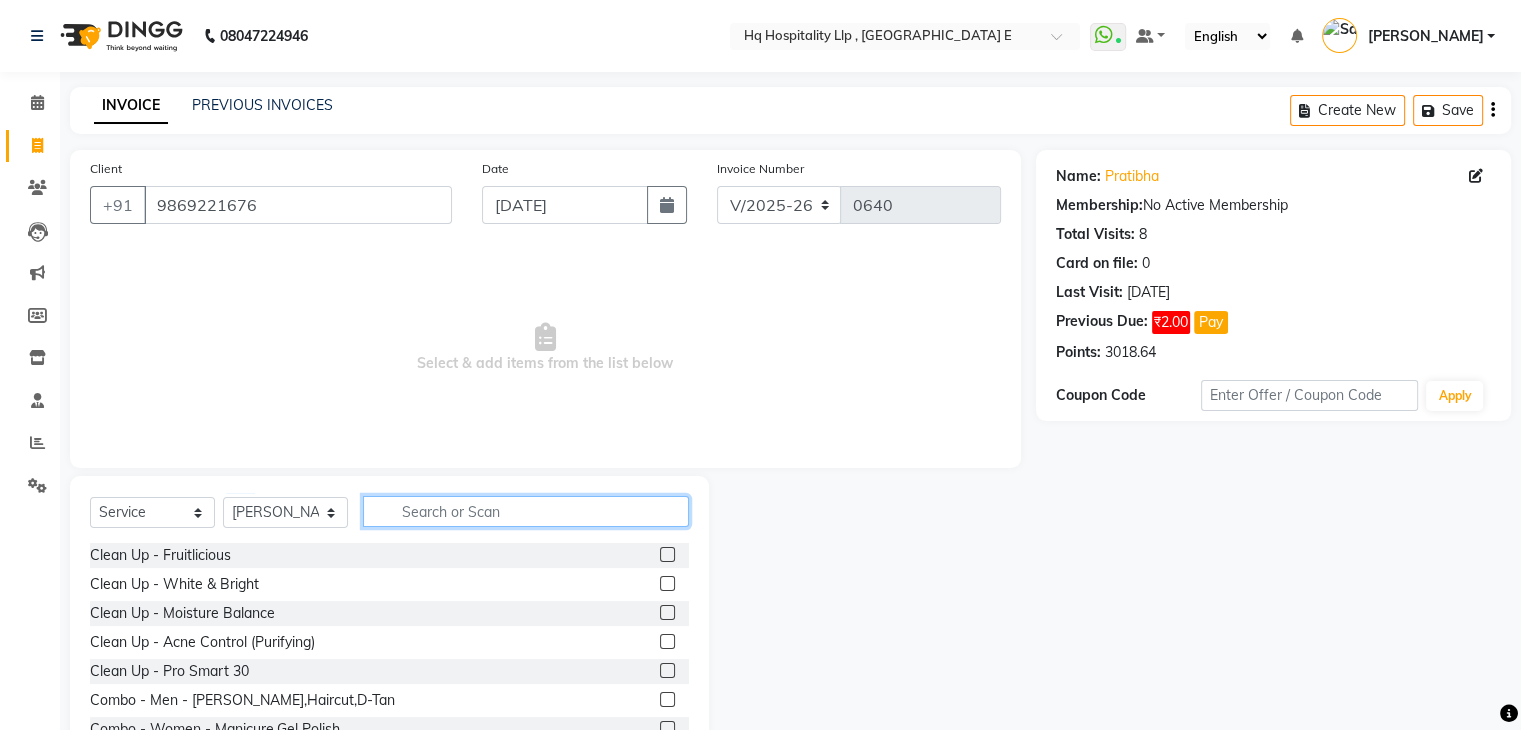 click 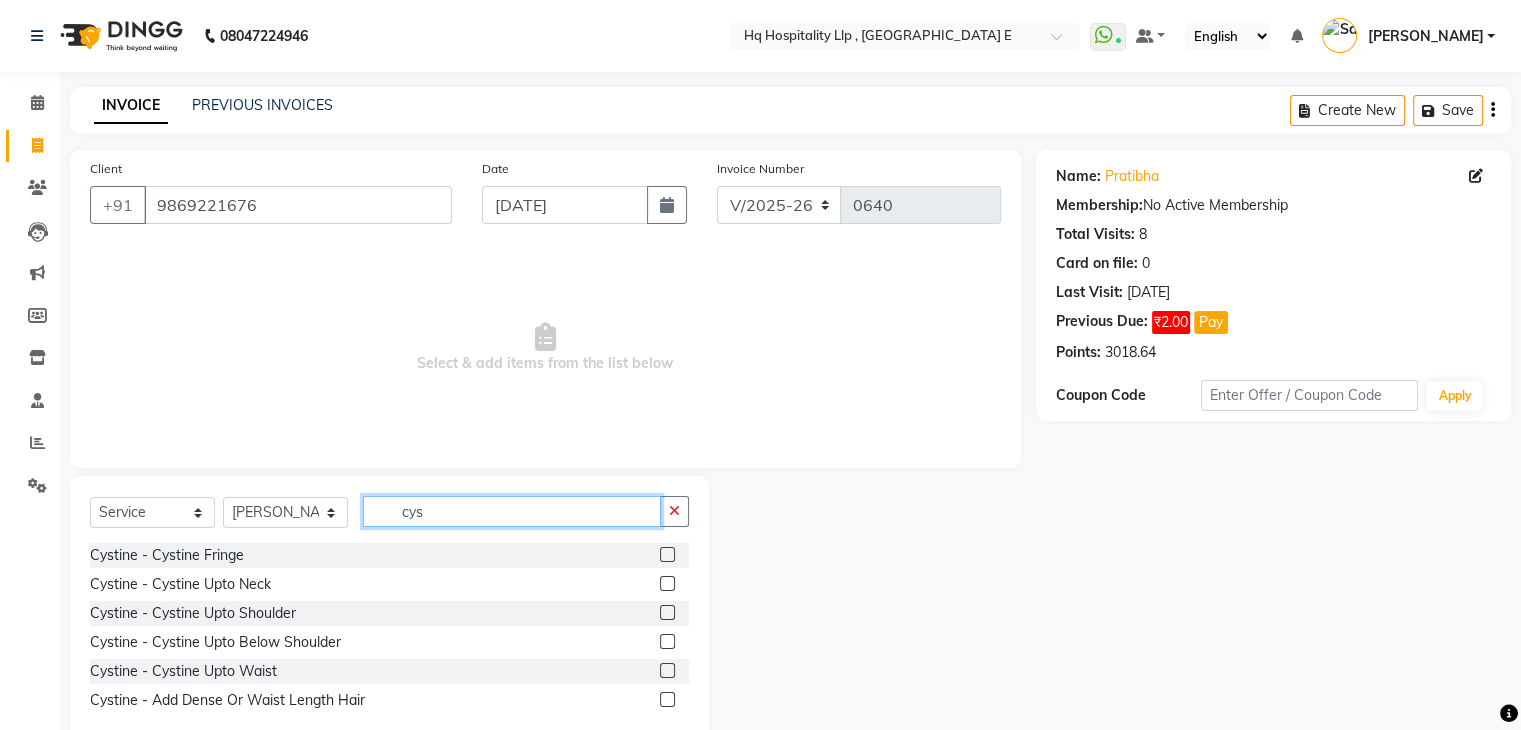 type on "cys" 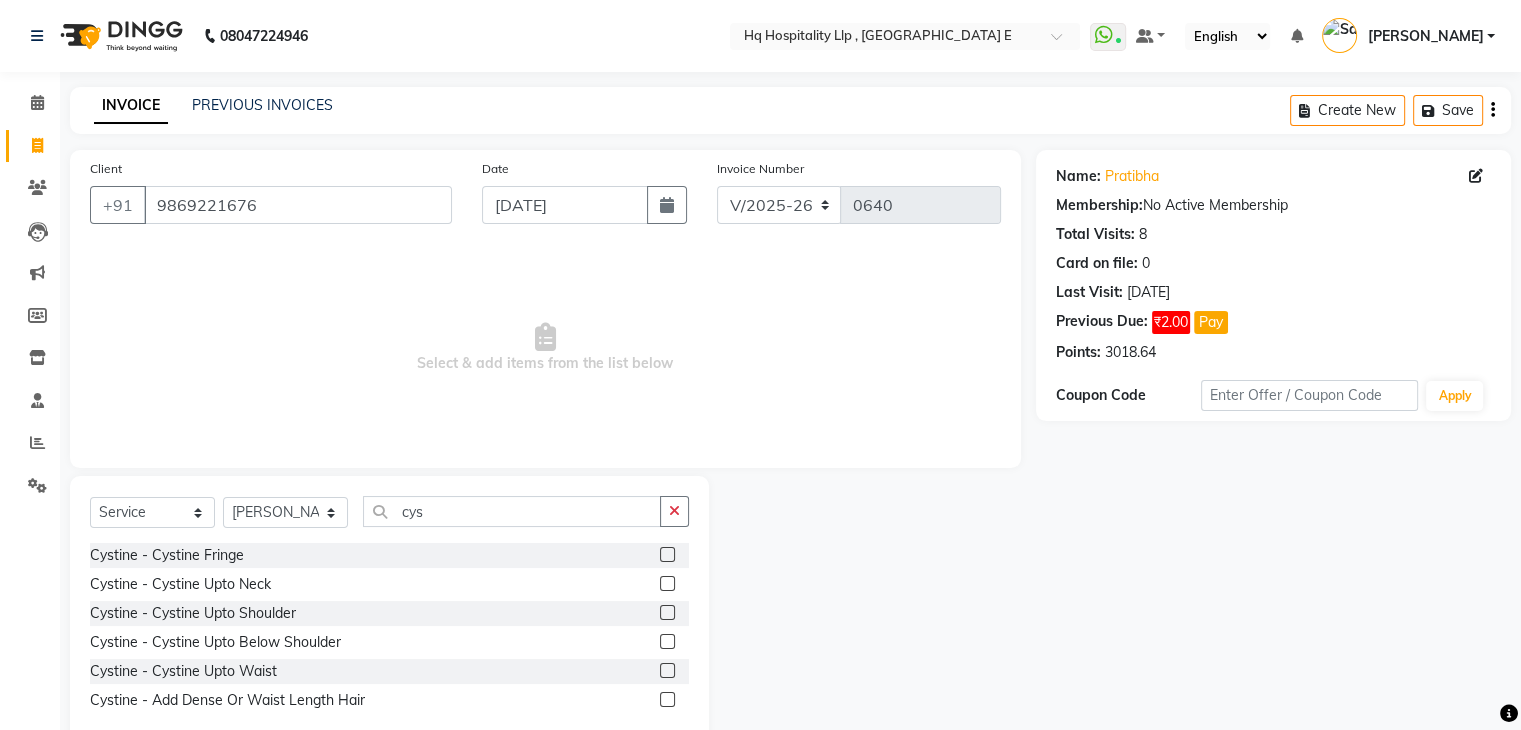 click 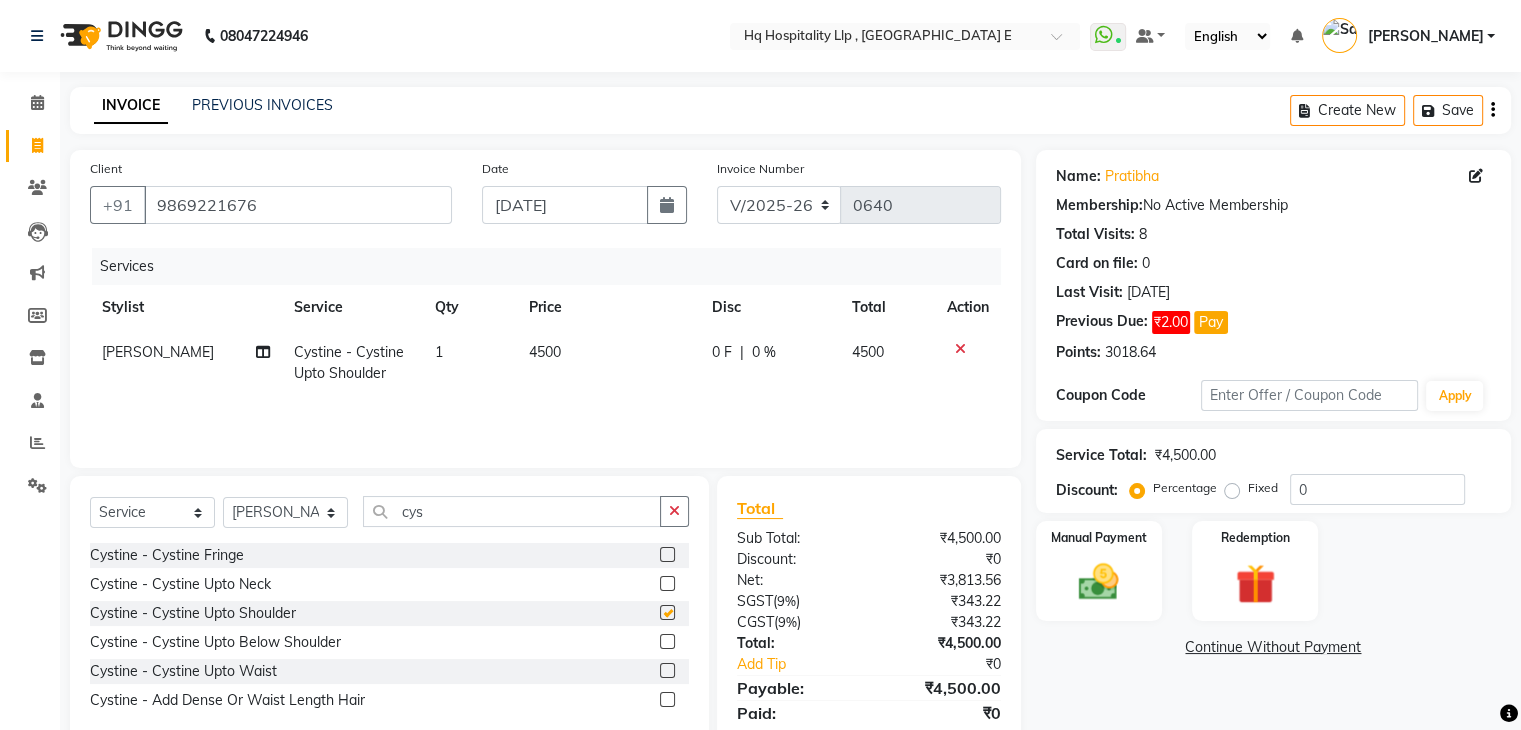 checkbox on "false" 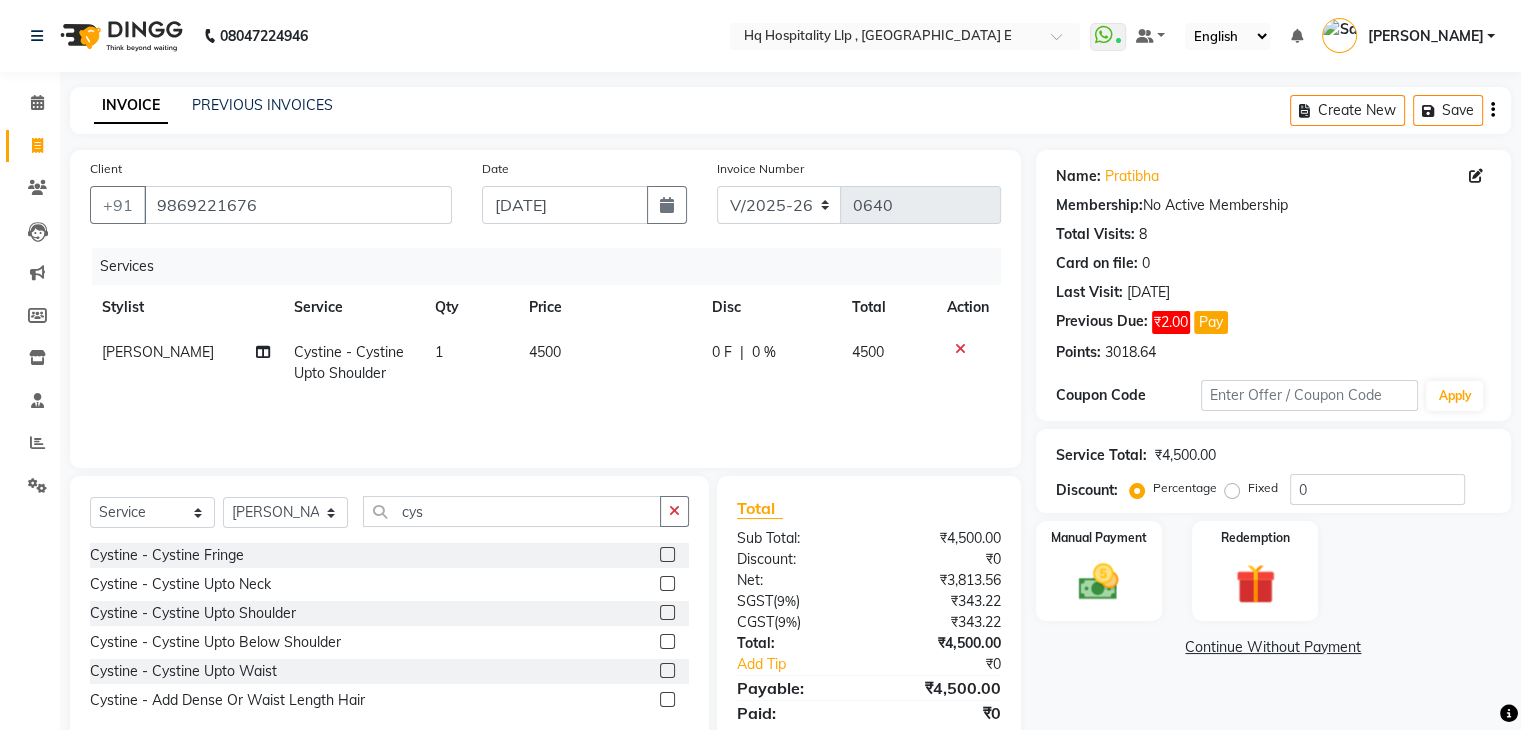 click on "4500" 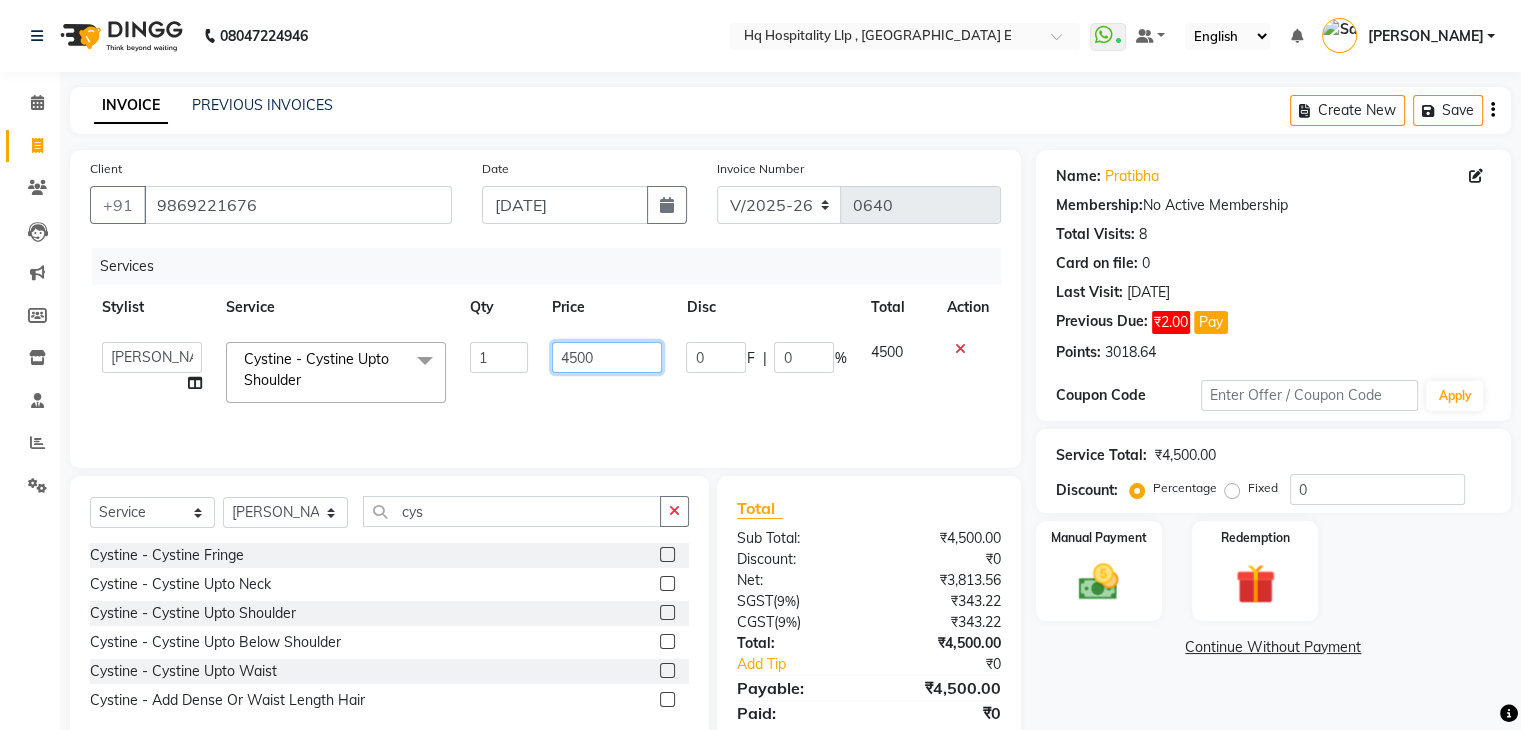 click on "4500" 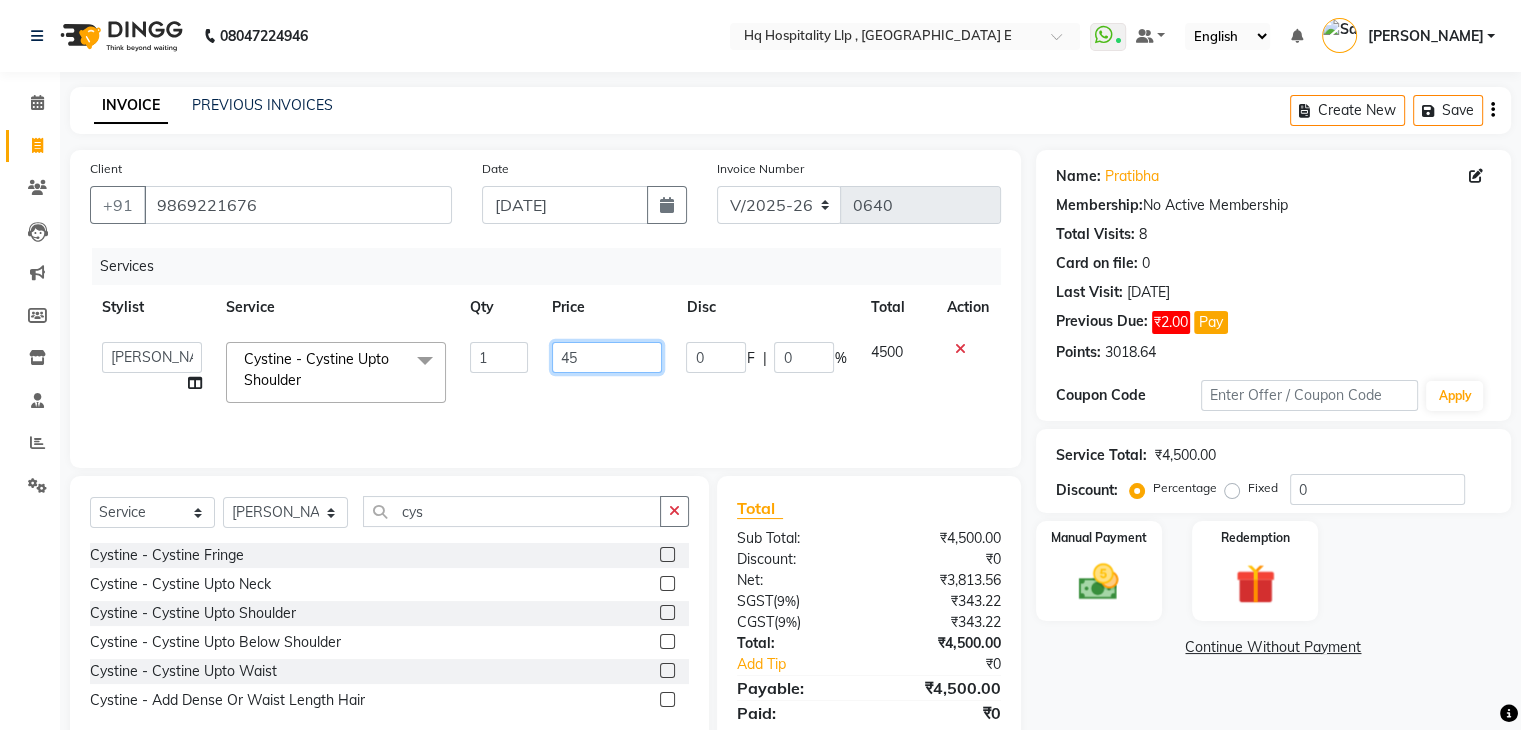 type on "4" 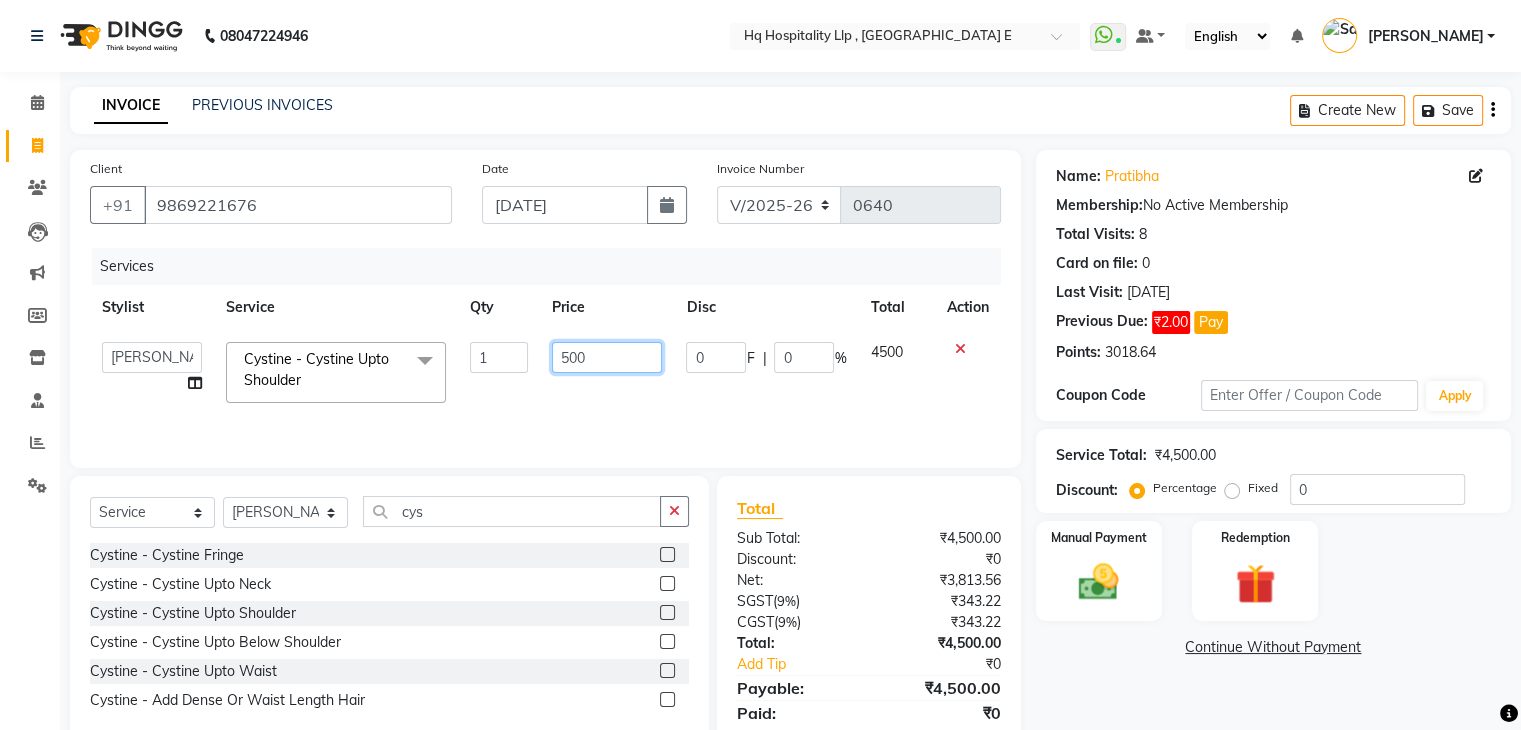 type on "5000" 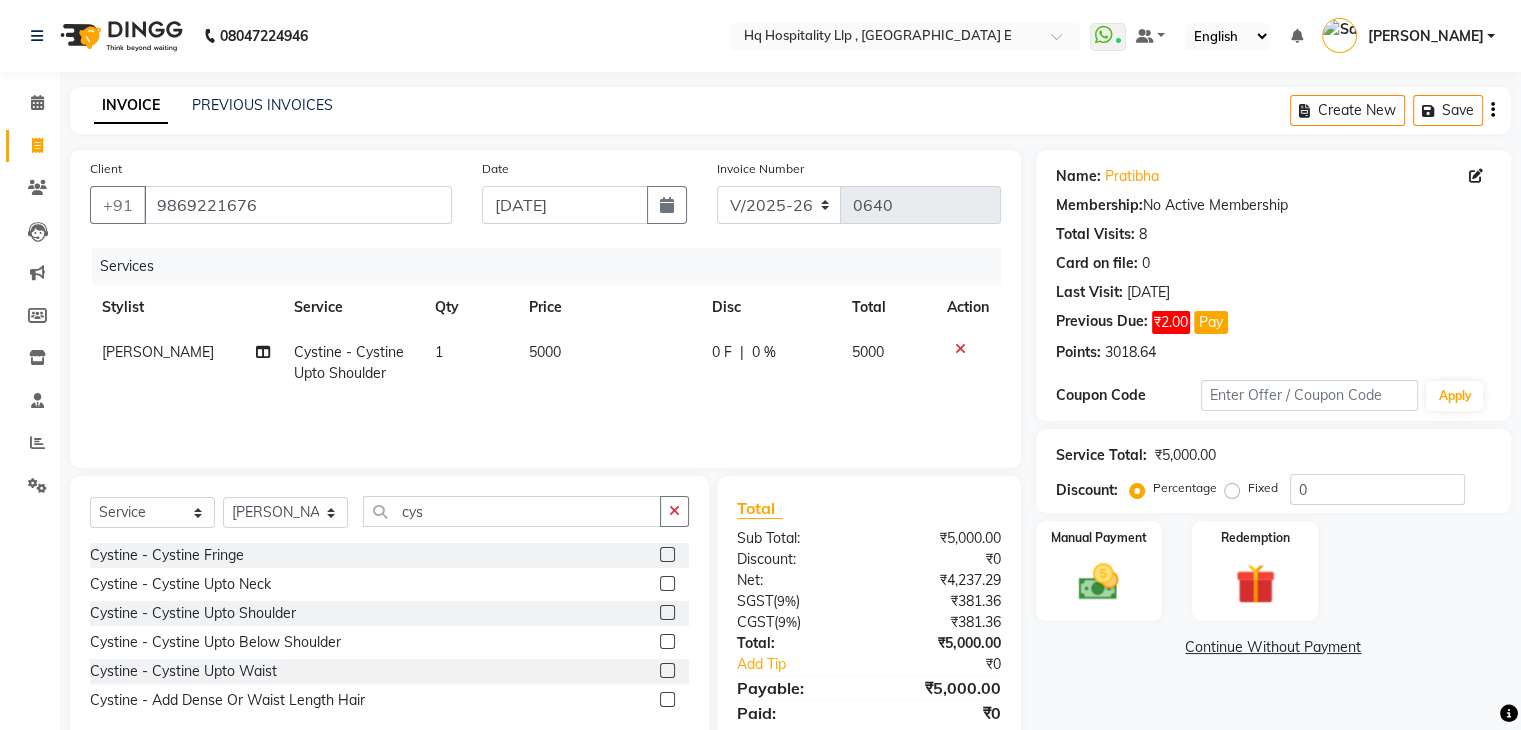 click on "Name: Pratibha  Membership:  No Active Membership  Total Visits:  8 Card on file:  0 Last Visit:   [DATE] Previous Due:  ₹2.00 Pay Points:   3018.64  Coupon Code Apply Service Total:  ₹5,000.00  Discount:  Percentage   Fixed  0 Manual Payment Redemption  Continue Without Payment" 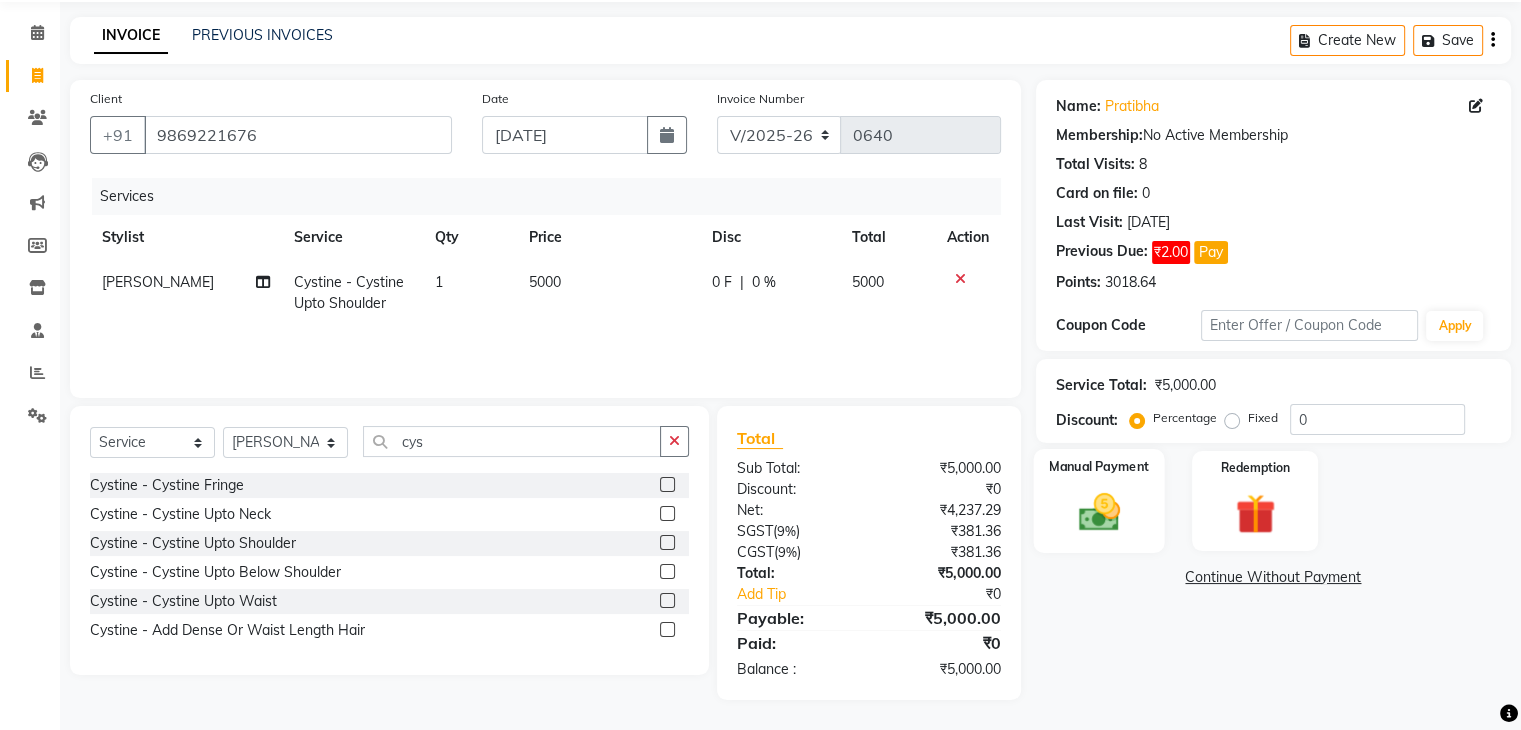 click 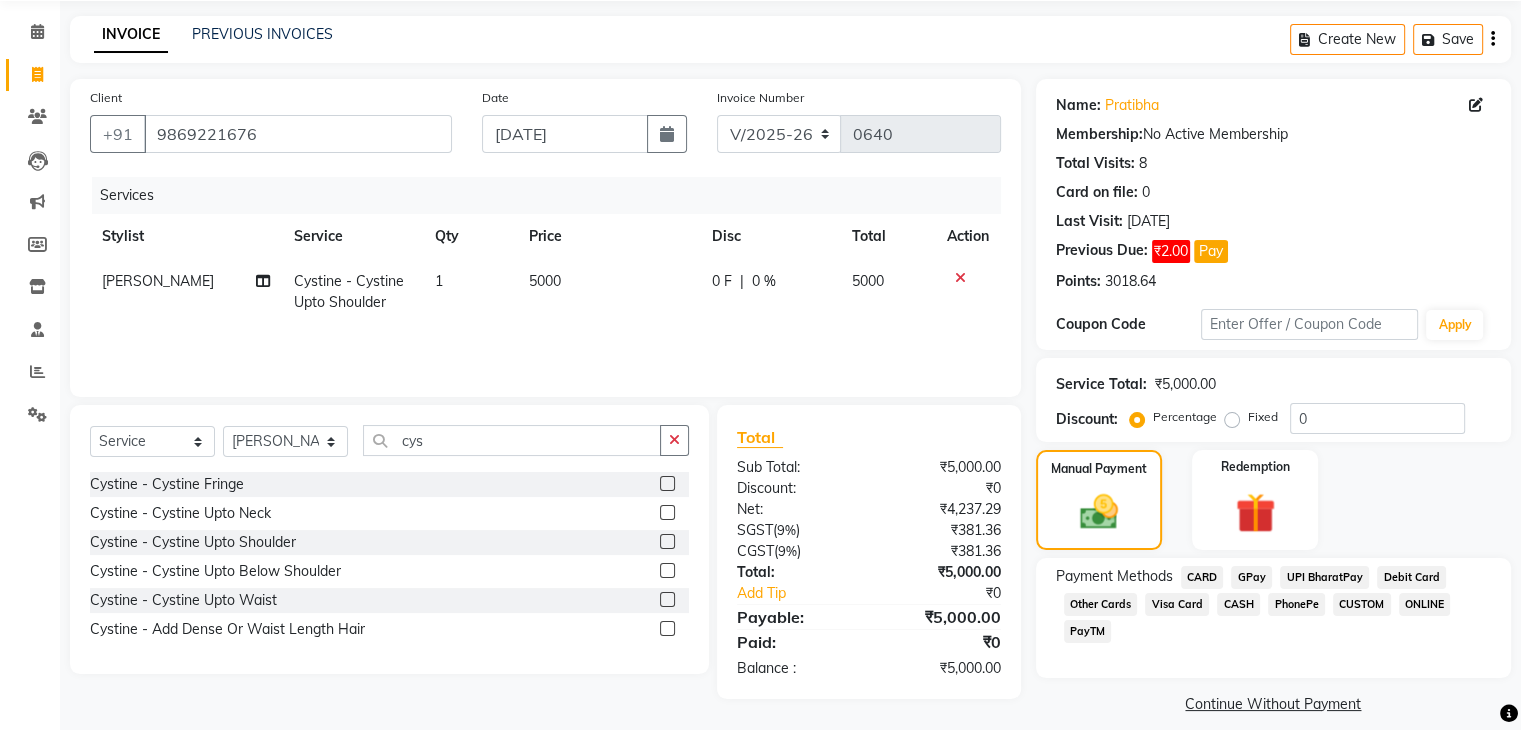 click on "CASH" 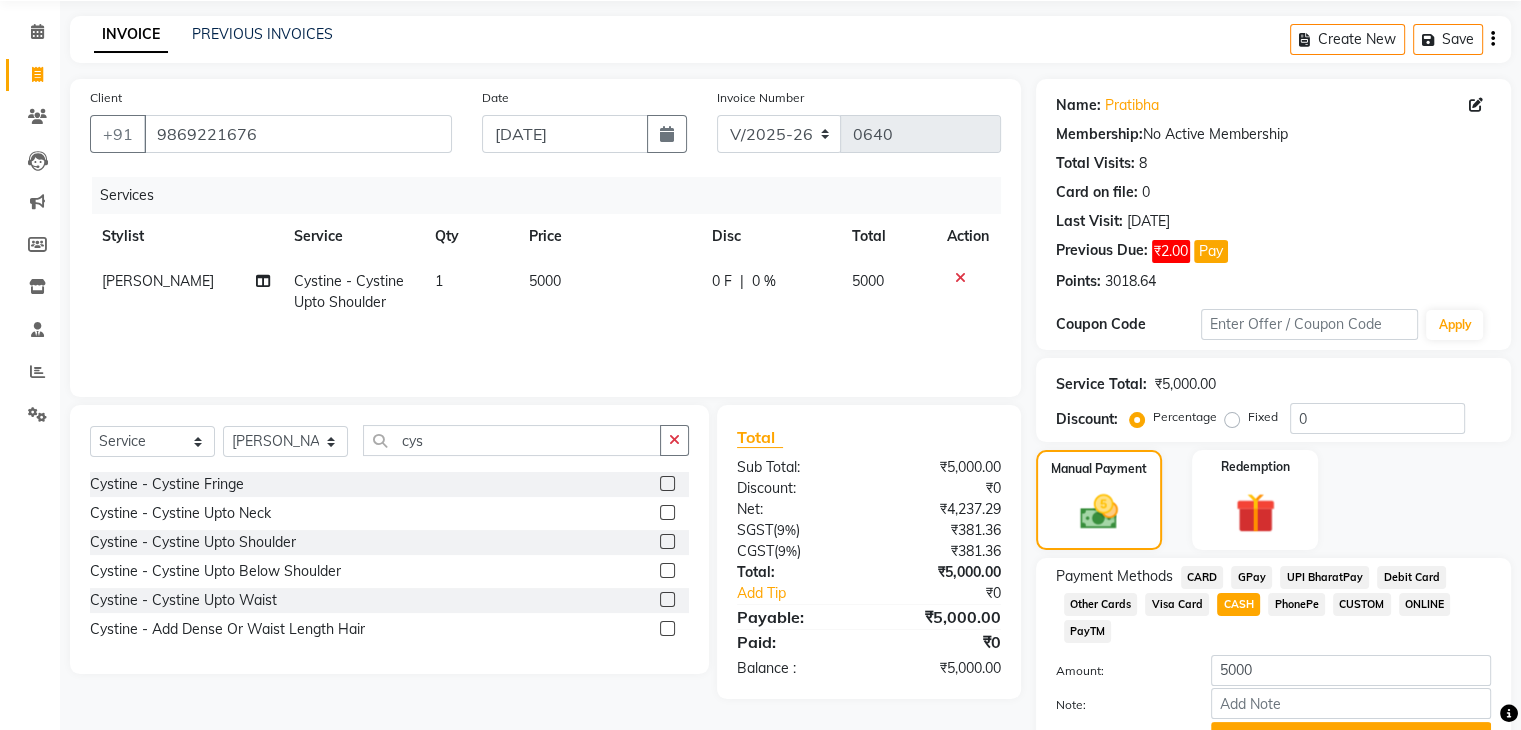 scroll, scrollTop: 176, scrollLeft: 0, axis: vertical 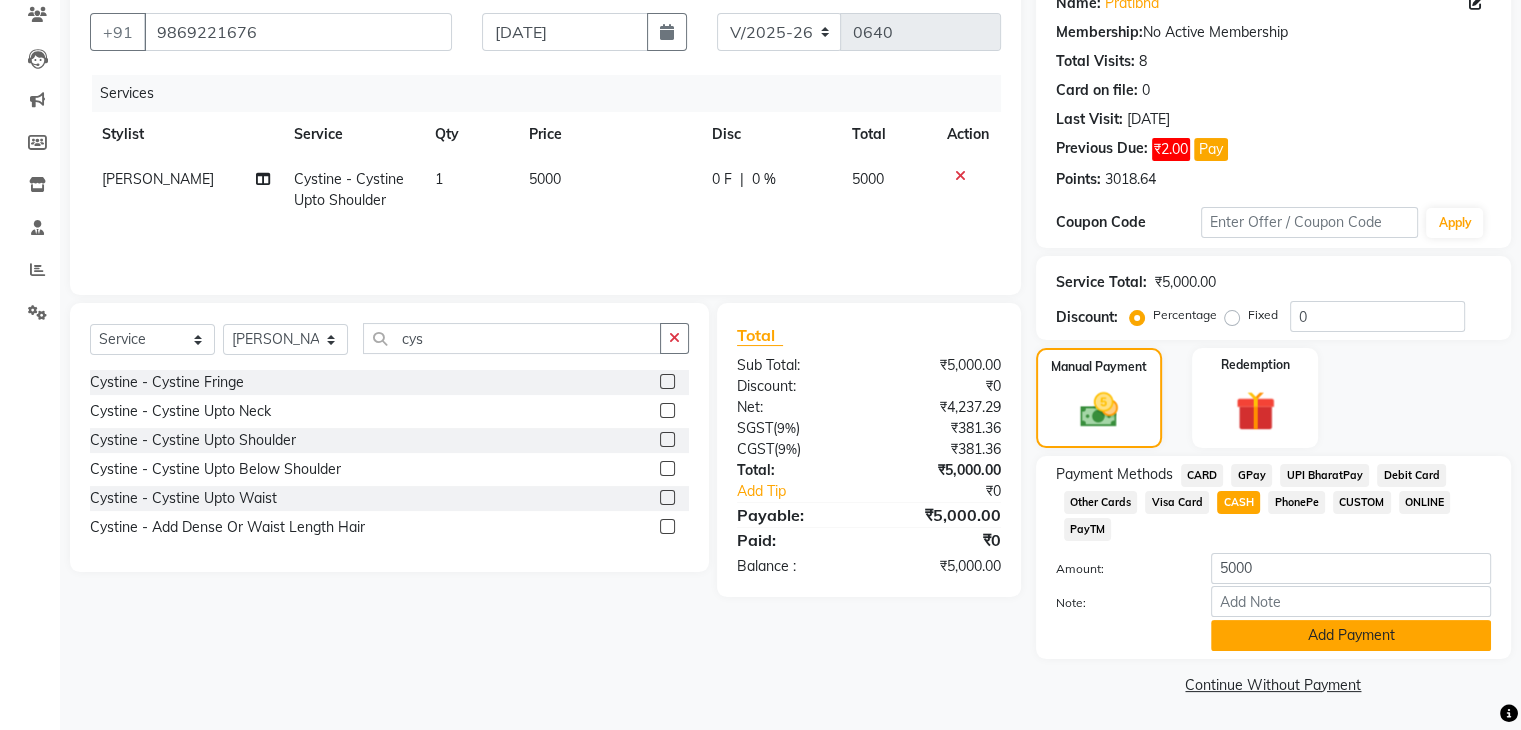 click on "Add Payment" 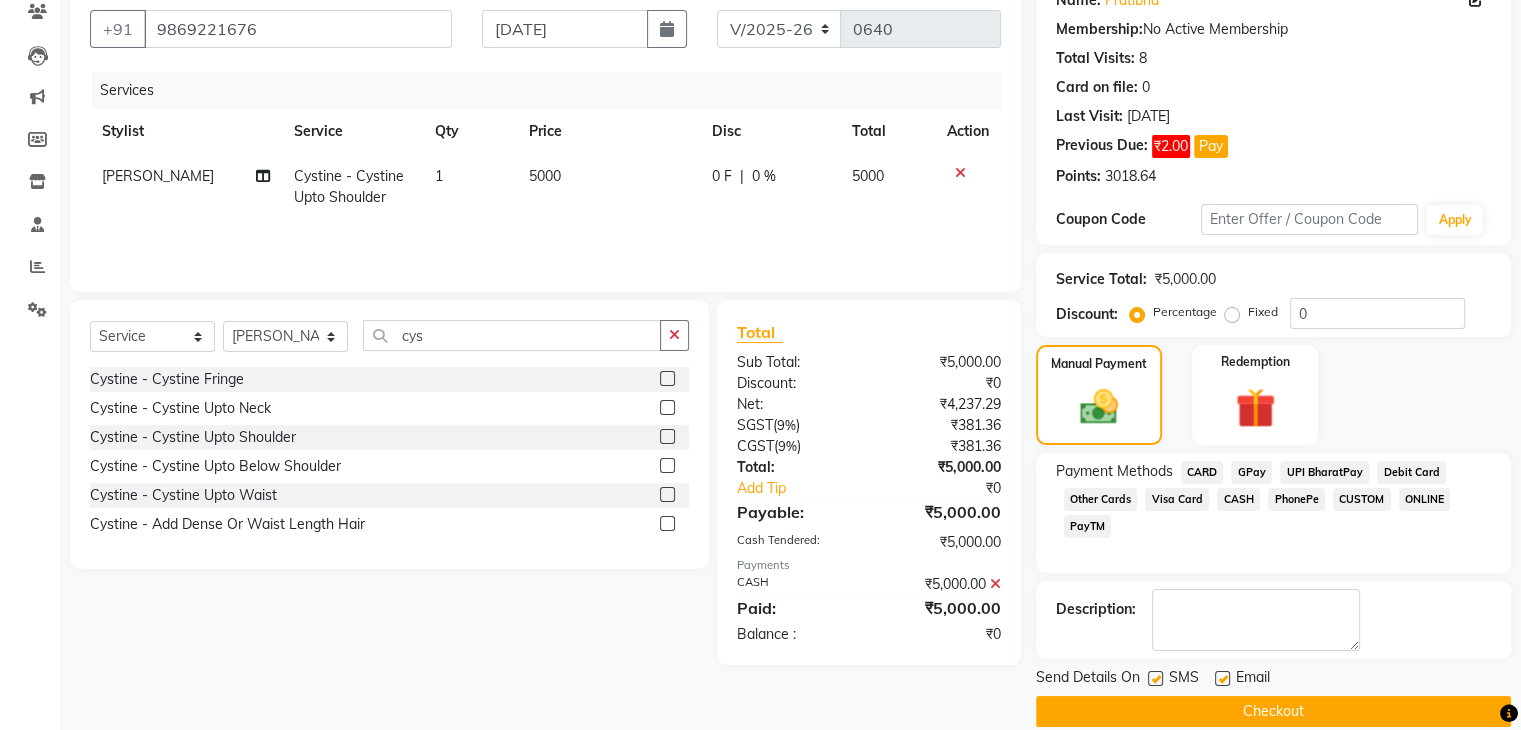 scroll, scrollTop: 201, scrollLeft: 0, axis: vertical 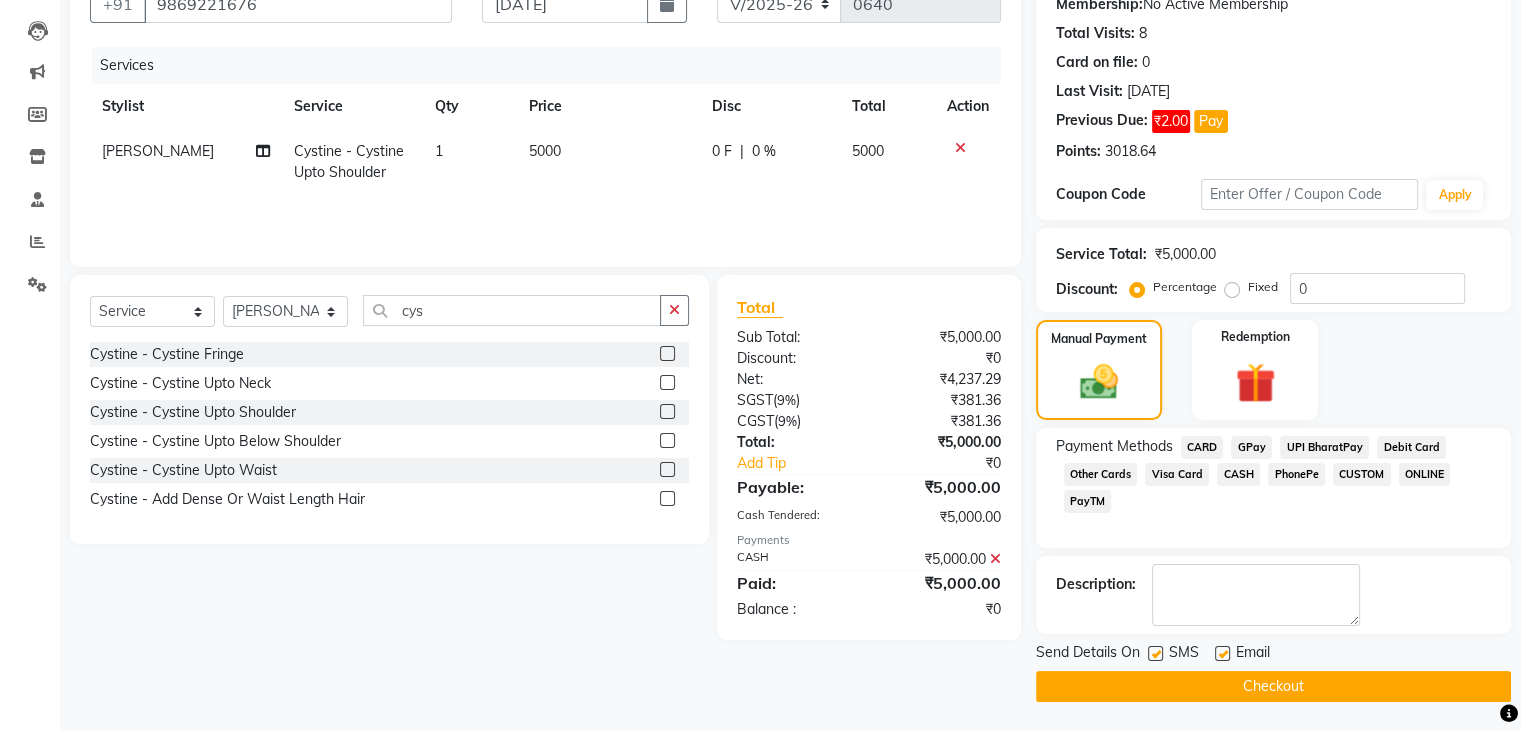 click on "Checkout" 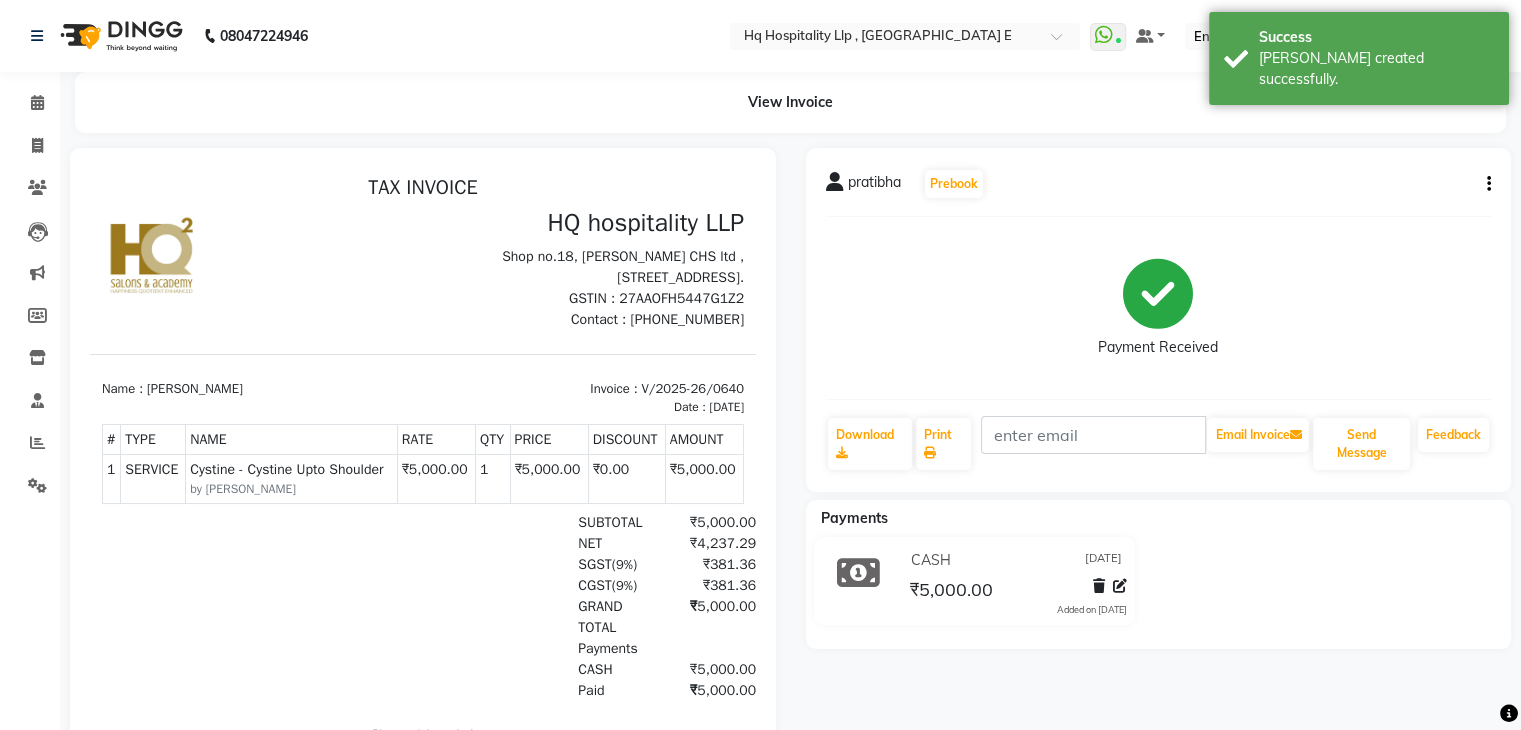 scroll, scrollTop: 0, scrollLeft: 0, axis: both 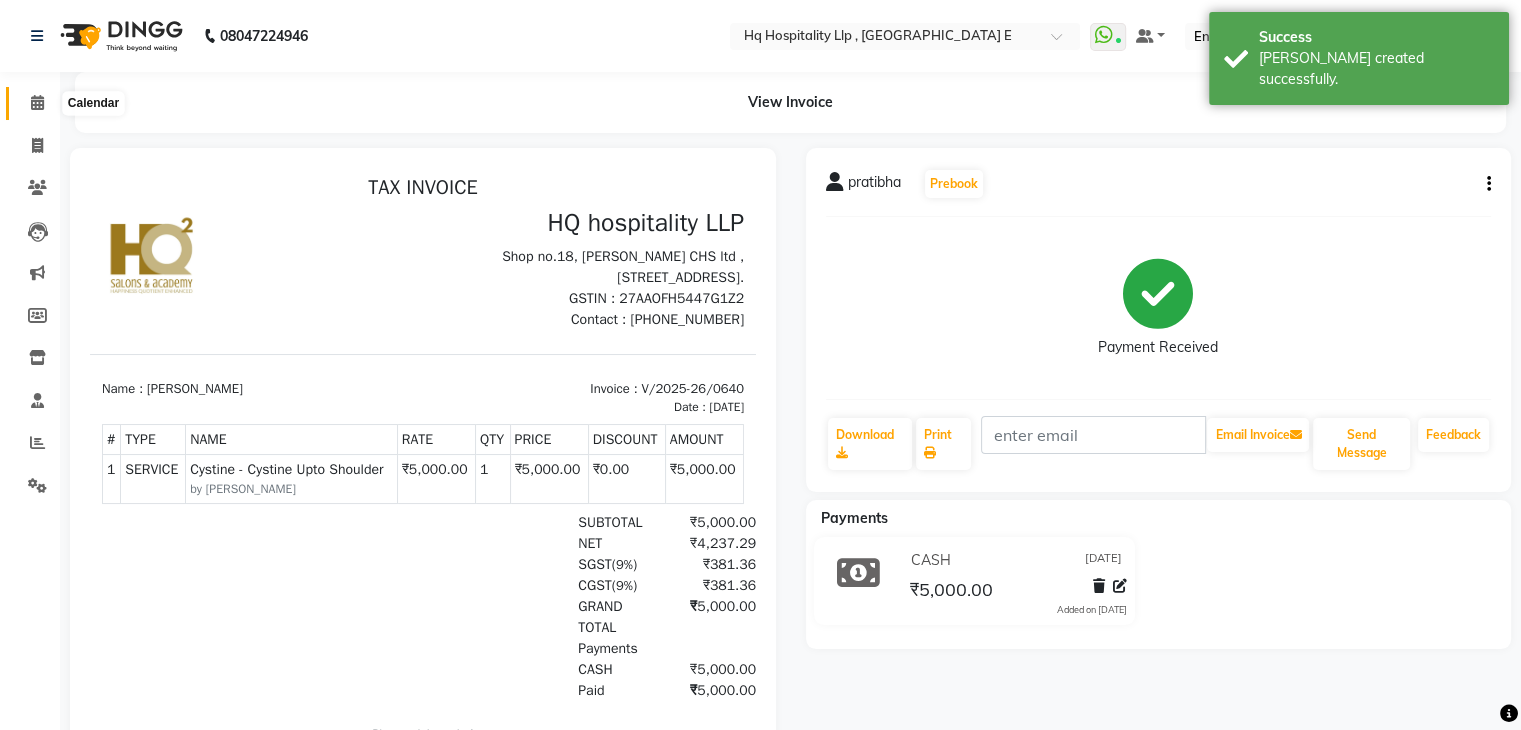click 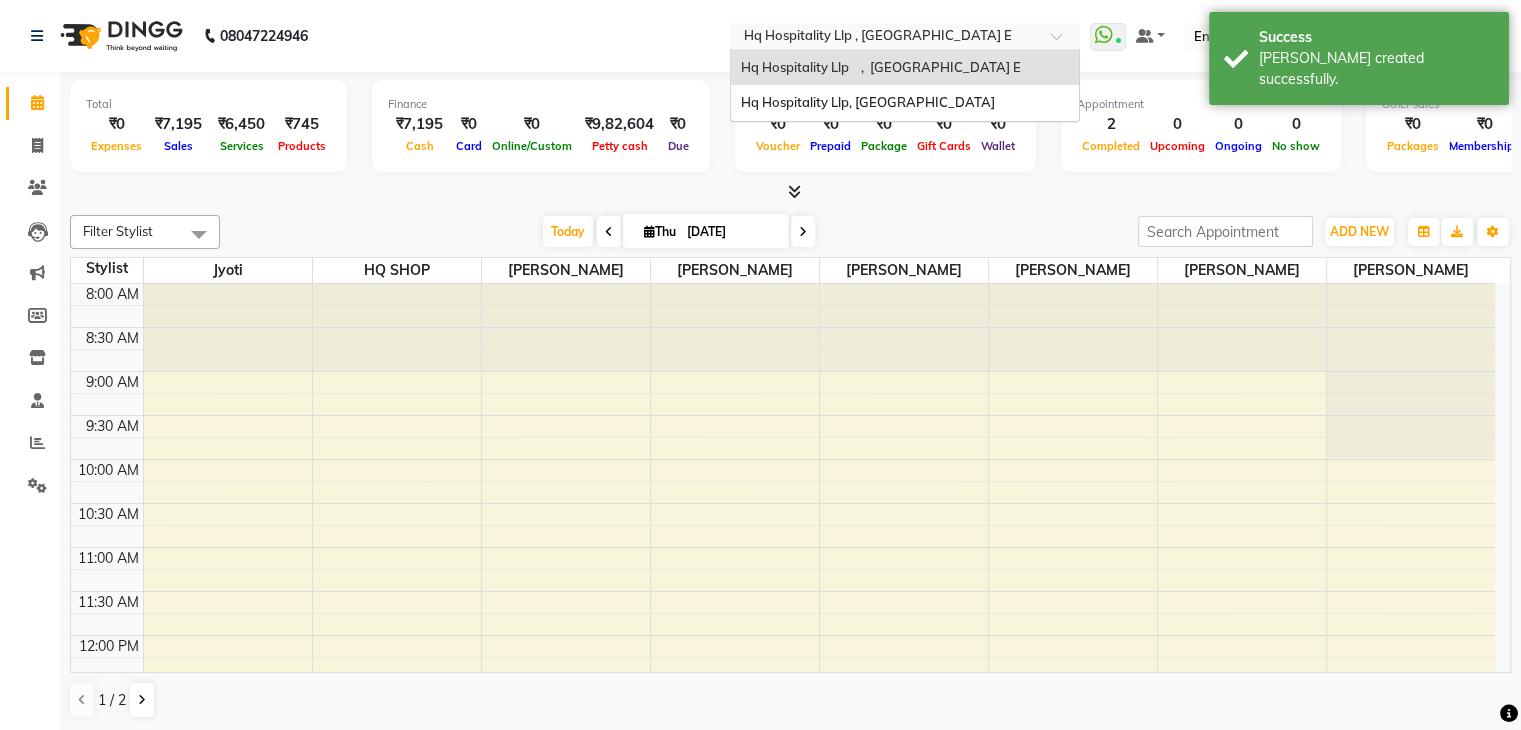 click at bounding box center [885, 38] 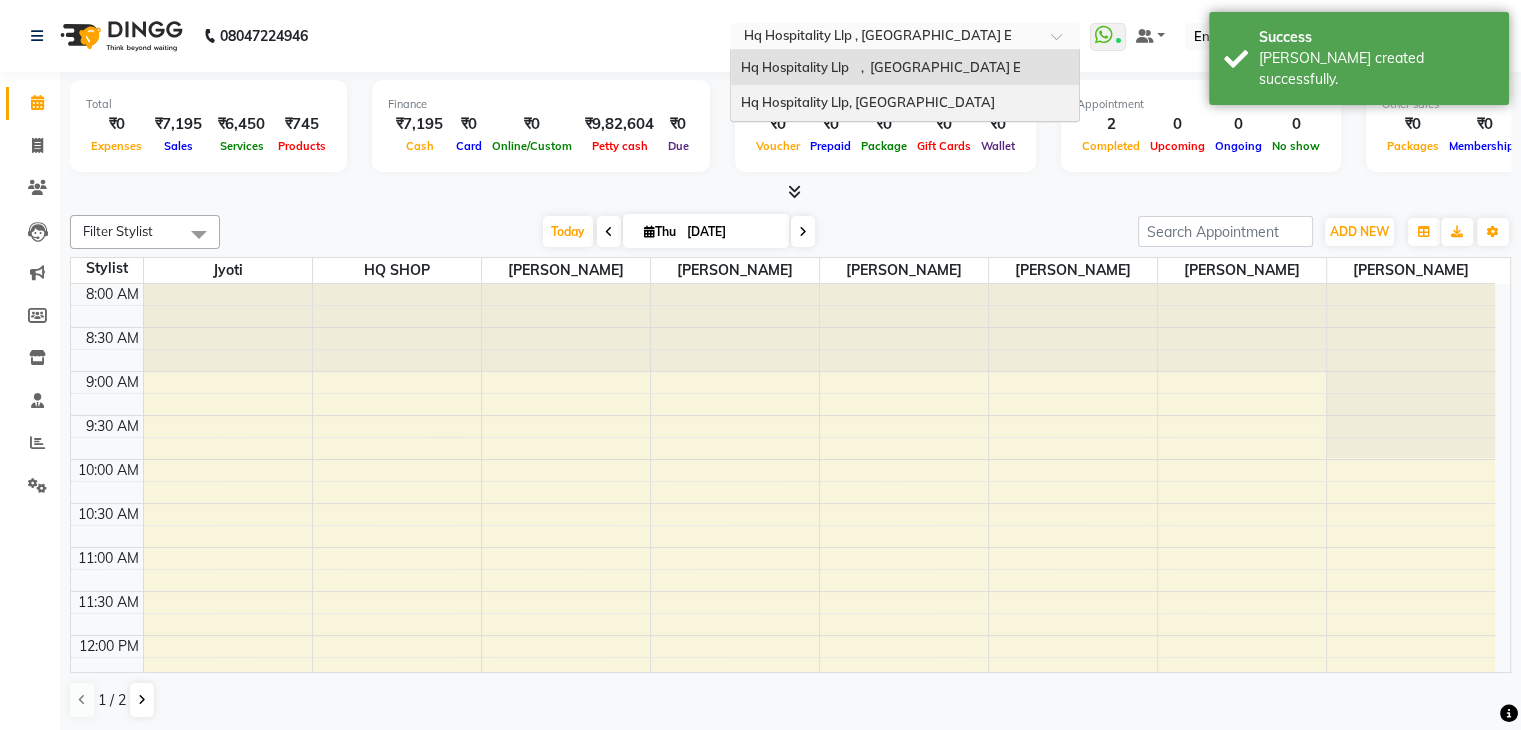click on "Hq Hospitality Llp, [GEOGRAPHIC_DATA]" at bounding box center (868, 102) 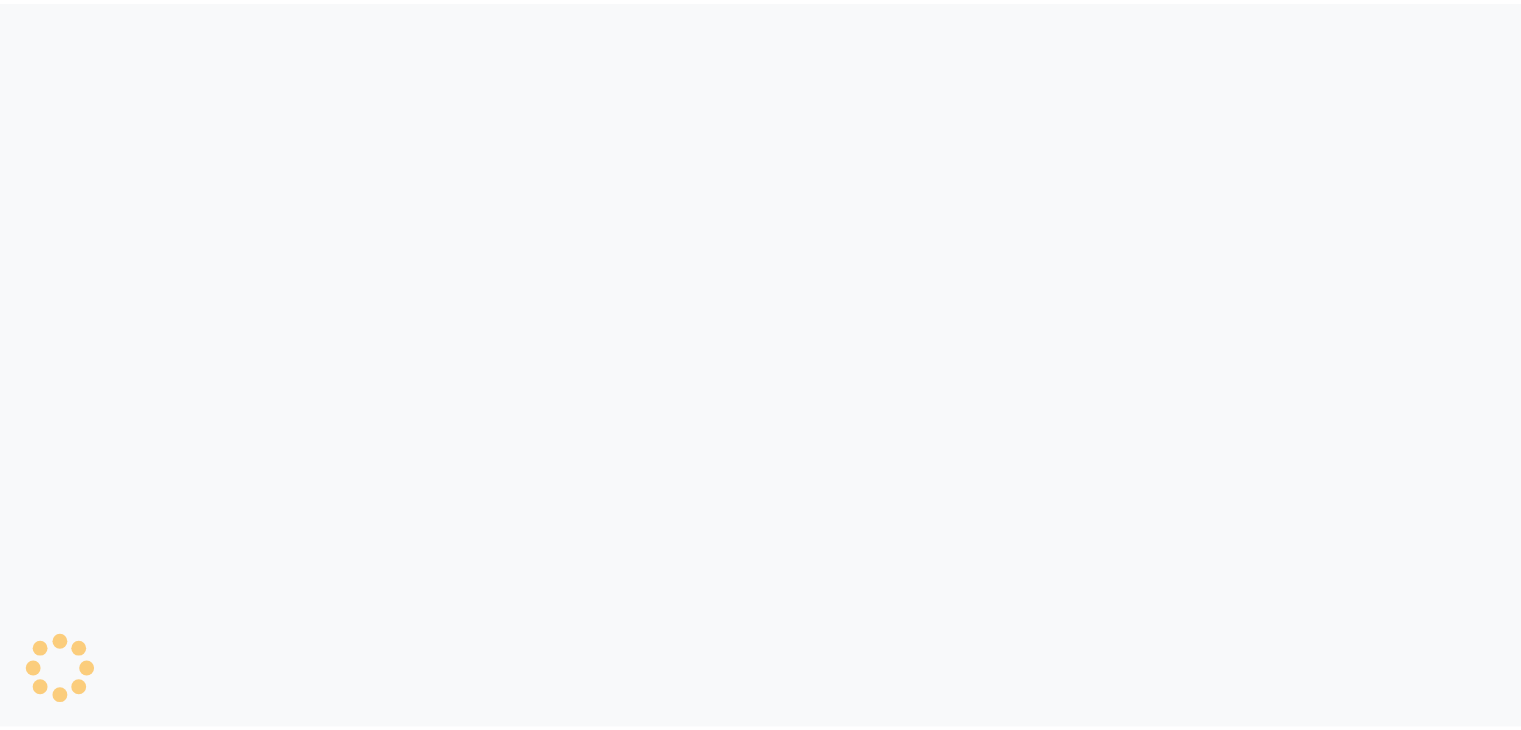 scroll, scrollTop: 0, scrollLeft: 0, axis: both 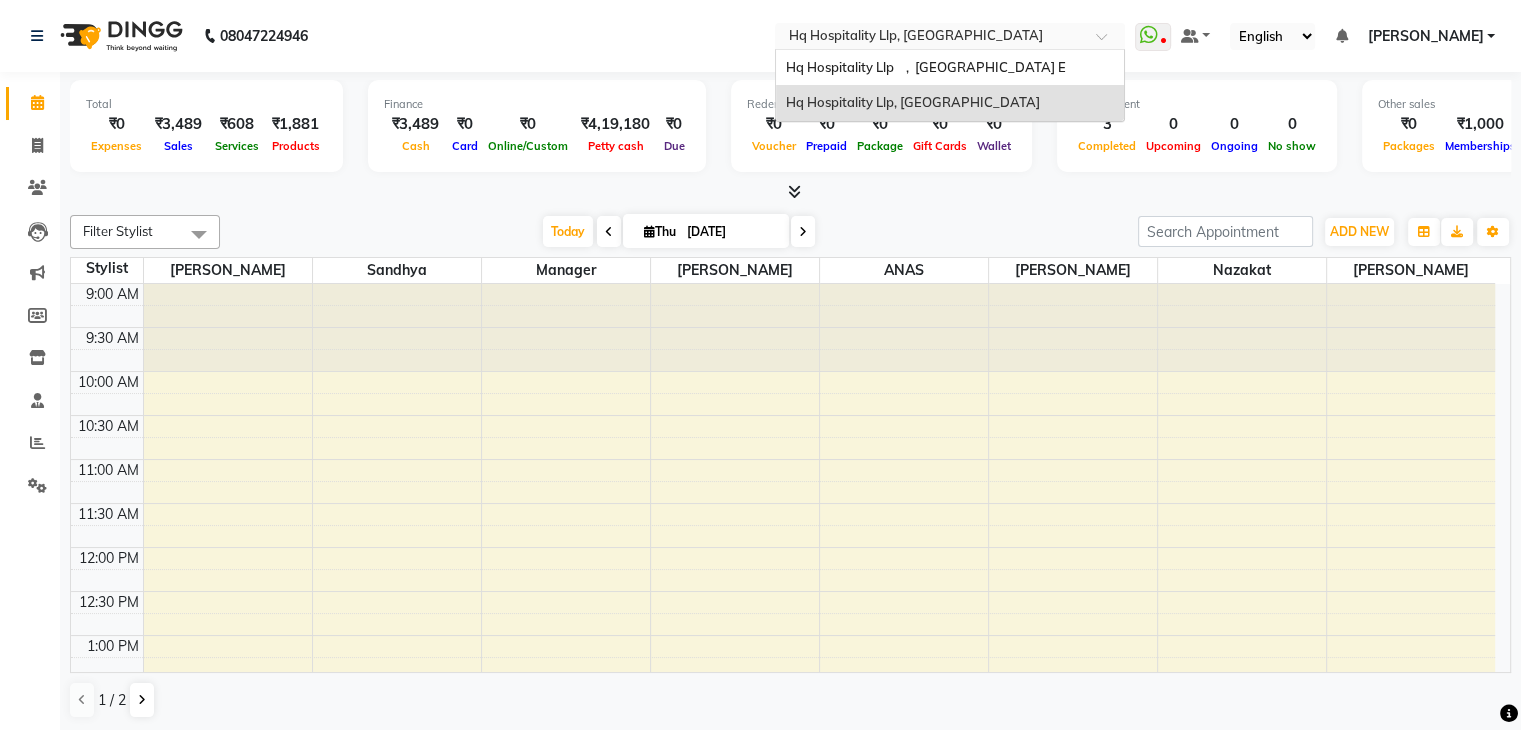 click at bounding box center [930, 38] 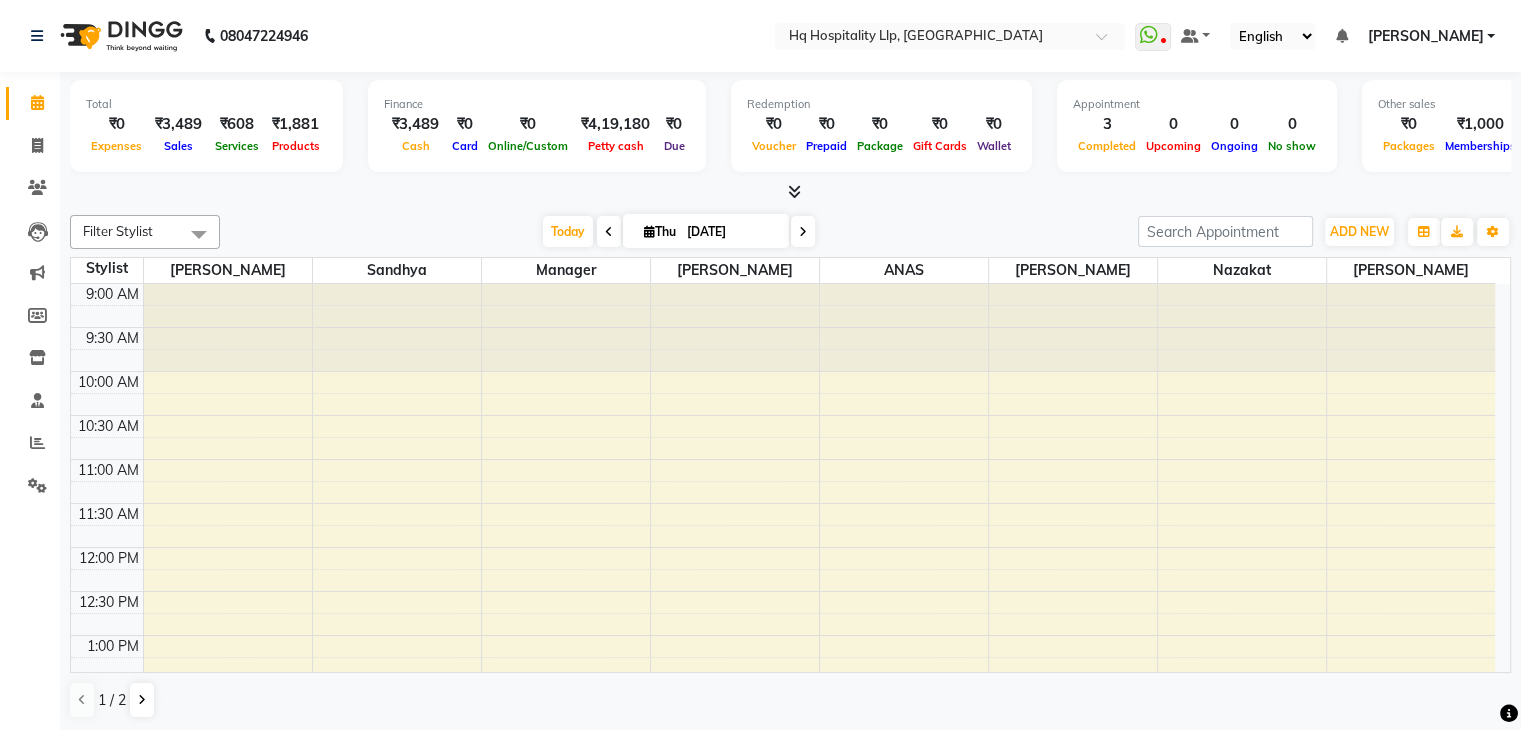 click on "08047224946 Select Location × Hq Hospitality Llp, Borivali West  WhatsApp Status  ✕ Status:  Disconnected Most Recent Message: 09-06-2025     04:49 PM Recent Service Activity: 09-06-2025     04:45 PM  08047224946 Whatsapp Settings Default Panel My Panel English ENGLISH Español العربية मराठी हिंदी ગુજરાતી தமிழ் 中文 Notifications nothing to show Sandeep kumar Manage Profile Change Password Sign out  Version:3.15.4" 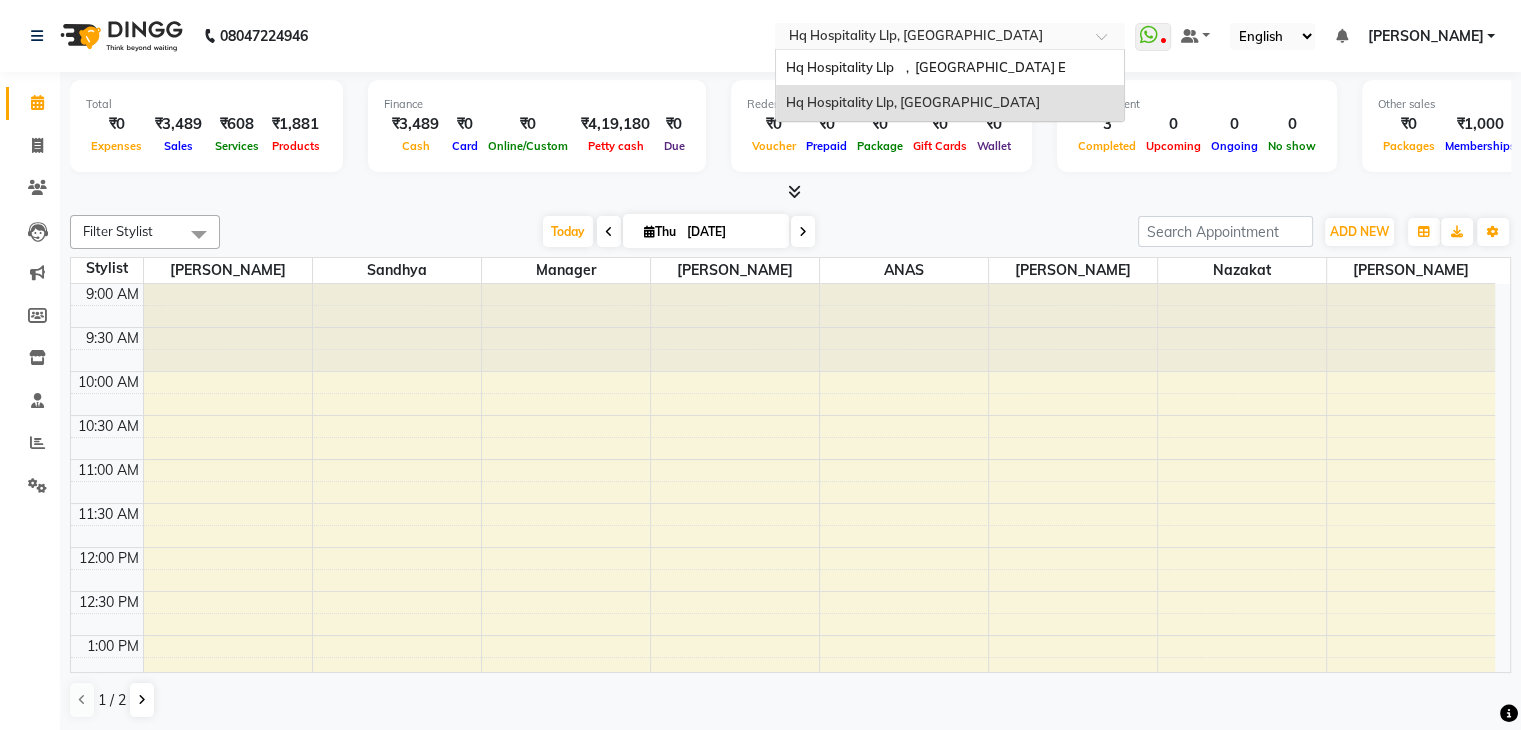 click at bounding box center (930, 38) 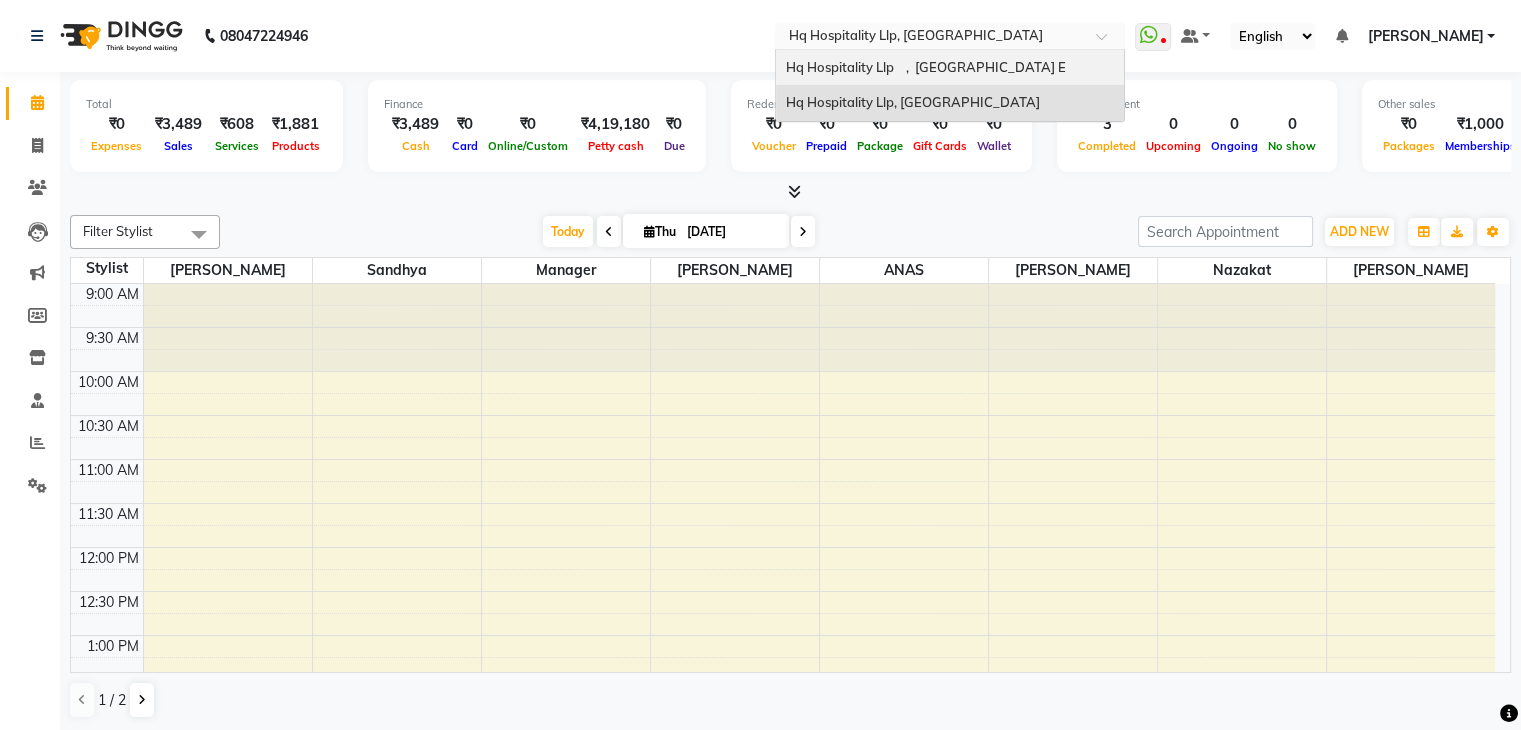 click on "Hq Hospitality Llp	,  [GEOGRAPHIC_DATA] E" at bounding box center (950, 68) 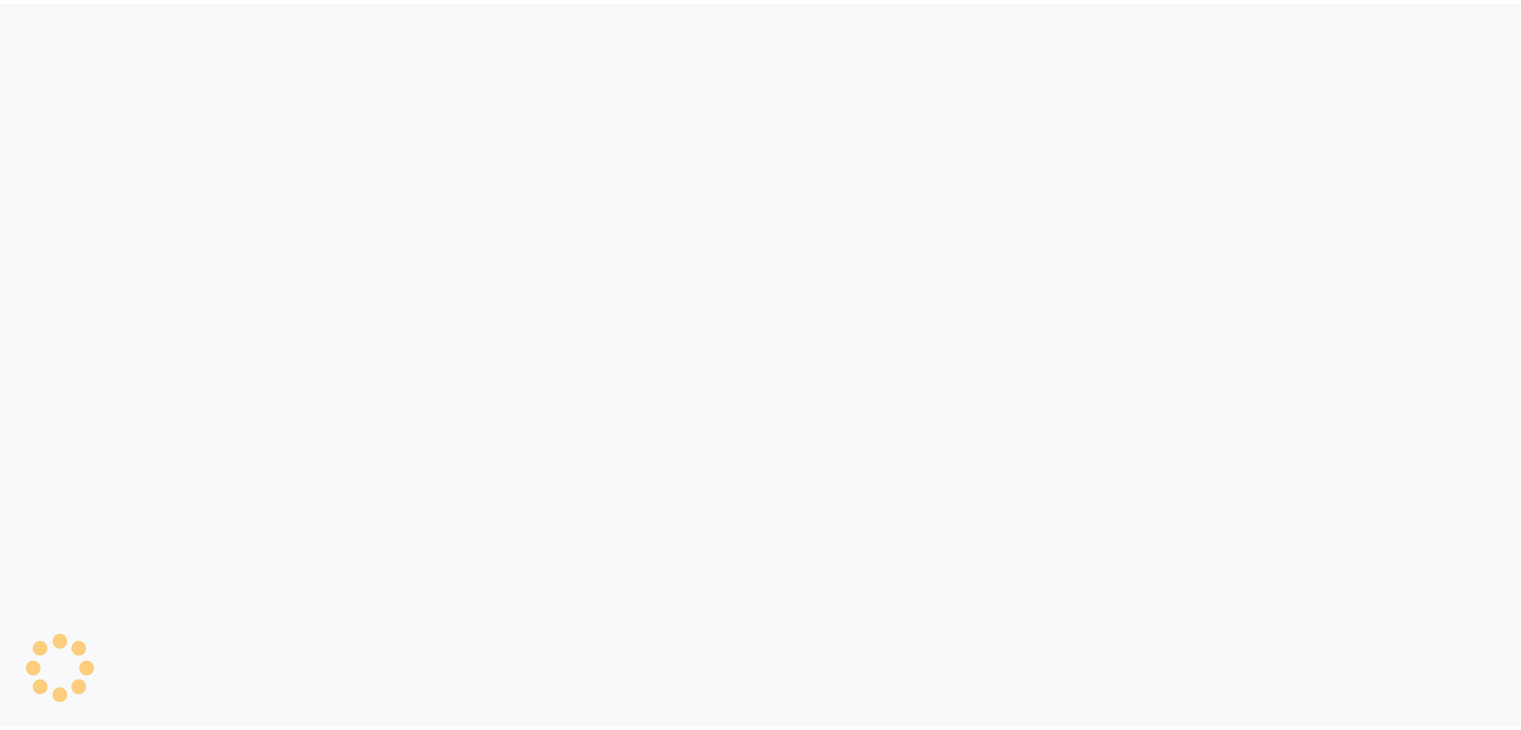 scroll, scrollTop: 0, scrollLeft: 0, axis: both 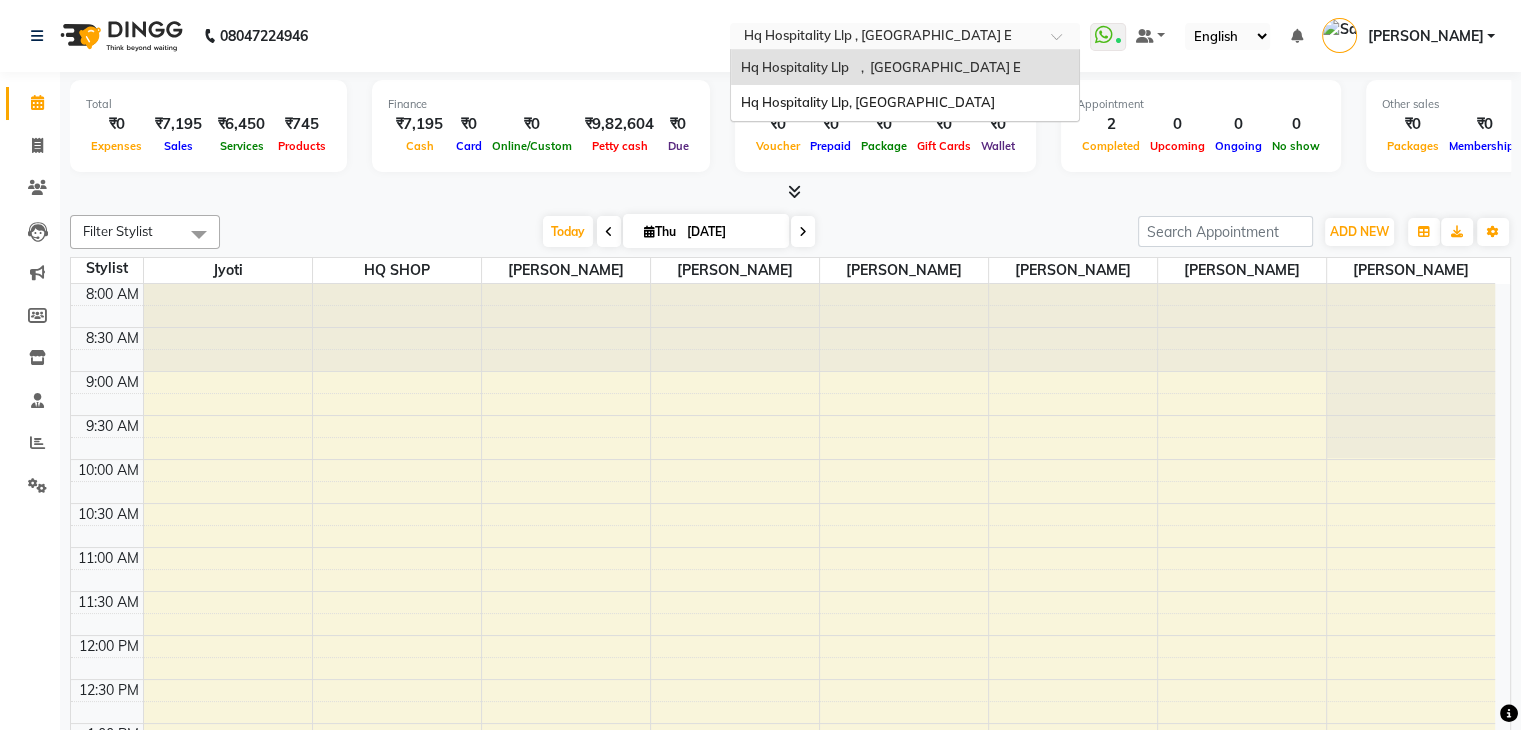 click at bounding box center [885, 38] 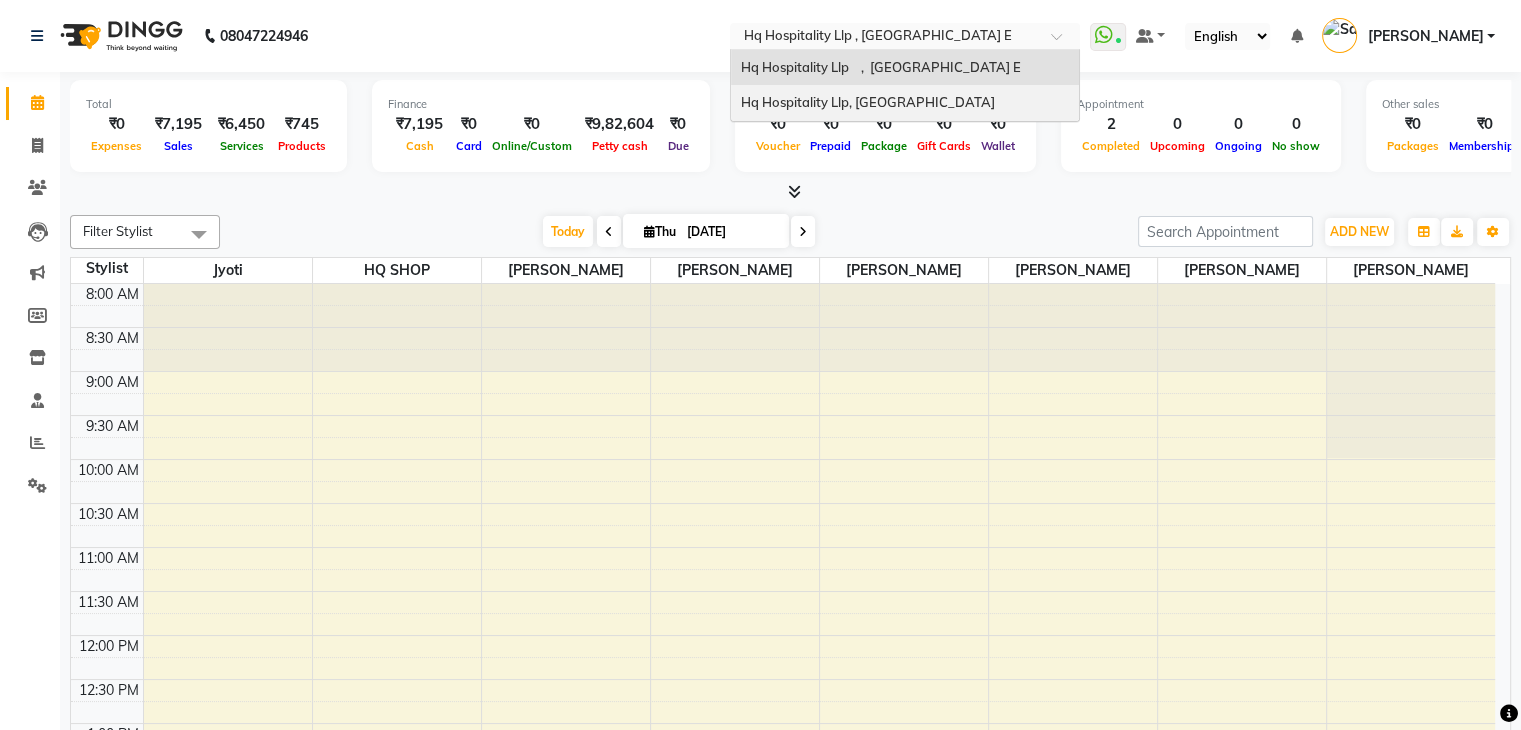 click on "Hq Hospitality Llp, [GEOGRAPHIC_DATA]" at bounding box center [905, 103] 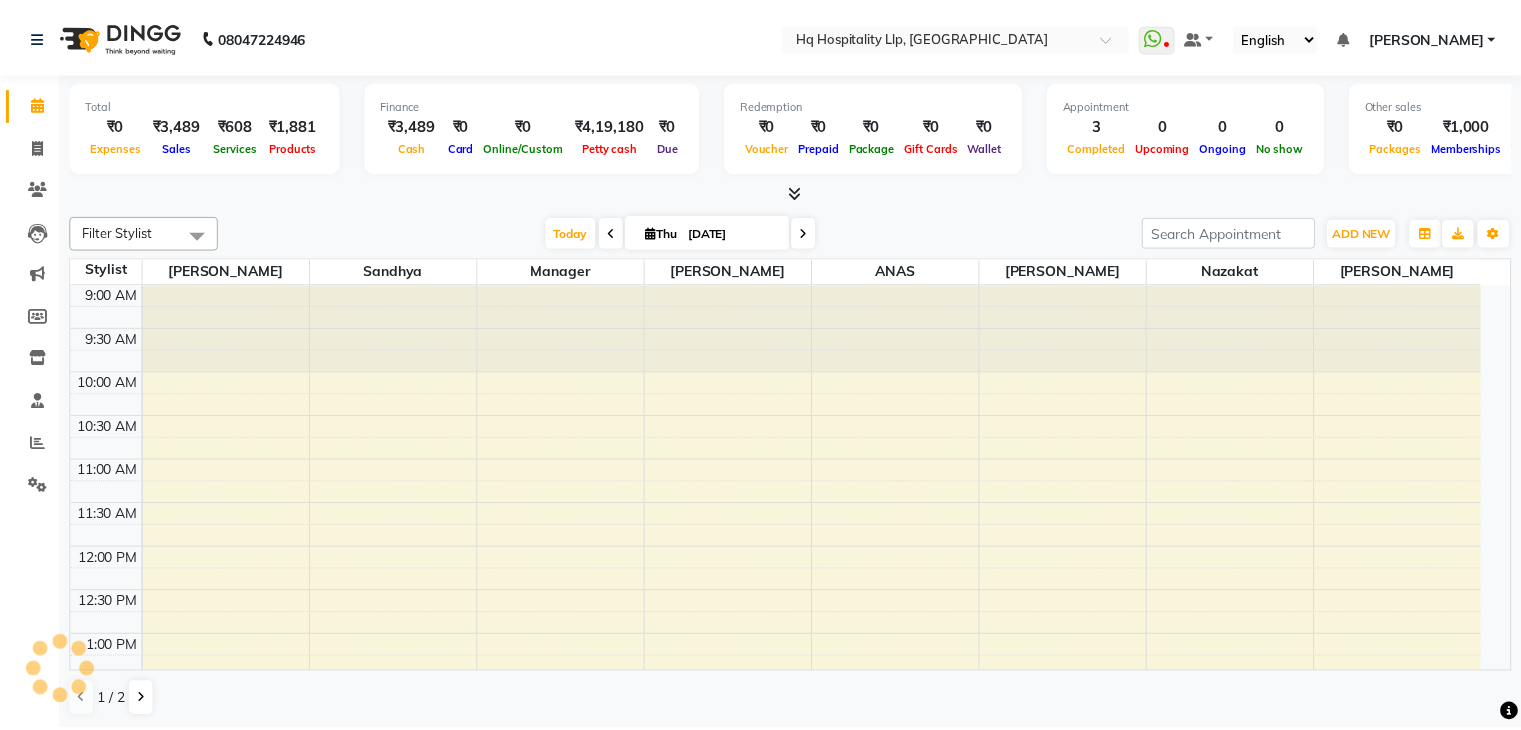 scroll, scrollTop: 0, scrollLeft: 0, axis: both 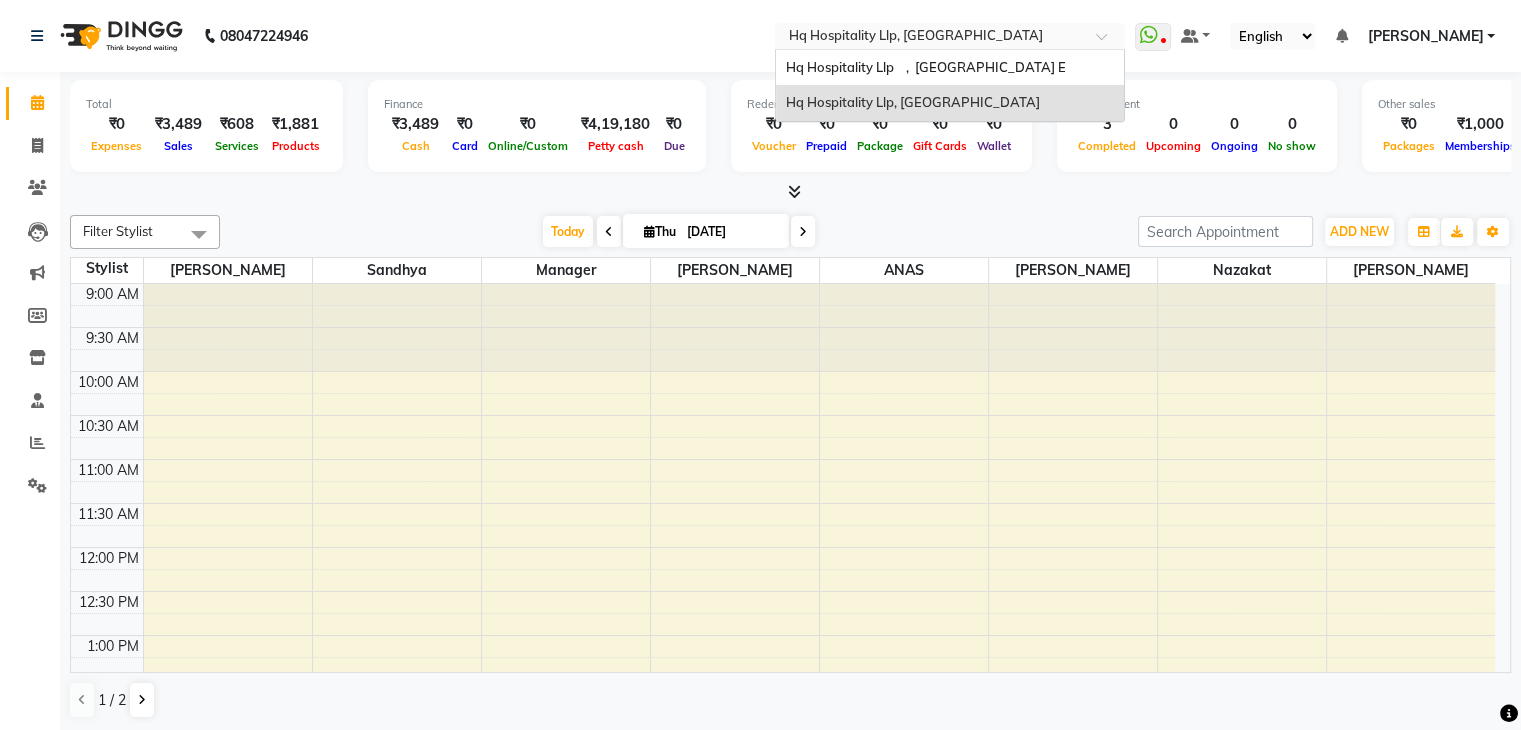 click on "Select Location × Hq Hospitality Llp, Borivali West" at bounding box center (950, 36) 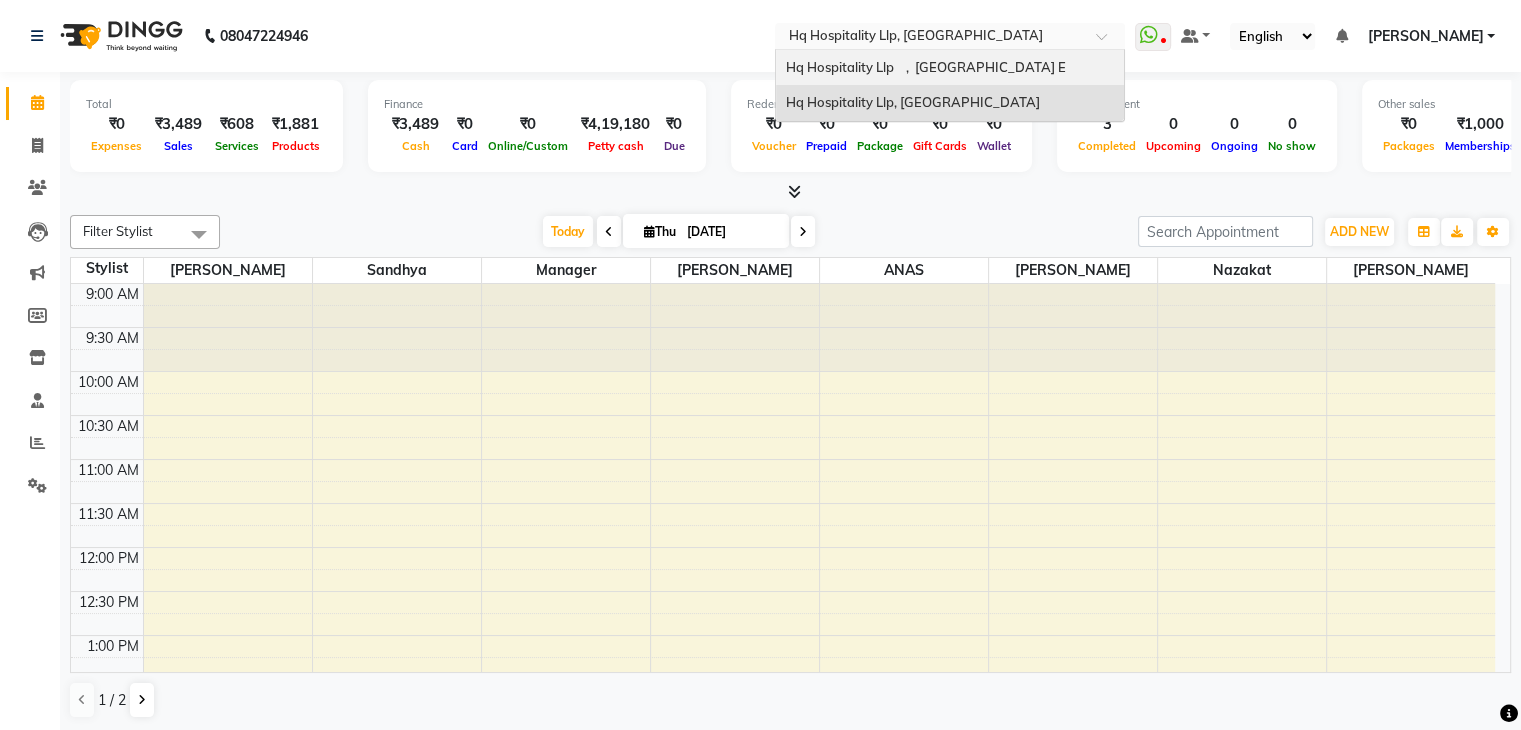 click on "Hq Hospitality Llp	,  [GEOGRAPHIC_DATA] E" at bounding box center (950, 68) 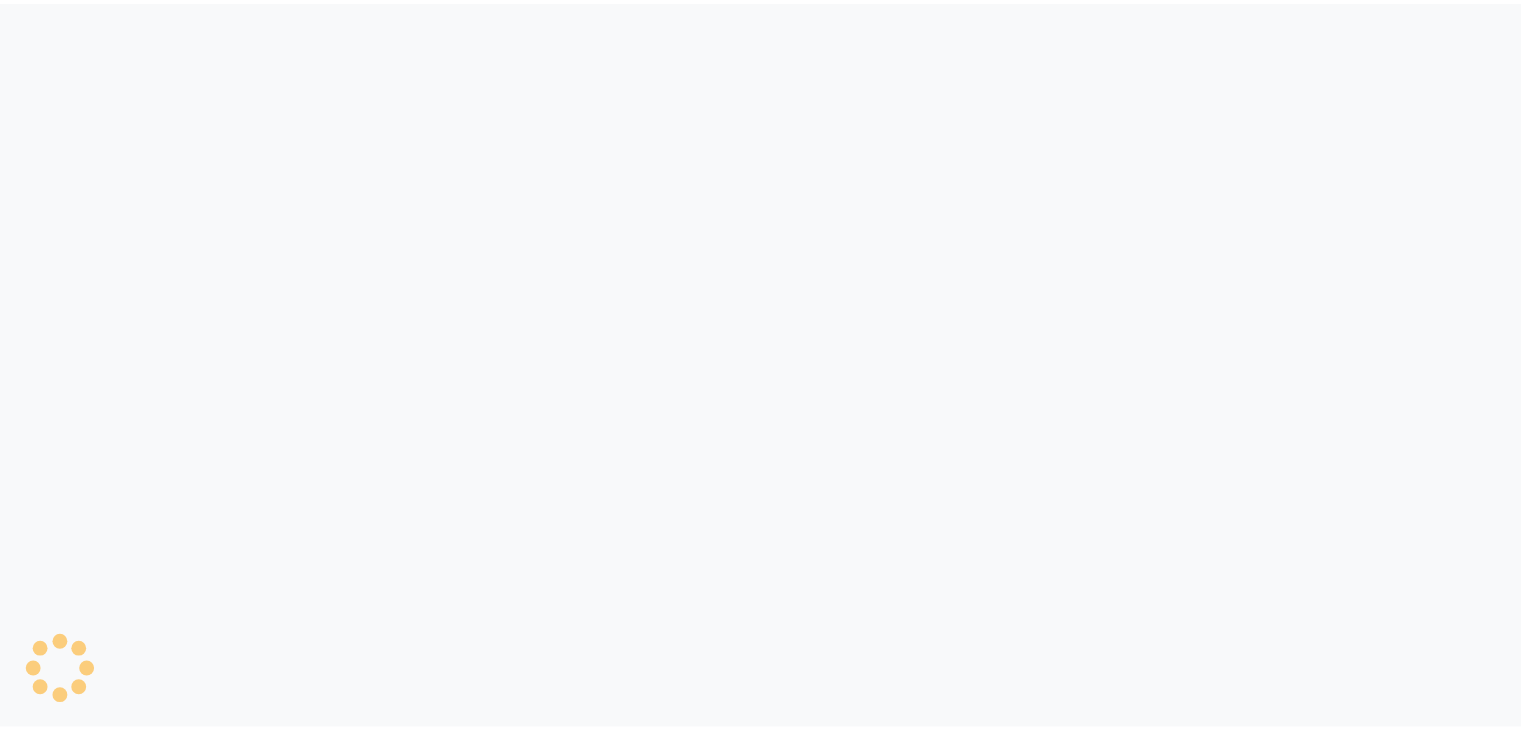 scroll, scrollTop: 0, scrollLeft: 0, axis: both 